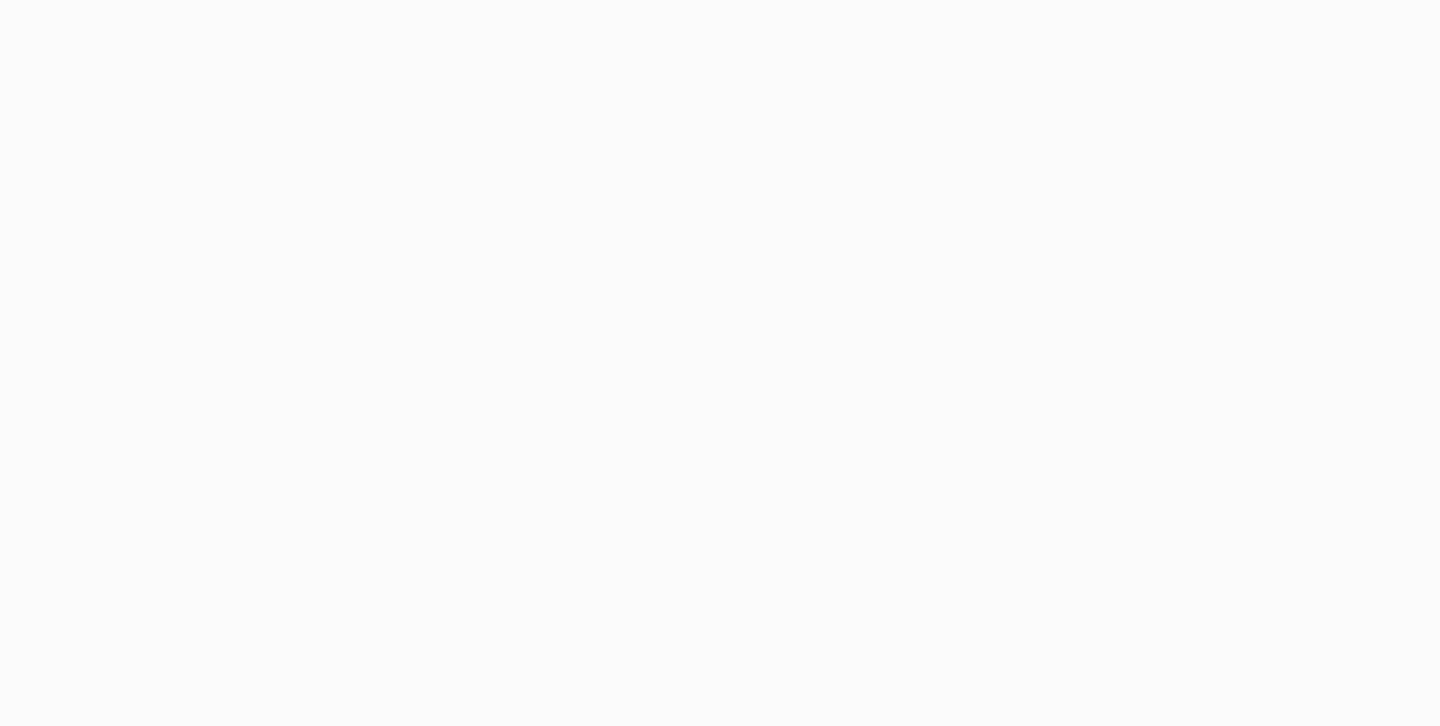 scroll, scrollTop: 0, scrollLeft: 0, axis: both 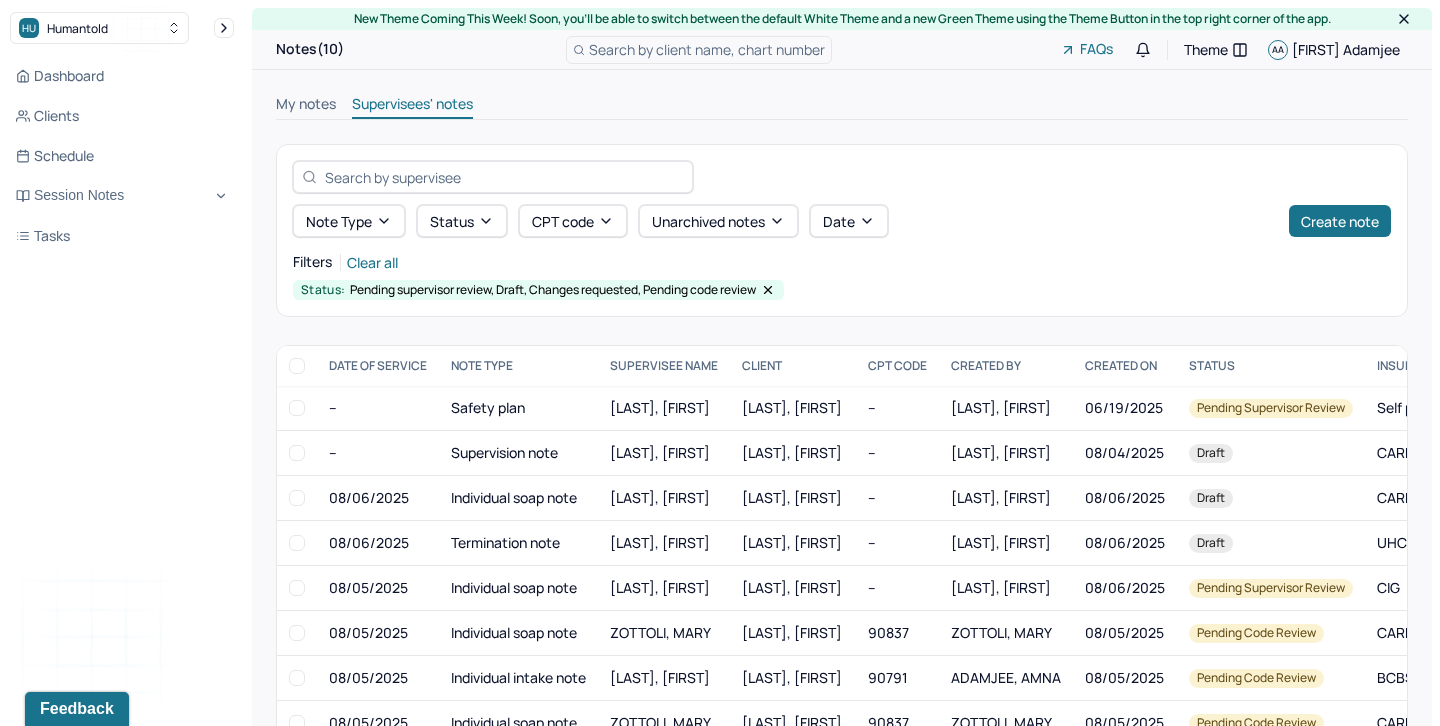 click on "My notes" at bounding box center (306, 106) 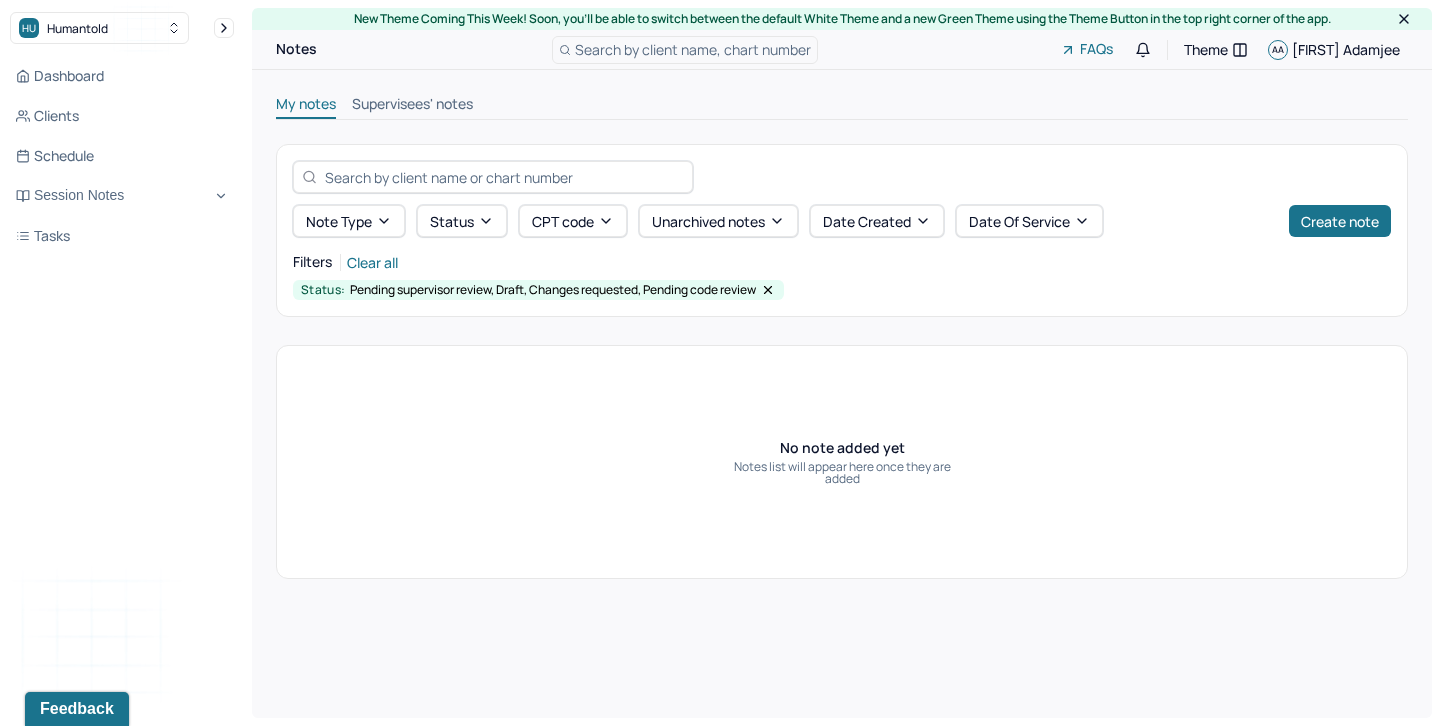 click on "Supervisees' notes" at bounding box center (412, 106) 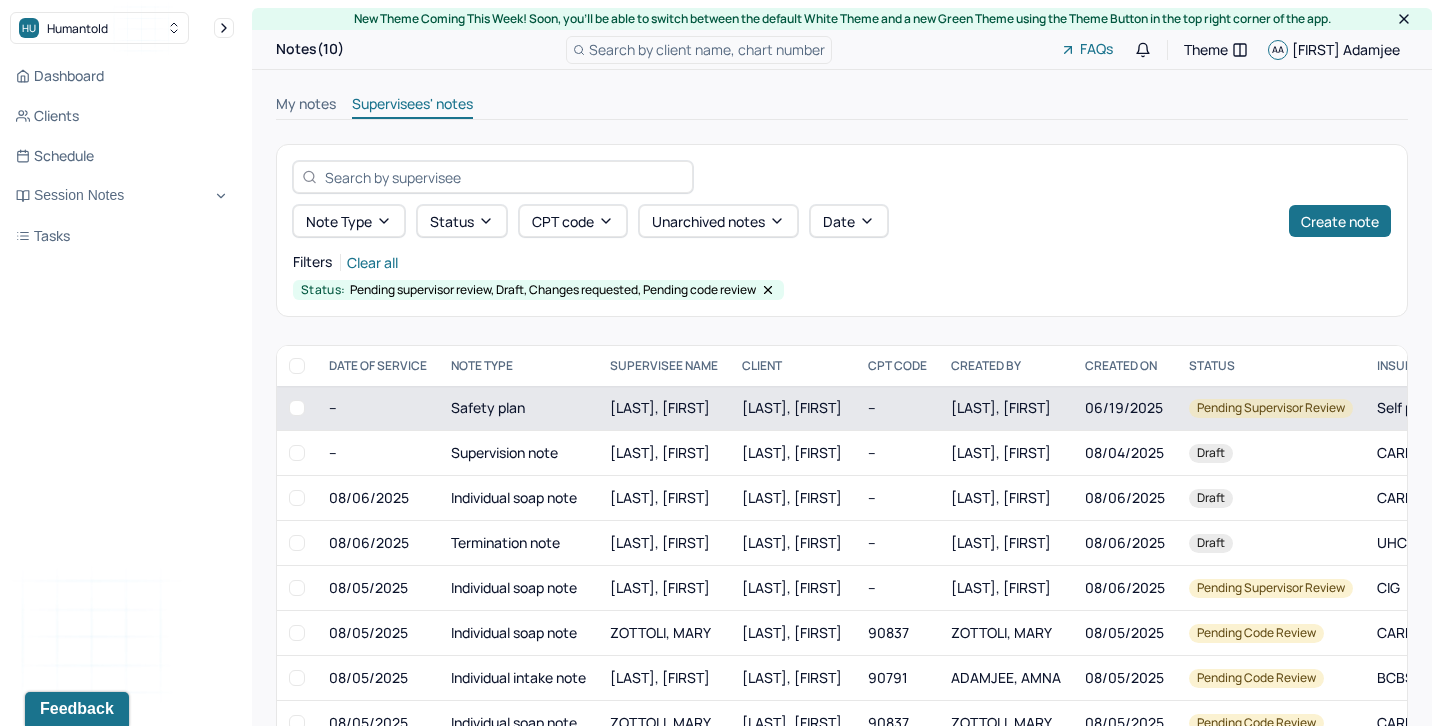 click at bounding box center [297, 408] 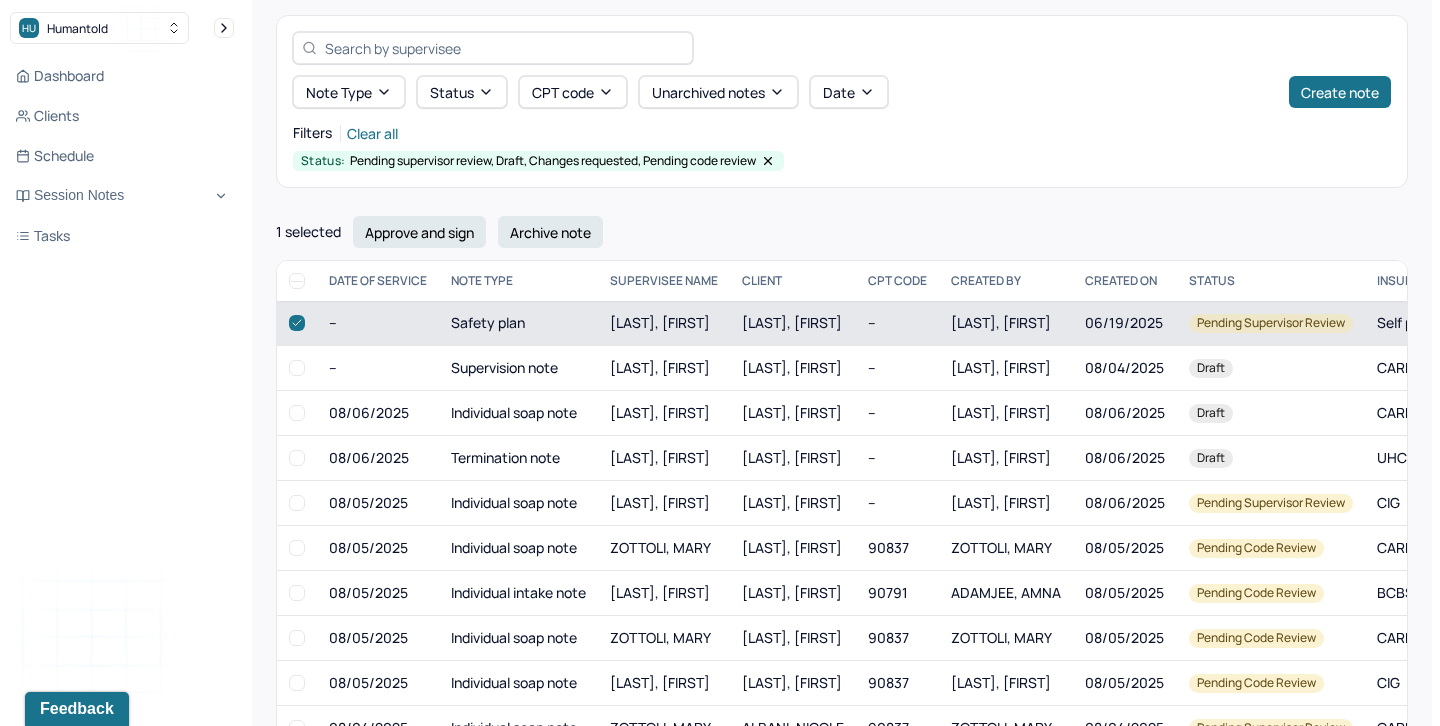 scroll, scrollTop: 185, scrollLeft: 0, axis: vertical 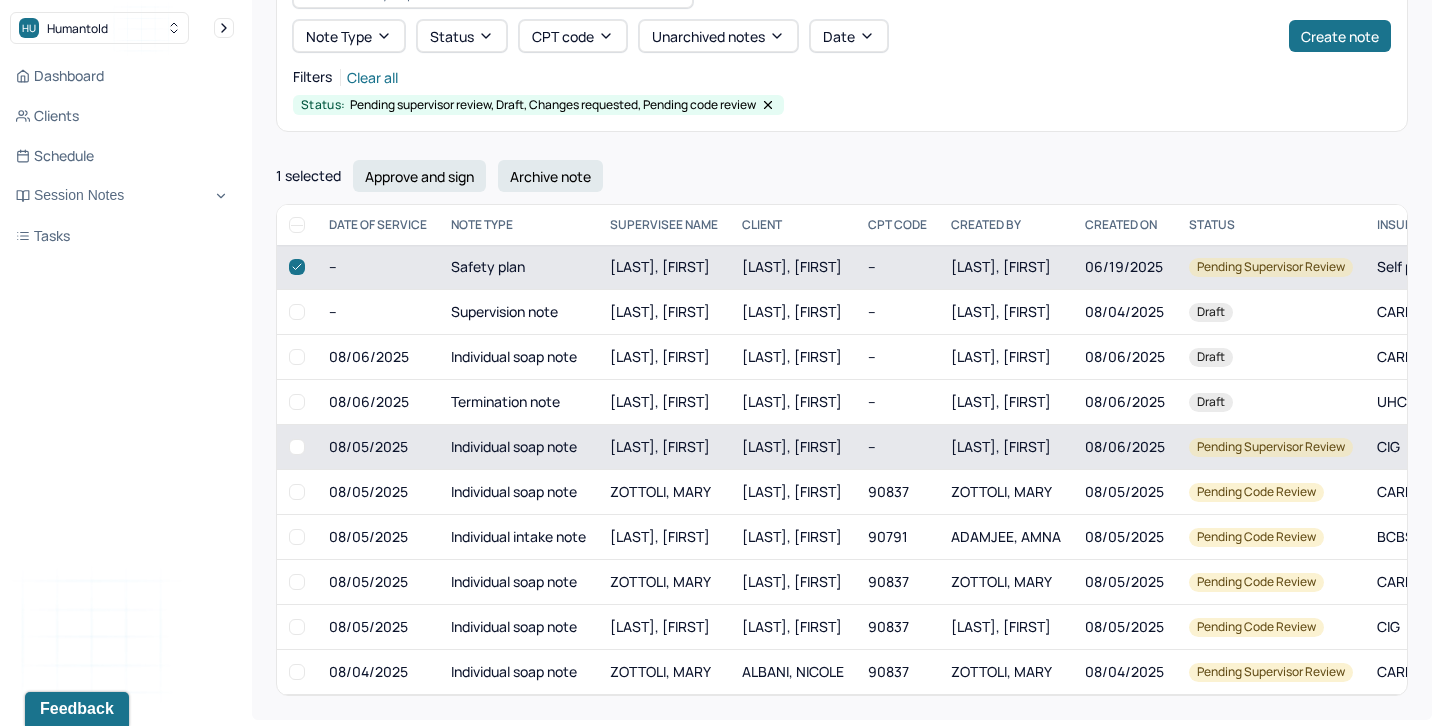 click at bounding box center [297, 447] 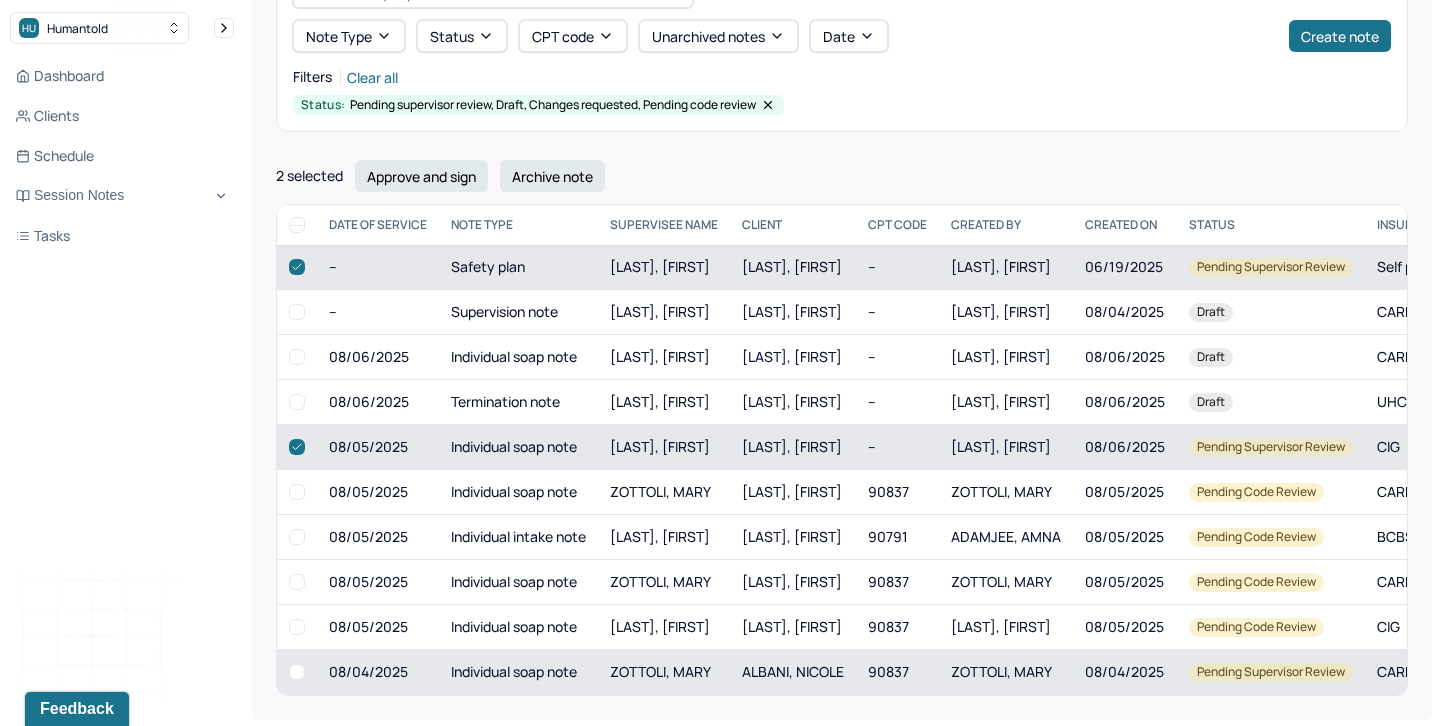 click at bounding box center (297, 672) 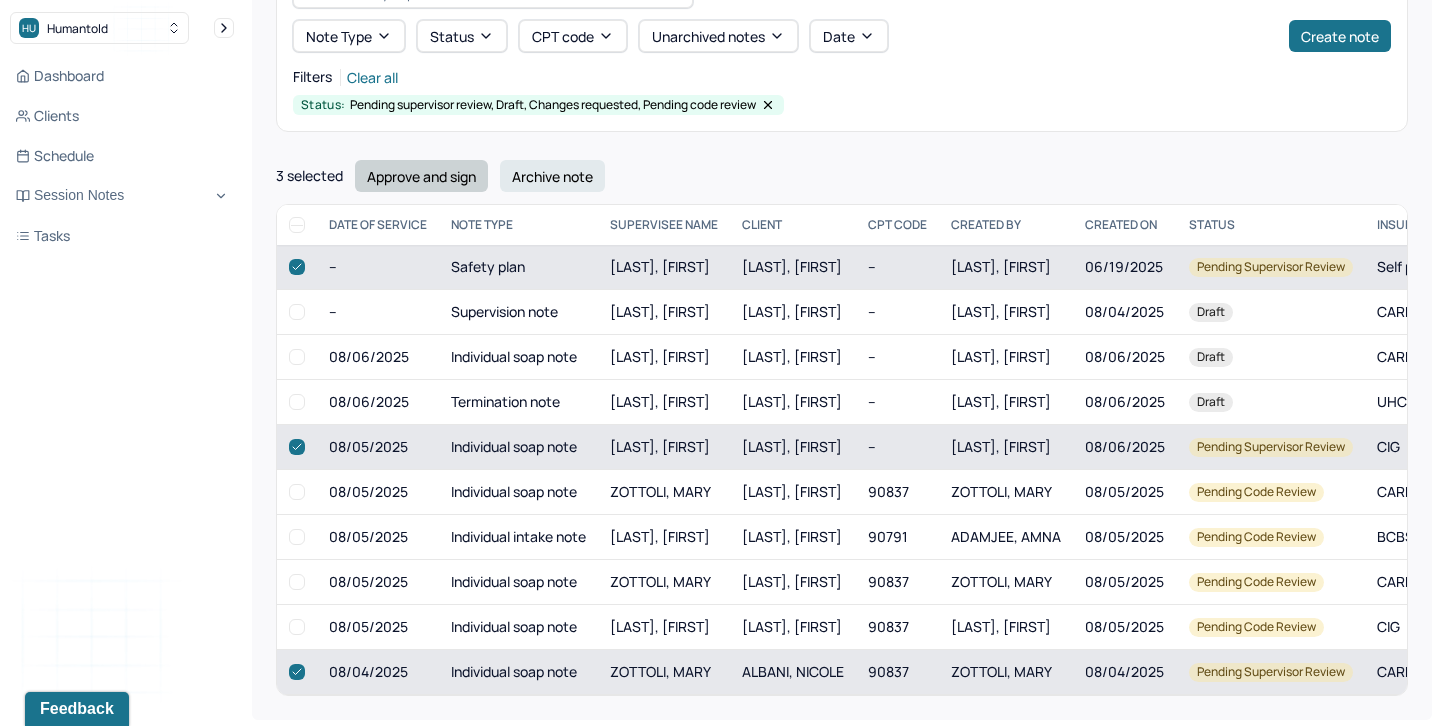 click on "Approve and sign" at bounding box center (421, 176) 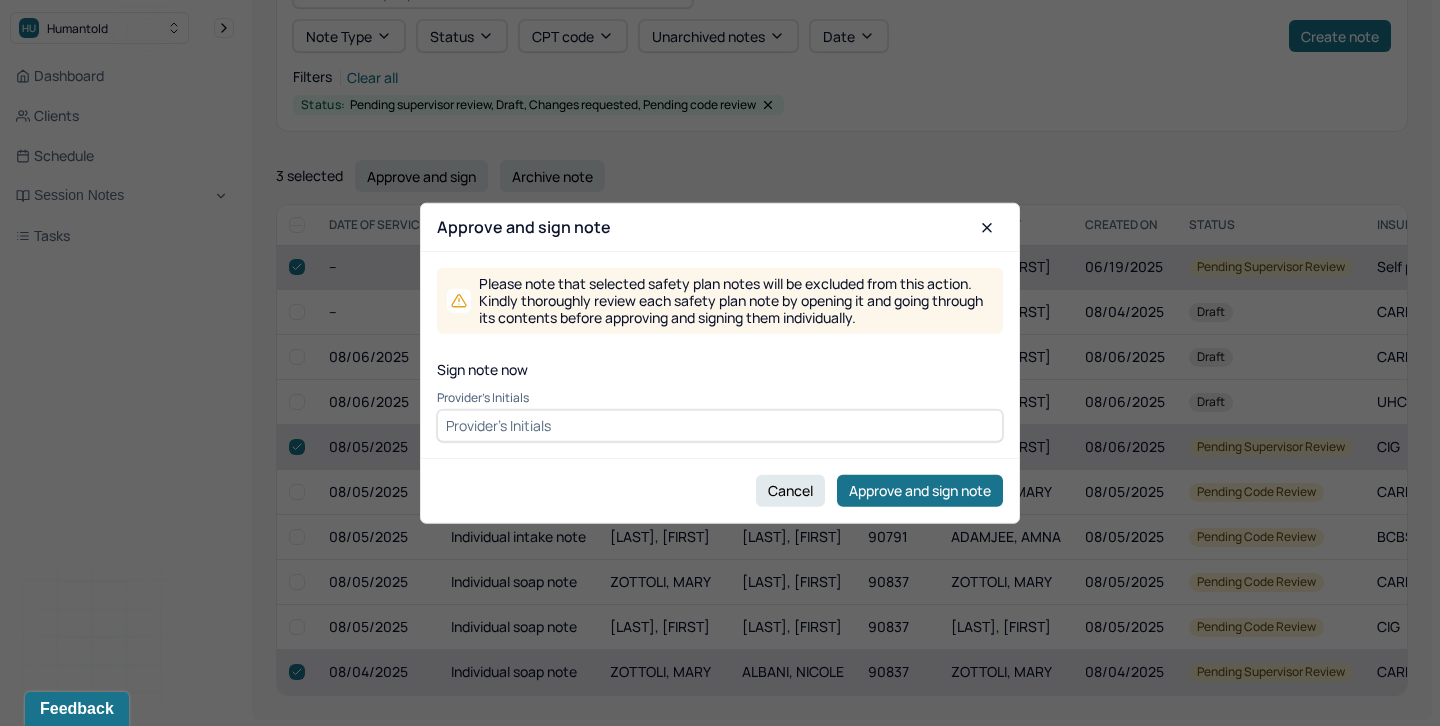 click at bounding box center [720, 425] 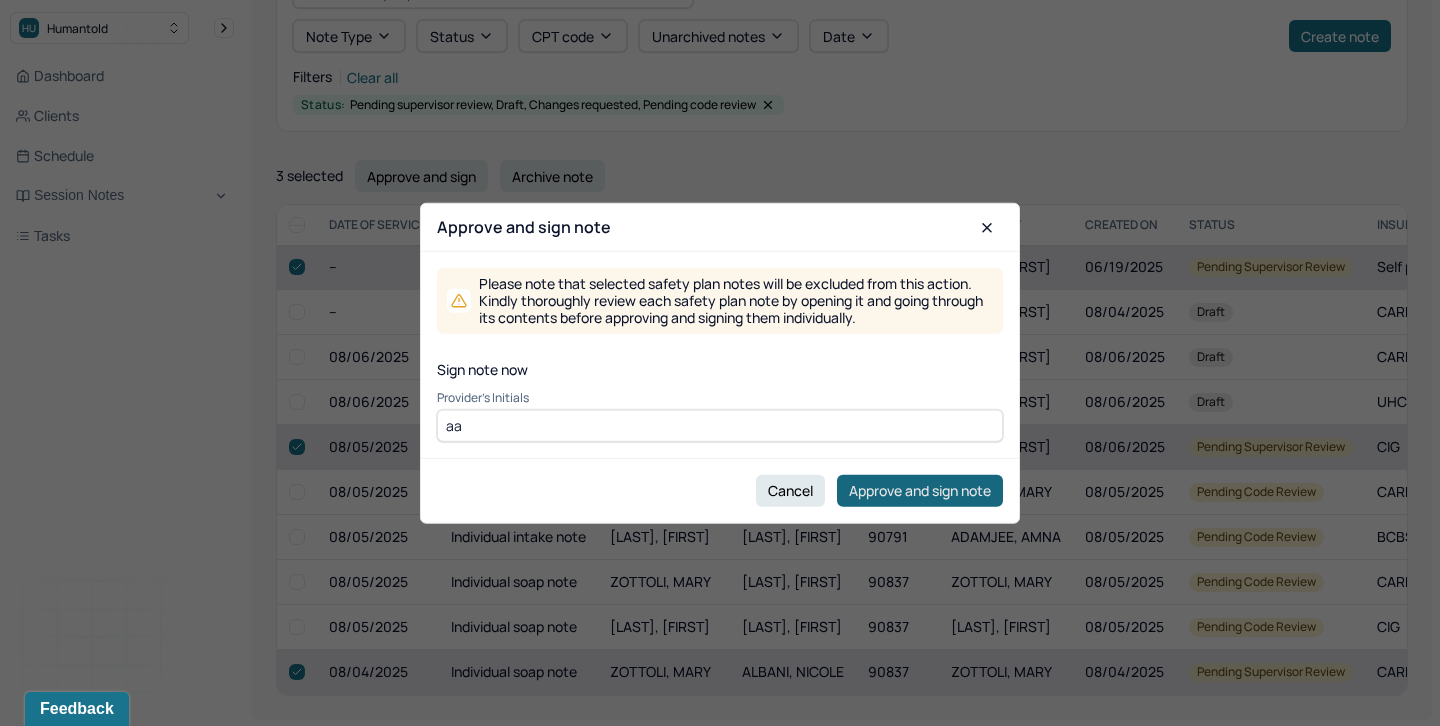 type on "aa" 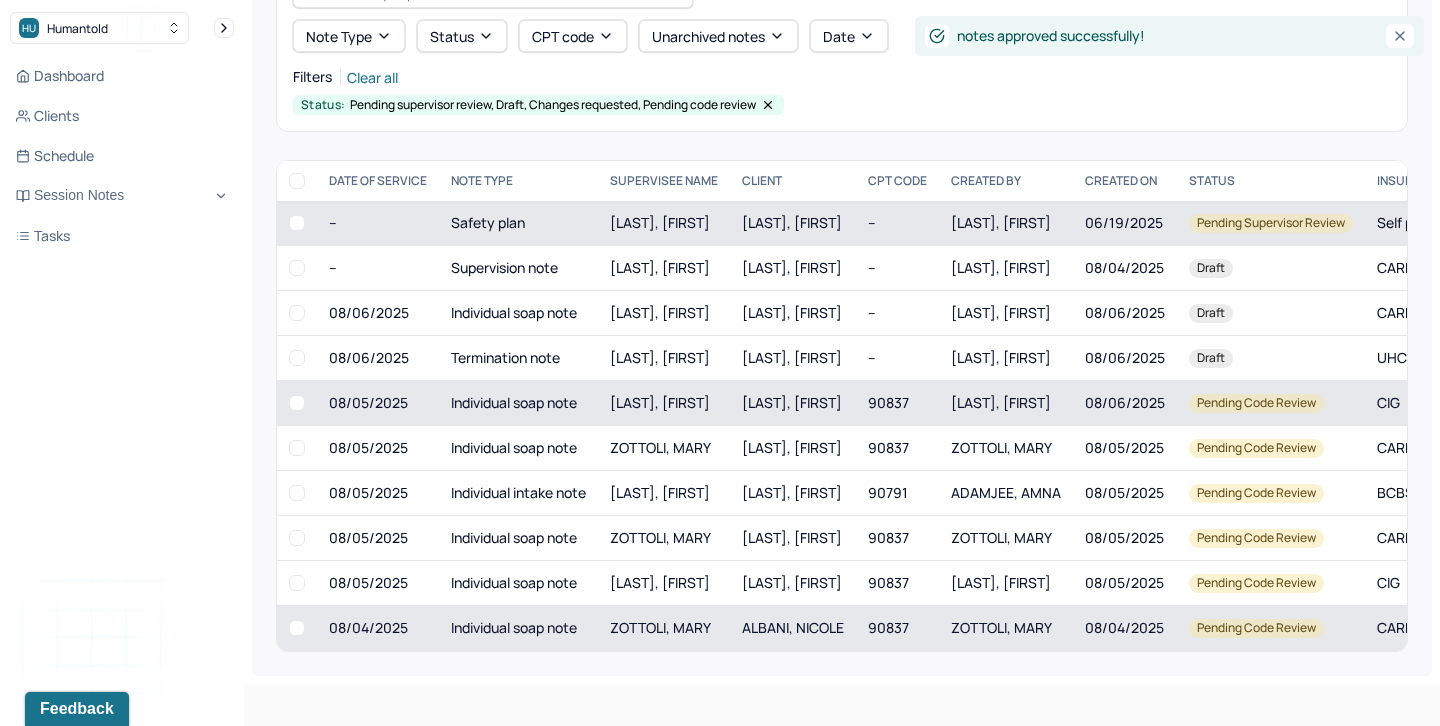 scroll, scrollTop: 141, scrollLeft: 0, axis: vertical 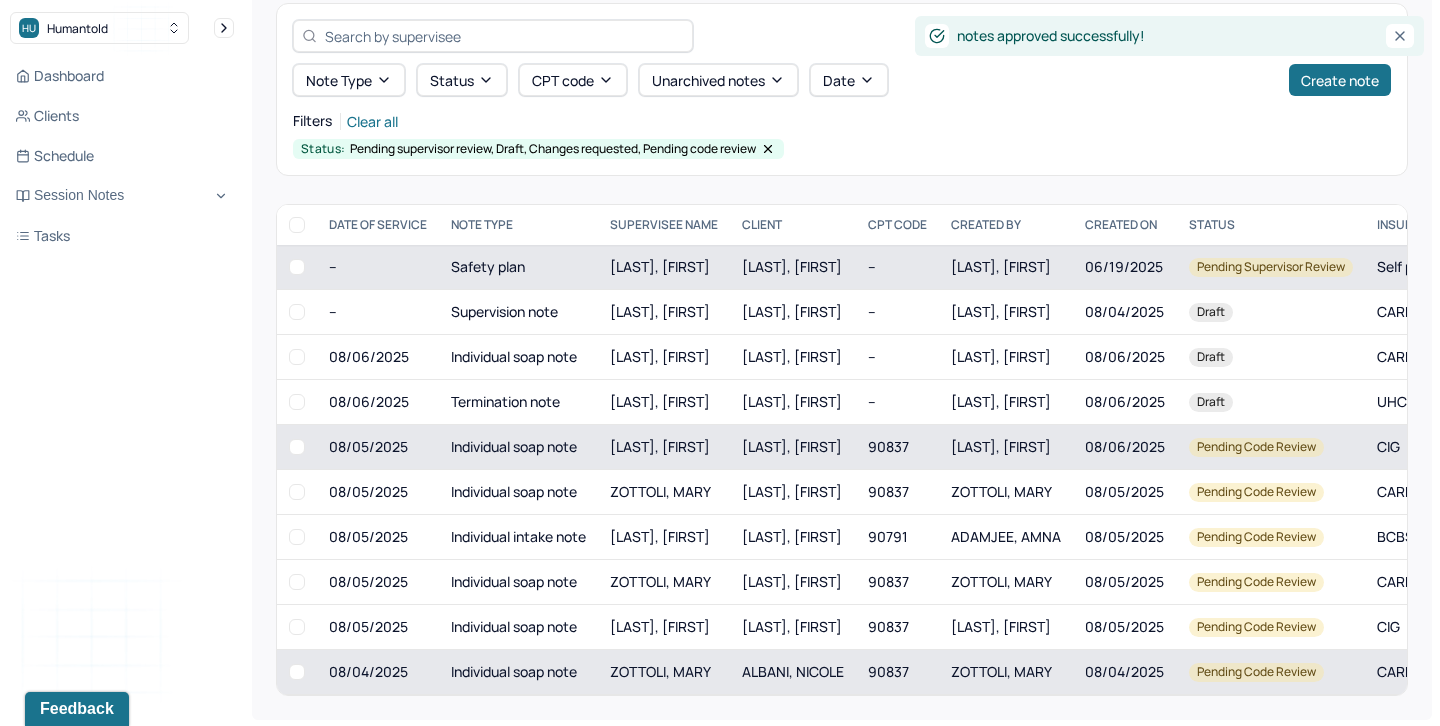 click on "[LAST], [FIRST]" at bounding box center (792, 266) 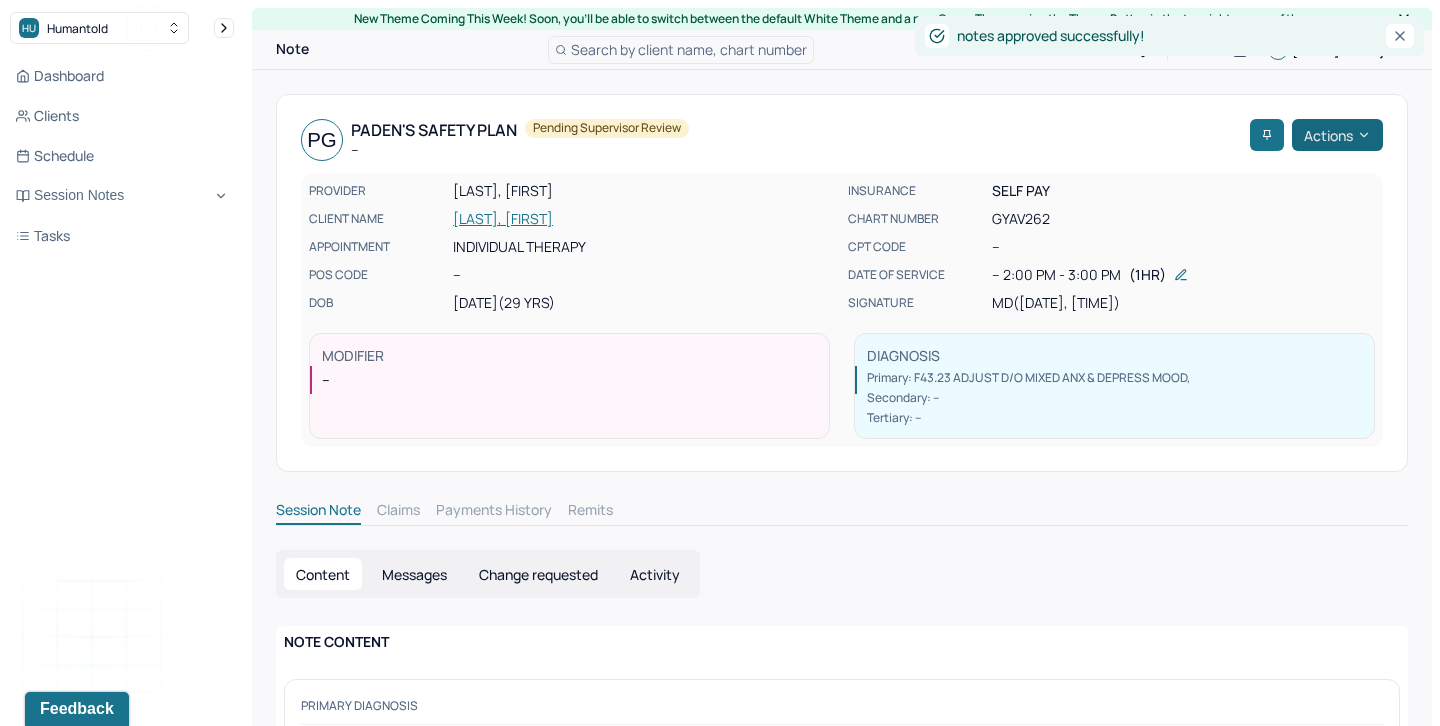 click on "Actions" at bounding box center (1337, 135) 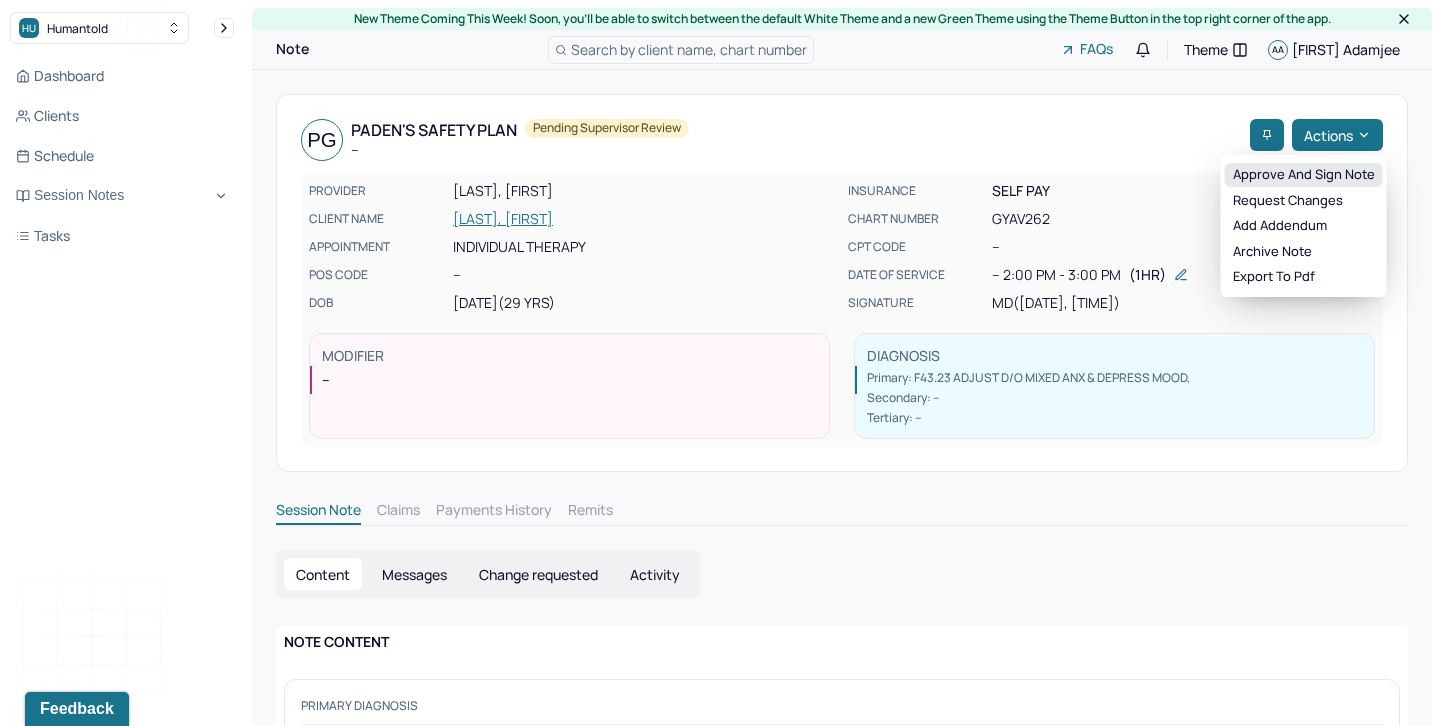 click on "Approve and sign note" at bounding box center (1304, 175) 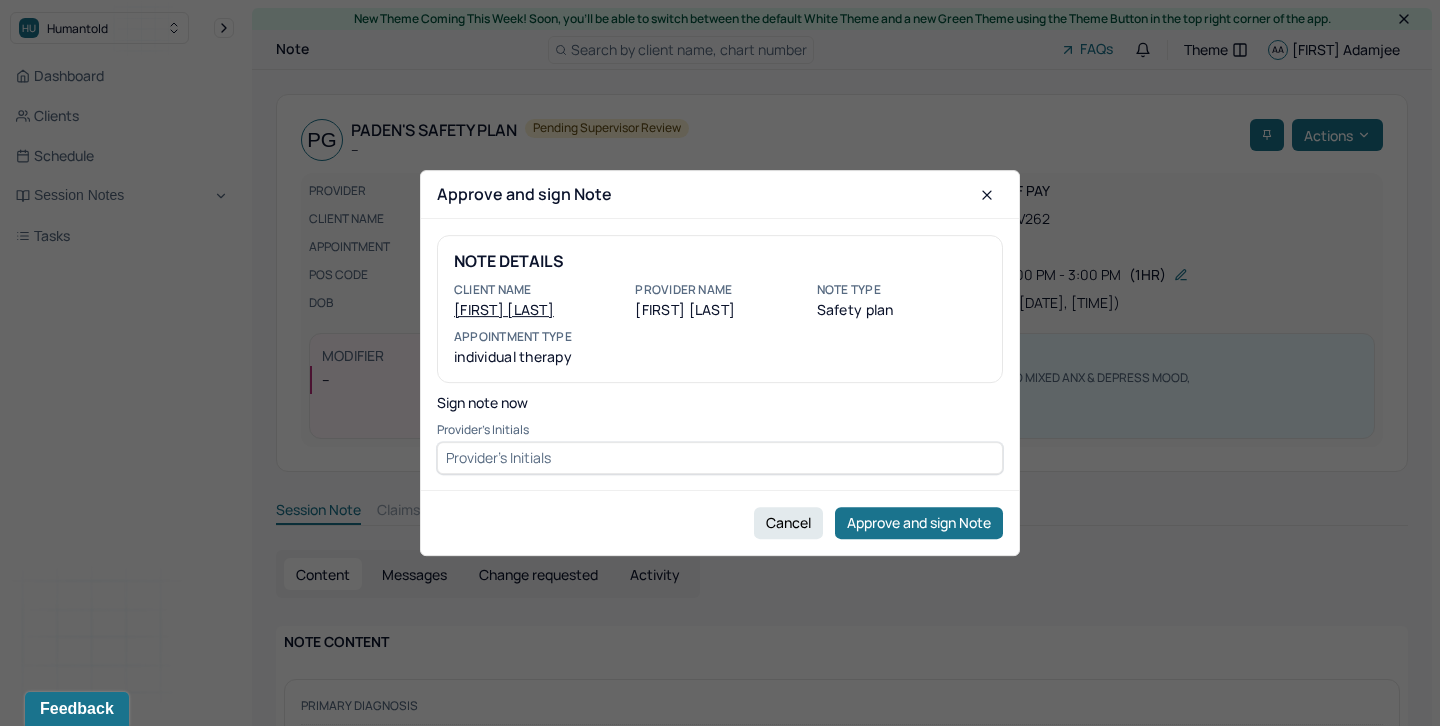 click at bounding box center [720, 458] 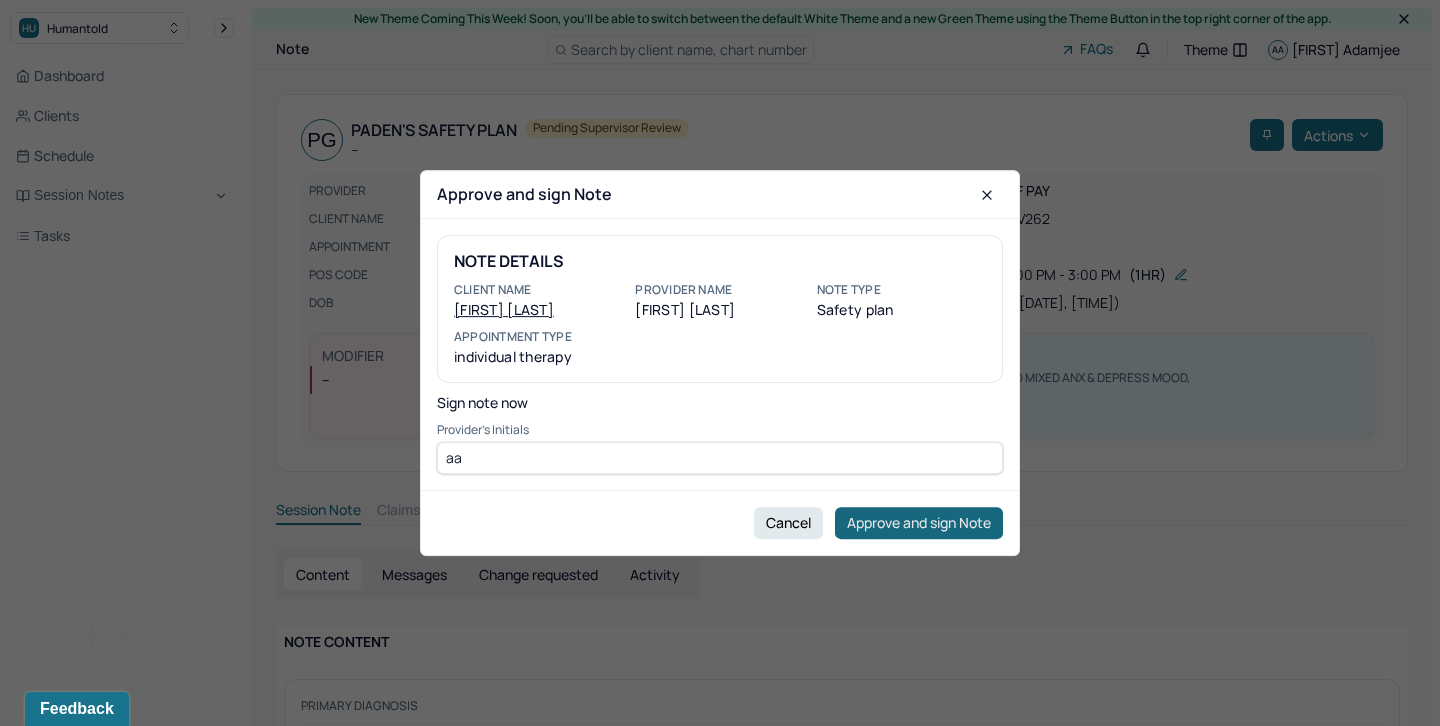 type on "aa" 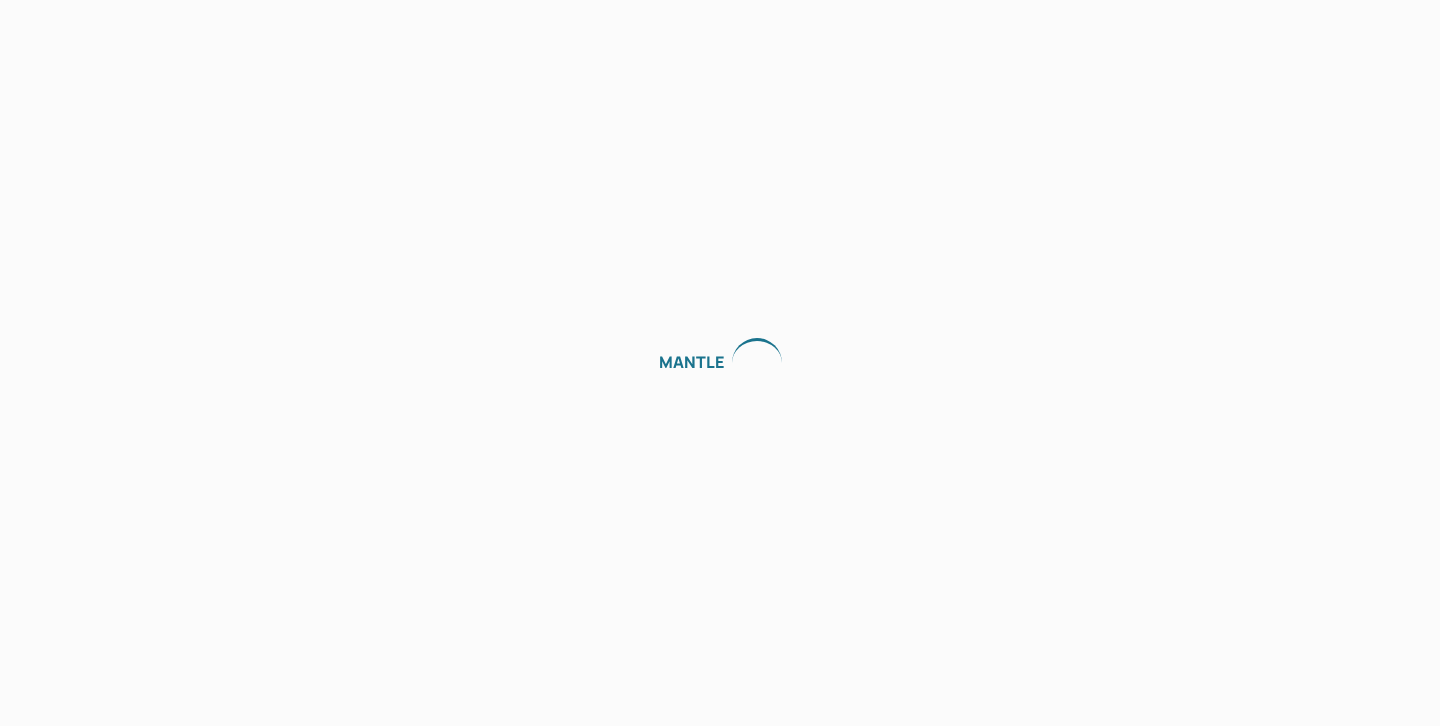scroll, scrollTop: 0, scrollLeft: 0, axis: both 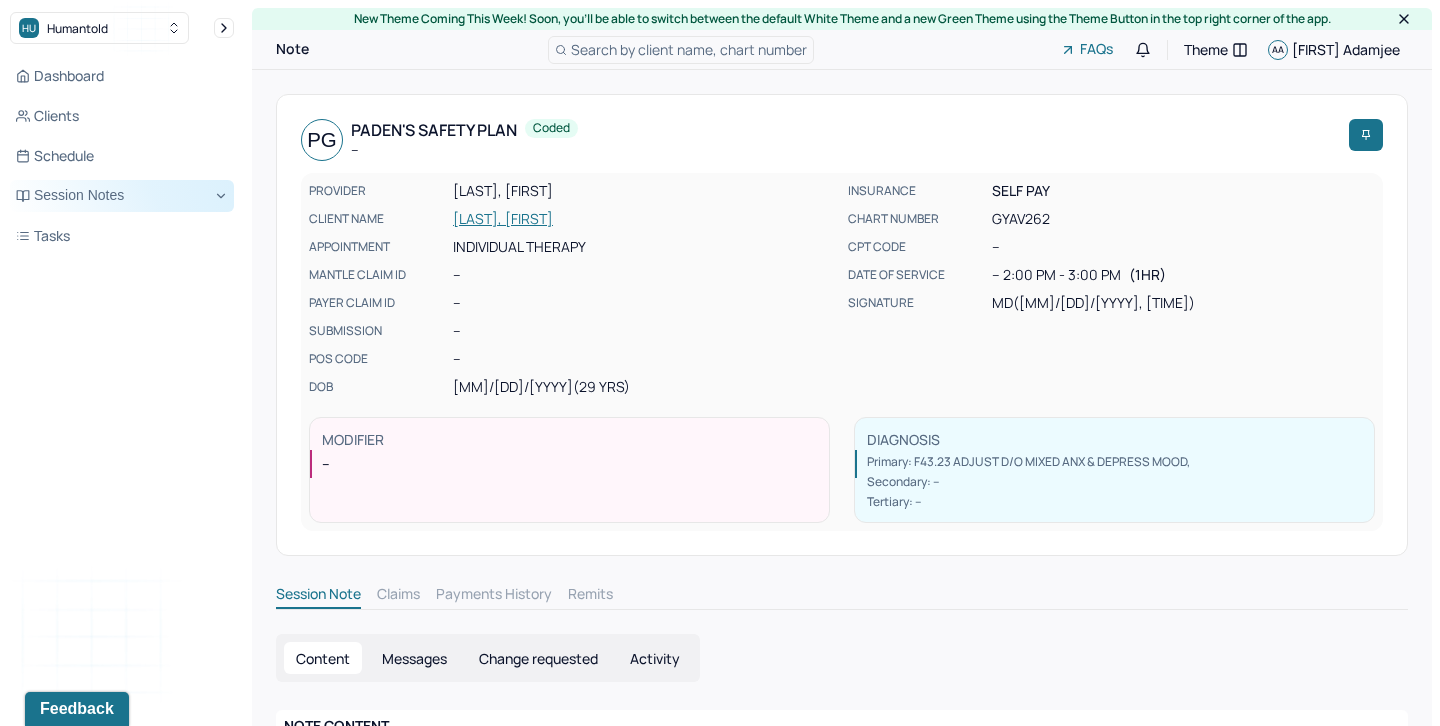 click on "Session Notes" at bounding box center [122, 196] 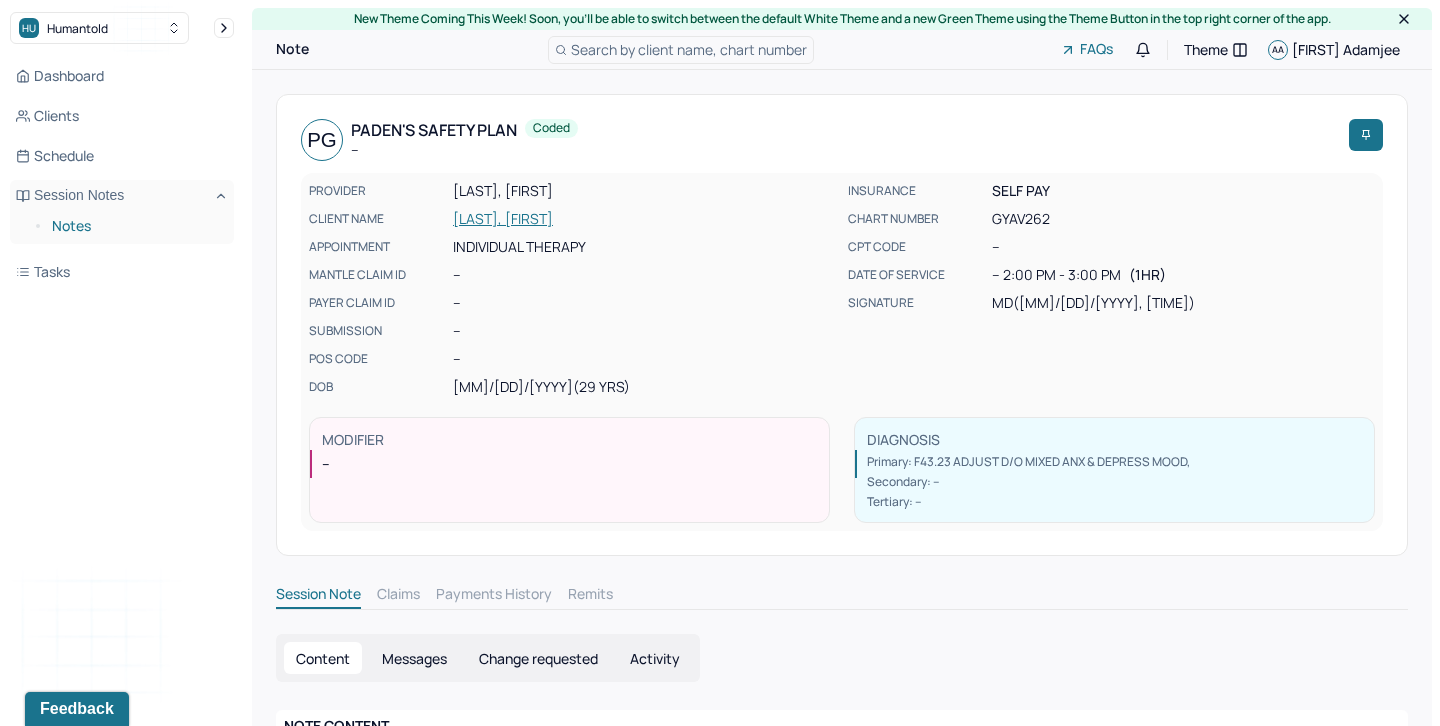 click on "Notes" at bounding box center (135, 226) 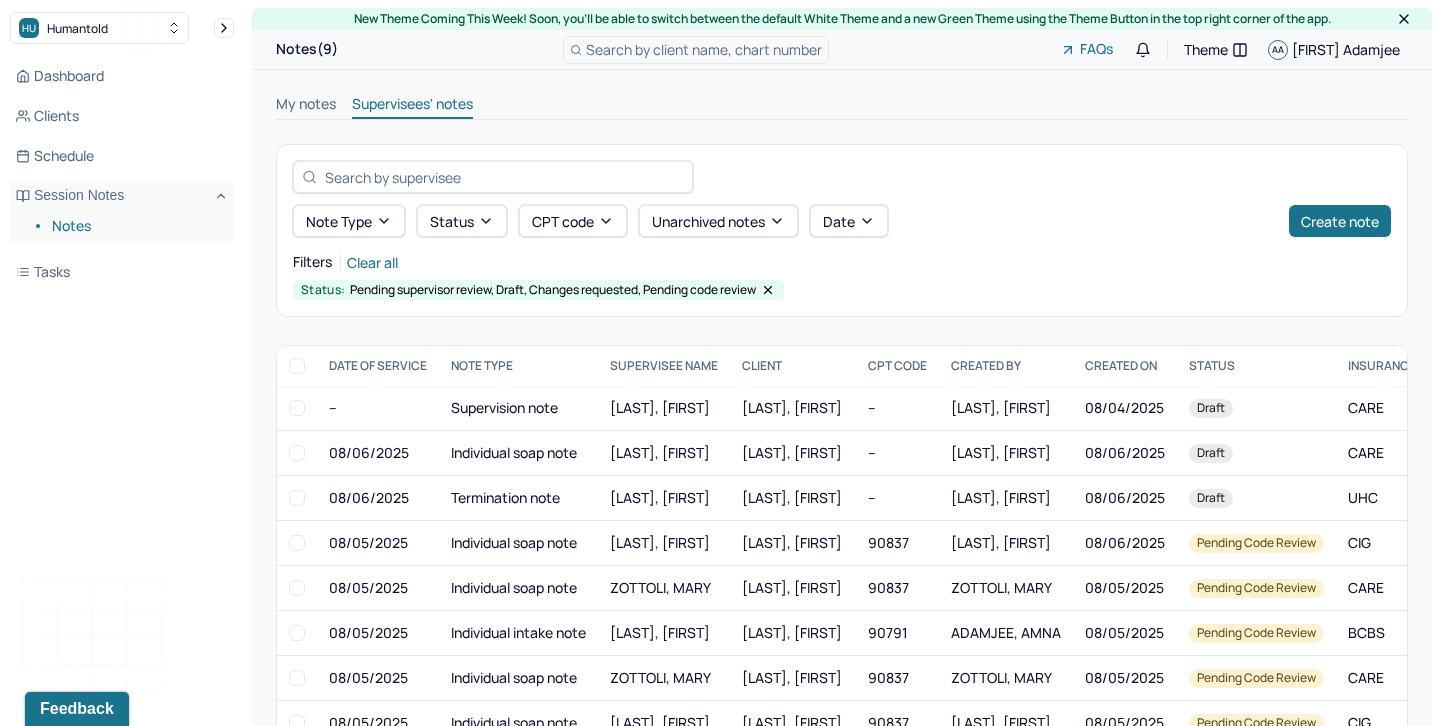 click on "My notes" at bounding box center (306, 106) 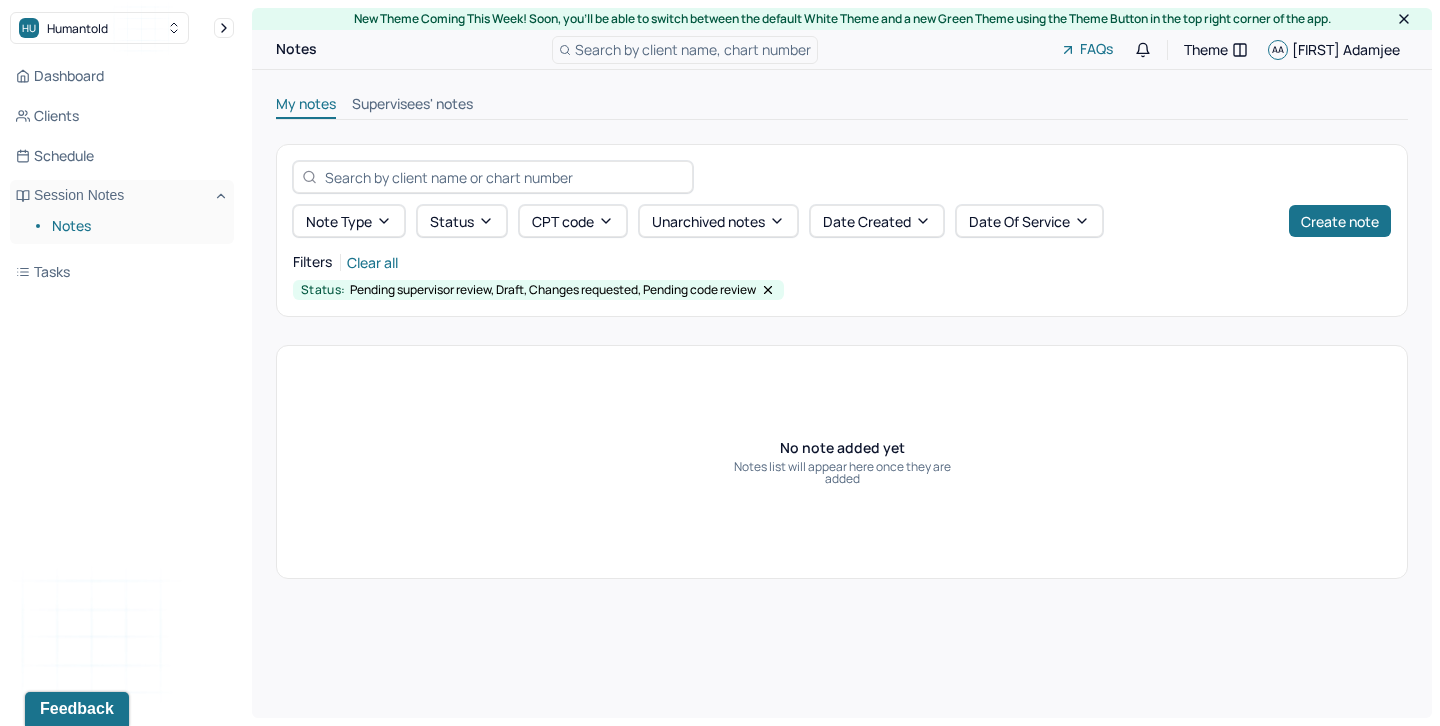 click on "Supervisees' notes" at bounding box center (412, 106) 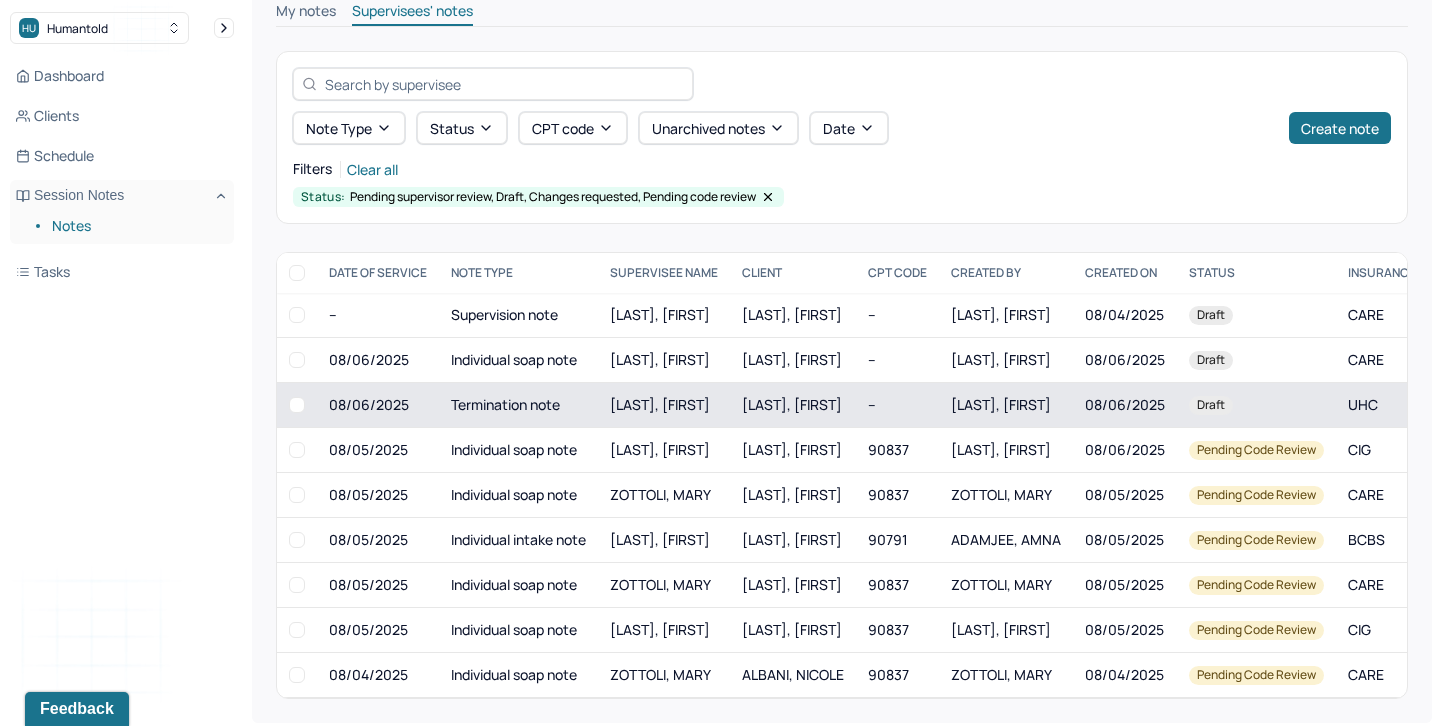 scroll, scrollTop: 96, scrollLeft: 0, axis: vertical 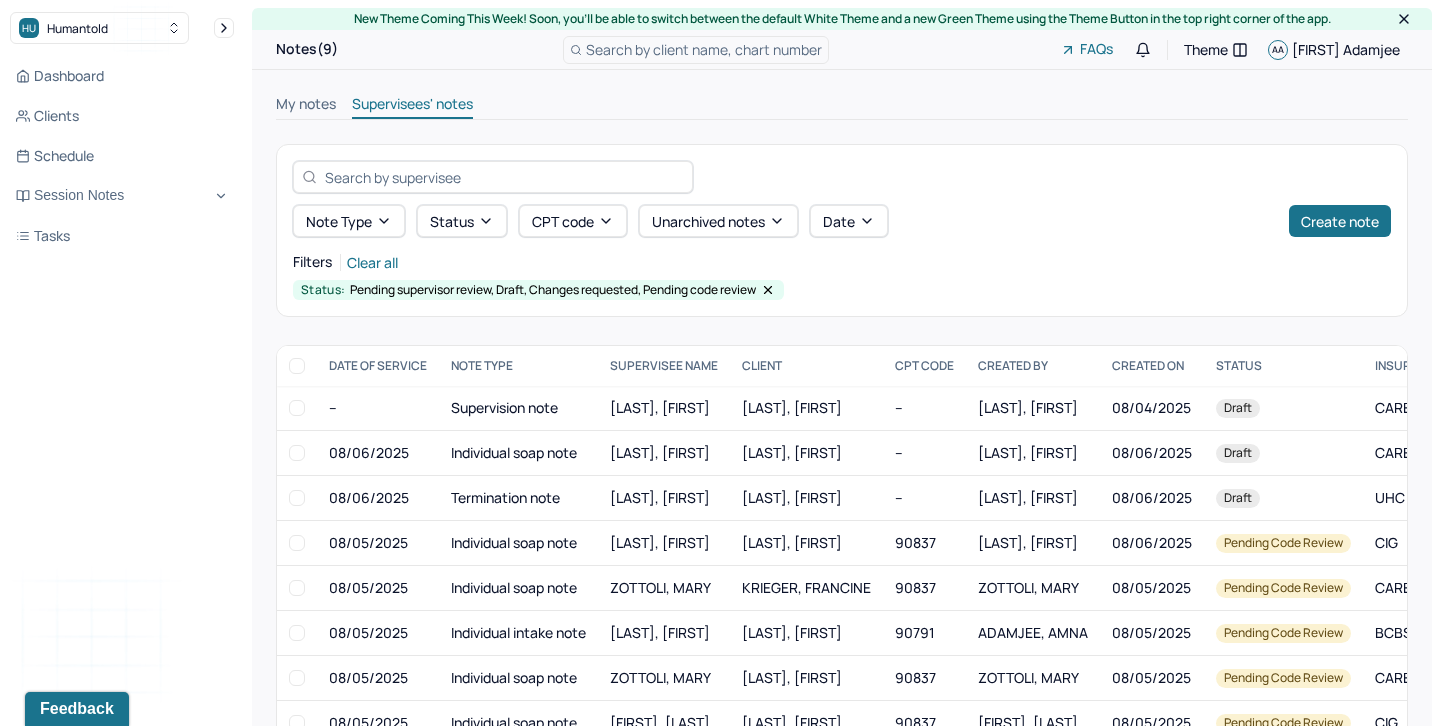 click on "My notes" at bounding box center [306, 106] 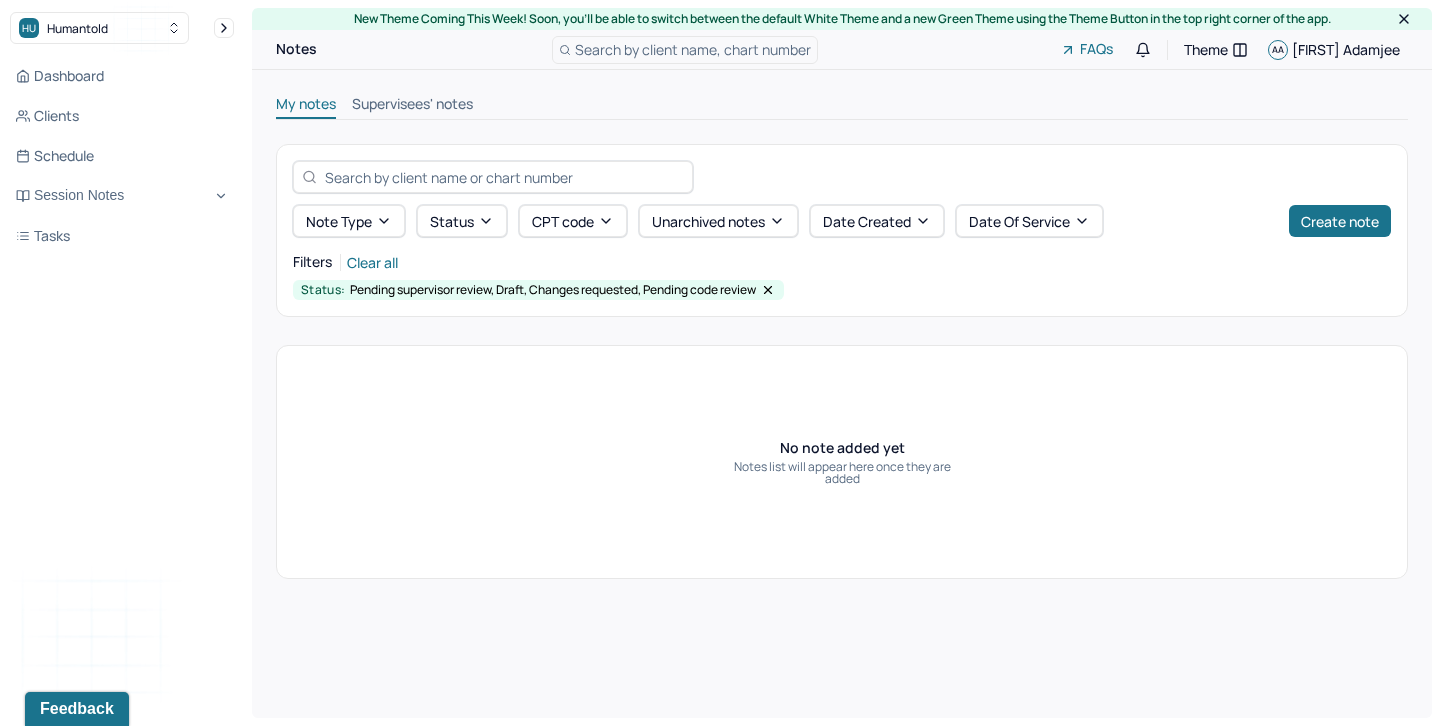 click on "Supervisees' notes" at bounding box center [412, 106] 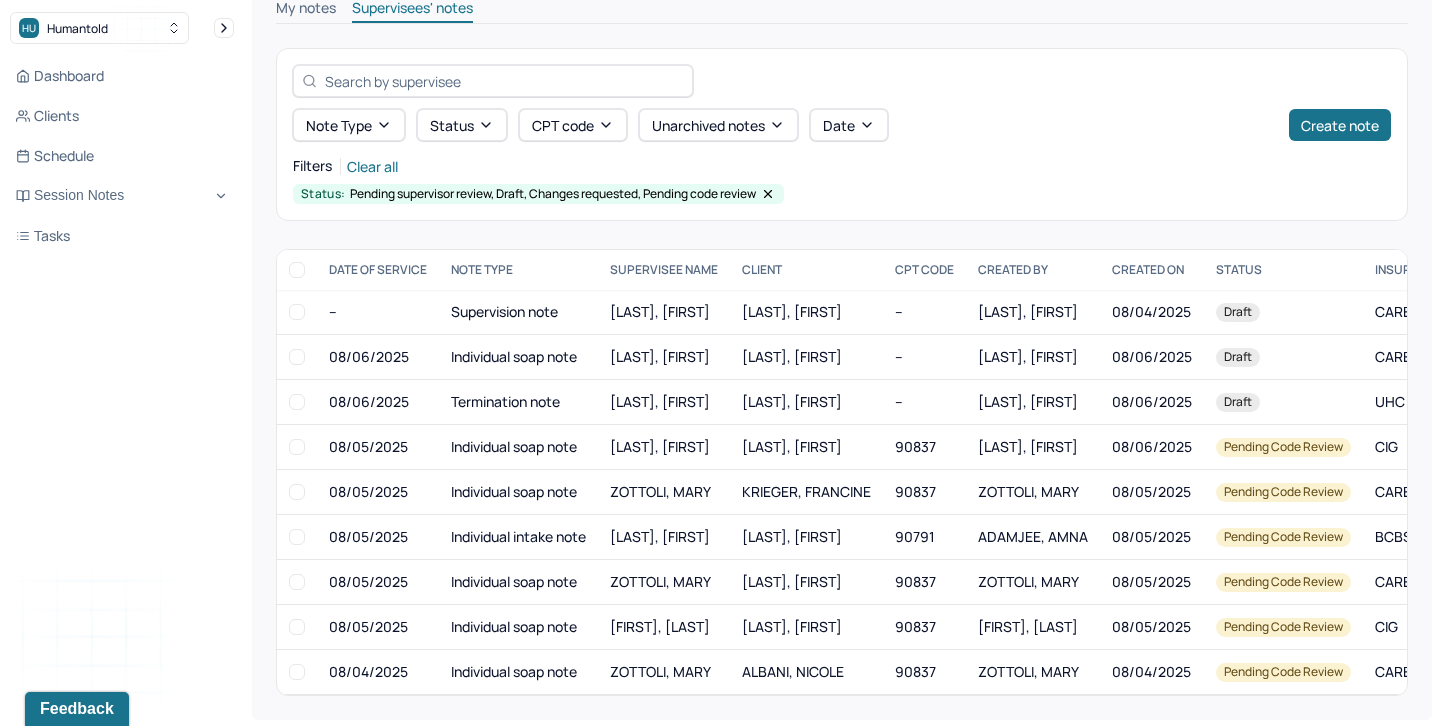 scroll, scrollTop: 0, scrollLeft: 0, axis: both 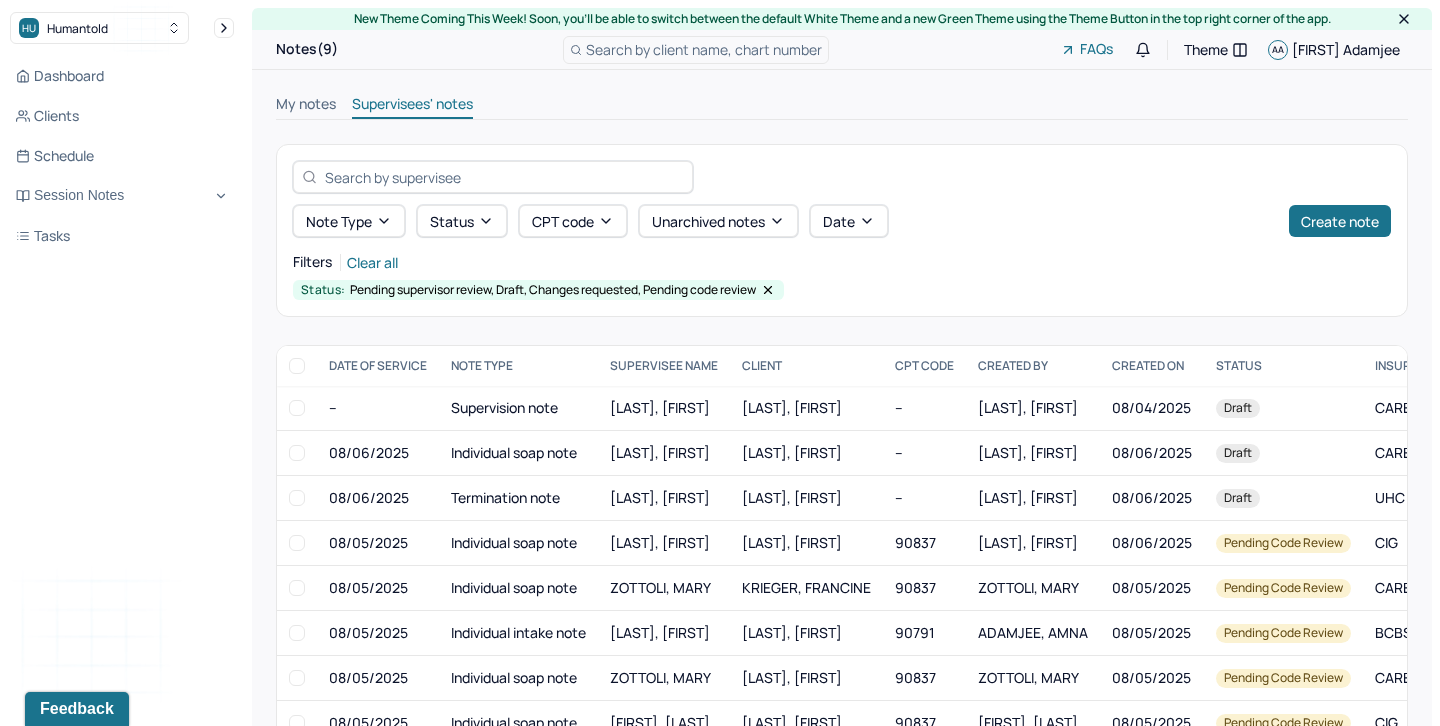 click on "My notes" at bounding box center (306, 106) 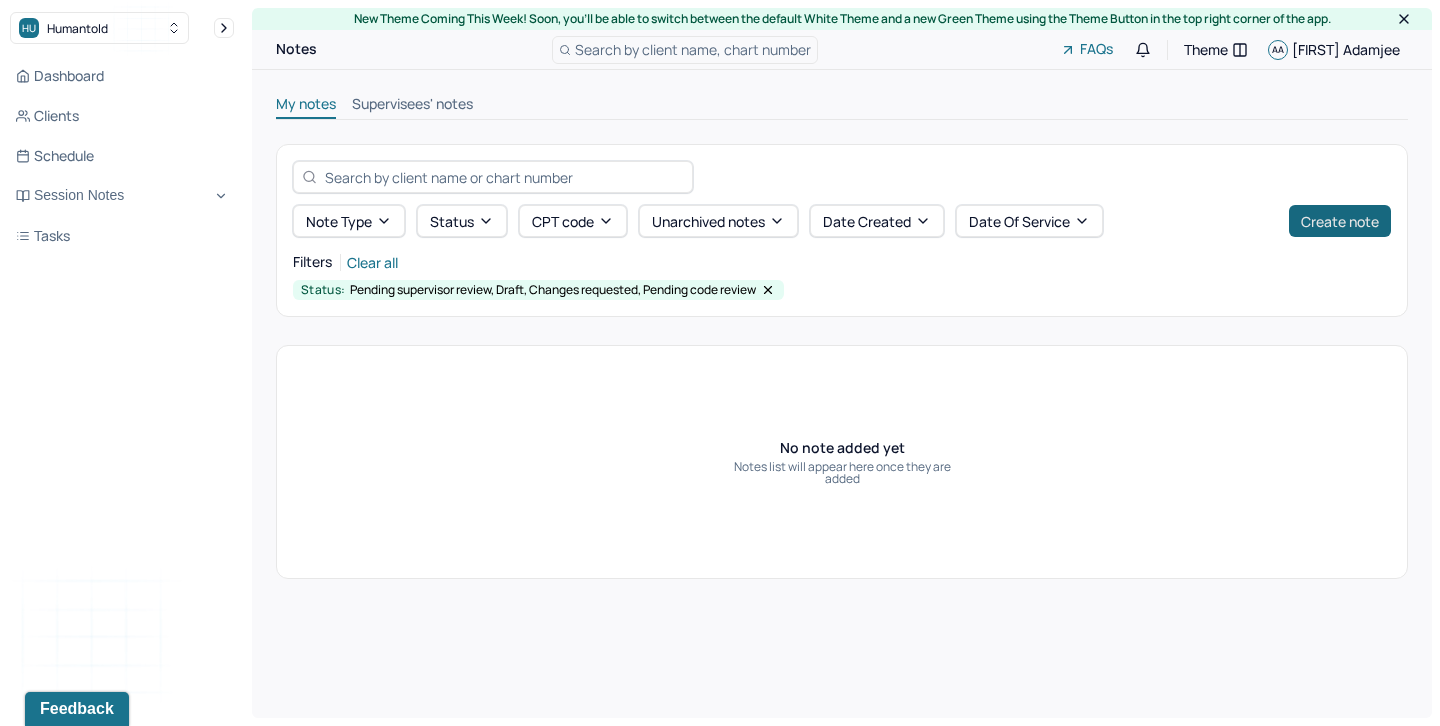 click on "Create note" at bounding box center [1340, 221] 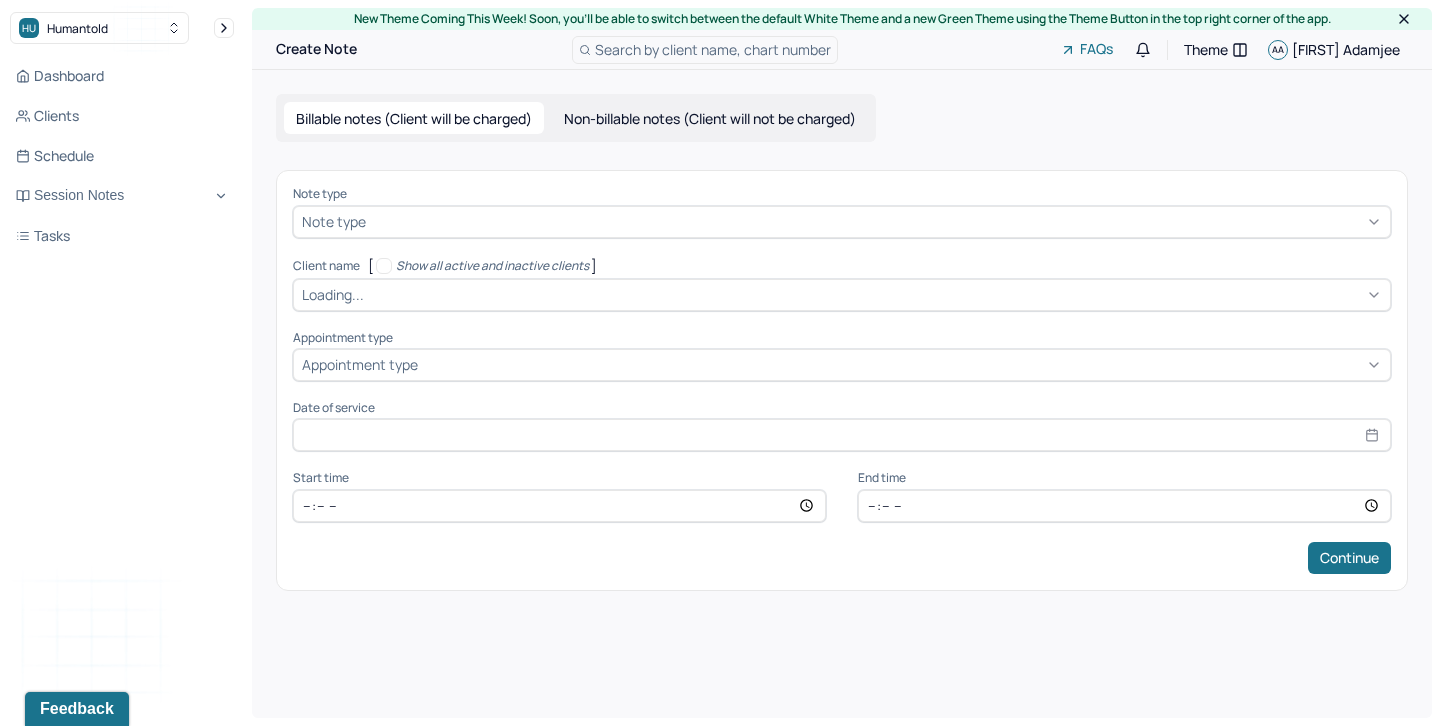 click at bounding box center [876, 221] 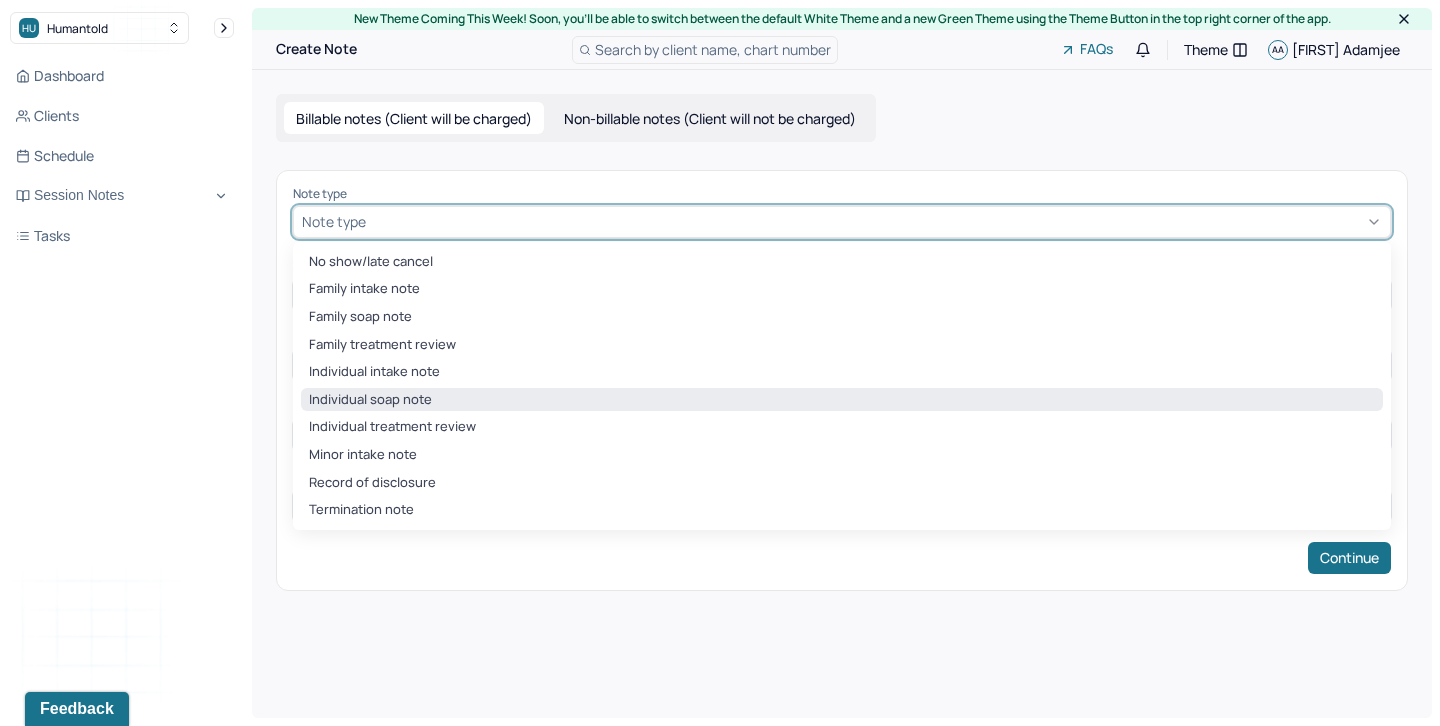 click on "Individual soap note" at bounding box center (842, 400) 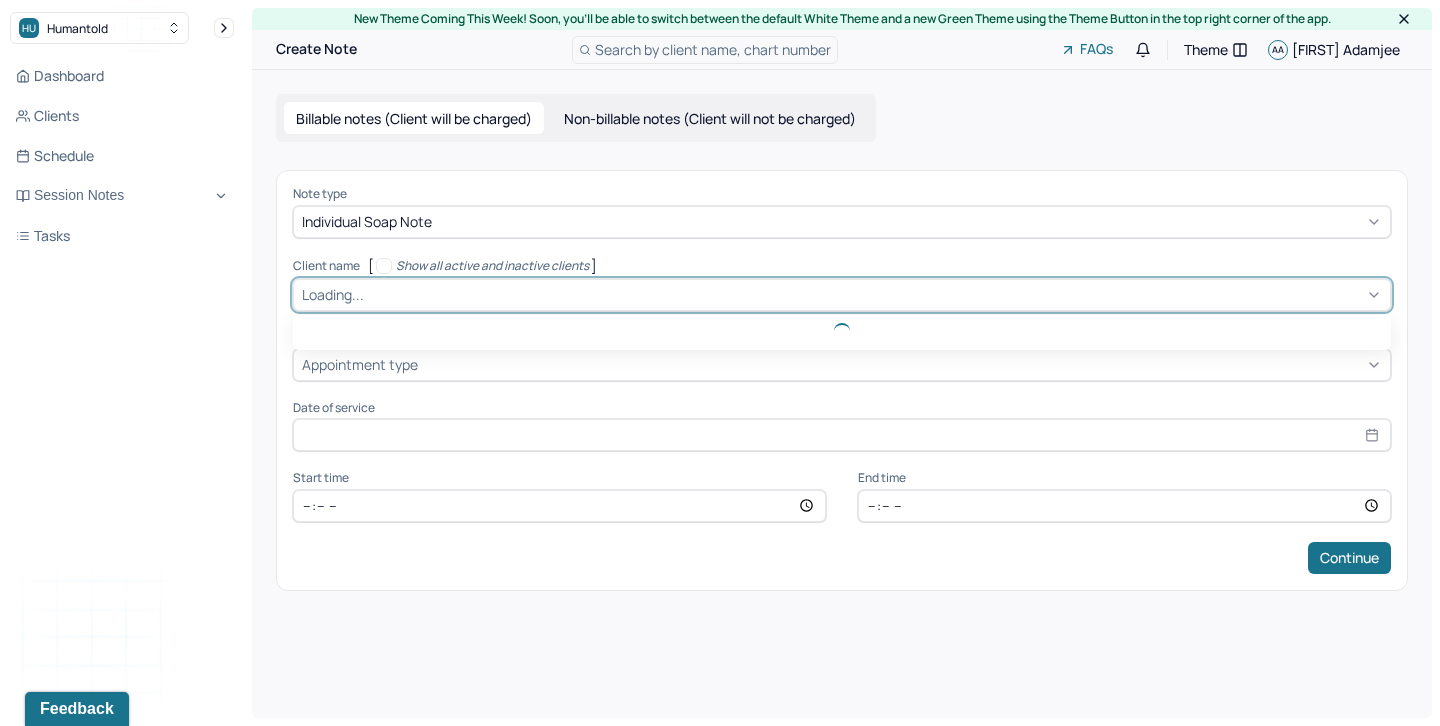 click at bounding box center [875, 294] 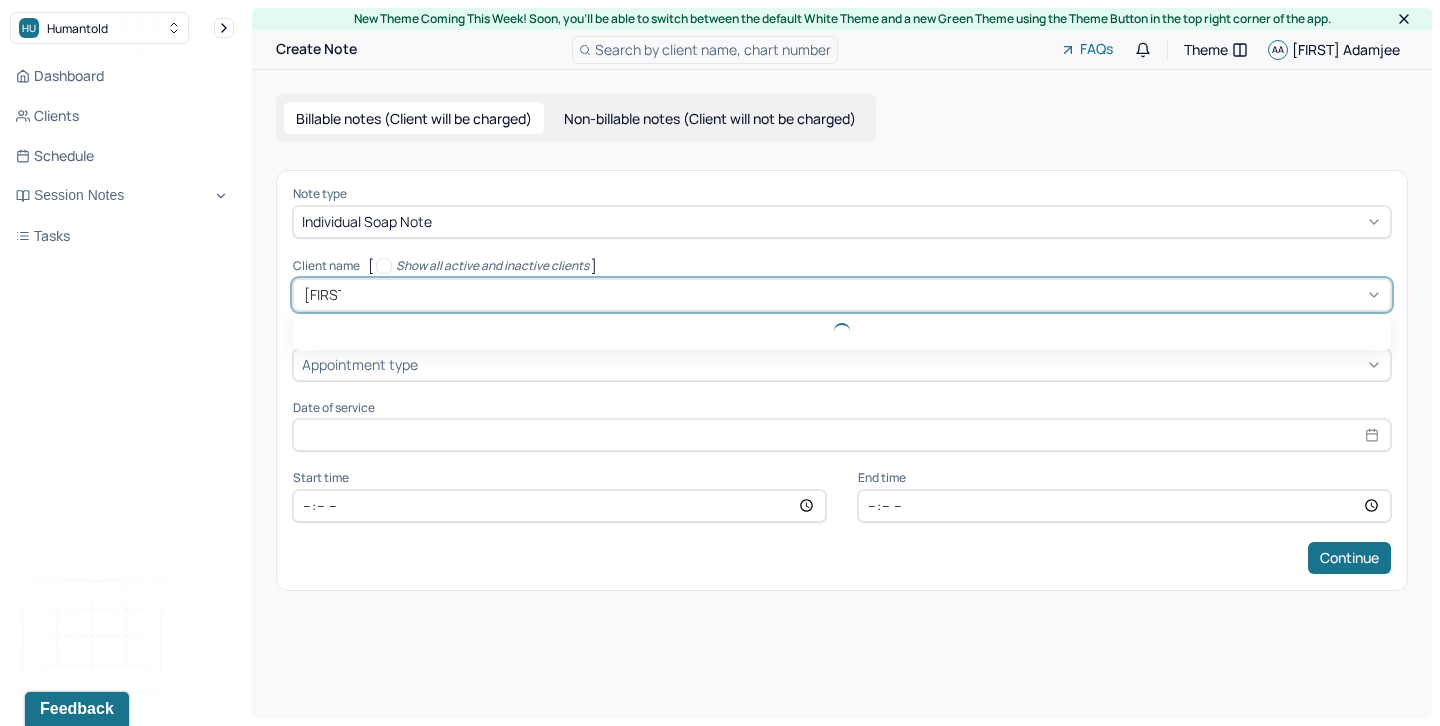 type on "rogers" 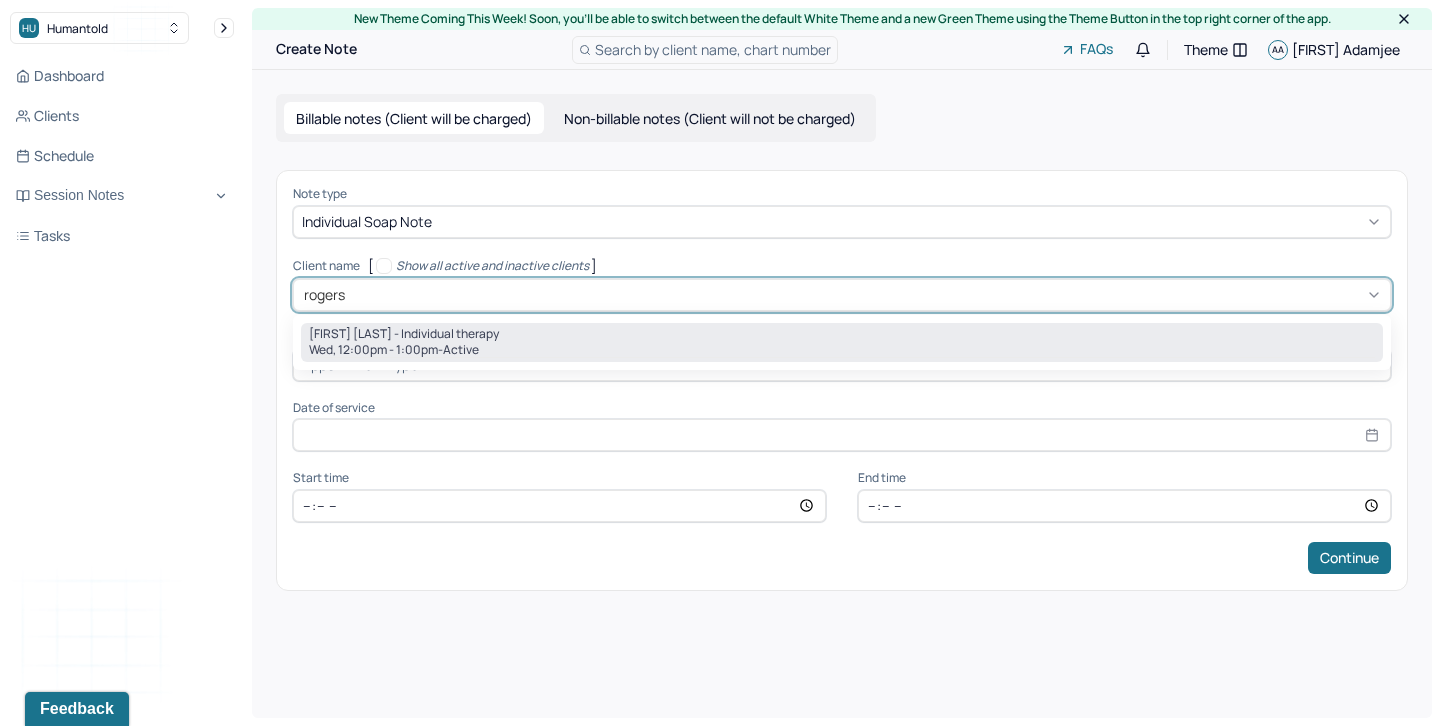 click on "[FIRST] [LAST] - Individual therapy" at bounding box center (404, 334) 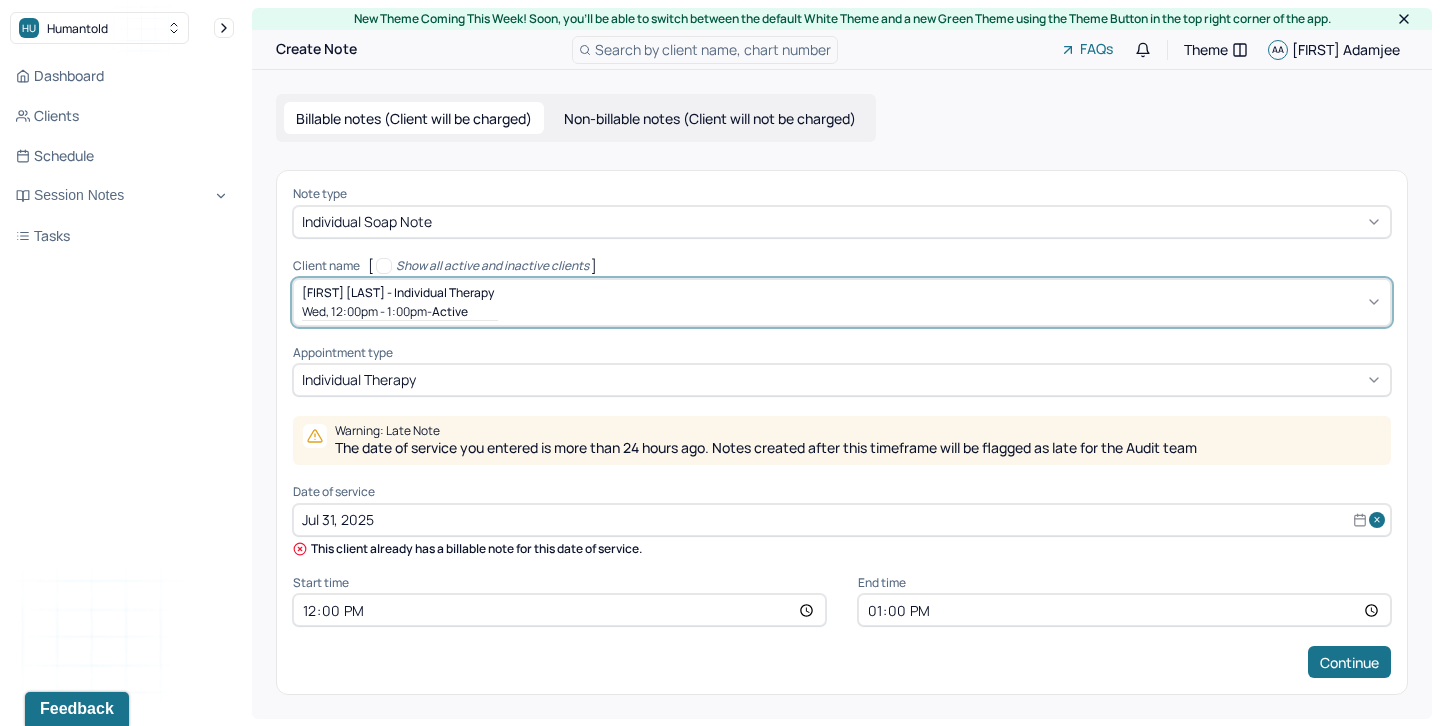 click on "Jul 31, 2025" at bounding box center [842, 520] 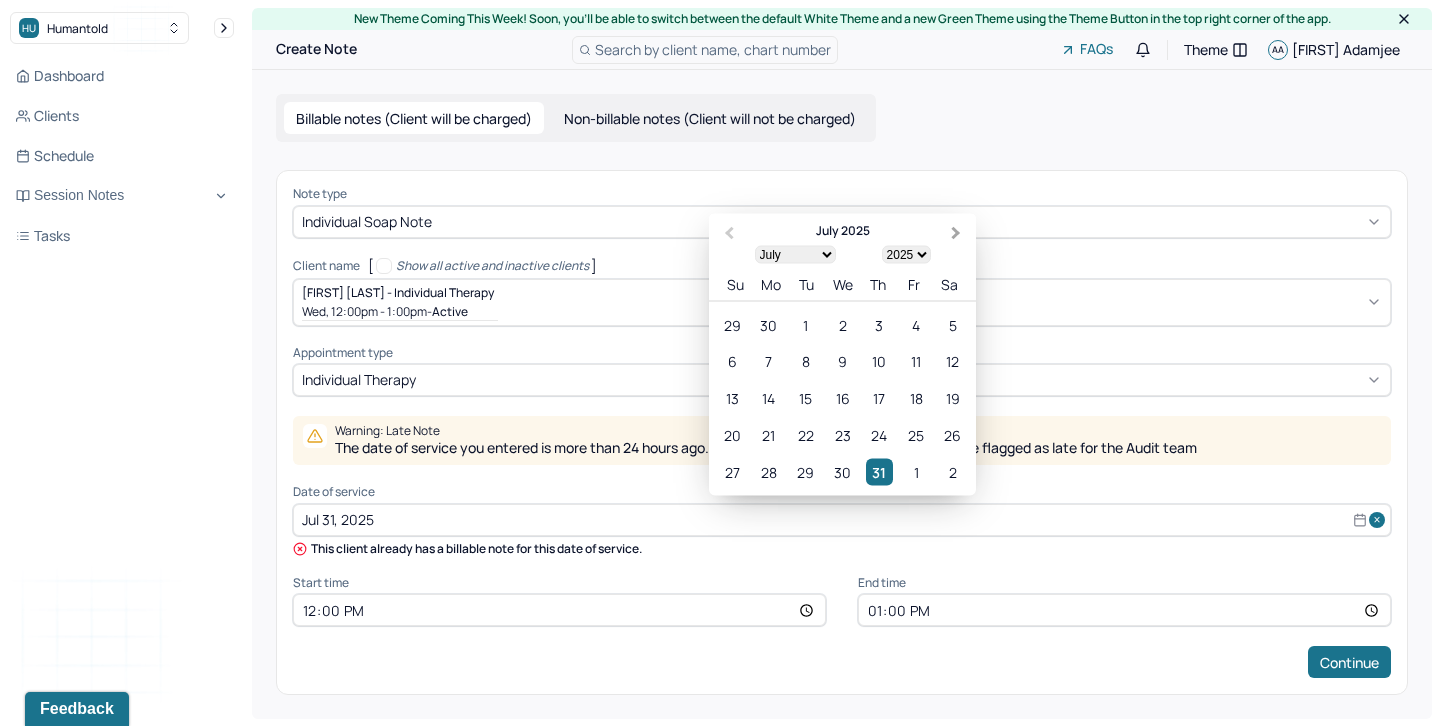 click on "Next Month" at bounding box center (958, 234) 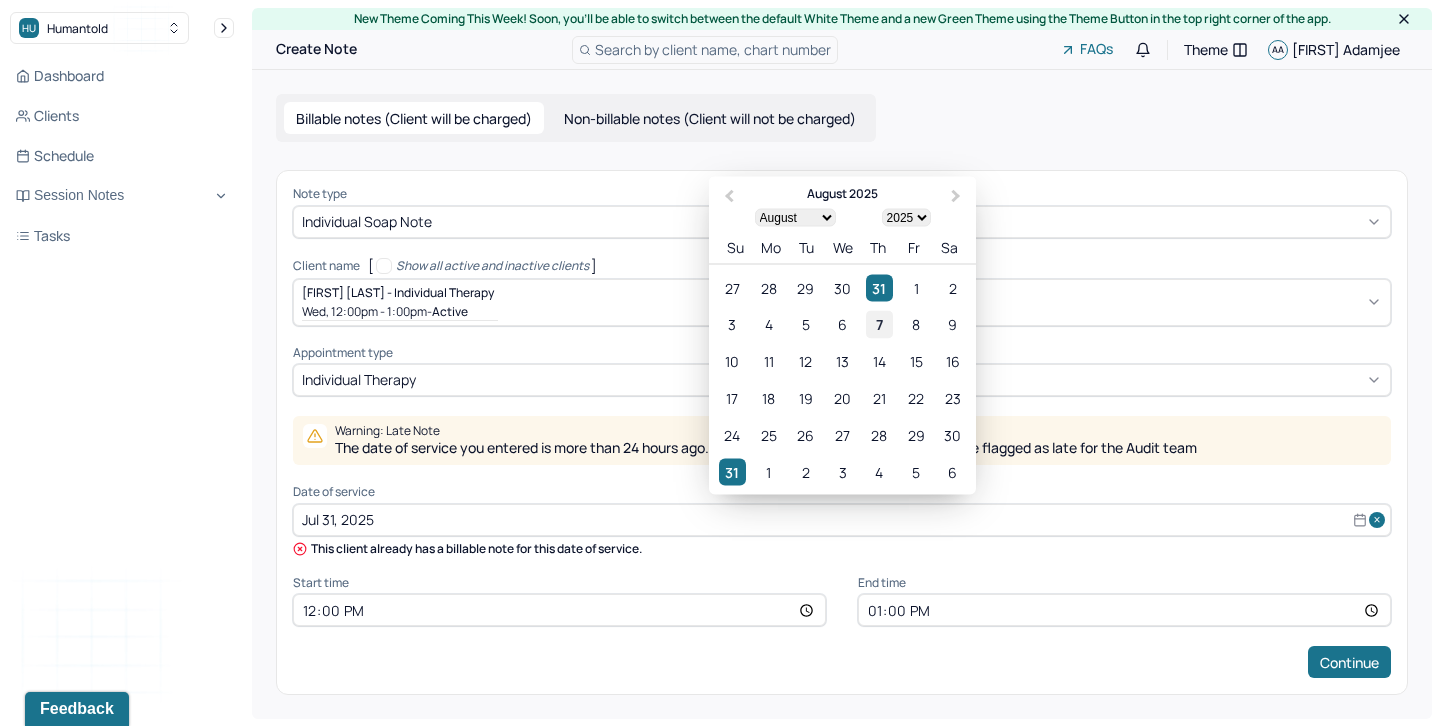 click on "7" at bounding box center (879, 324) 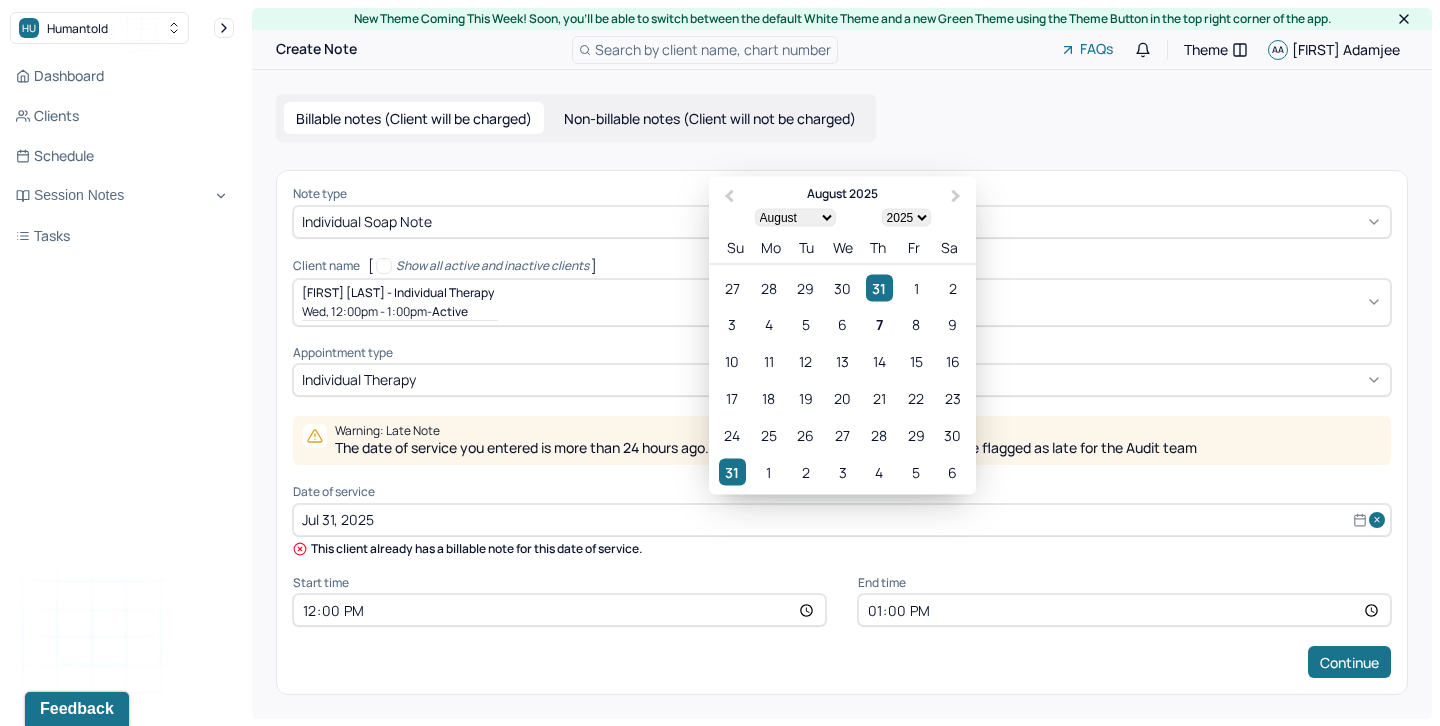 type on "[DATE]" 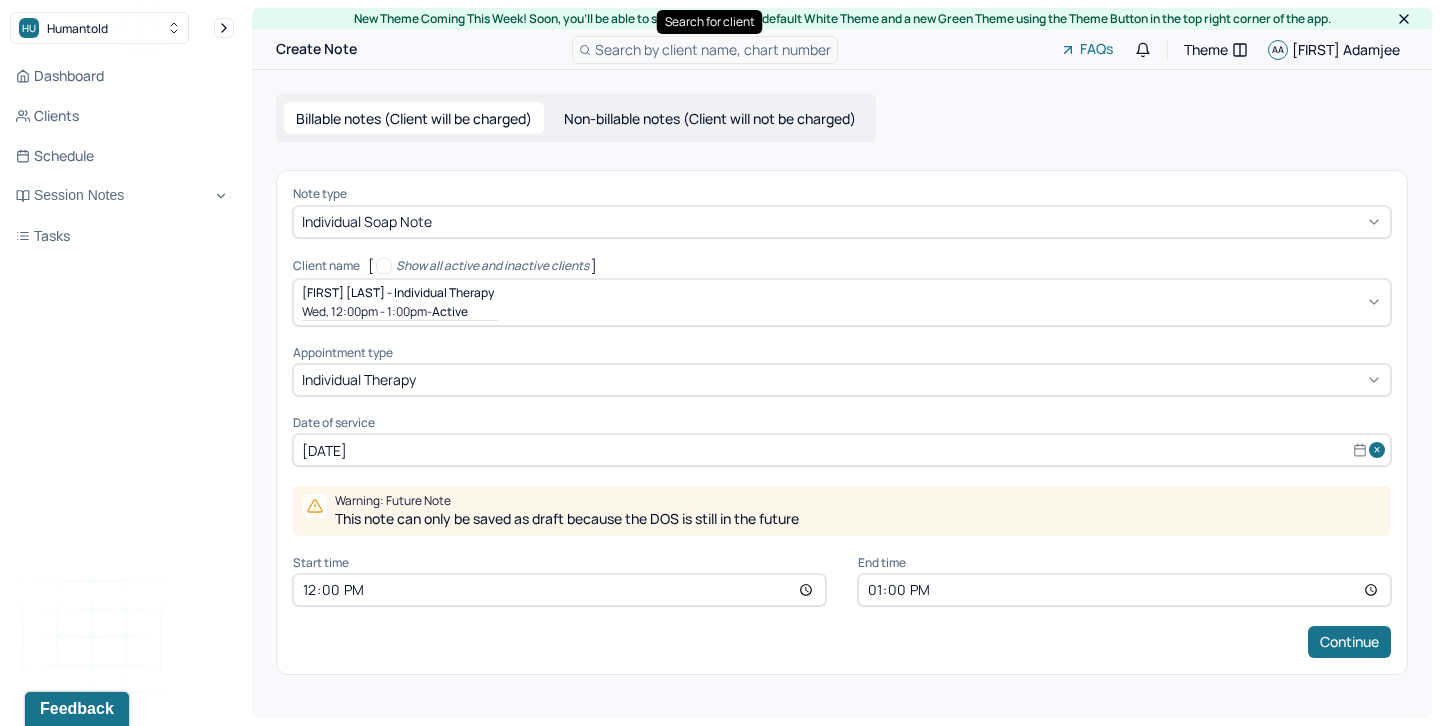 select on "7" 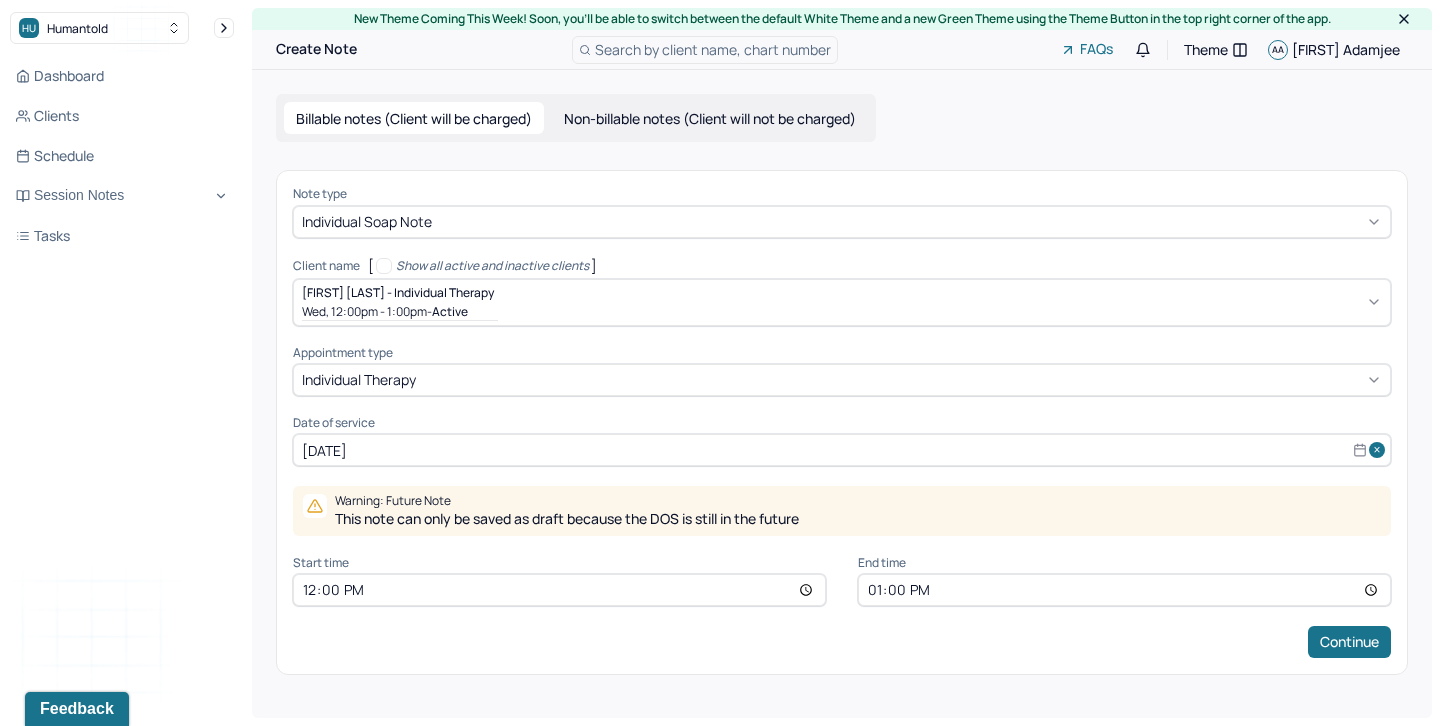 click on "12:00" at bounding box center (559, 590) 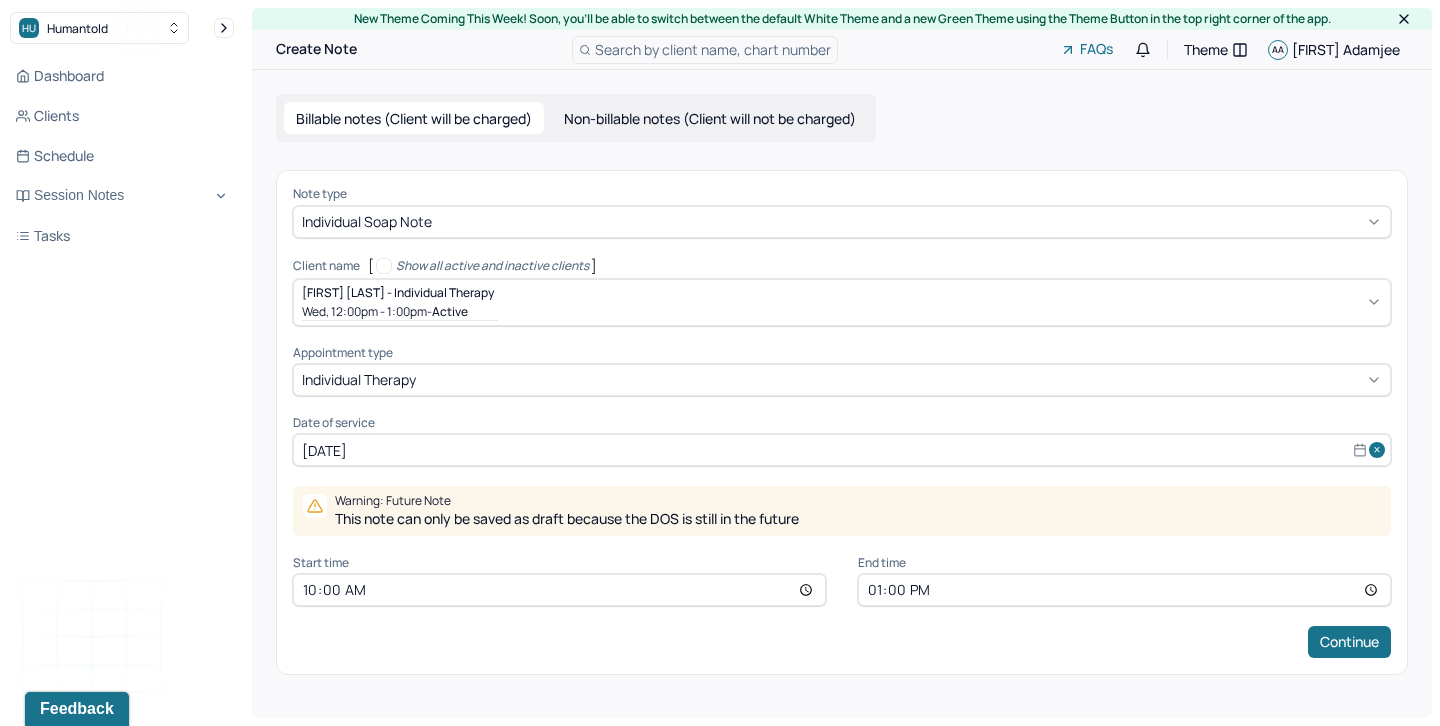 type on "10:00" 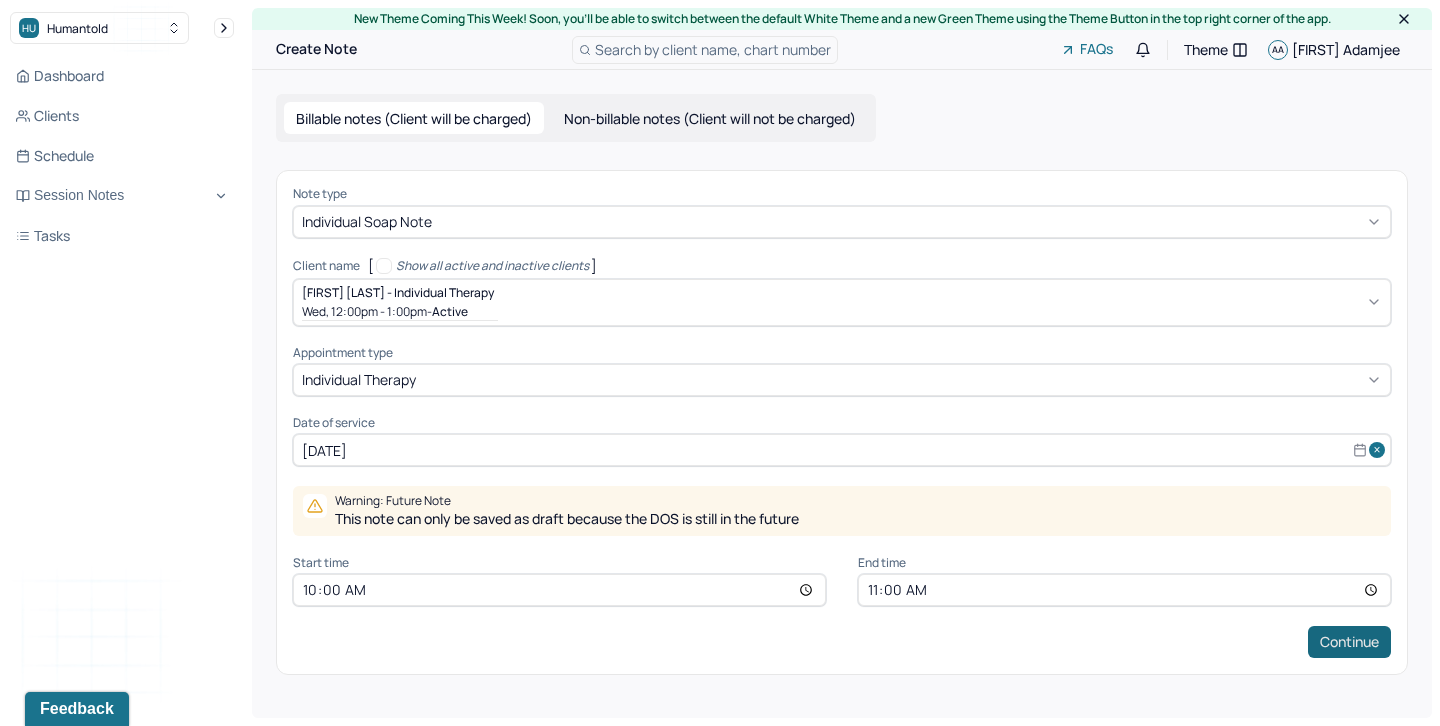 type on "11:00" 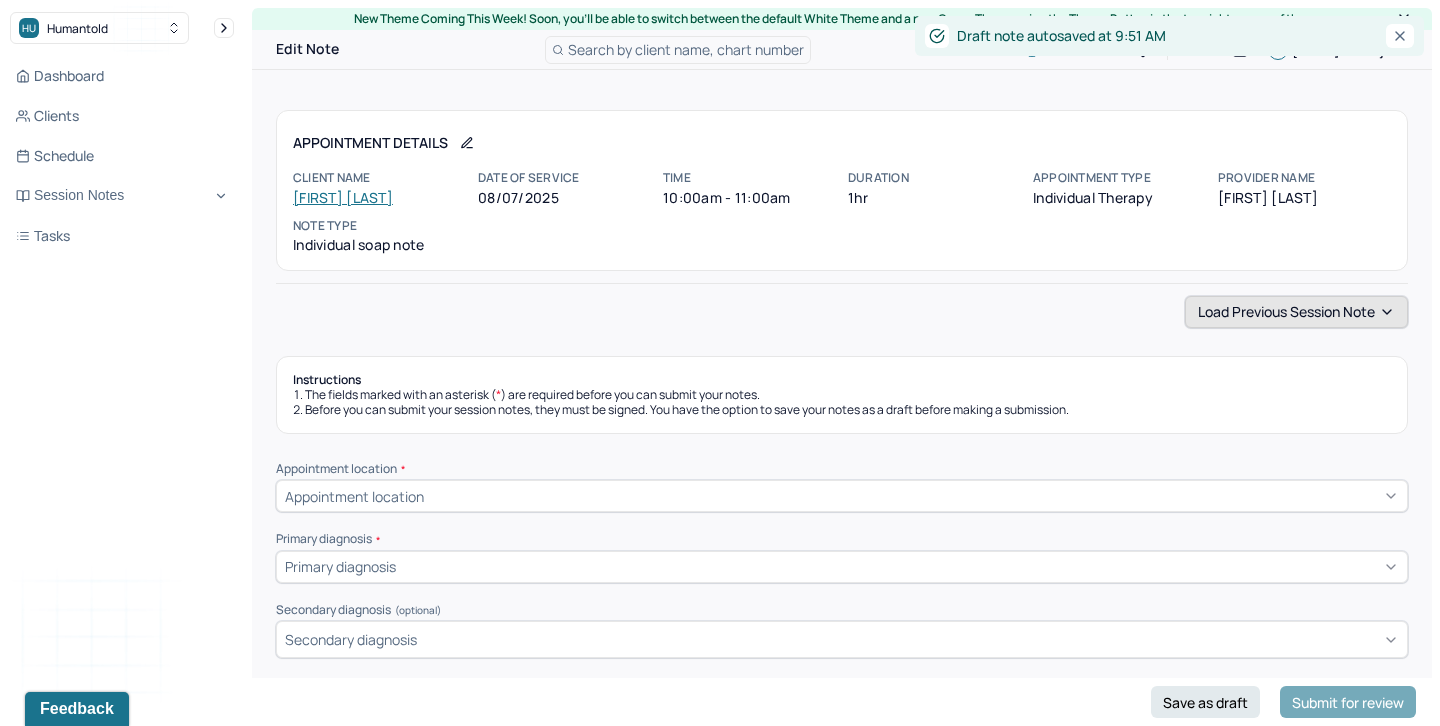 click on "Load previous session note" at bounding box center (1296, 312) 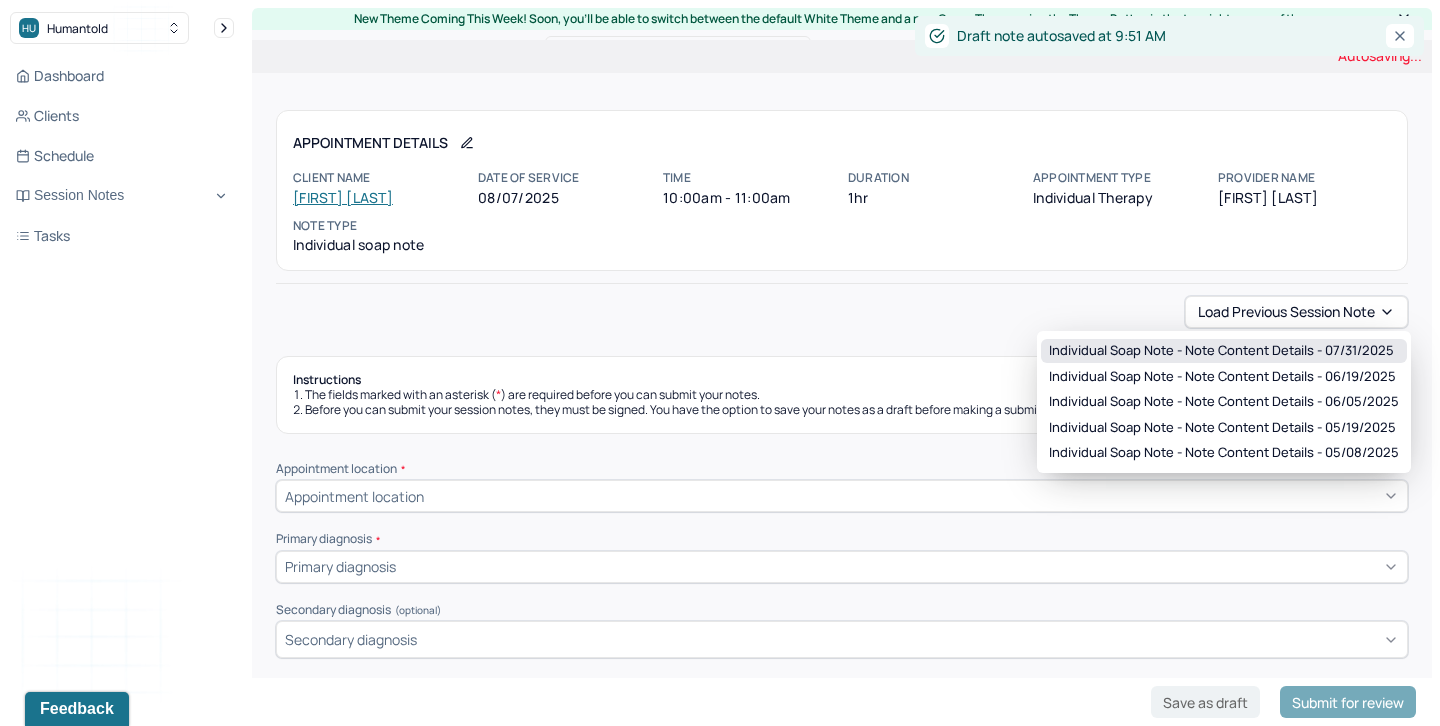 click on "Individual soap note   - Note content Details -   07/31/2025" at bounding box center [1221, 351] 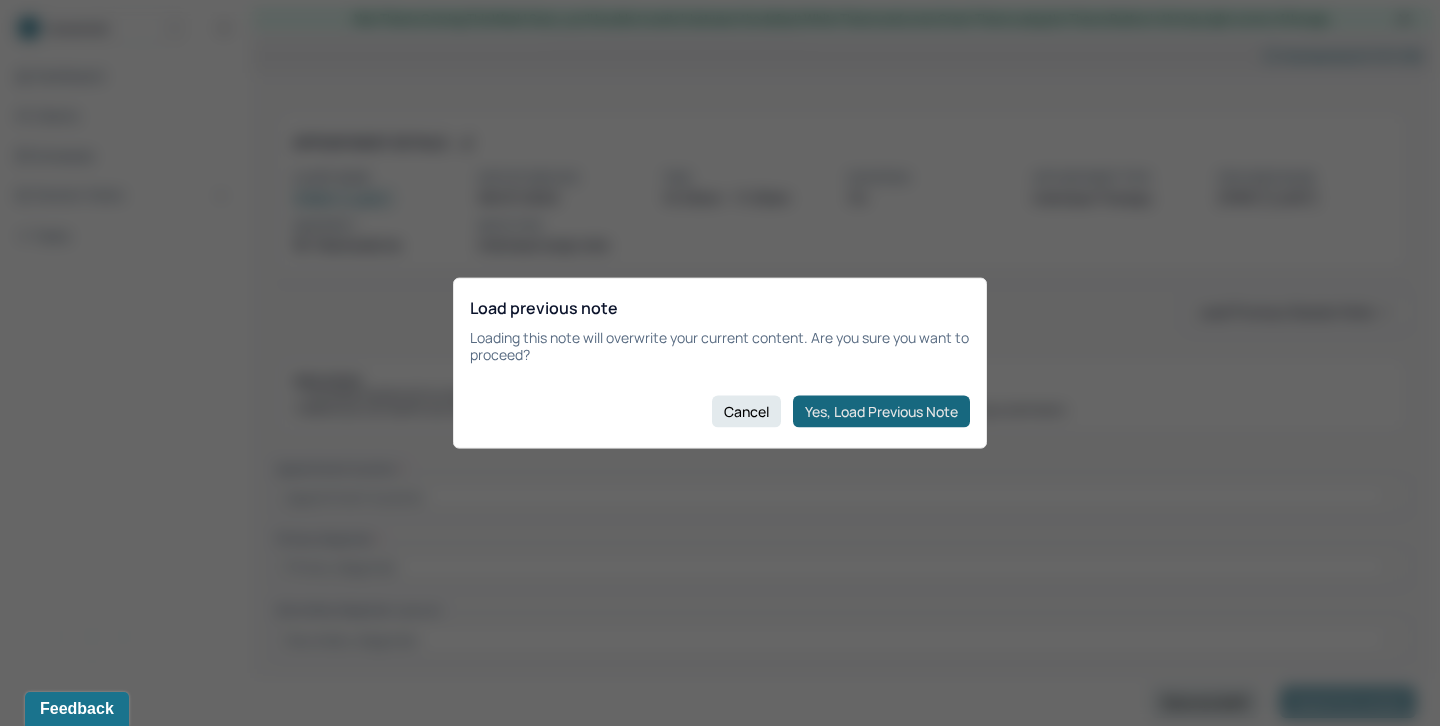 click on "Yes, Load Previous Note" at bounding box center [881, 411] 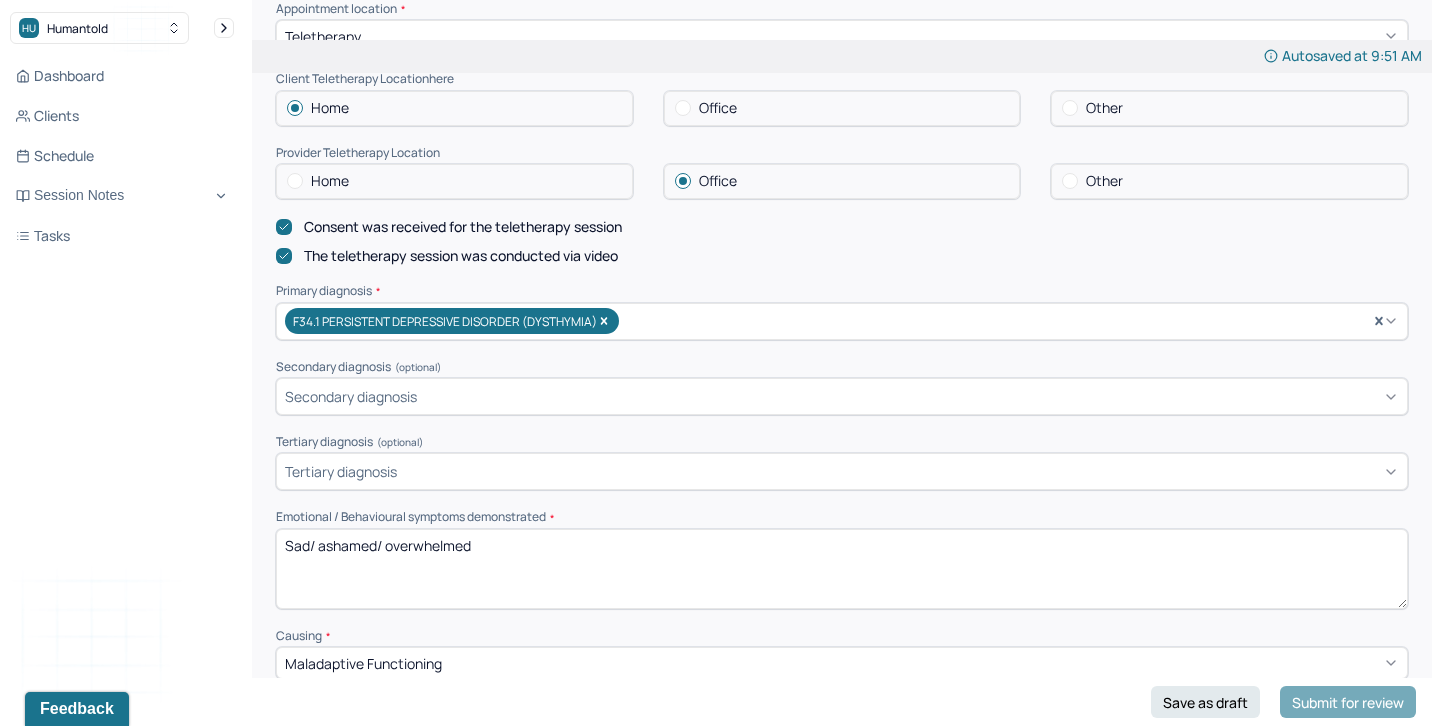scroll, scrollTop: 519, scrollLeft: 0, axis: vertical 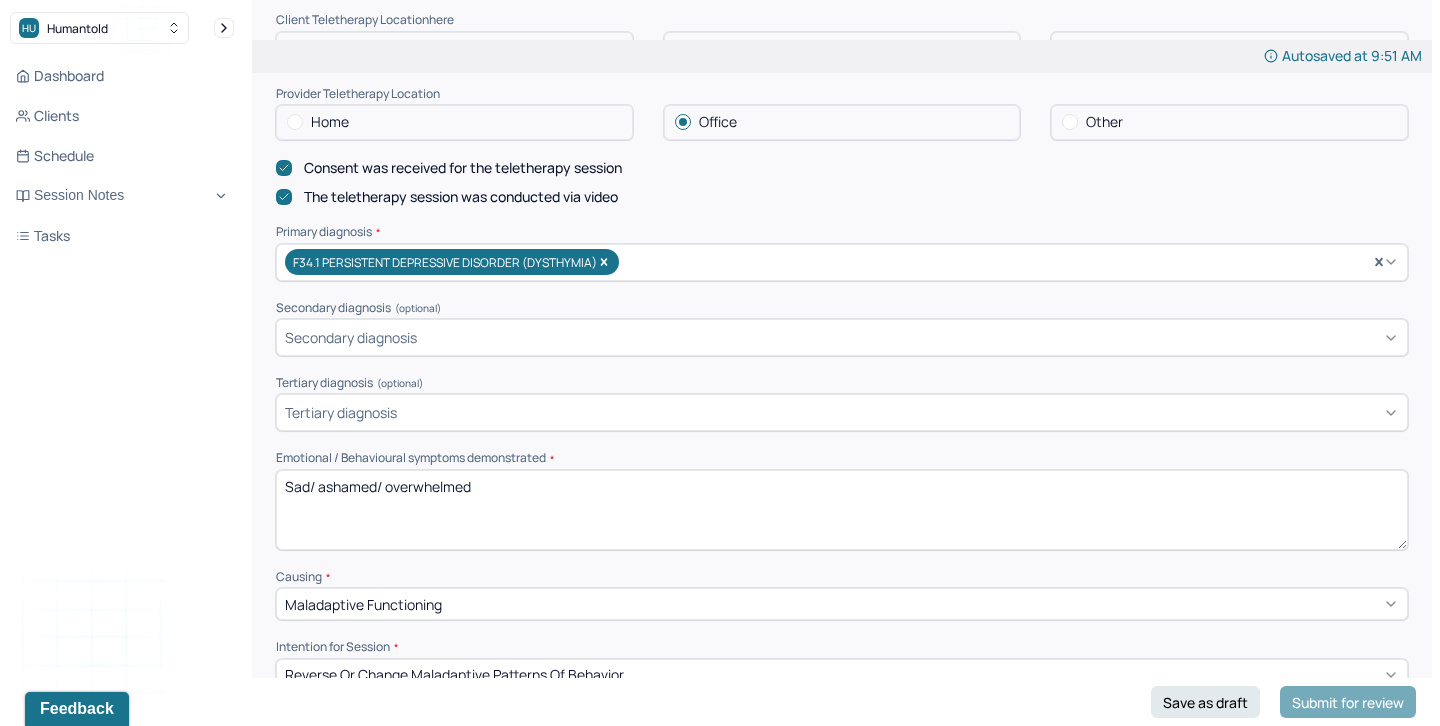 drag, startPoint x: 385, startPoint y: 482, endPoint x: 318, endPoint y: 481, distance: 67.00746 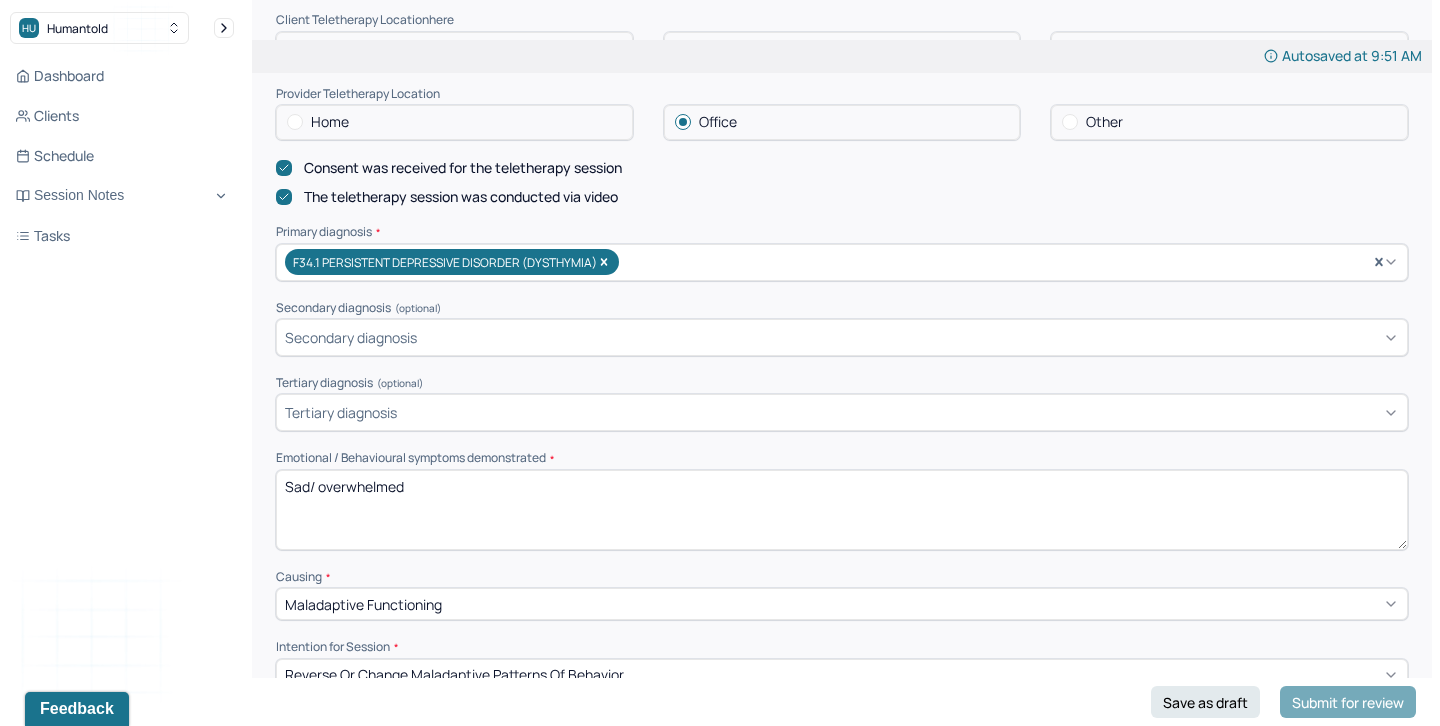 click on "Sad/ ashamed/ overwhelmed" at bounding box center (842, 510) 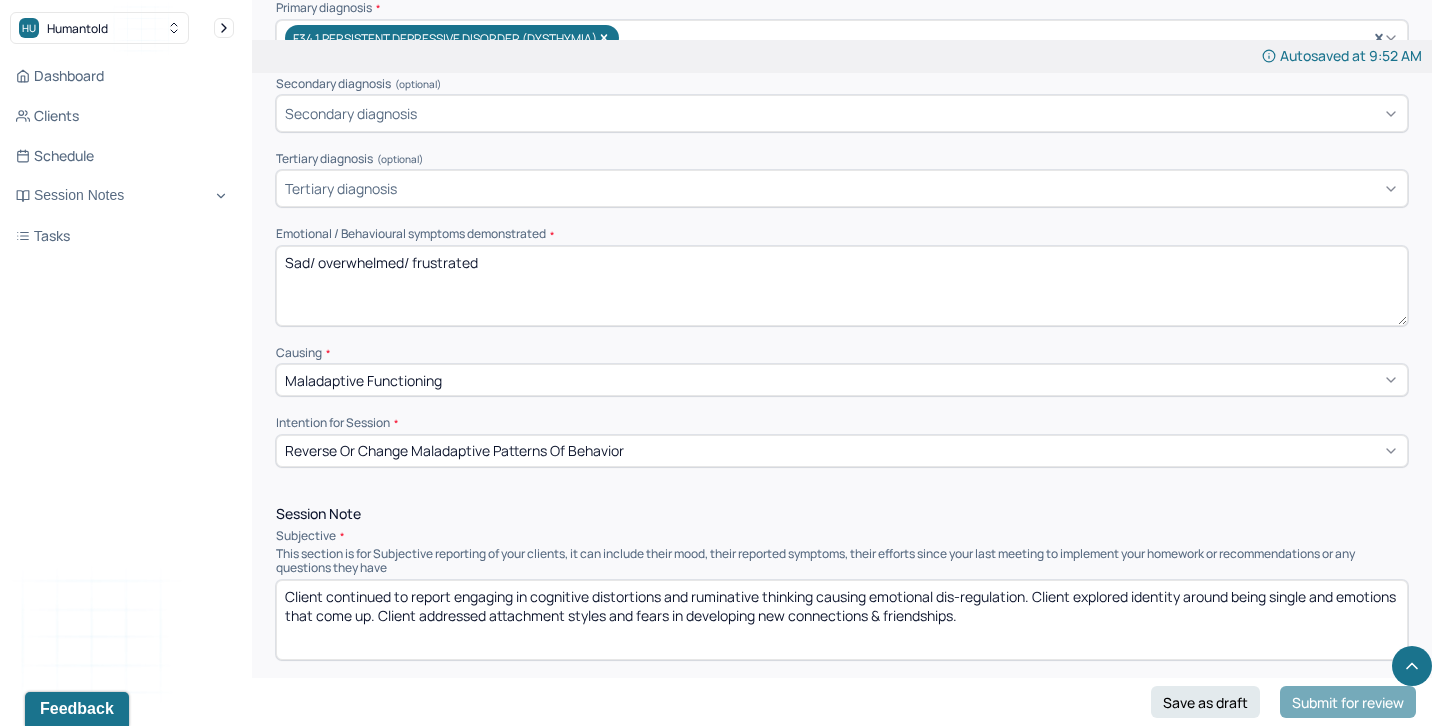scroll, scrollTop: 849, scrollLeft: 0, axis: vertical 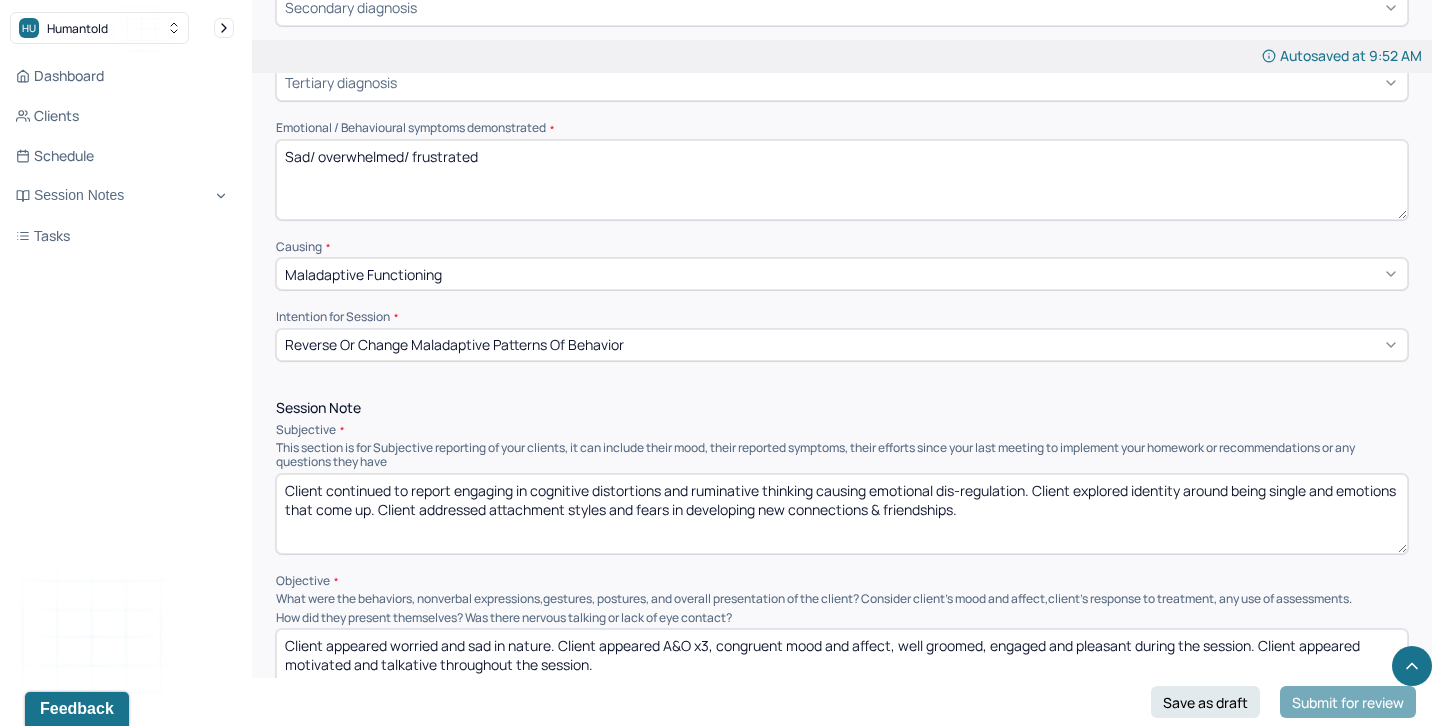 type on "Sad/ overwhelmed/ frustrated" 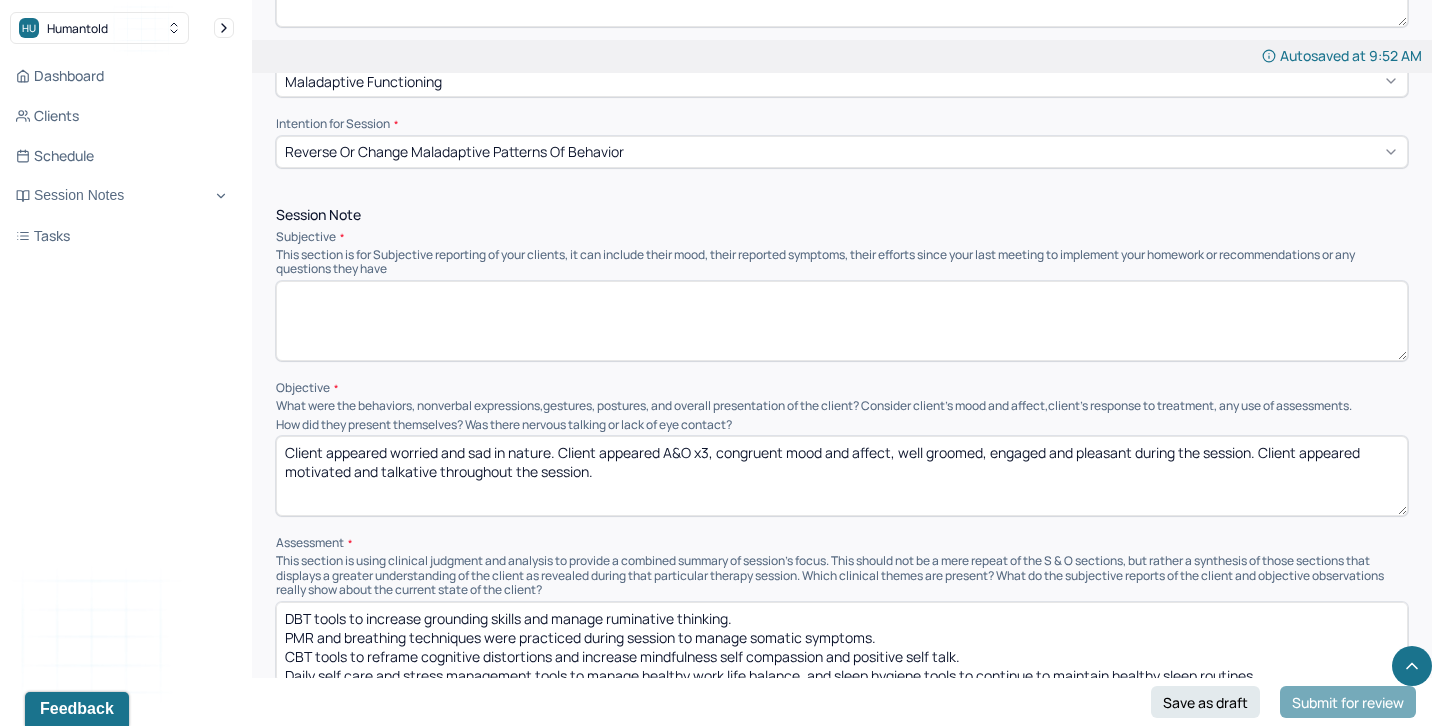 scroll, scrollTop: 1152, scrollLeft: 0, axis: vertical 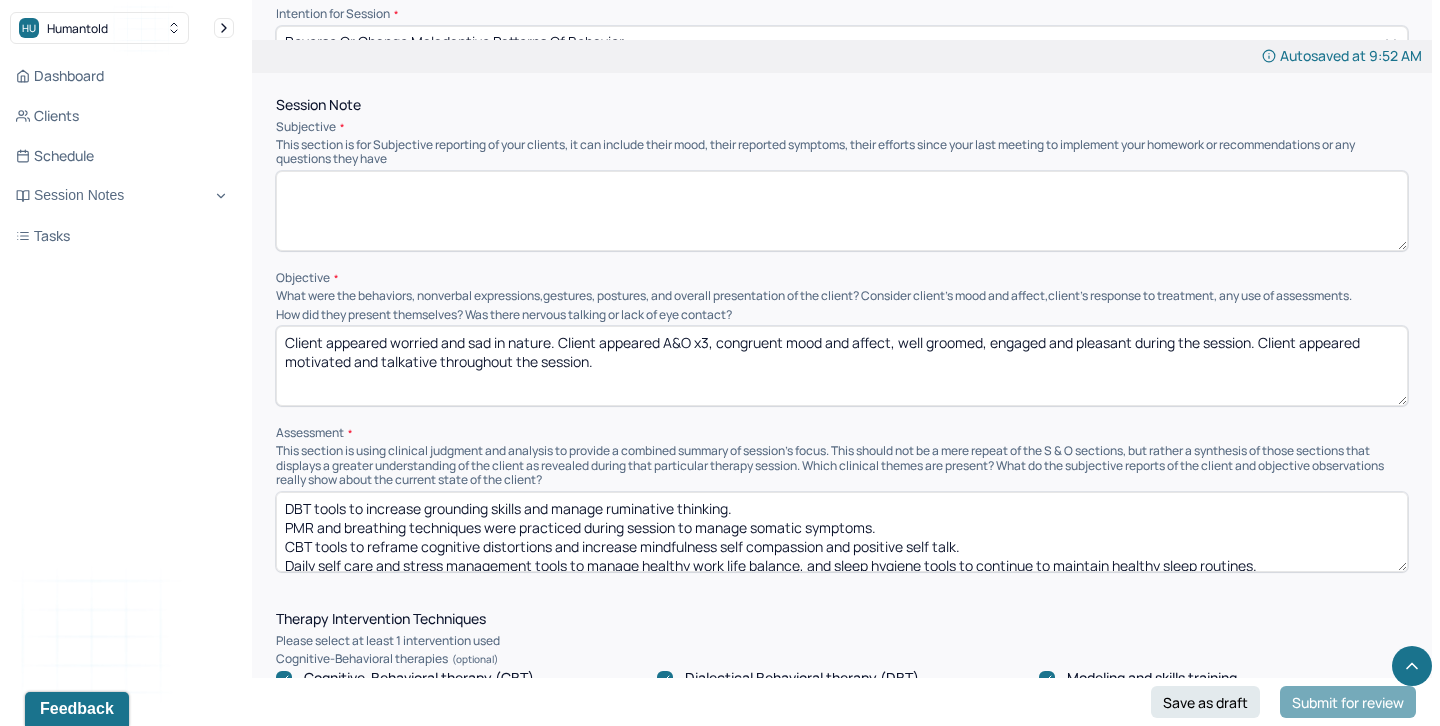 type on "Client continued to report engaging in cognitive distortions and ruminative thinking causing emotional dis-regulation. Client explored identity around being single and emotions that come up. Client addressed attachment styles and fears in developing new connections & friendships." 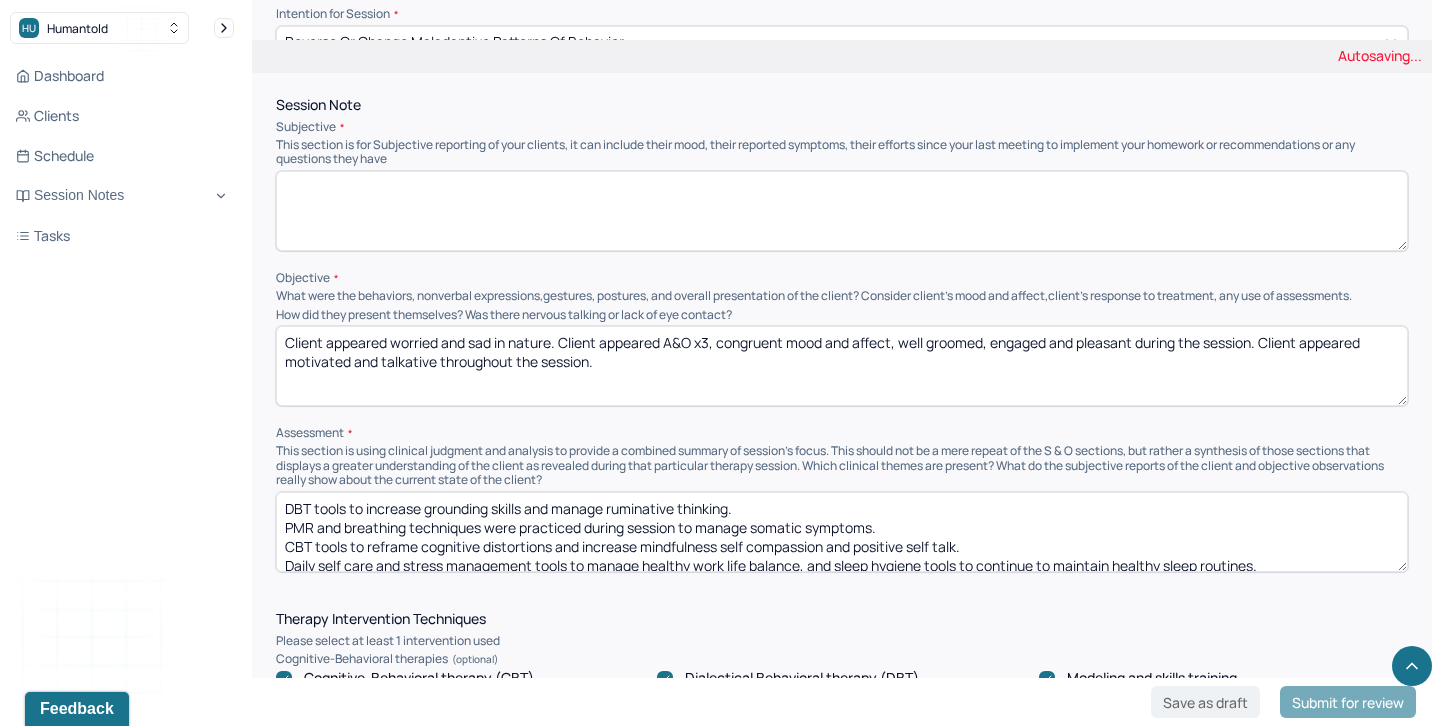 scroll, scrollTop: 1196, scrollLeft: 0, axis: vertical 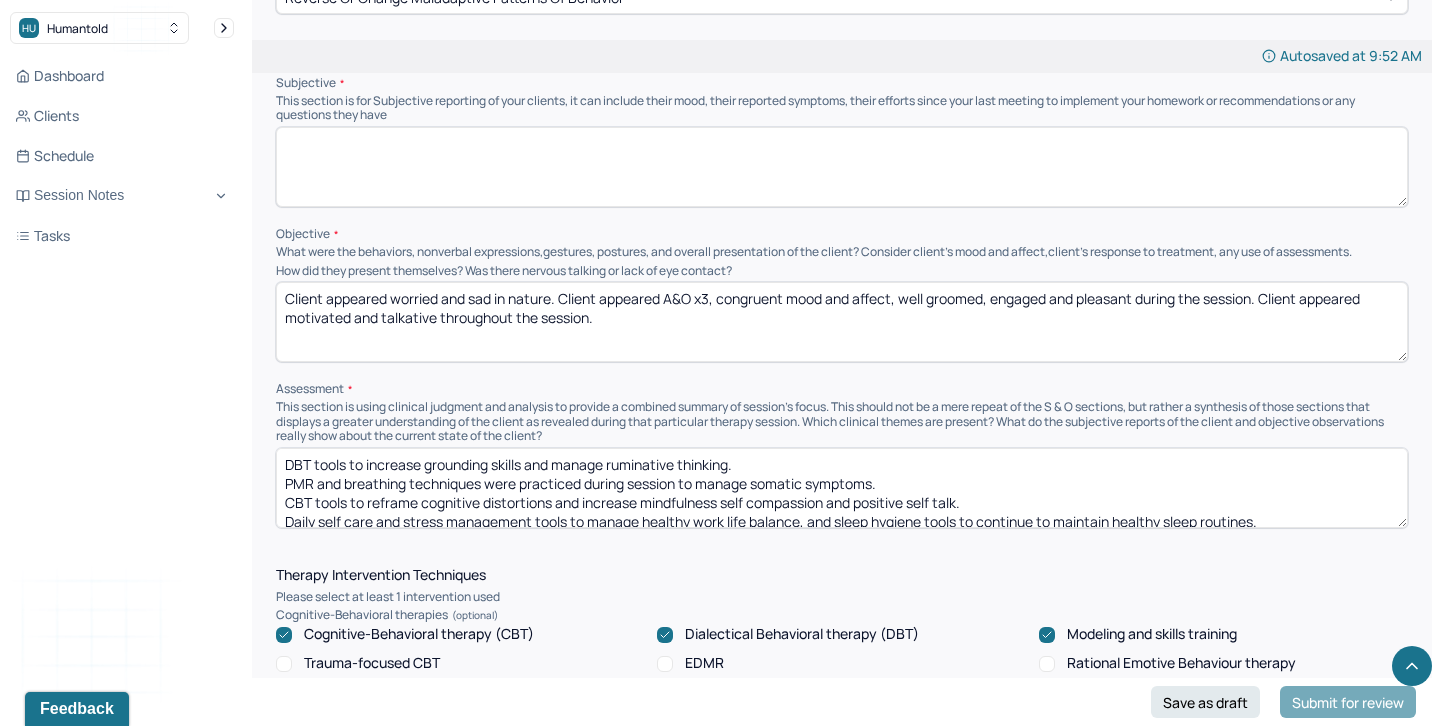 type 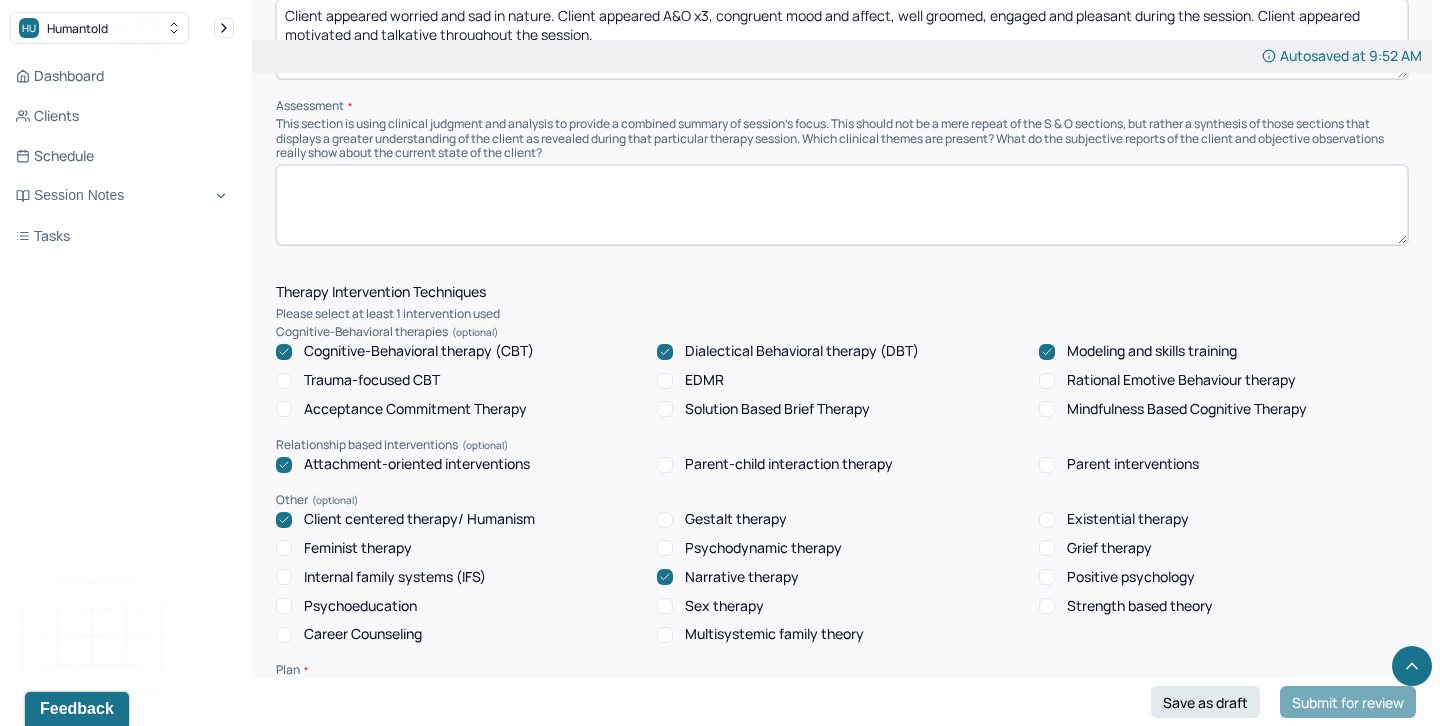 scroll, scrollTop: 1505, scrollLeft: 0, axis: vertical 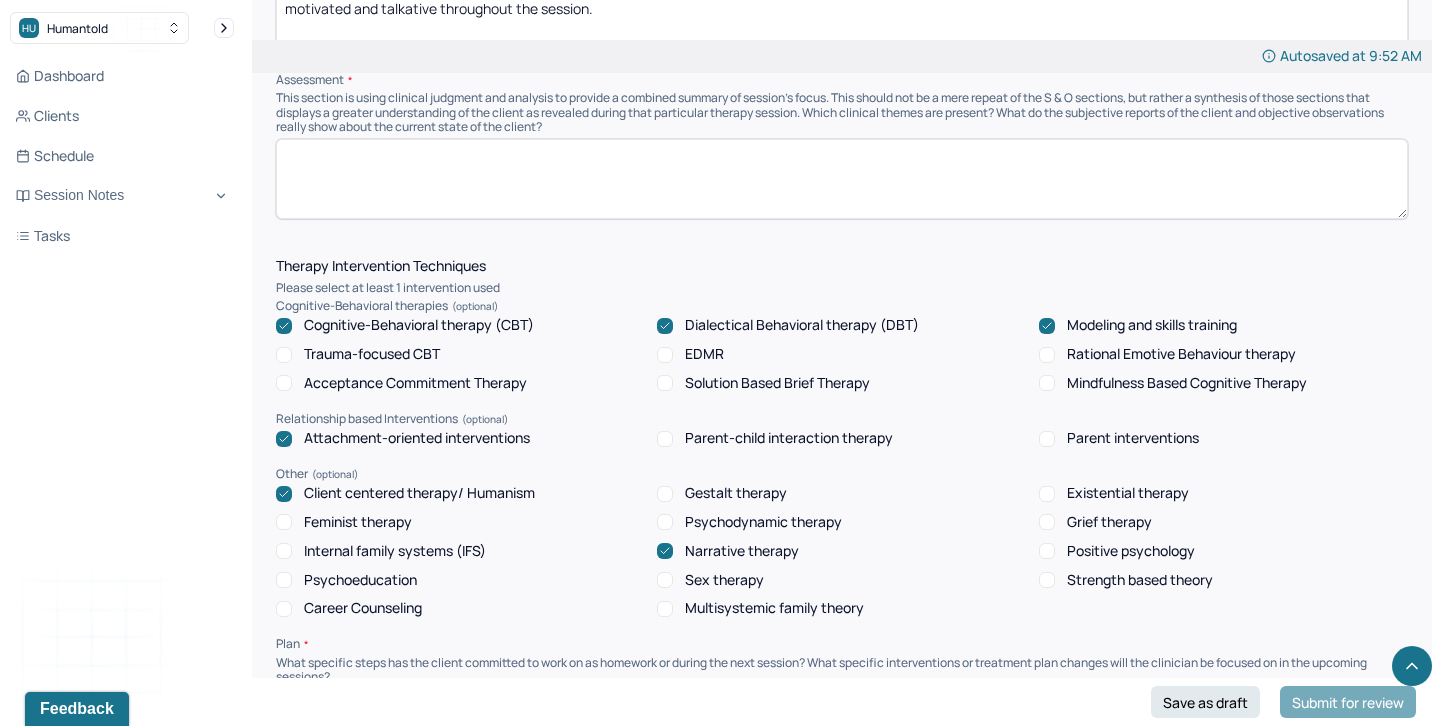 type 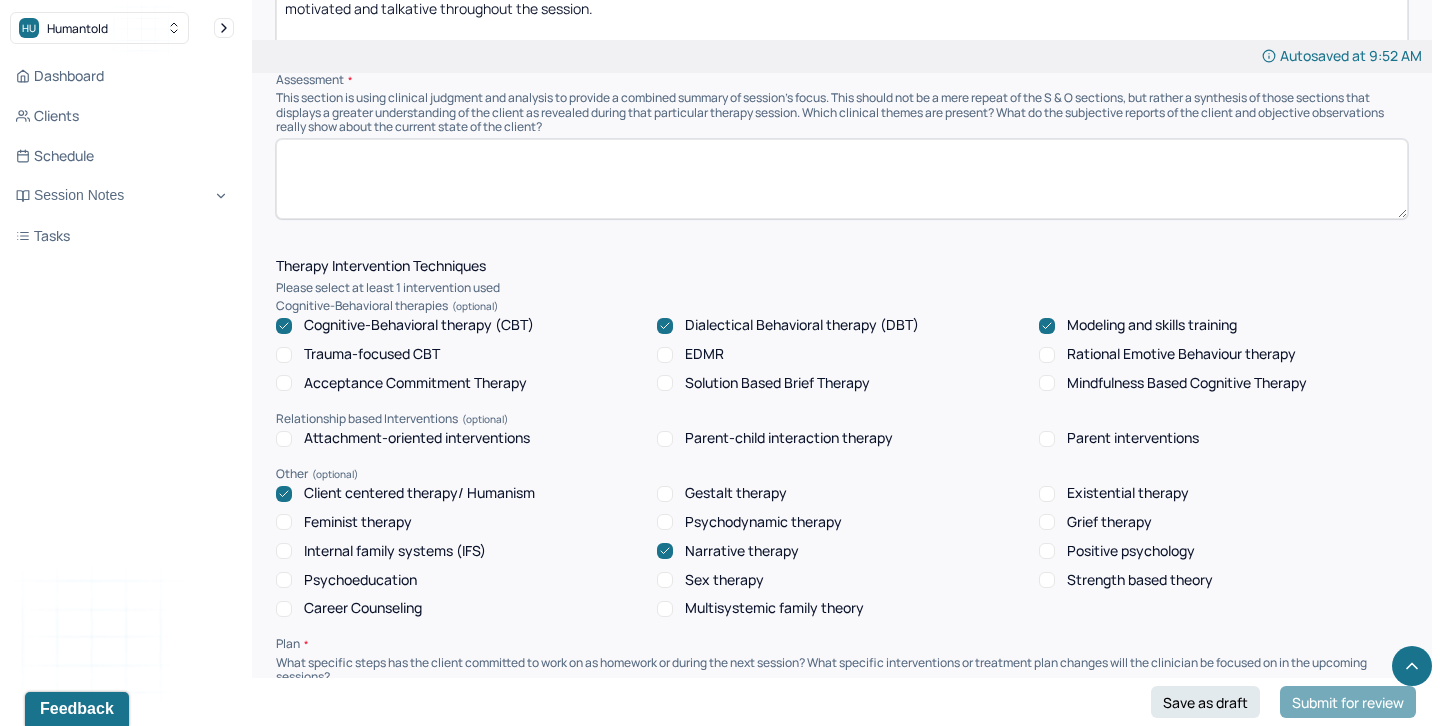 click 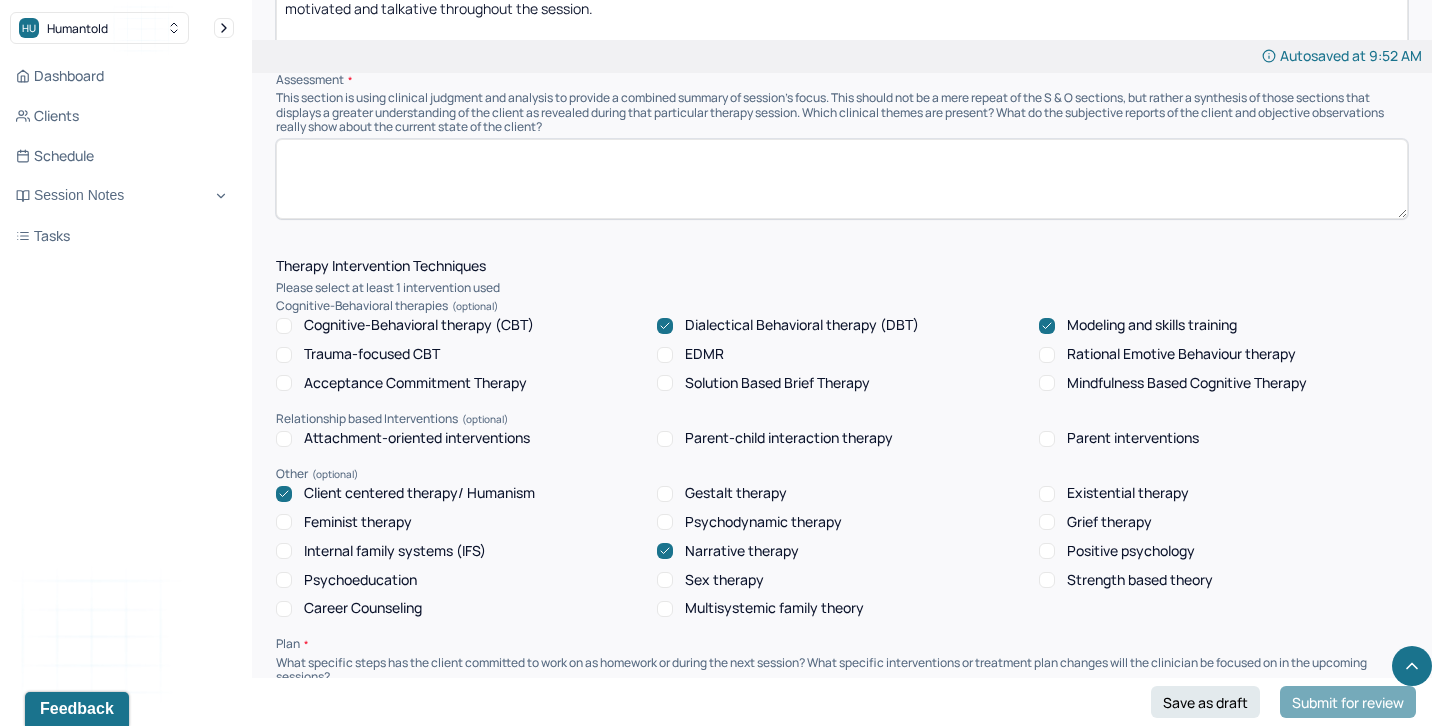 click 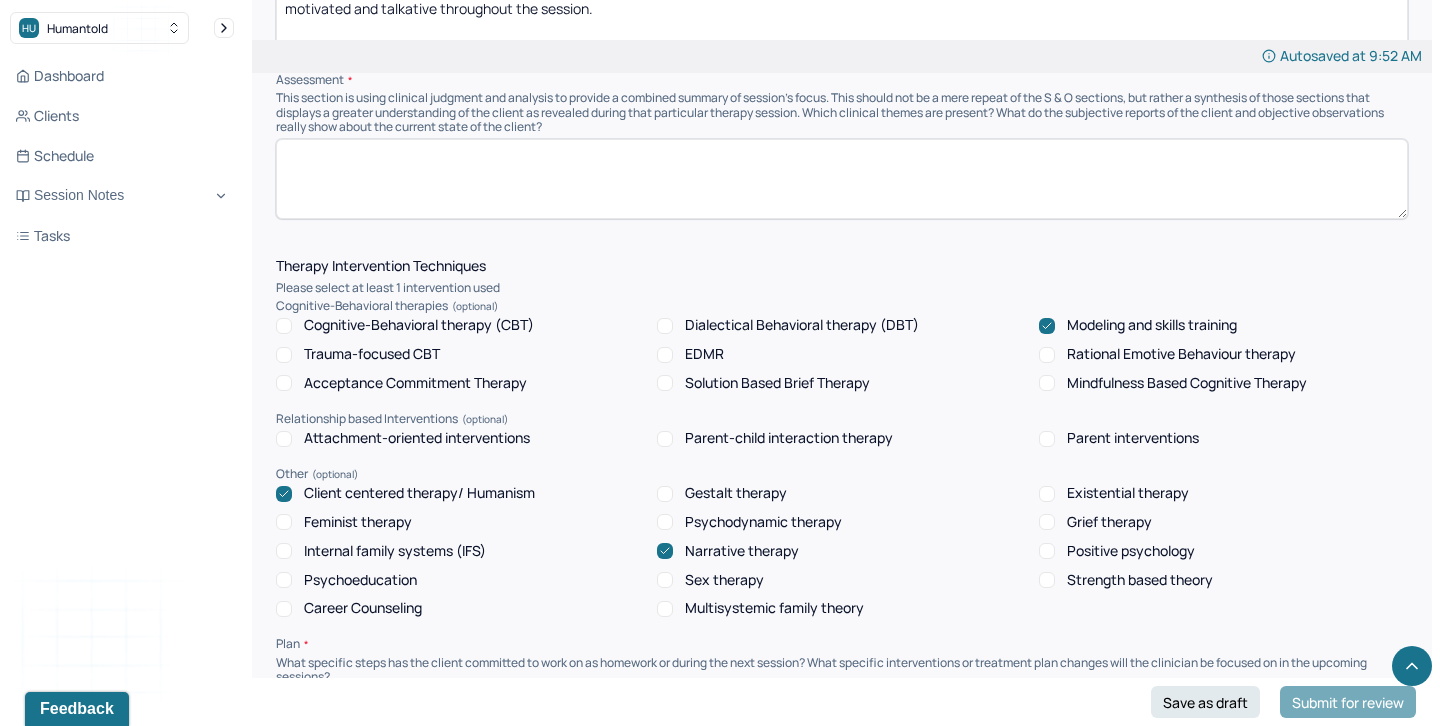 click 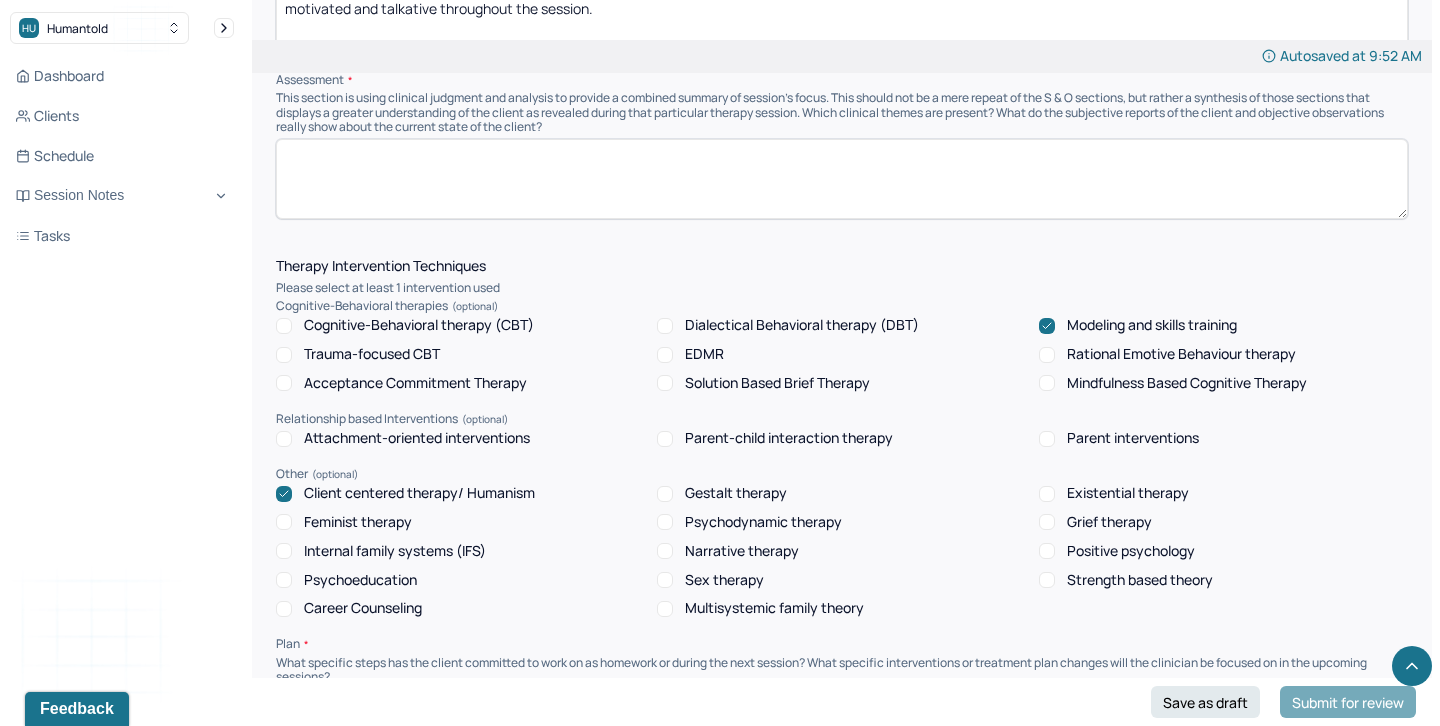 click 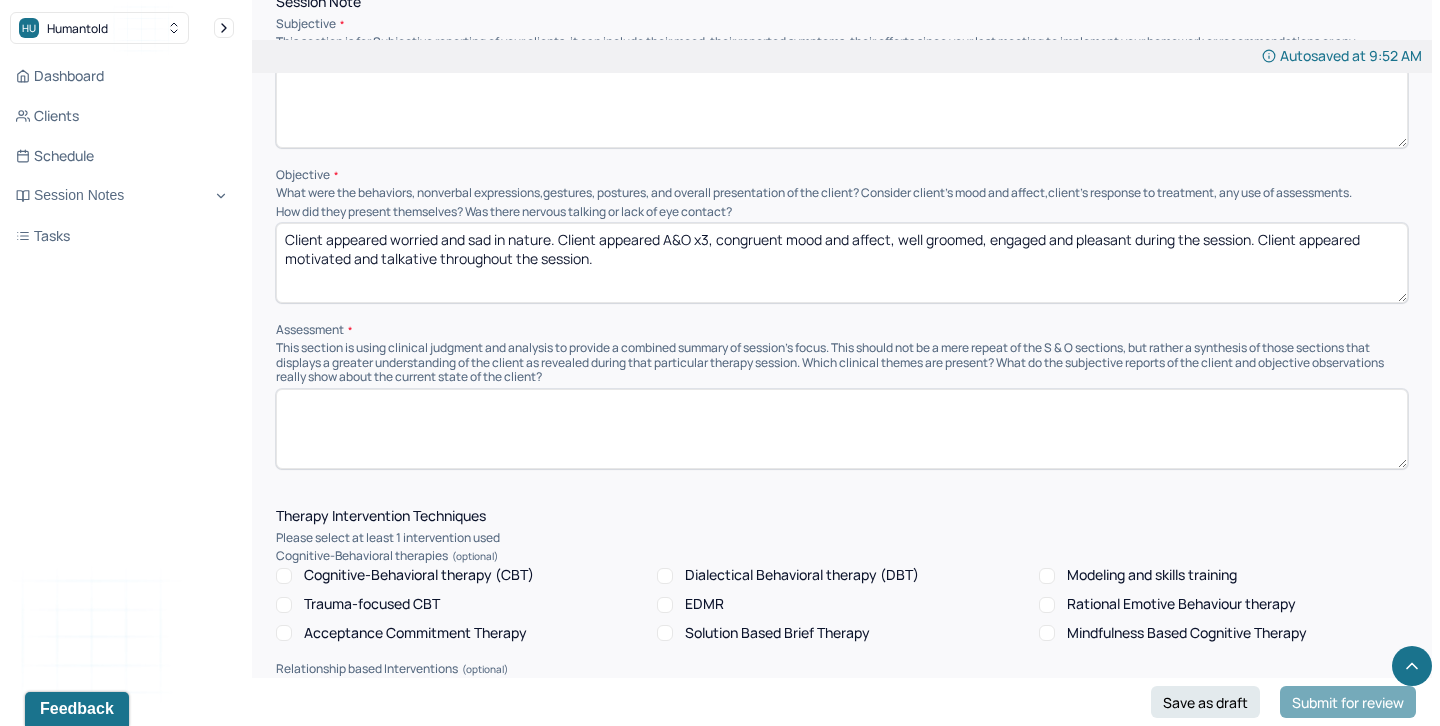 scroll, scrollTop: 1156, scrollLeft: 0, axis: vertical 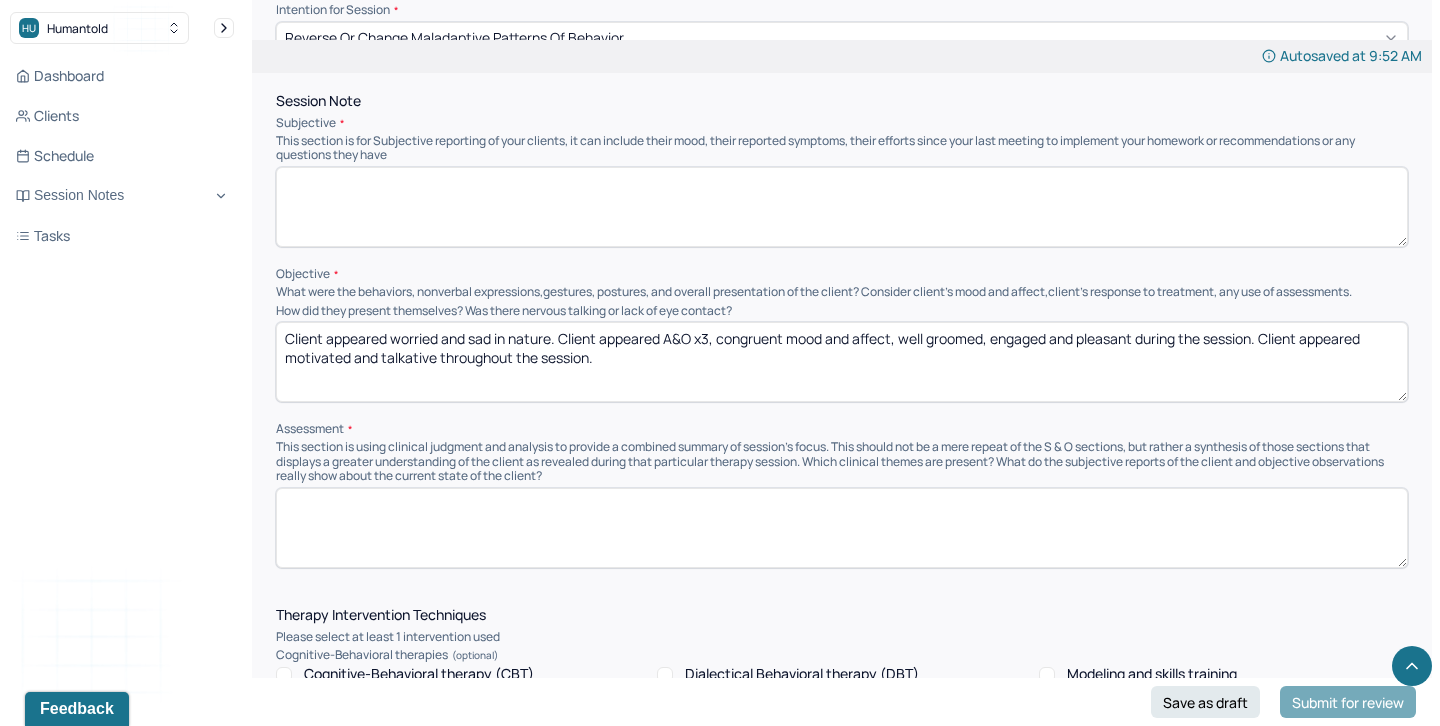 drag, startPoint x: 553, startPoint y: 331, endPoint x: 281, endPoint y: 331, distance: 272 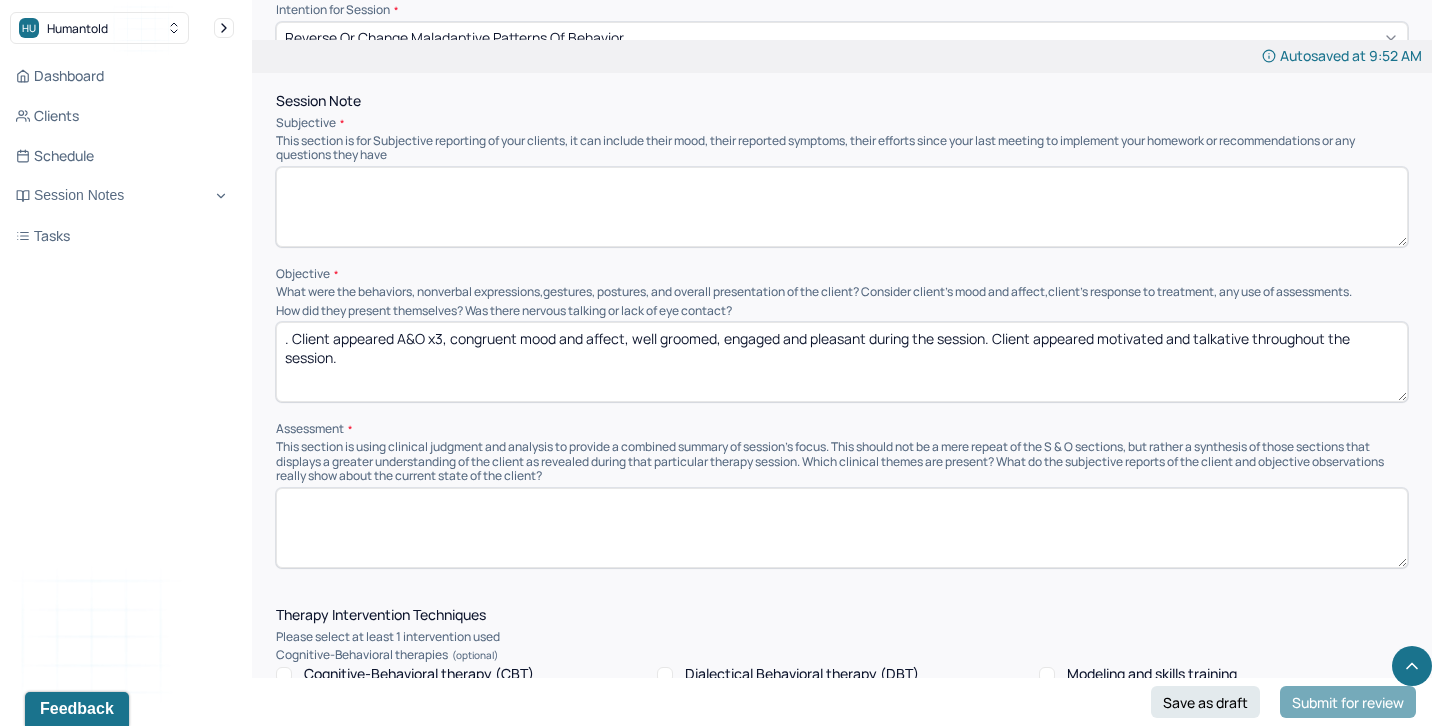 drag, startPoint x: 998, startPoint y: 329, endPoint x: 1005, endPoint y: 360, distance: 31.780497 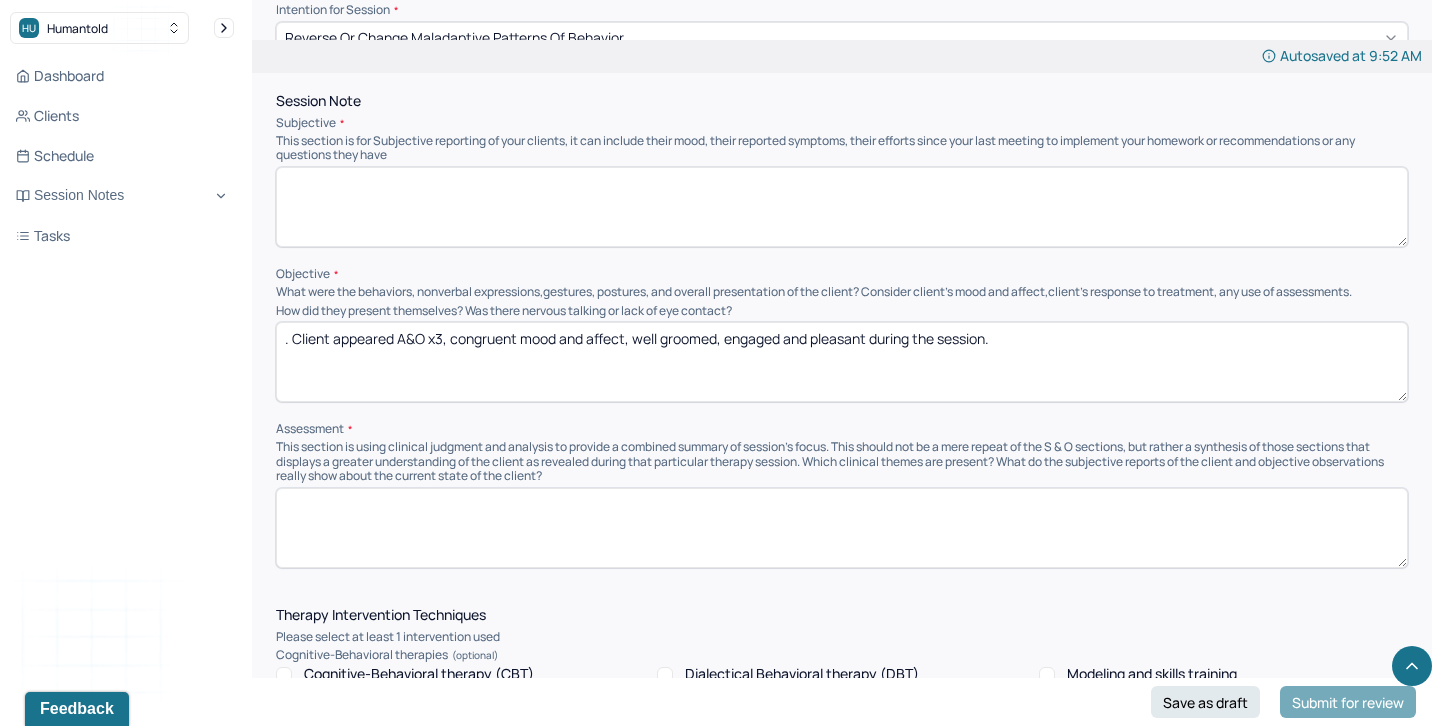 click on ". Client appeared A&O x3, congruent mood and affect, well groomed, engaged and pleasant during the session." at bounding box center [842, 362] 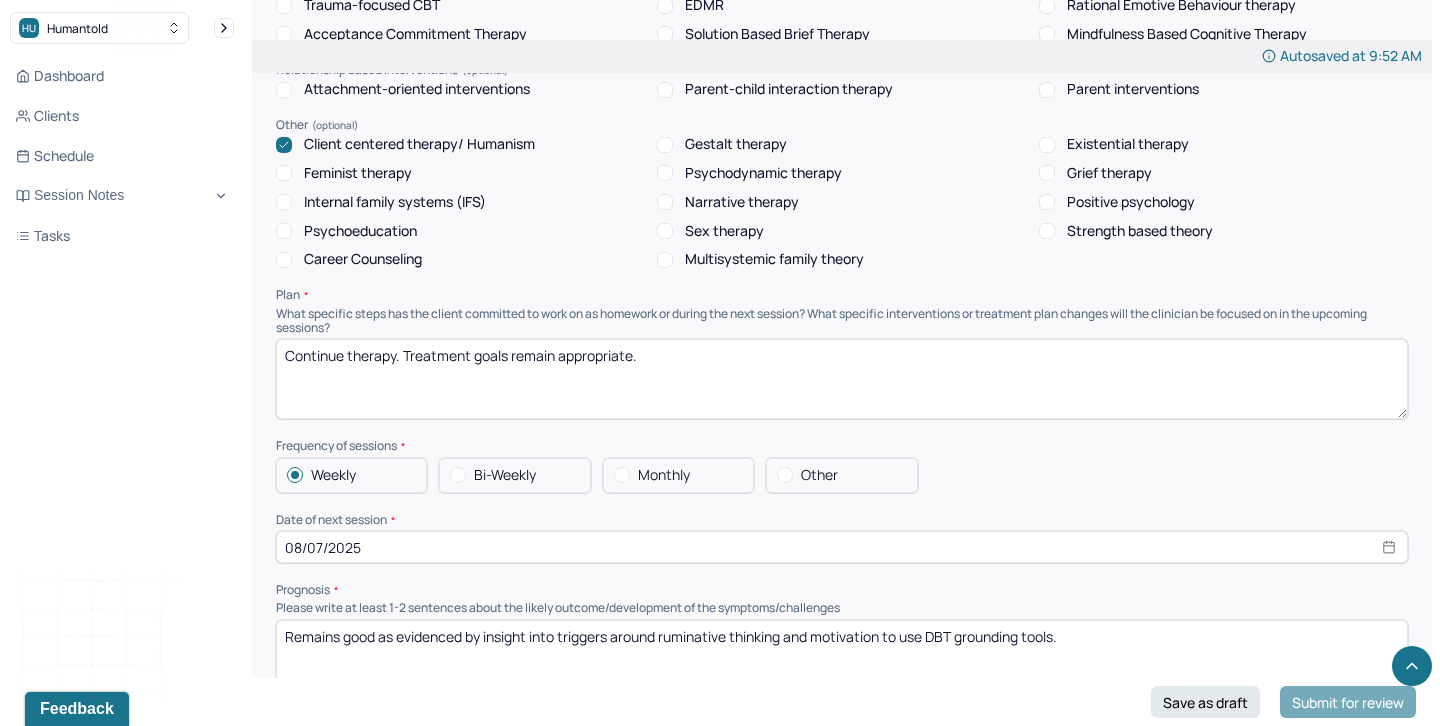 scroll, scrollTop: 1943, scrollLeft: 0, axis: vertical 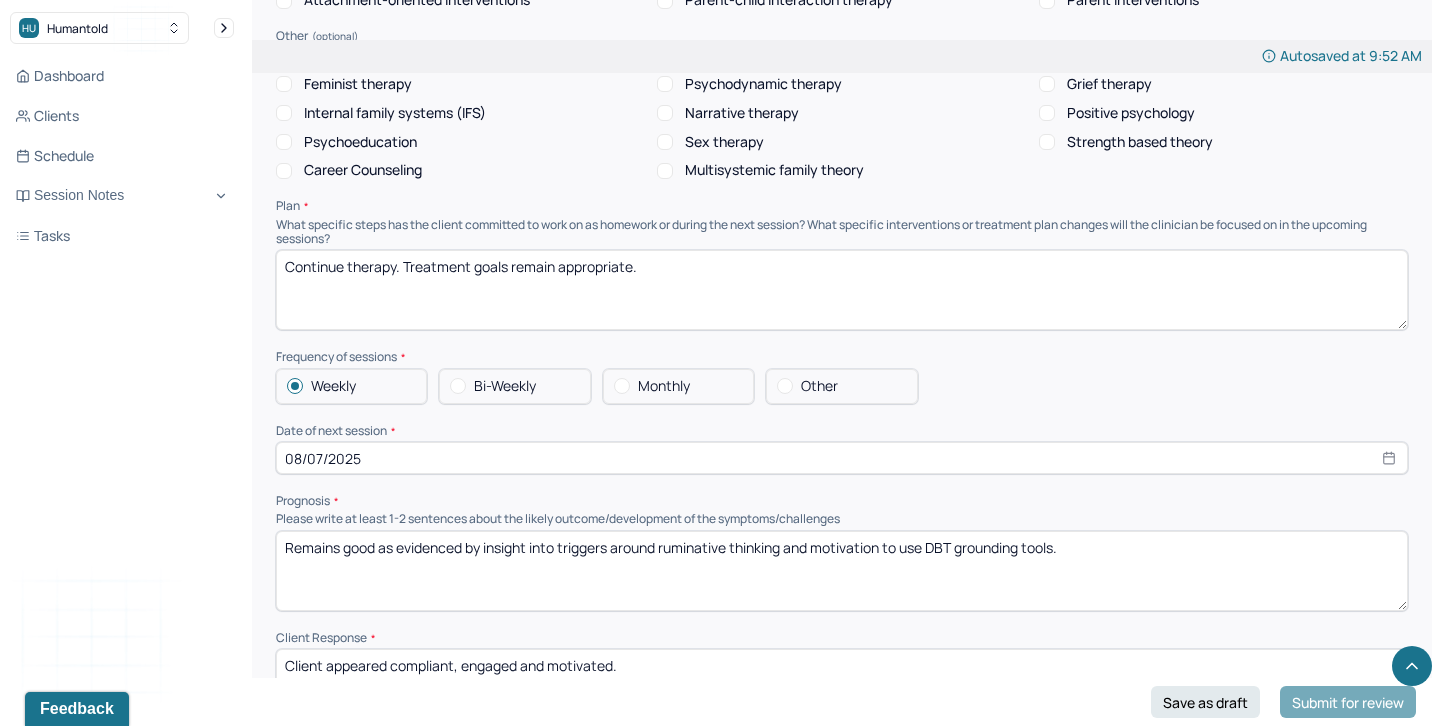 type on ". Client appeared A&O x3, congruent mood and affect, well groomed, engaged, motivated and pleasant during the session." 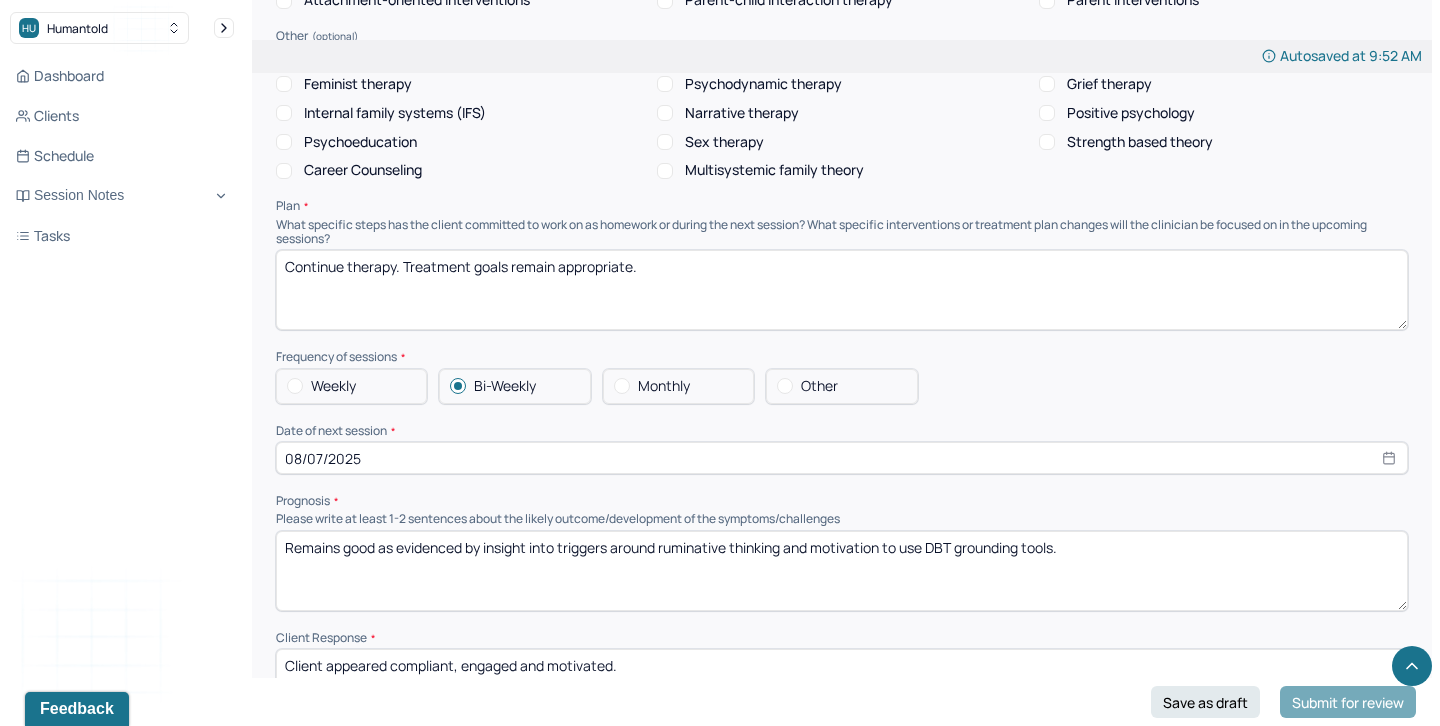 click on "08/07/2025" at bounding box center [842, 458] 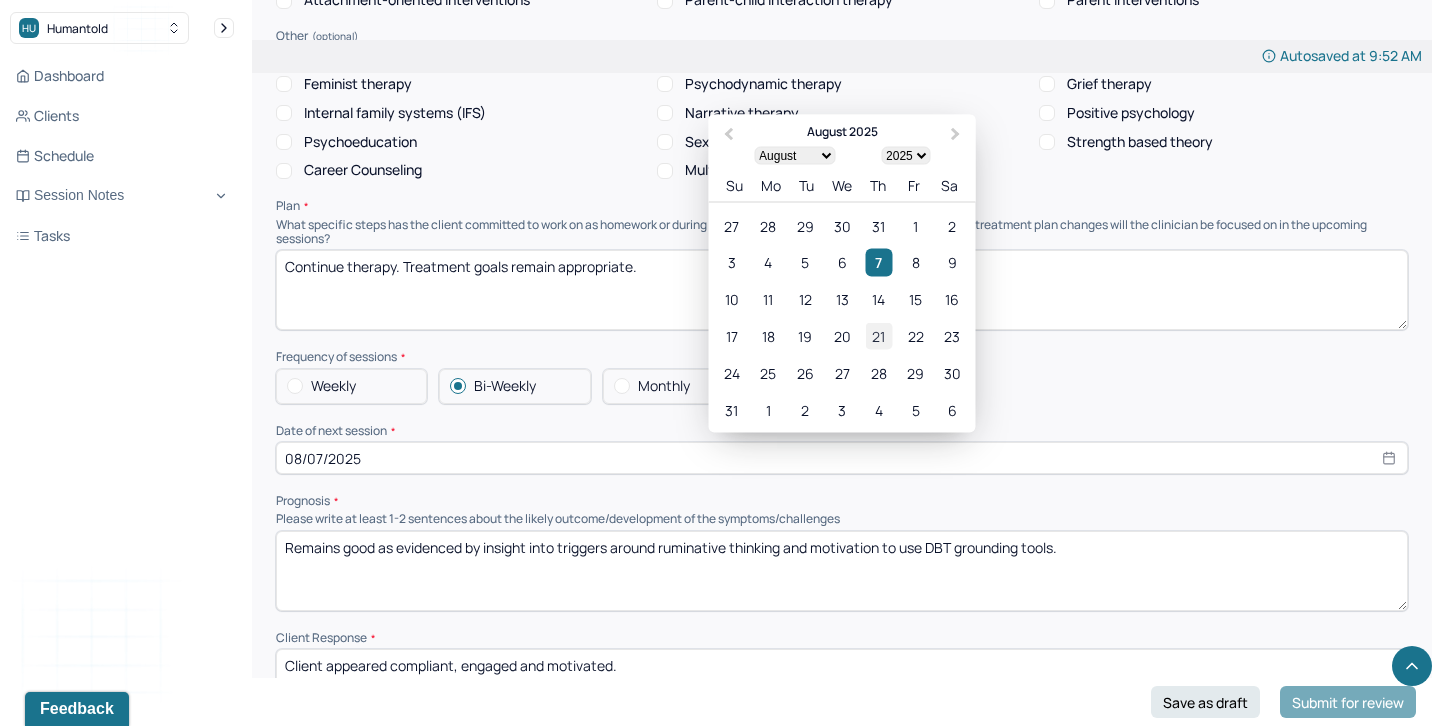 click on "21" at bounding box center (878, 336) 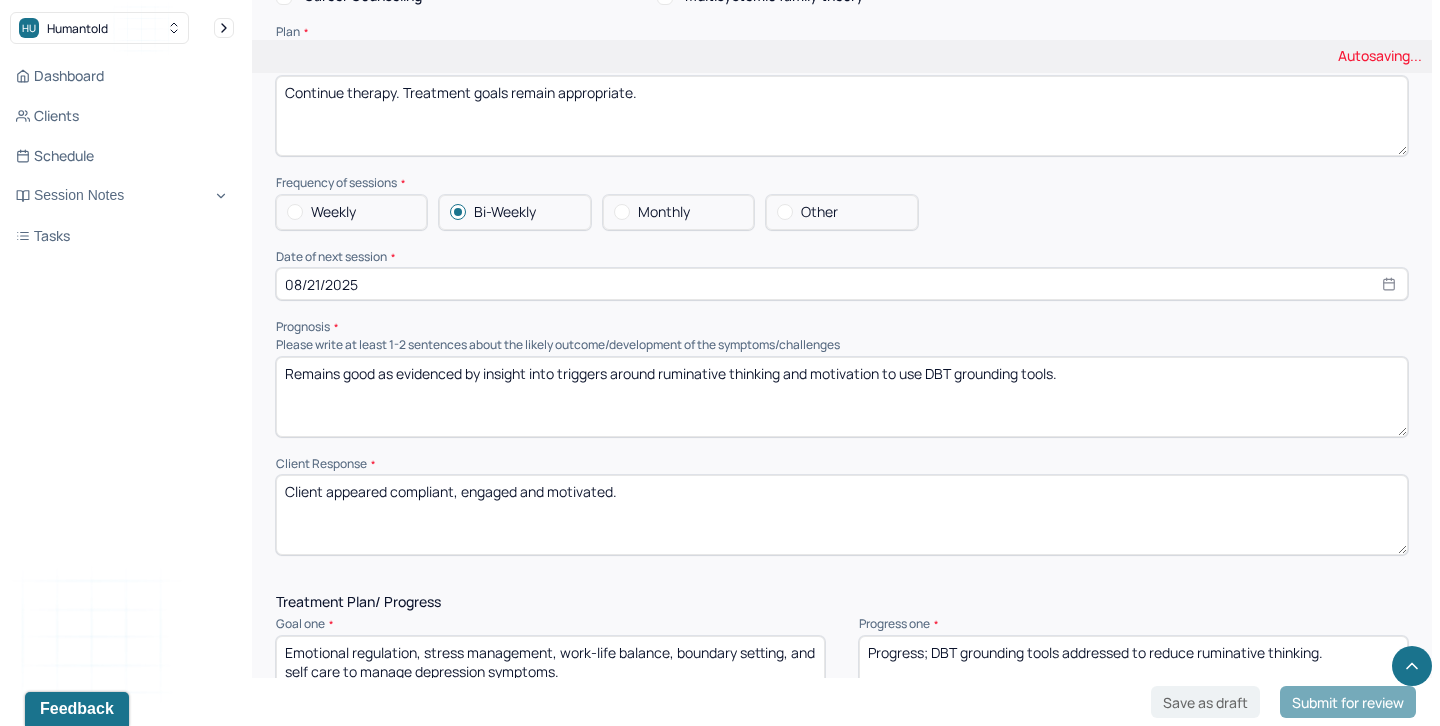 scroll, scrollTop: 2126, scrollLeft: 0, axis: vertical 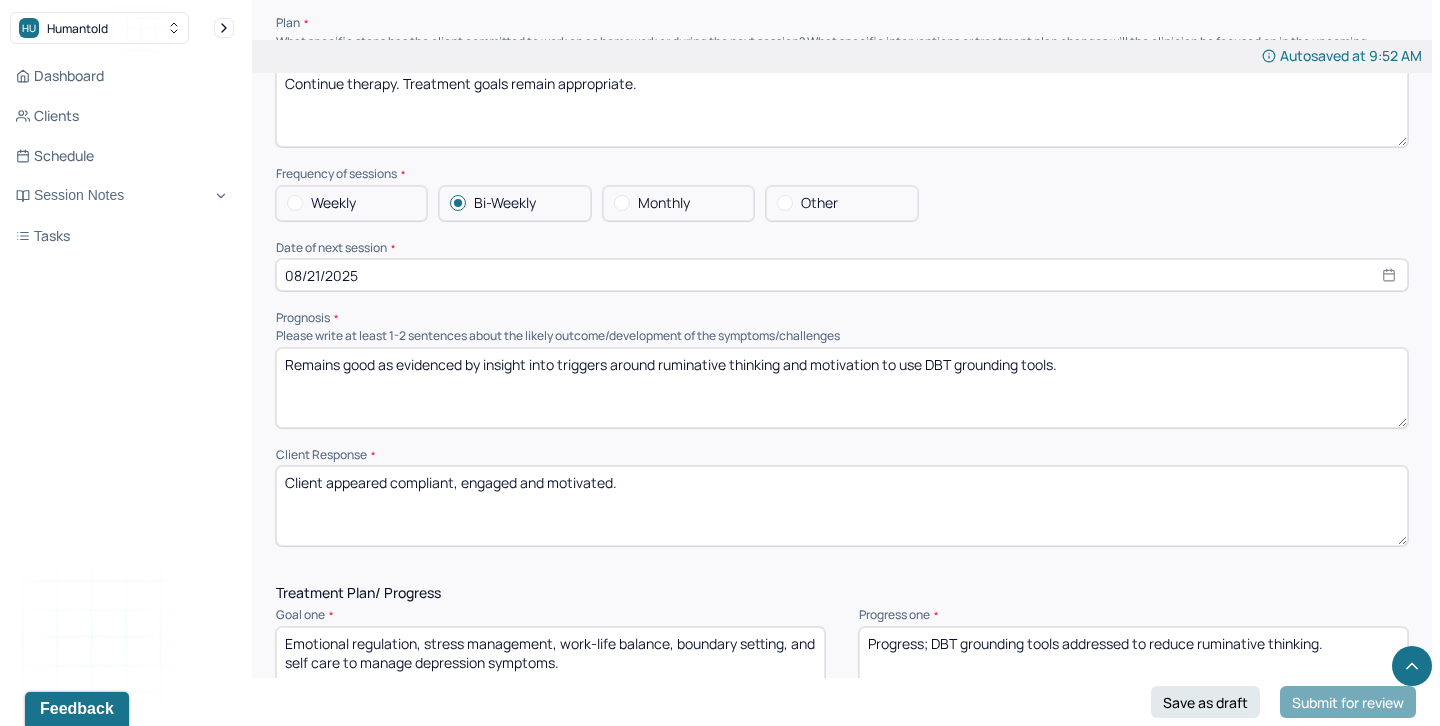 drag, startPoint x: 662, startPoint y: 357, endPoint x: 1115, endPoint y: 358, distance: 453.0011 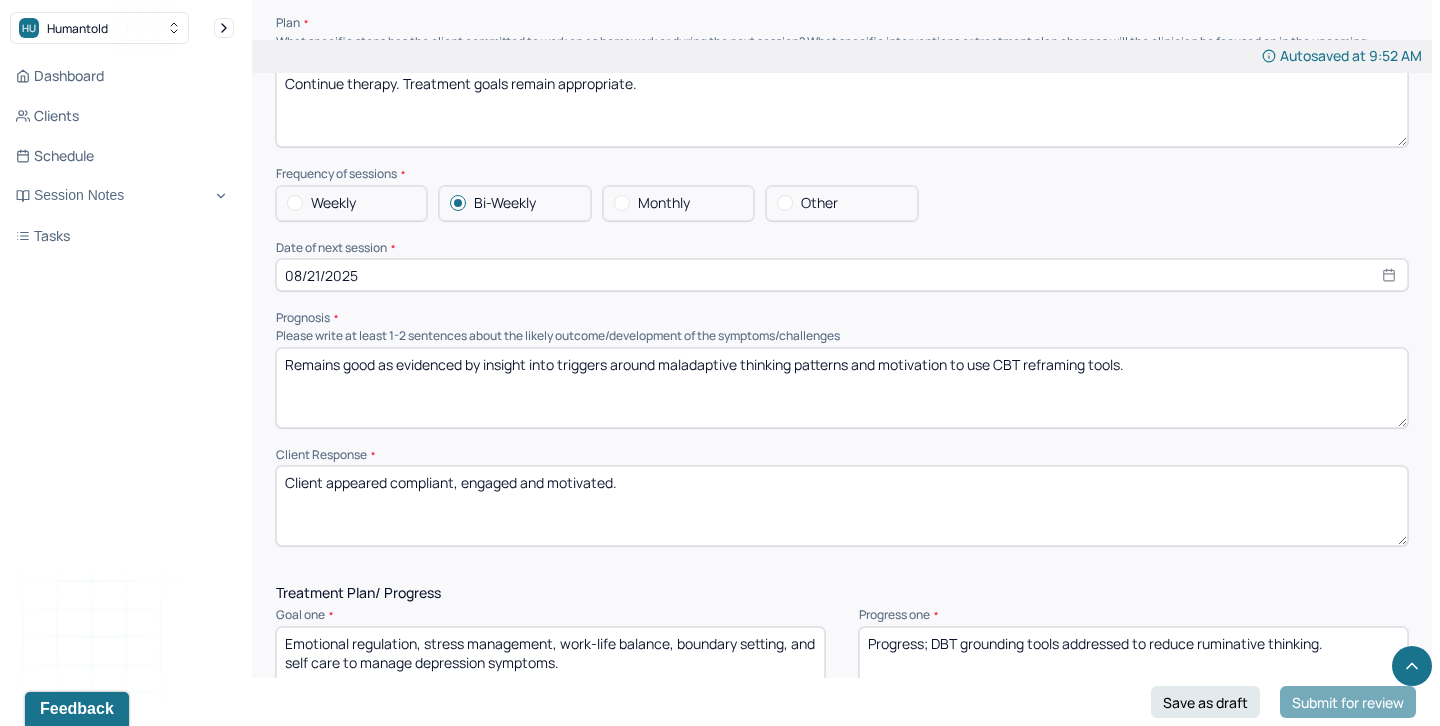 type on "Remains good as evidenced by insight into triggers around maladaptive thinking patterns and motivation to use CBT reframing tools." 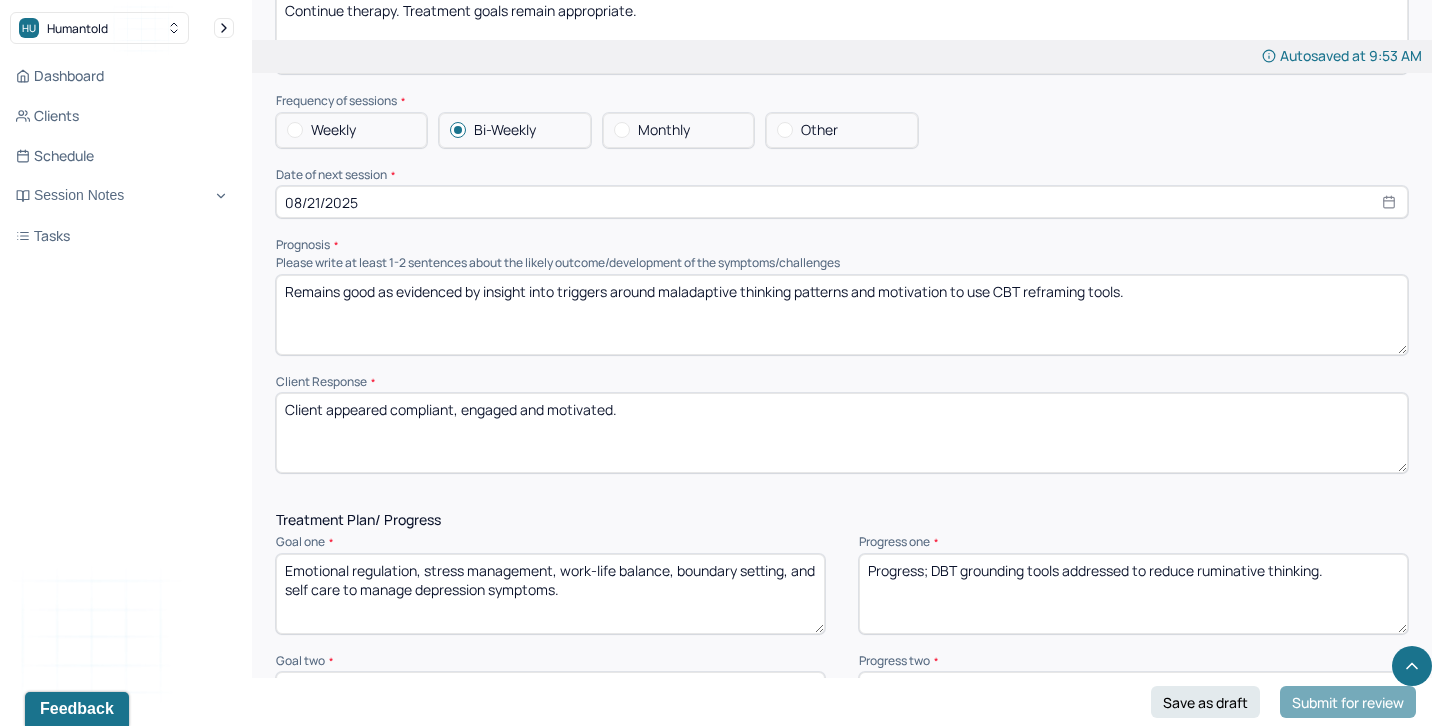 scroll, scrollTop: 2201, scrollLeft: 0, axis: vertical 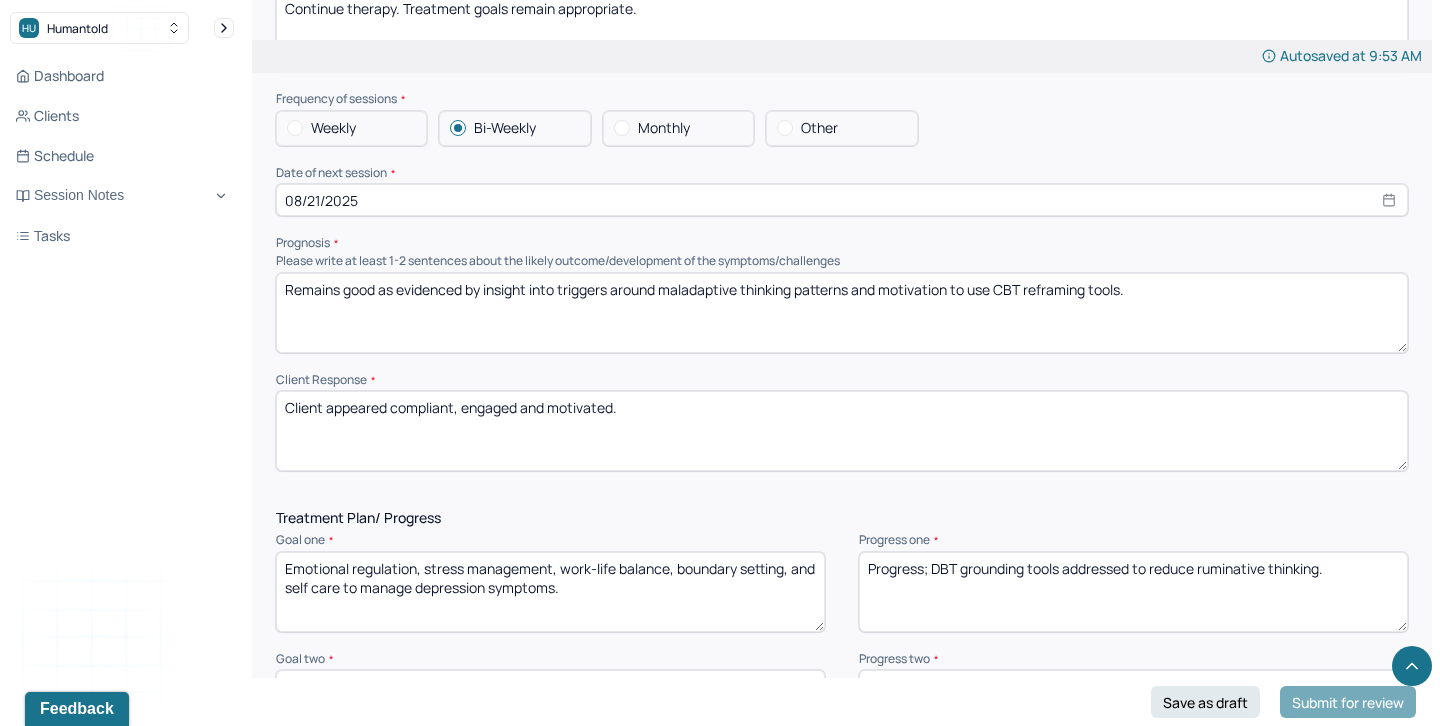 drag, startPoint x: 657, startPoint y: 395, endPoint x: 278, endPoint y: 393, distance: 379.00528 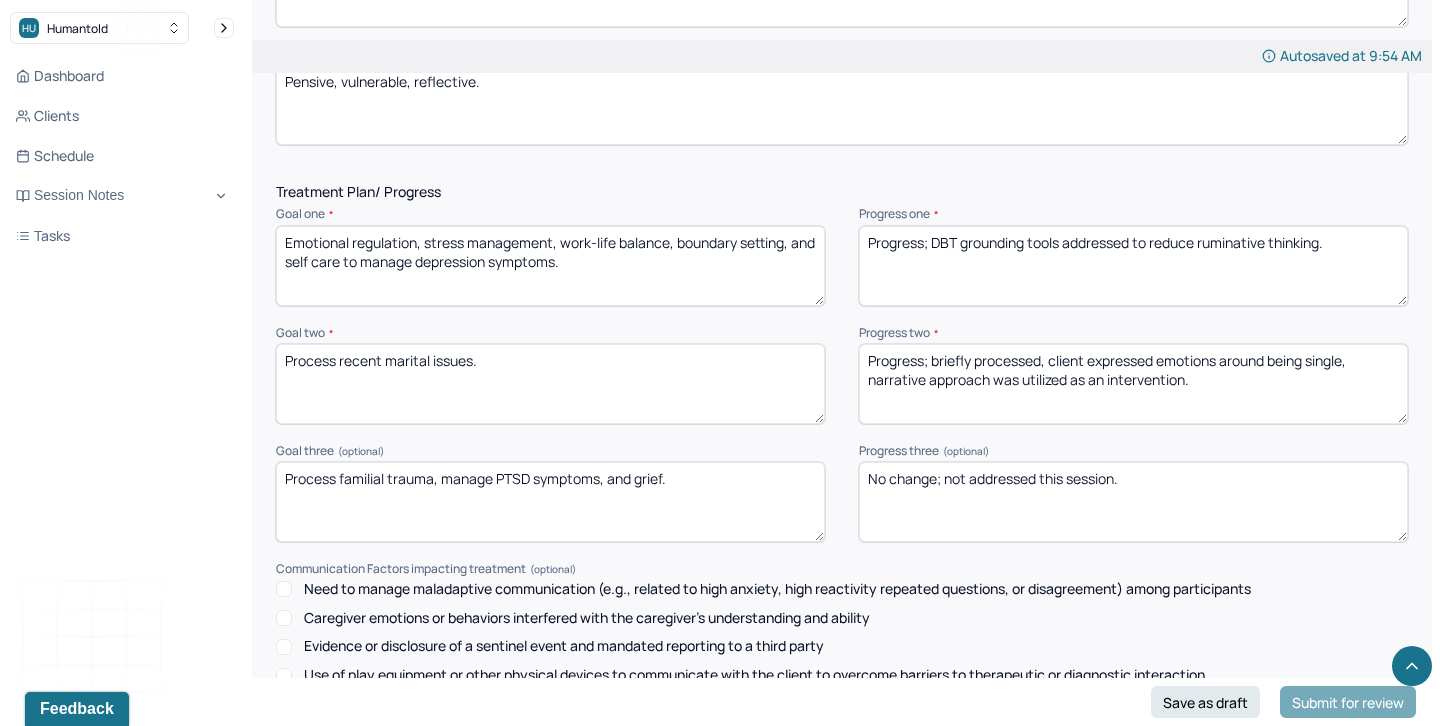 scroll, scrollTop: 2549, scrollLeft: 0, axis: vertical 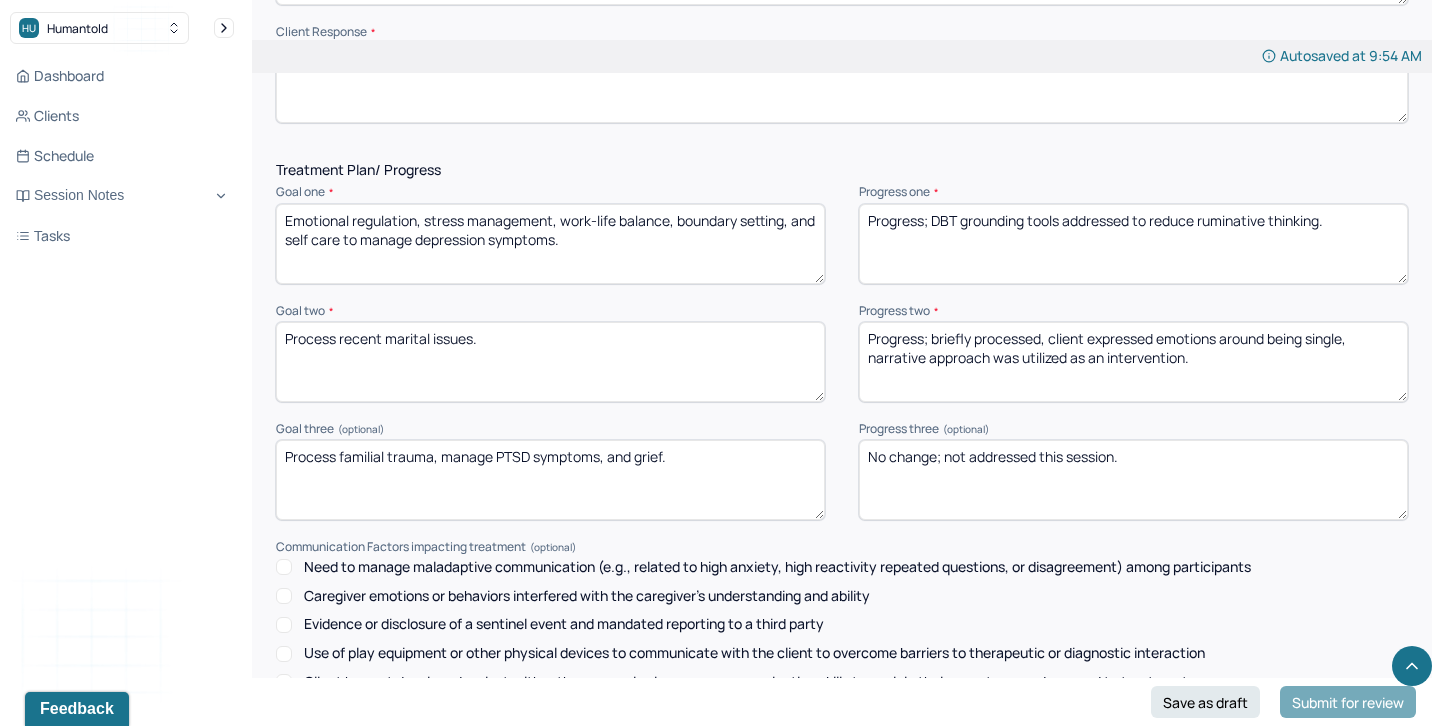 type on "Pensive, vulnerable, reflective." 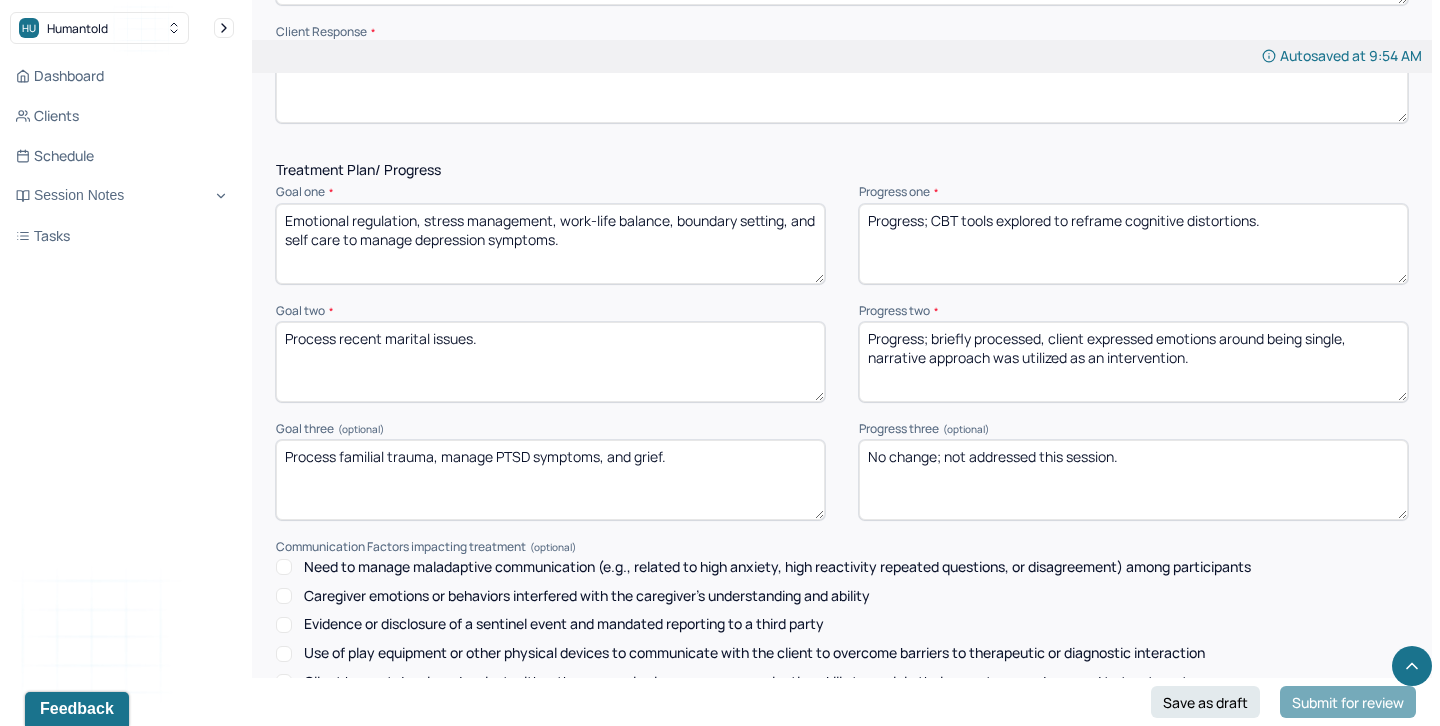 type on "Progress; CBT tools explored to reframe cognitive distortions." 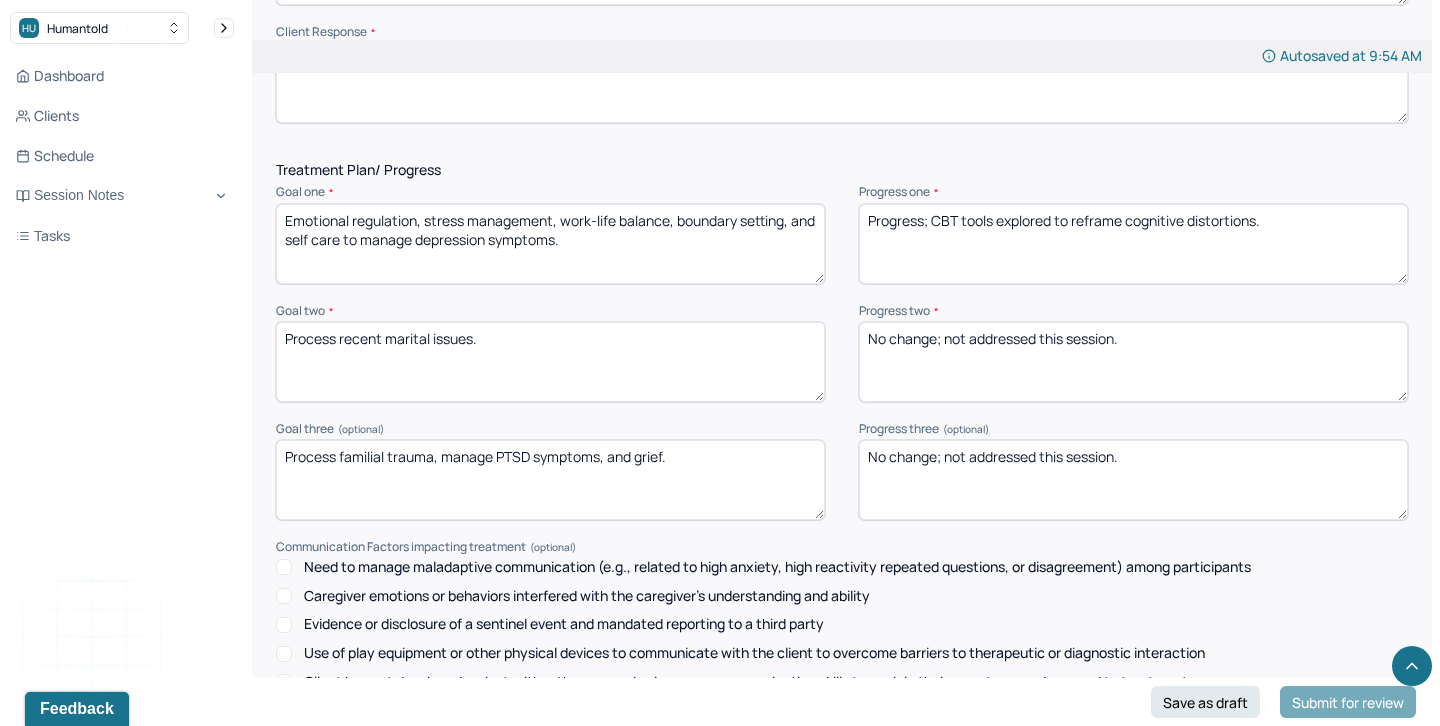 scroll, scrollTop: 2869, scrollLeft: 0, axis: vertical 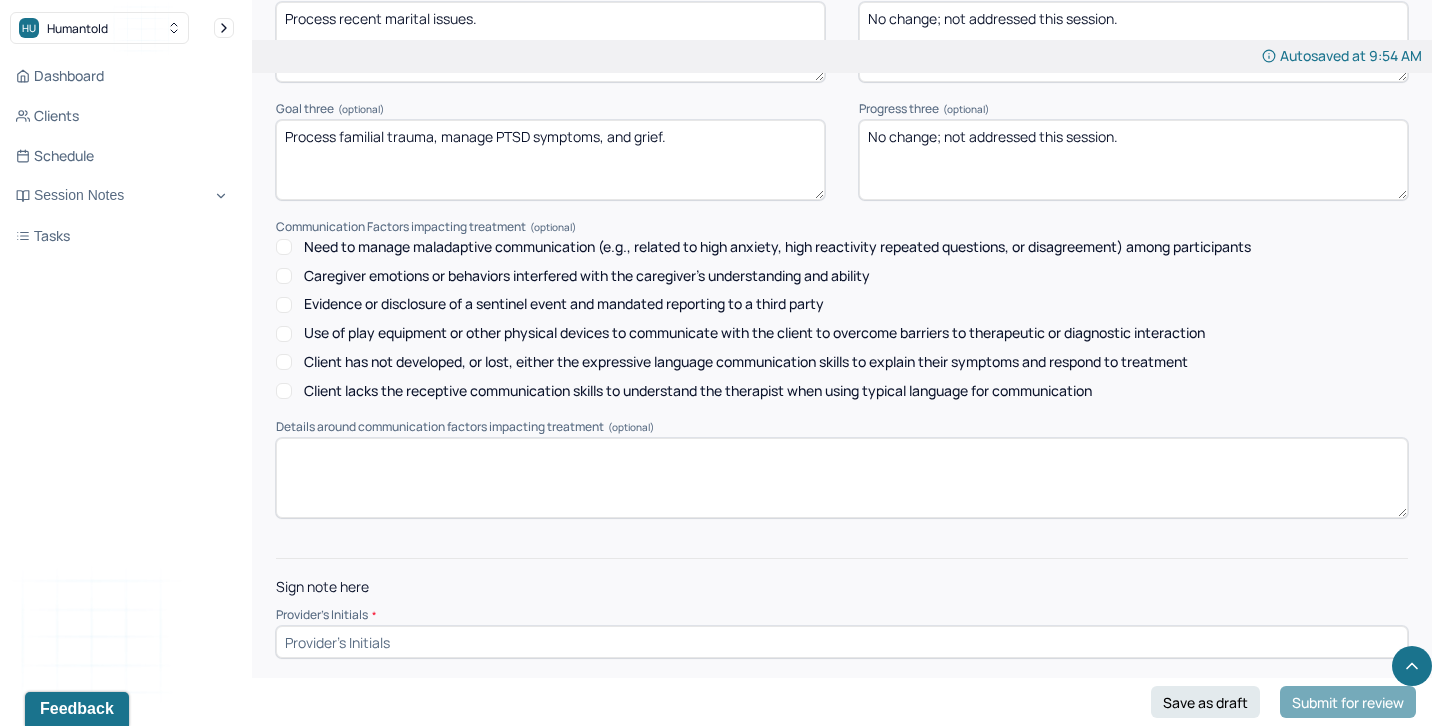 type on "No change; not addressed this session." 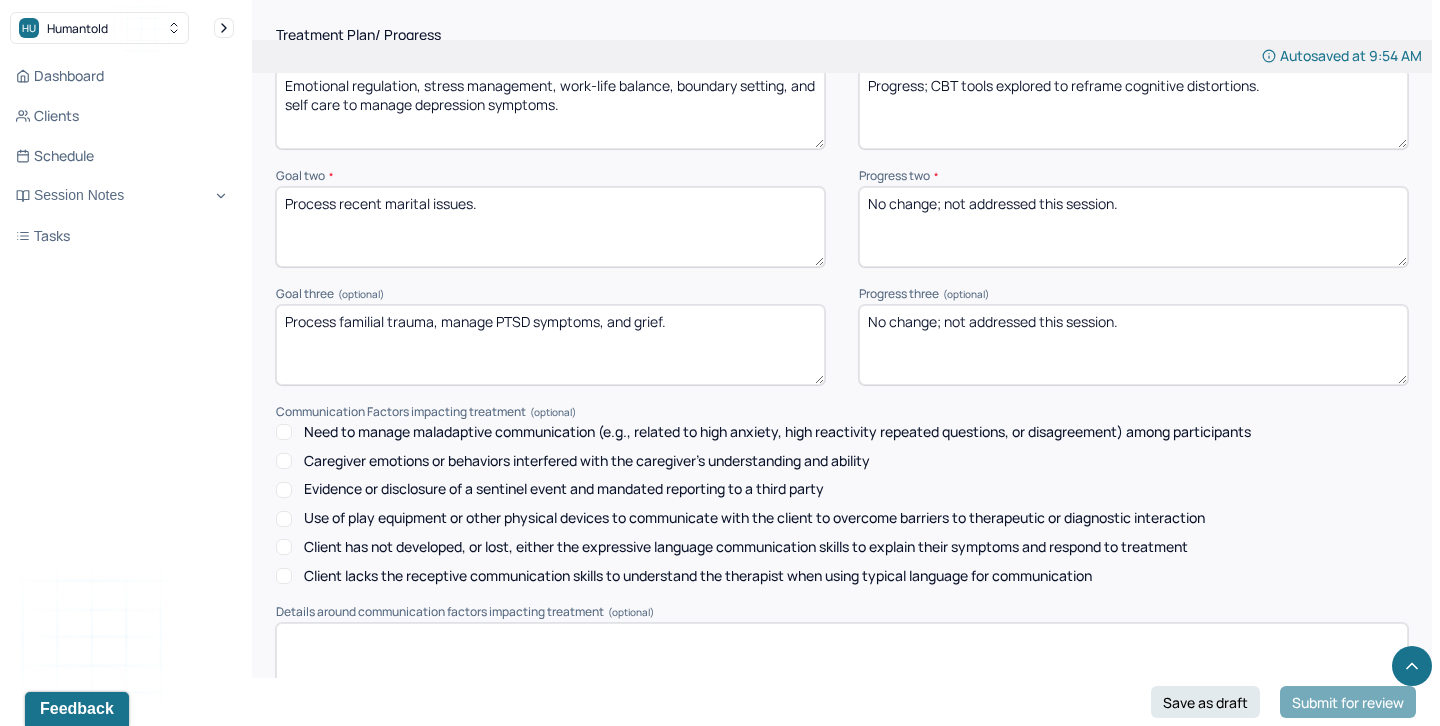 scroll, scrollTop: 2623, scrollLeft: 0, axis: vertical 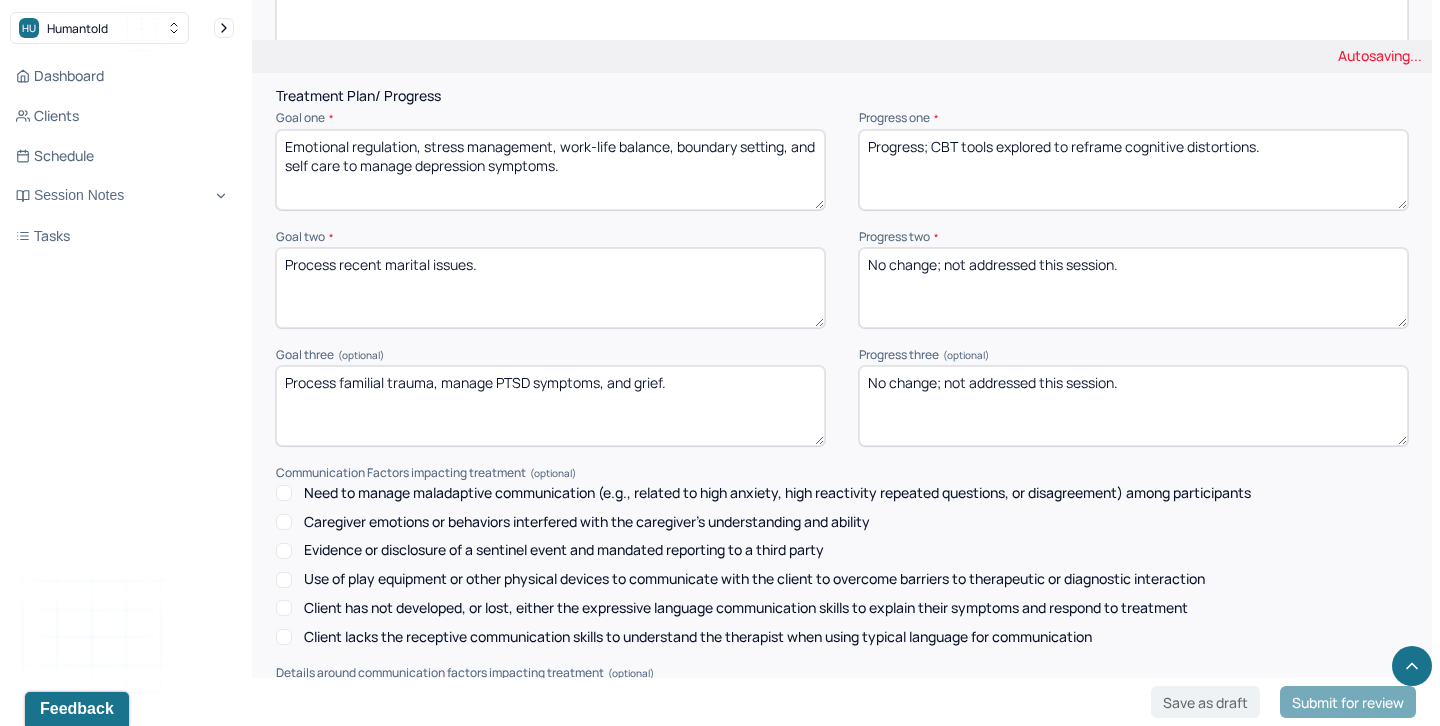 type on "aa" 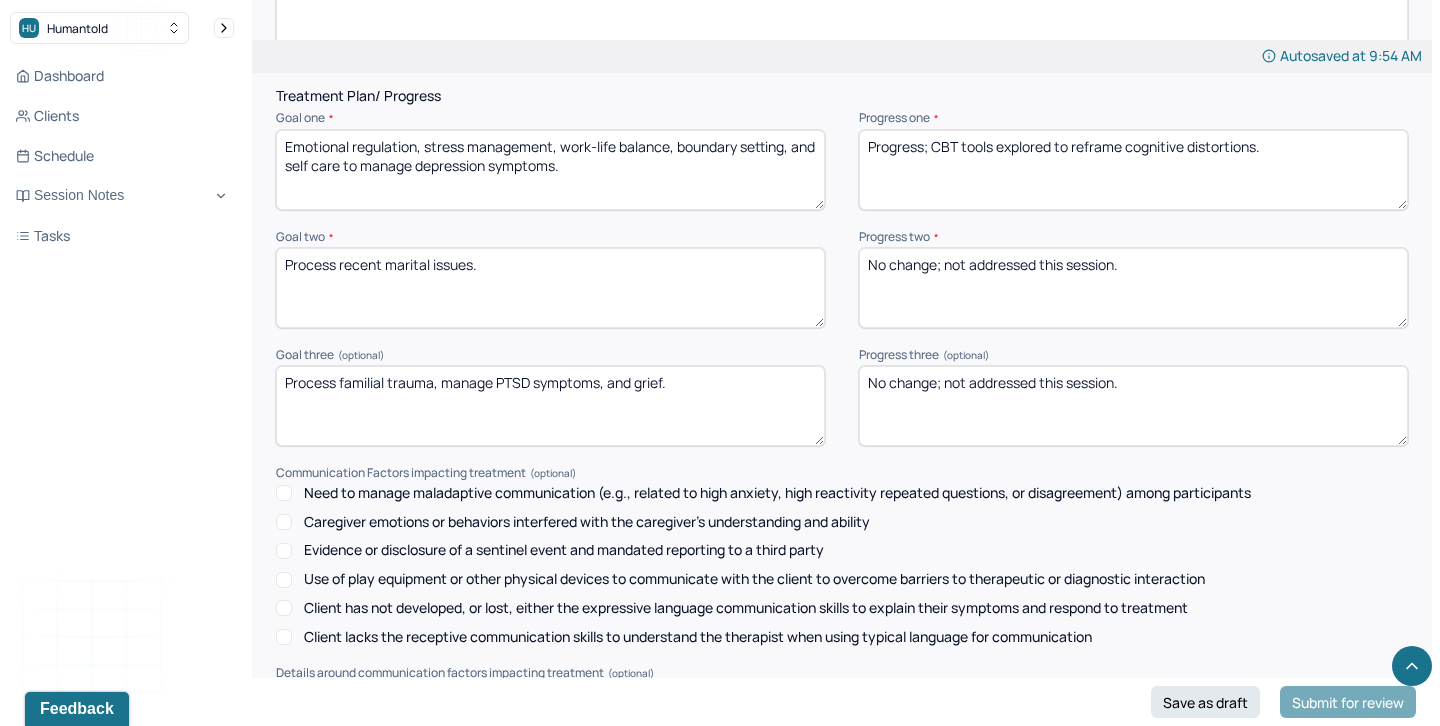 drag, startPoint x: 1166, startPoint y: 383, endPoint x: 793, endPoint y: 381, distance: 373.00537 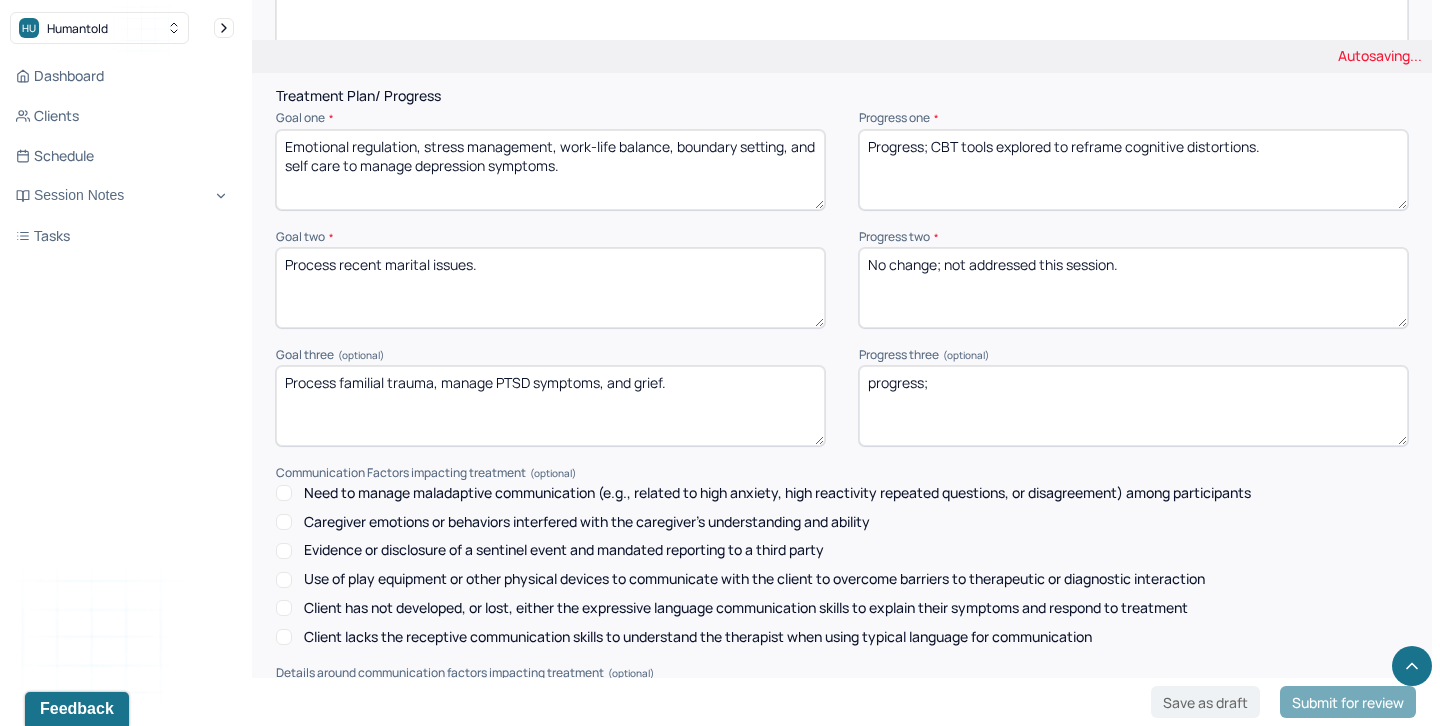 click on "No change; not addressed this session." at bounding box center (1133, 406) 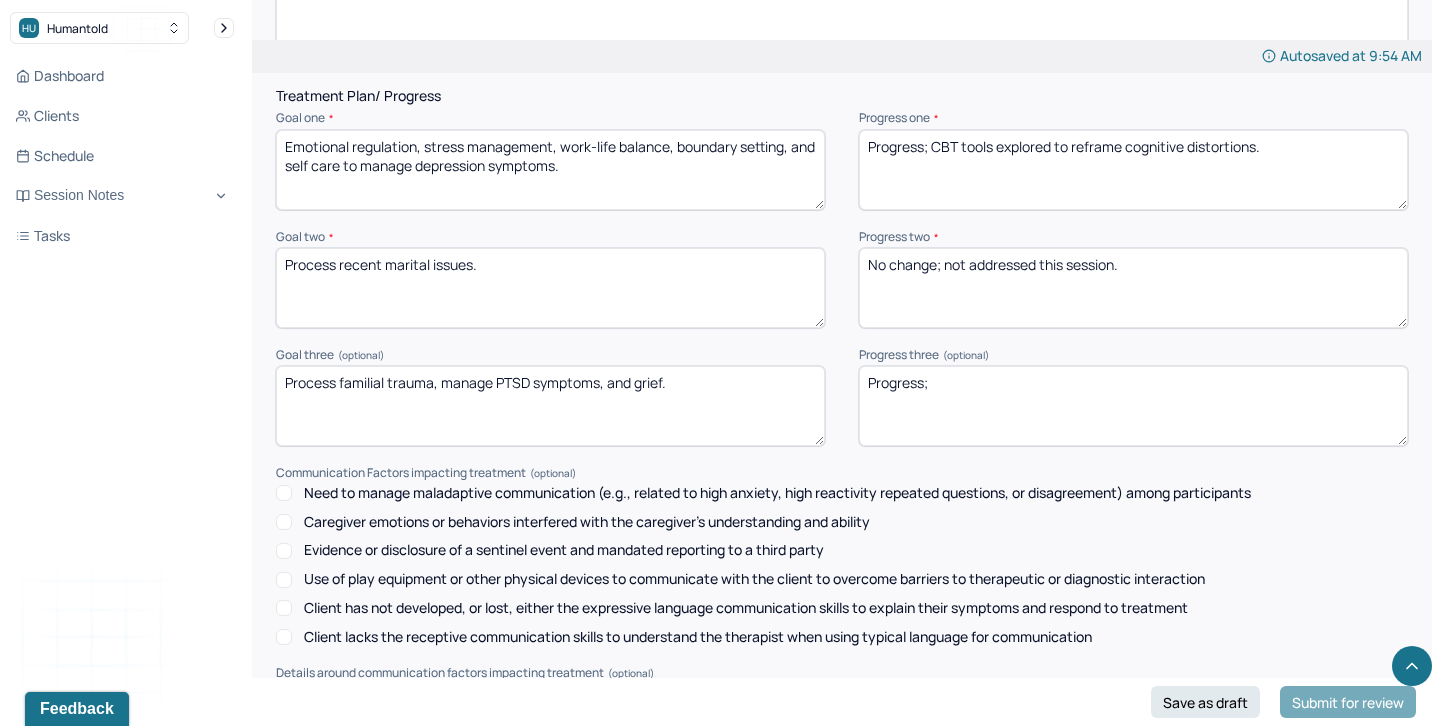 click on "Progress;" at bounding box center (1133, 406) 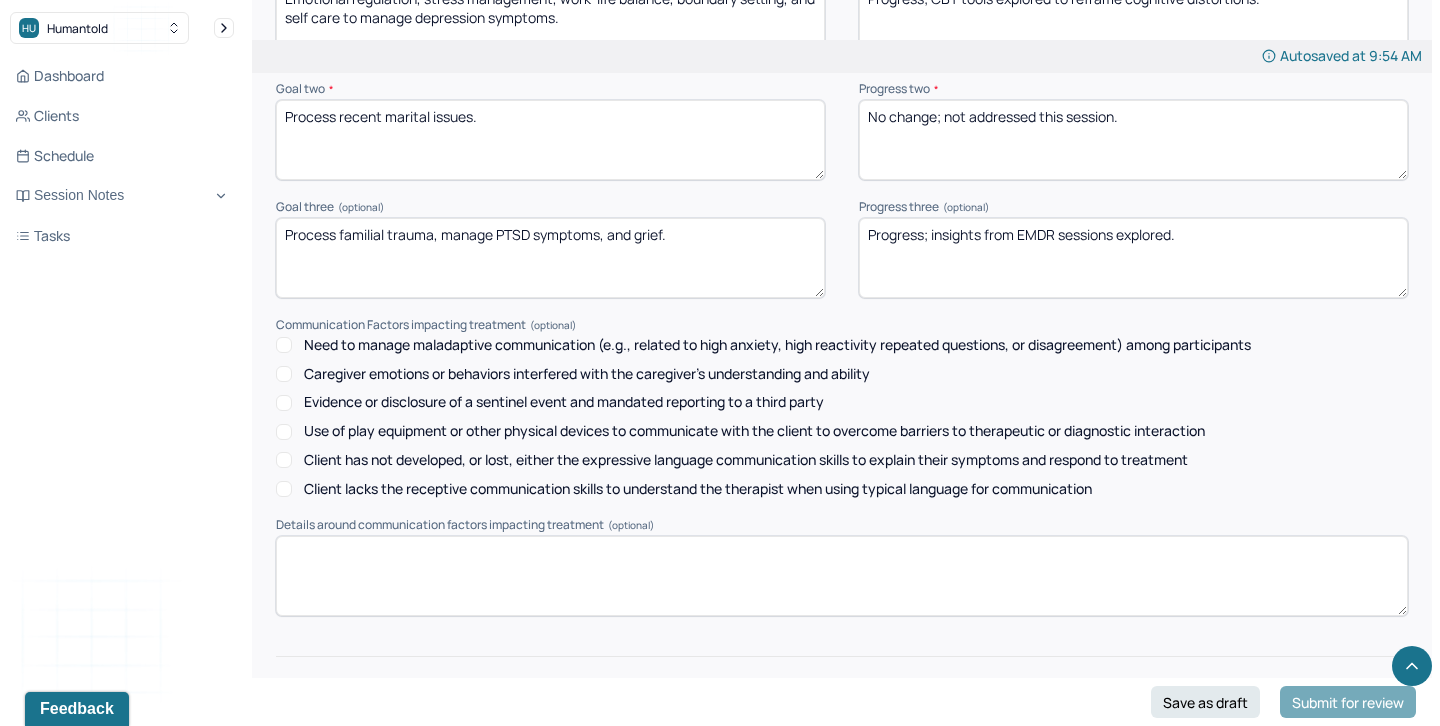 scroll, scrollTop: 2784, scrollLeft: 0, axis: vertical 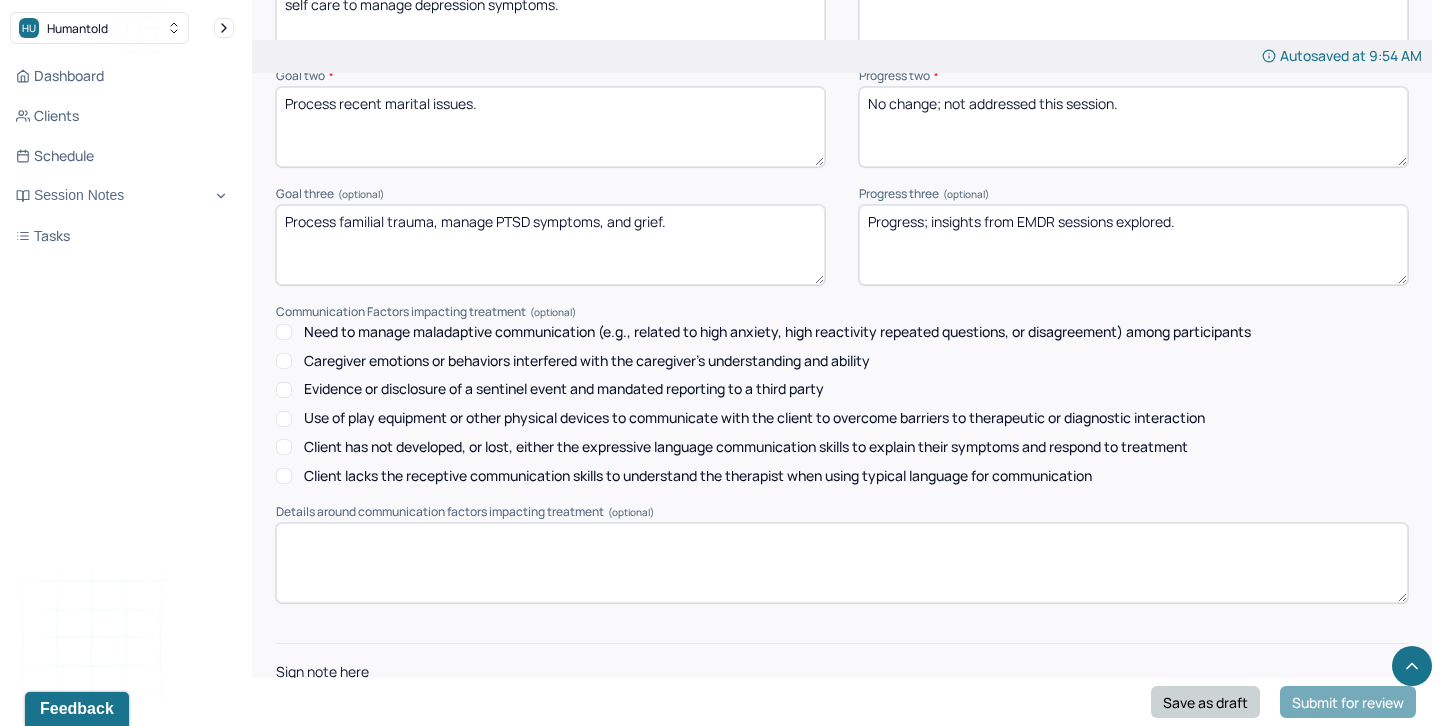 type on "Progress; insights from EMDR sessions explored." 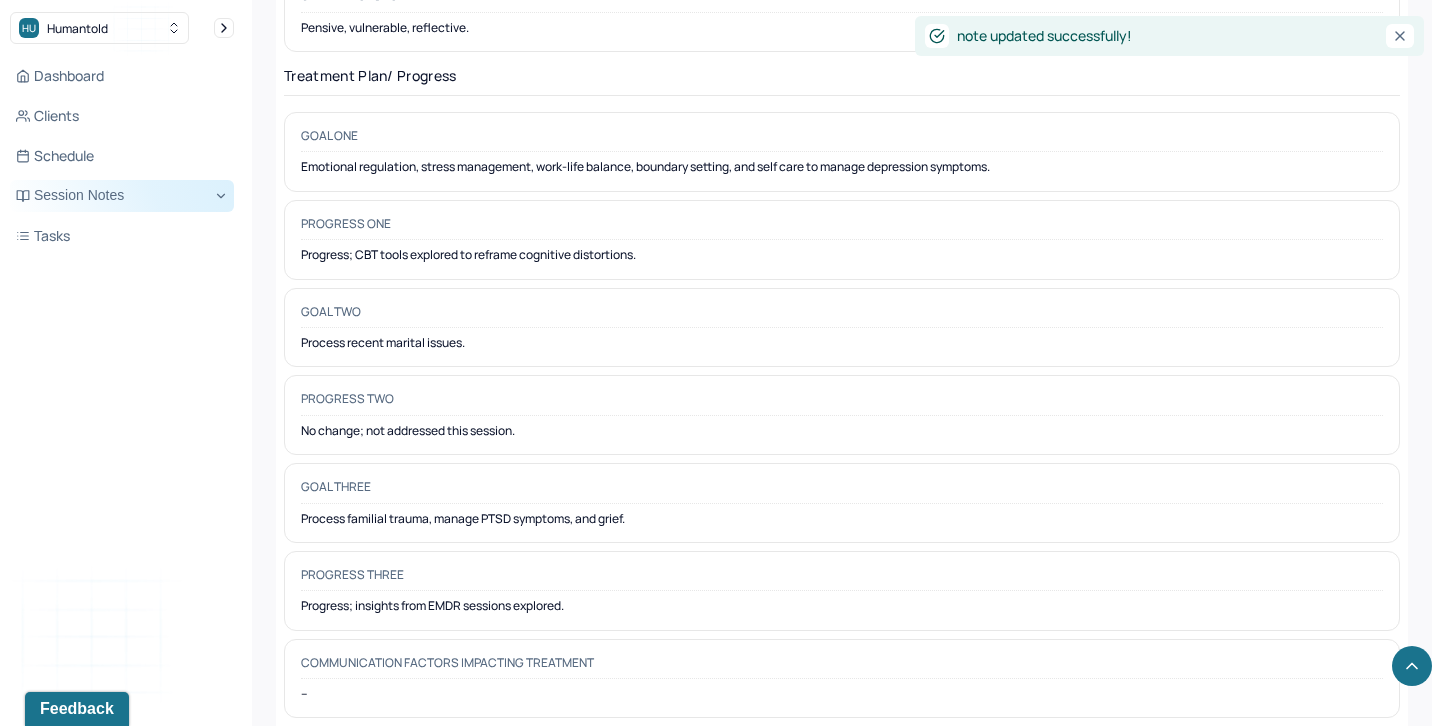 click on "Session Notes" at bounding box center [122, 196] 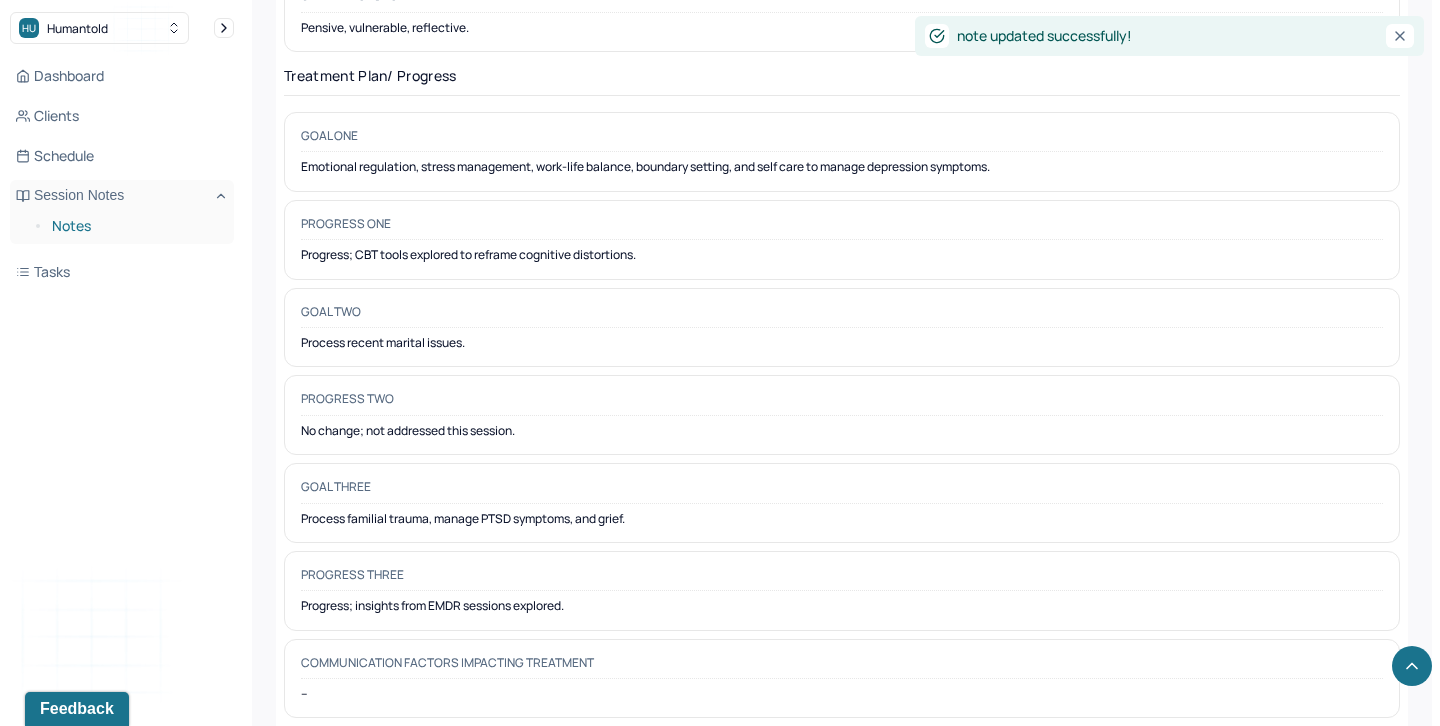 click on "Notes" at bounding box center [135, 226] 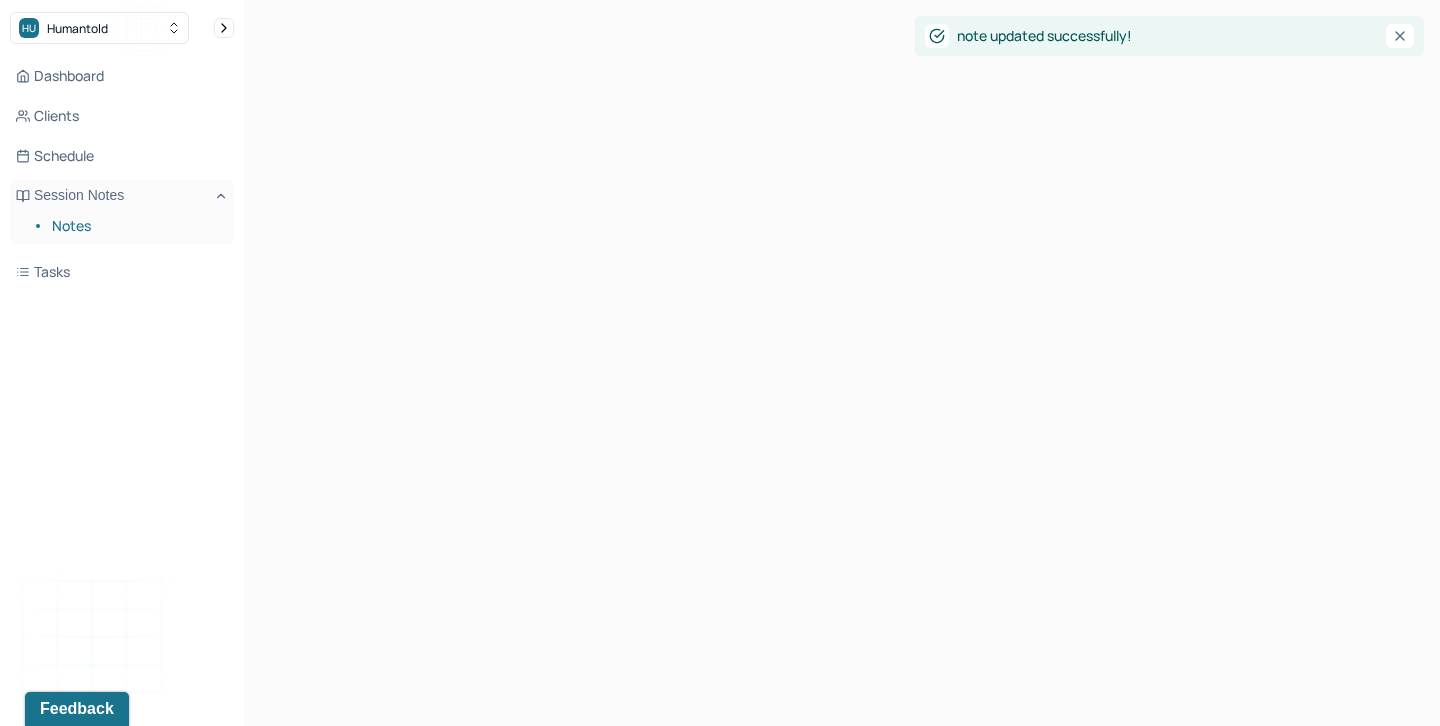 scroll, scrollTop: 0, scrollLeft: 0, axis: both 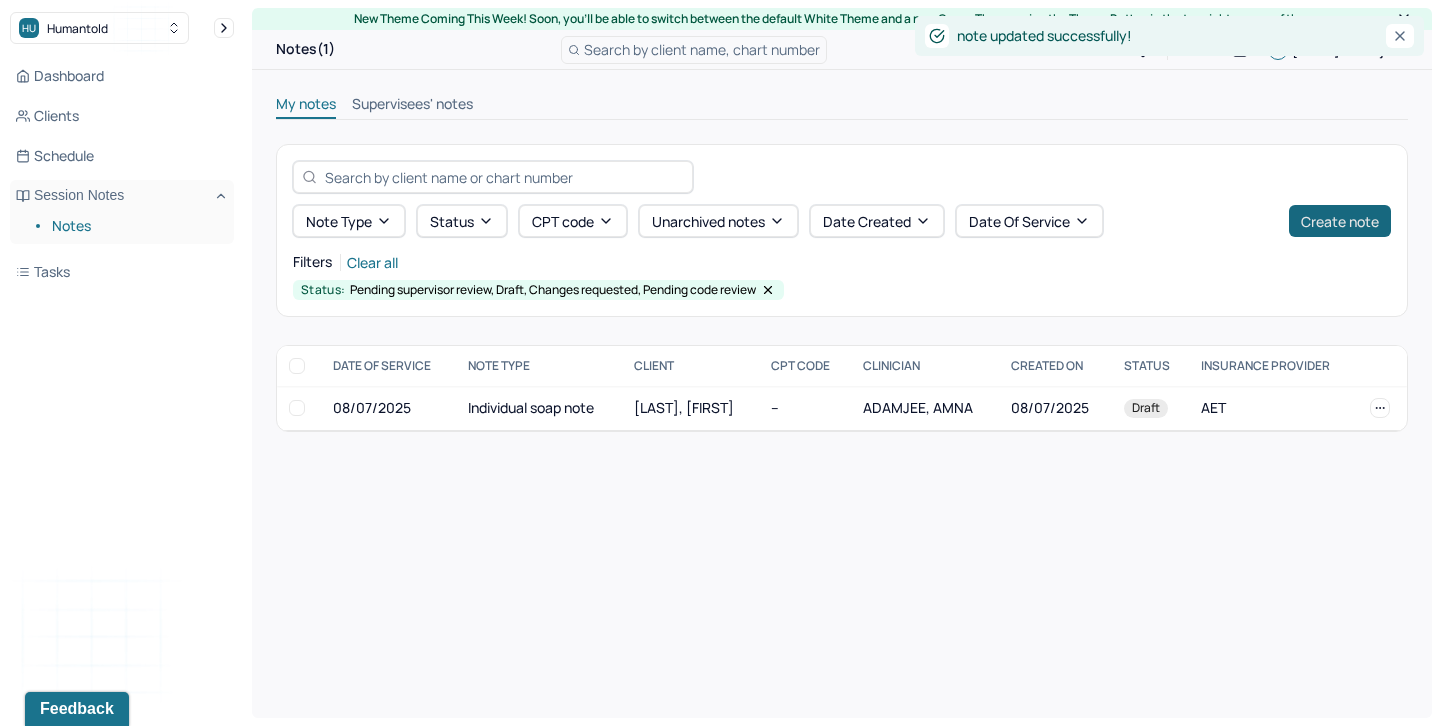 click on "Create note" at bounding box center [1340, 221] 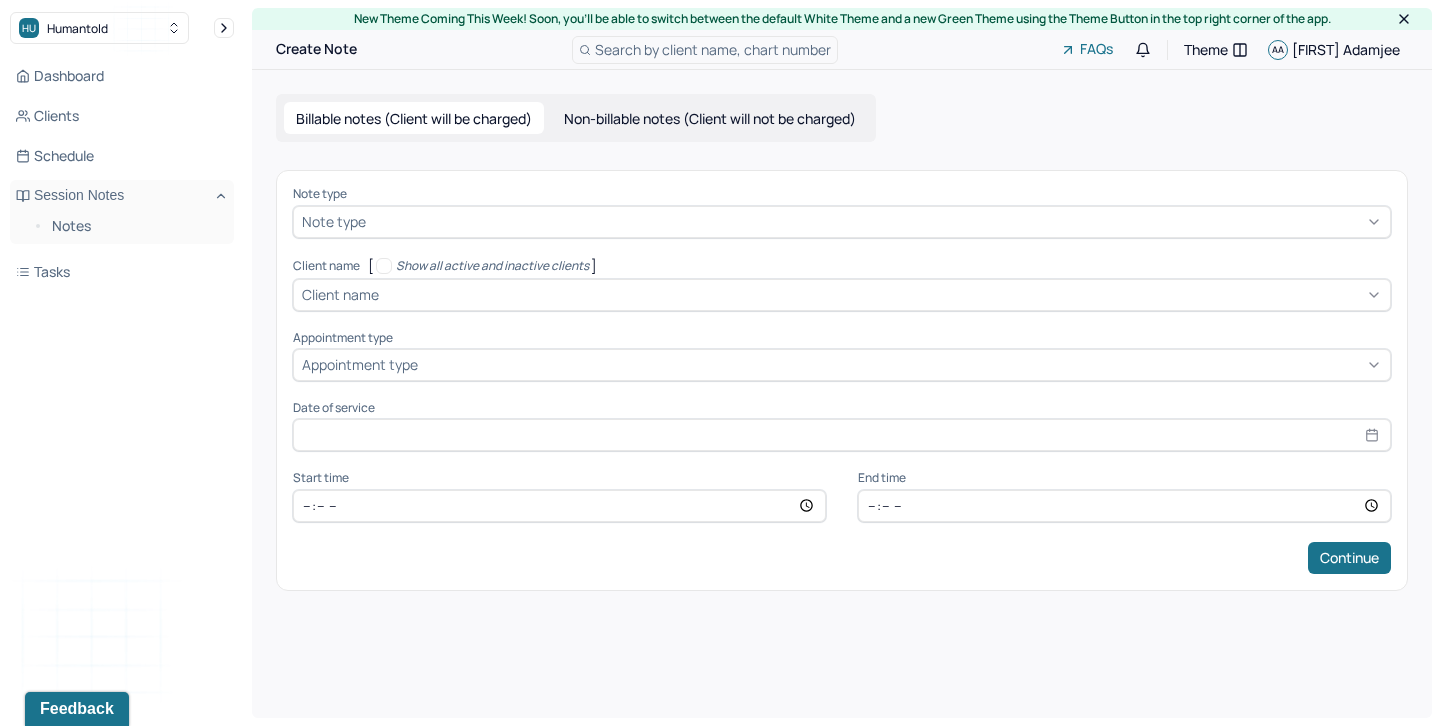 click at bounding box center [876, 221] 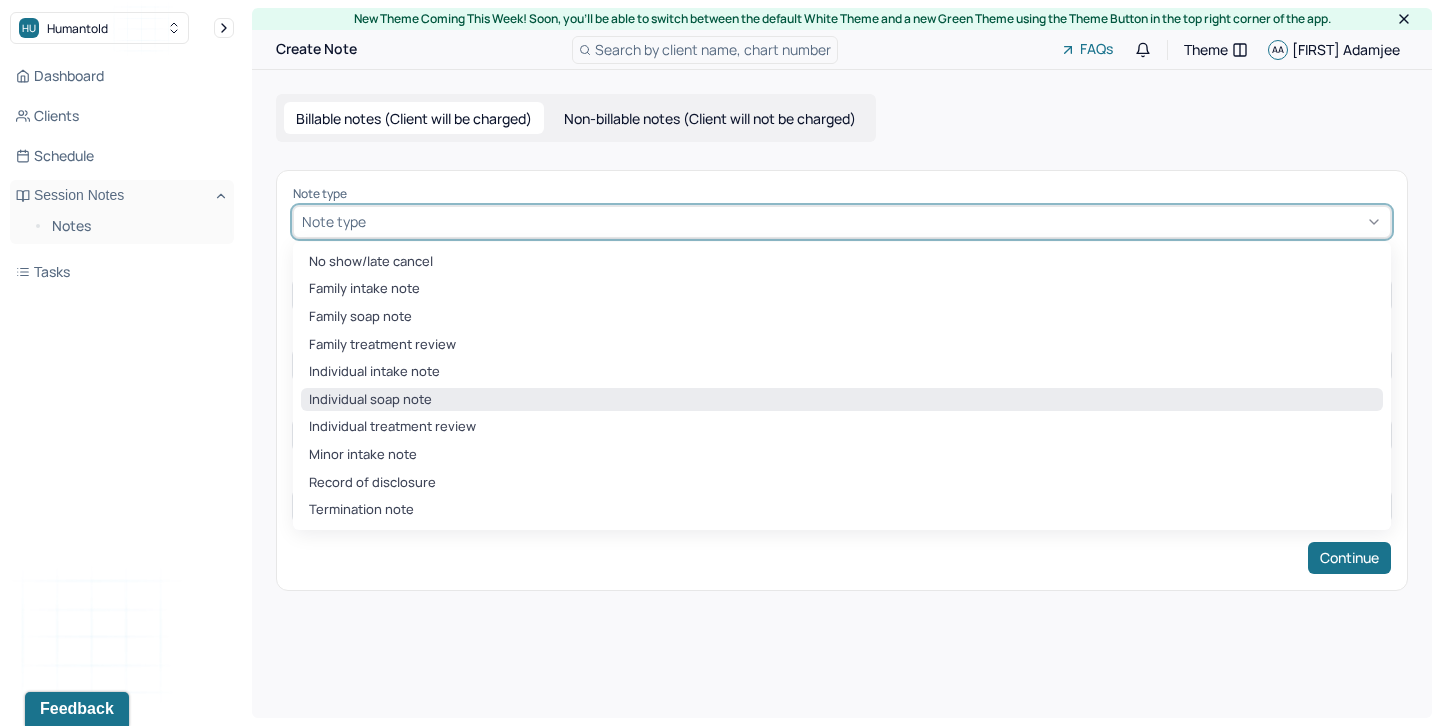 click on "Individual soap note" at bounding box center [842, 400] 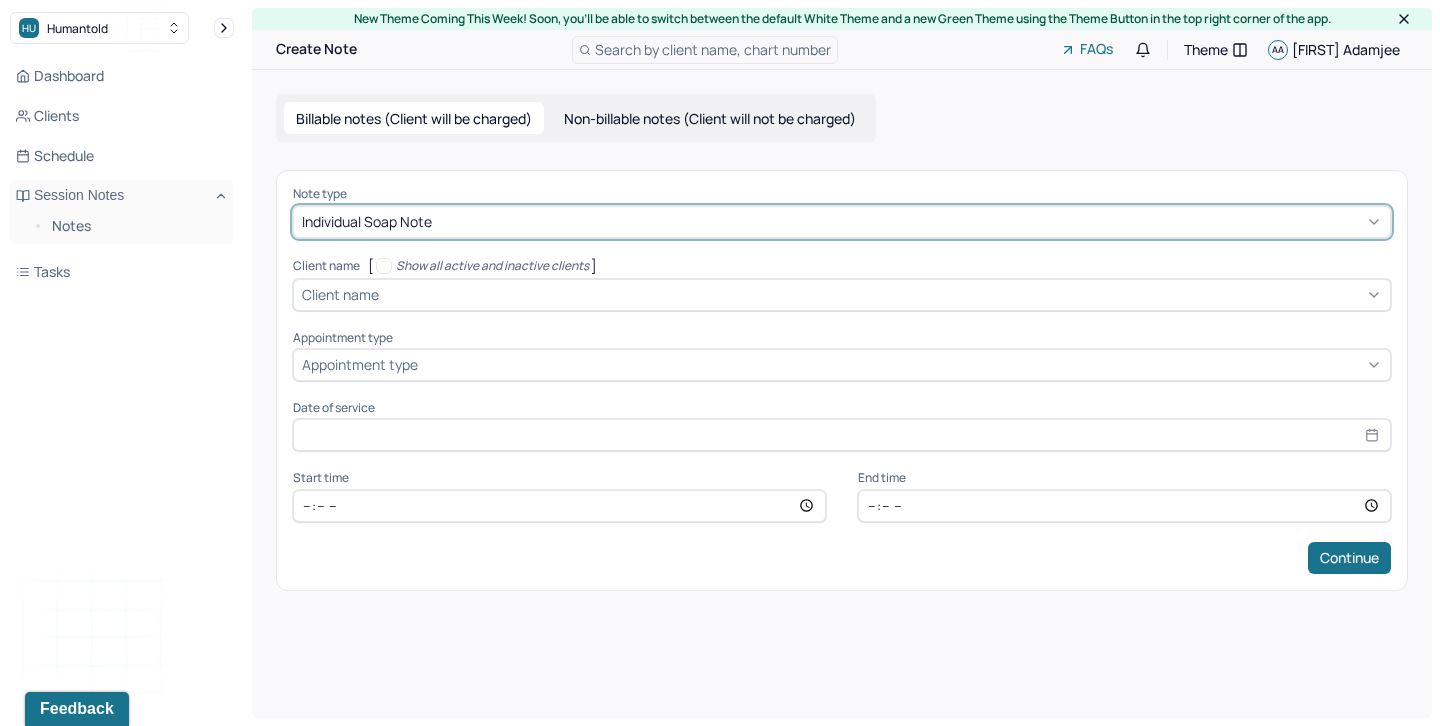 click at bounding box center [902, 364] 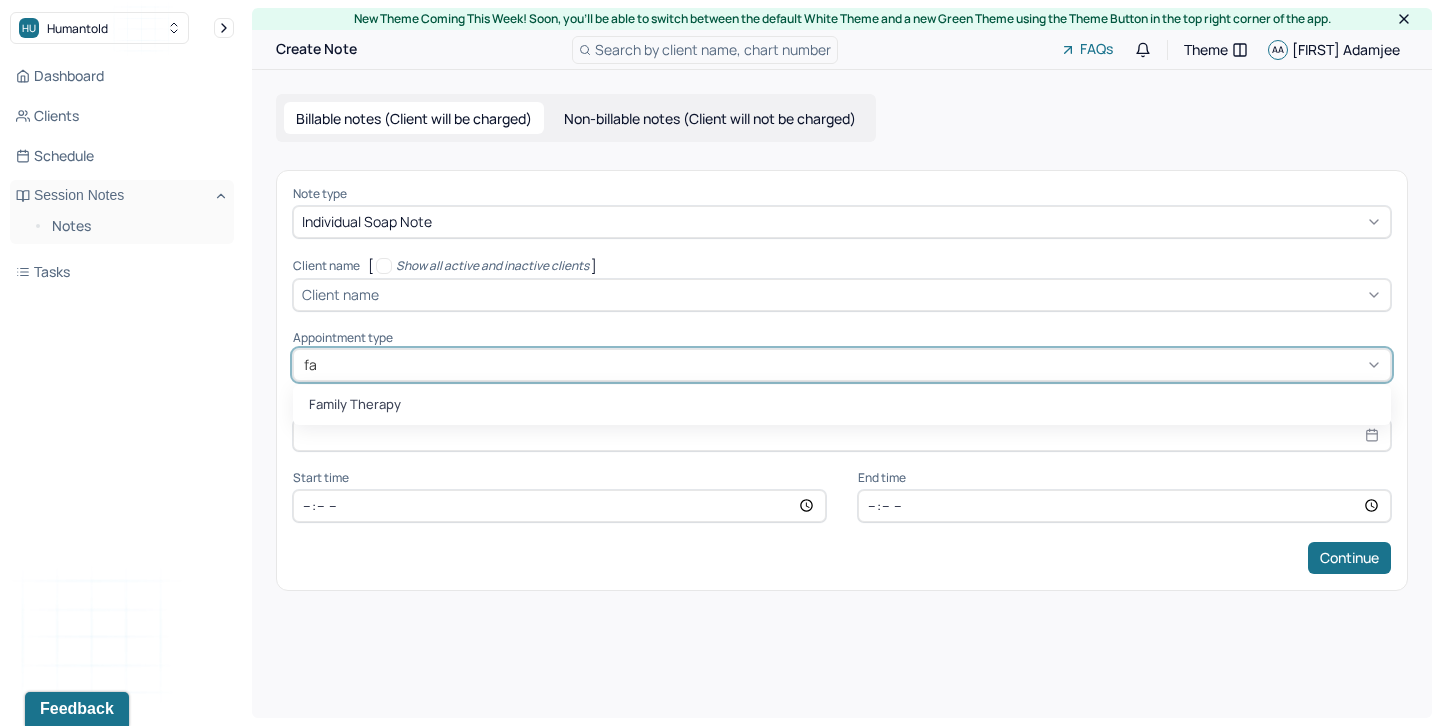 type on "f" 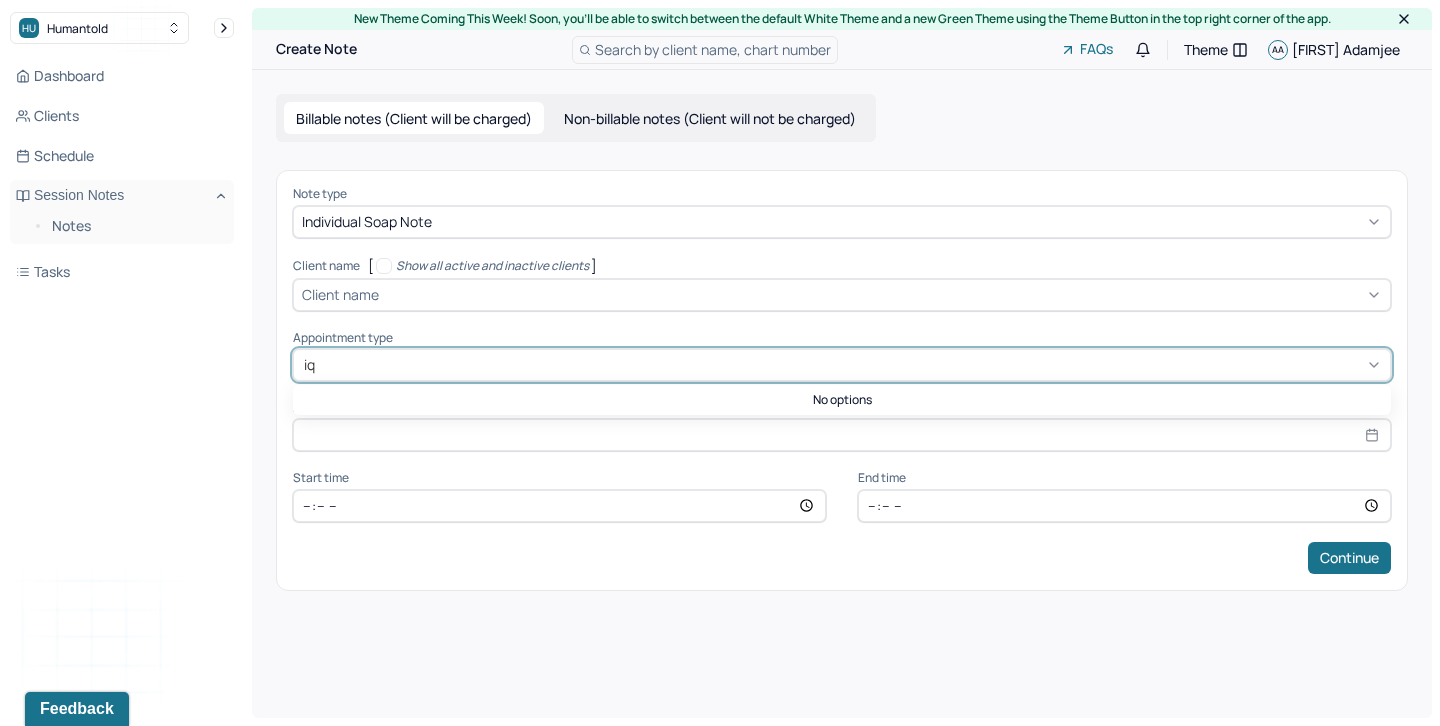 type on "i" 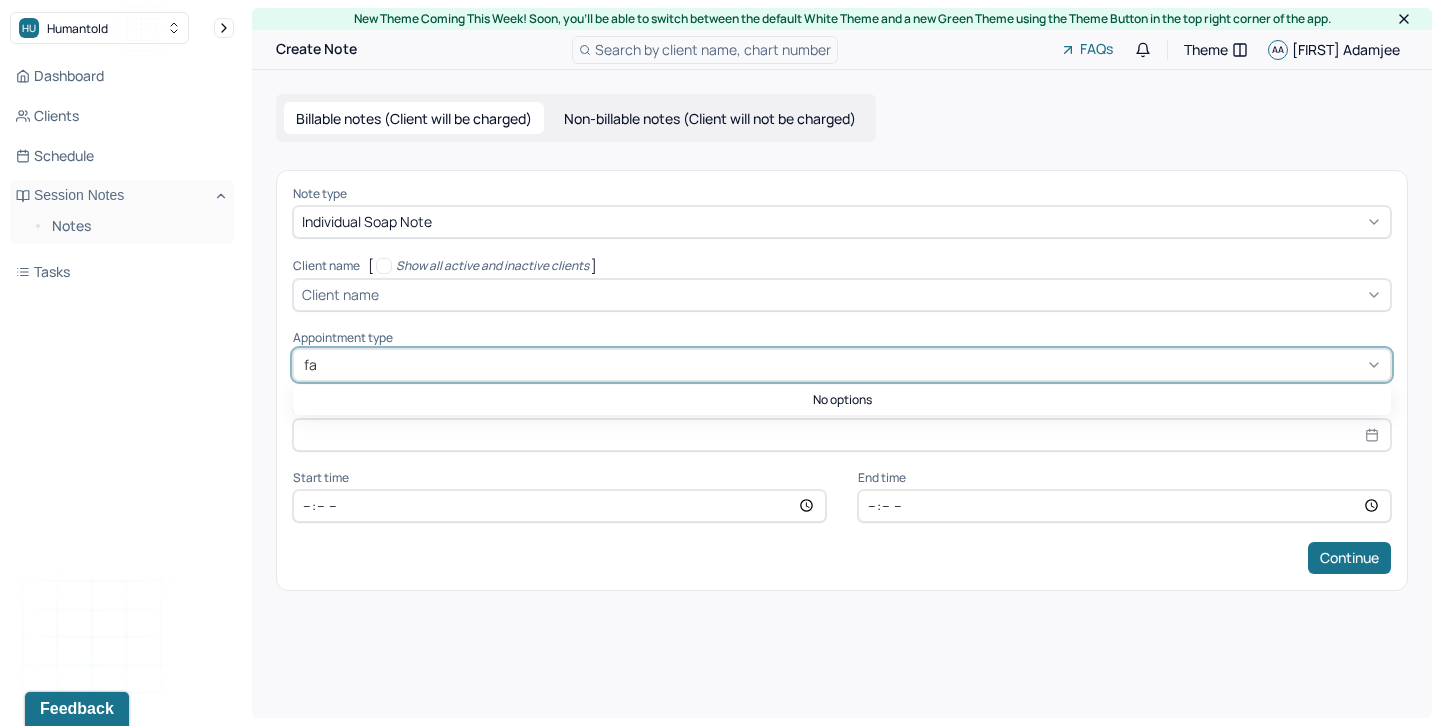 type on "f" 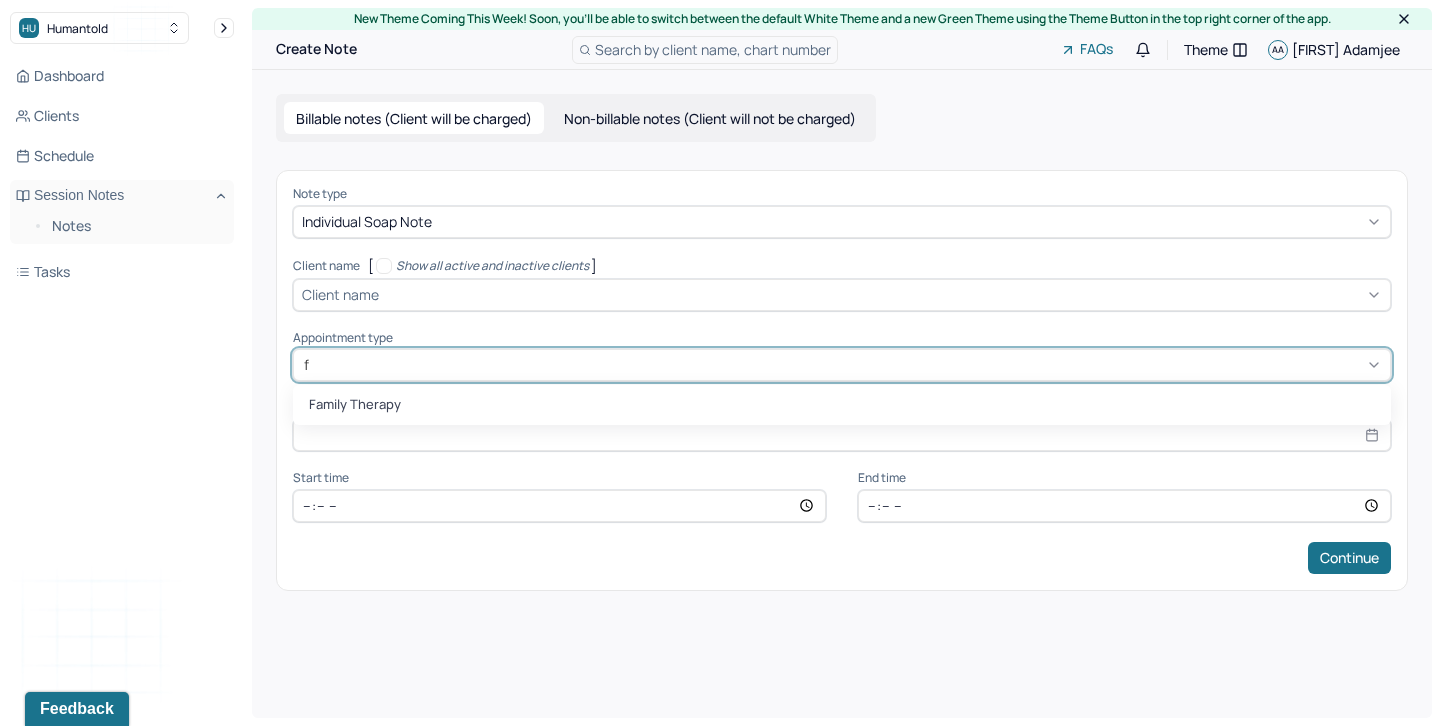 type 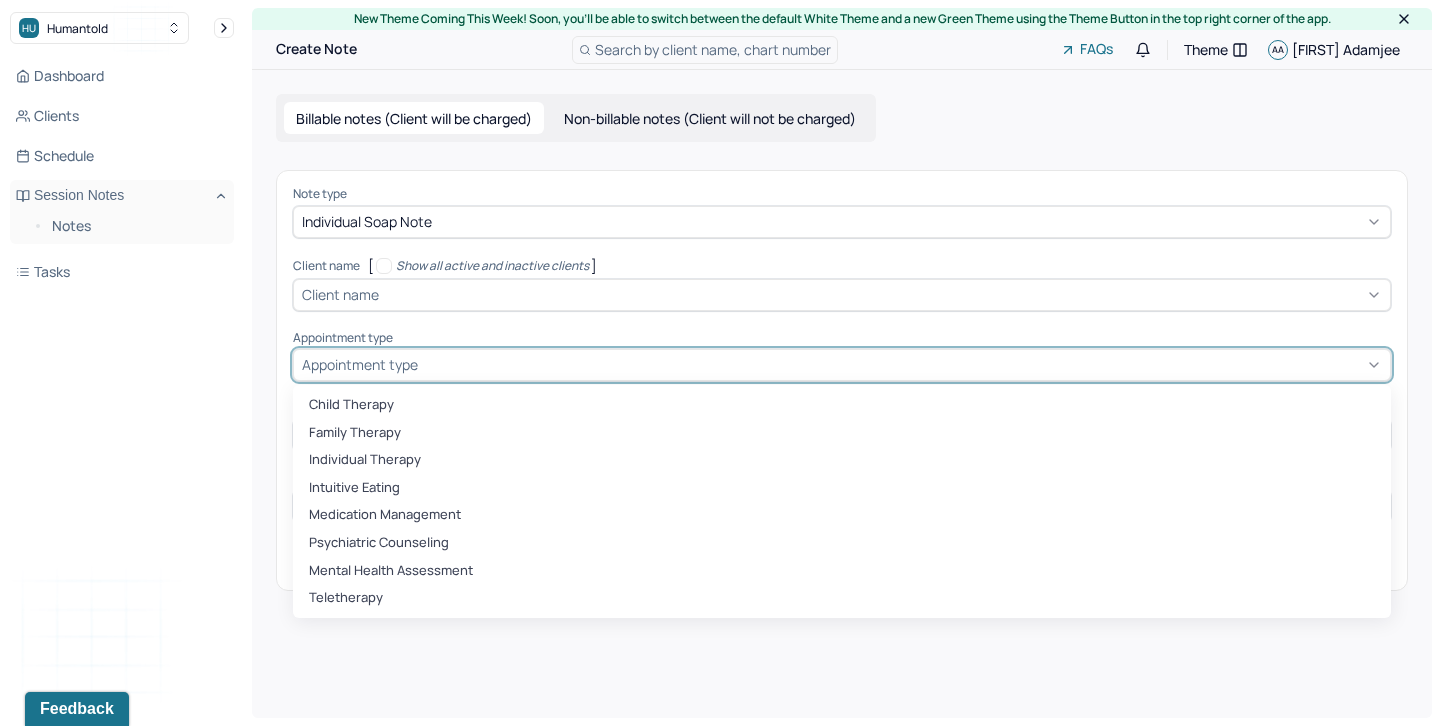 click on "Note type Individual soap note Client name [ Show all active and inactive clients ] Client name Supervisee name Appointment type [object Object], 2 of 8. 8 results available. Use Up and Down to choose options, press Enter to select the currently focused option, press Escape to exit the menu, press Tab to select the option and exit the menu. Appointment type child therapy family therapy individual therapy intuitive eating medication management psychiatric counseling mental health assessment teletherapy Date of service Start time End time Continue" at bounding box center (842, 380) 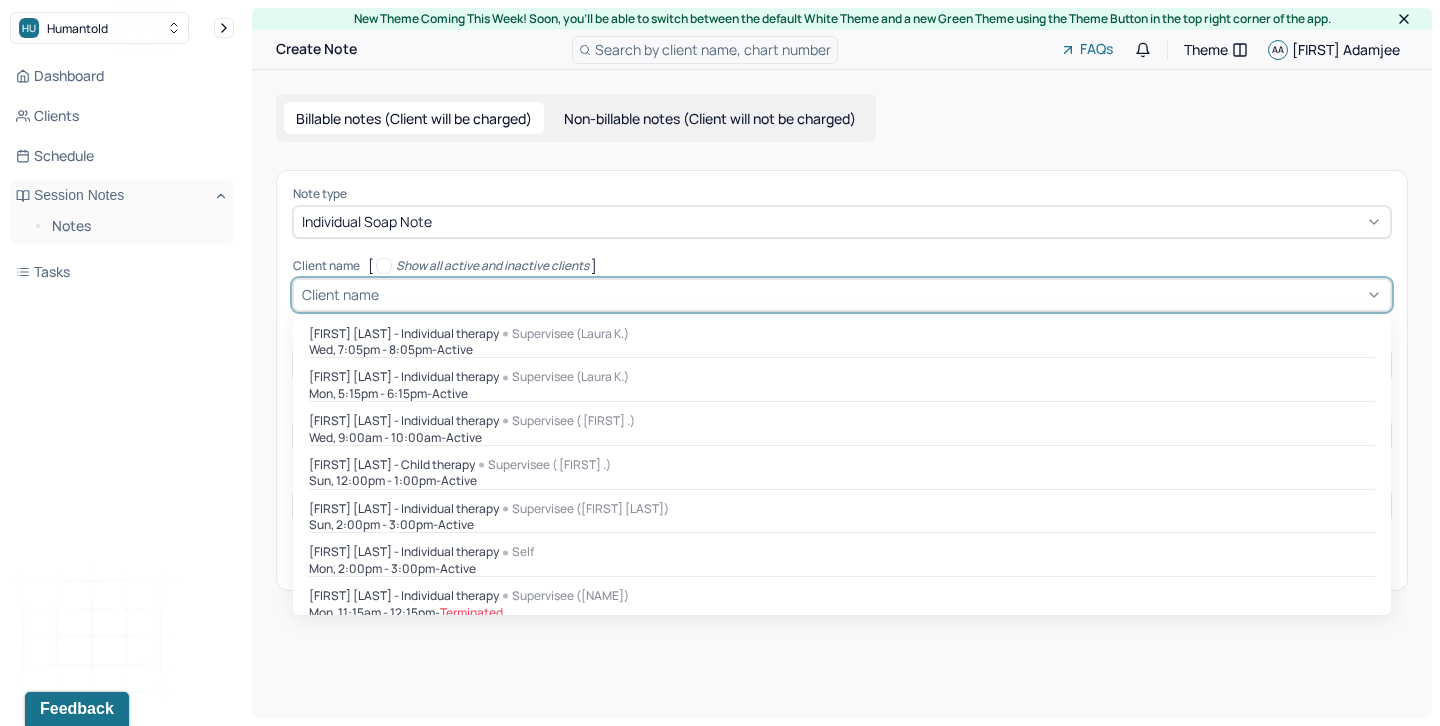 click at bounding box center (882, 294) 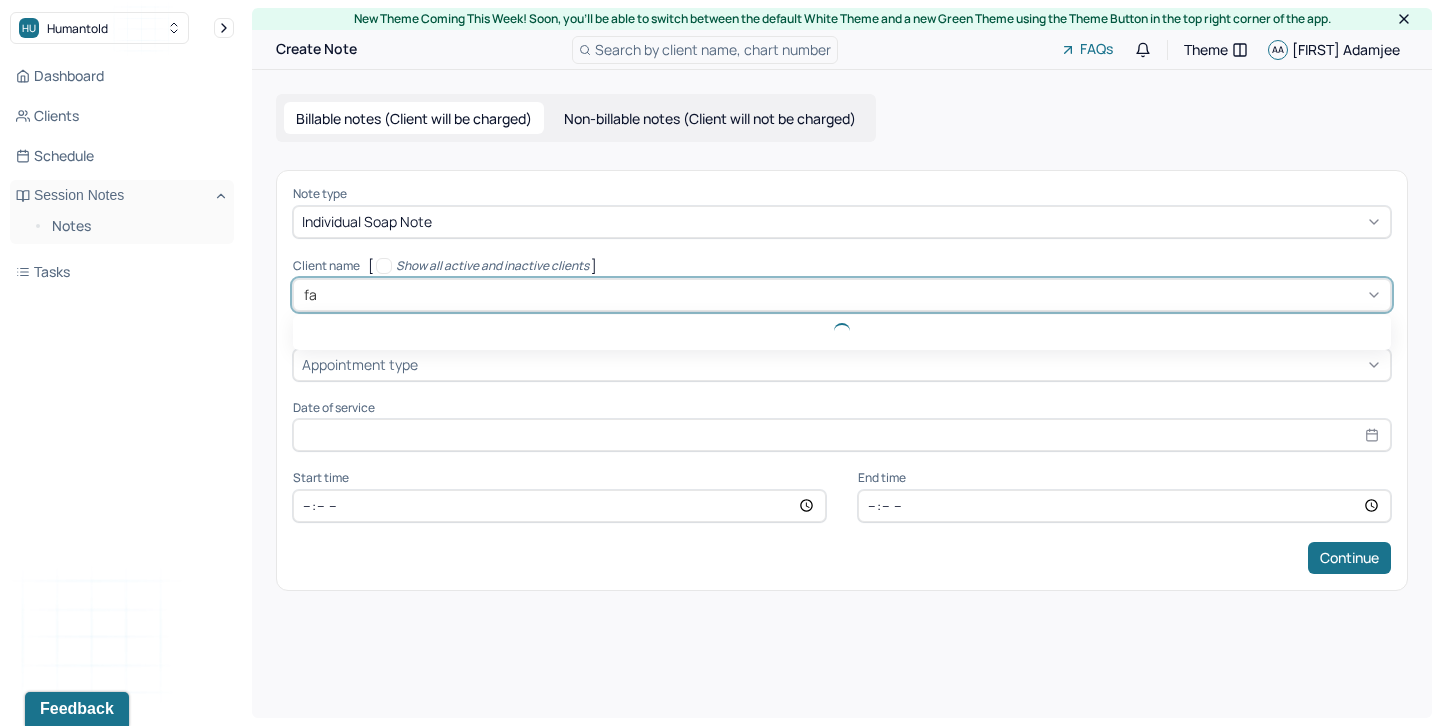 type on "fat" 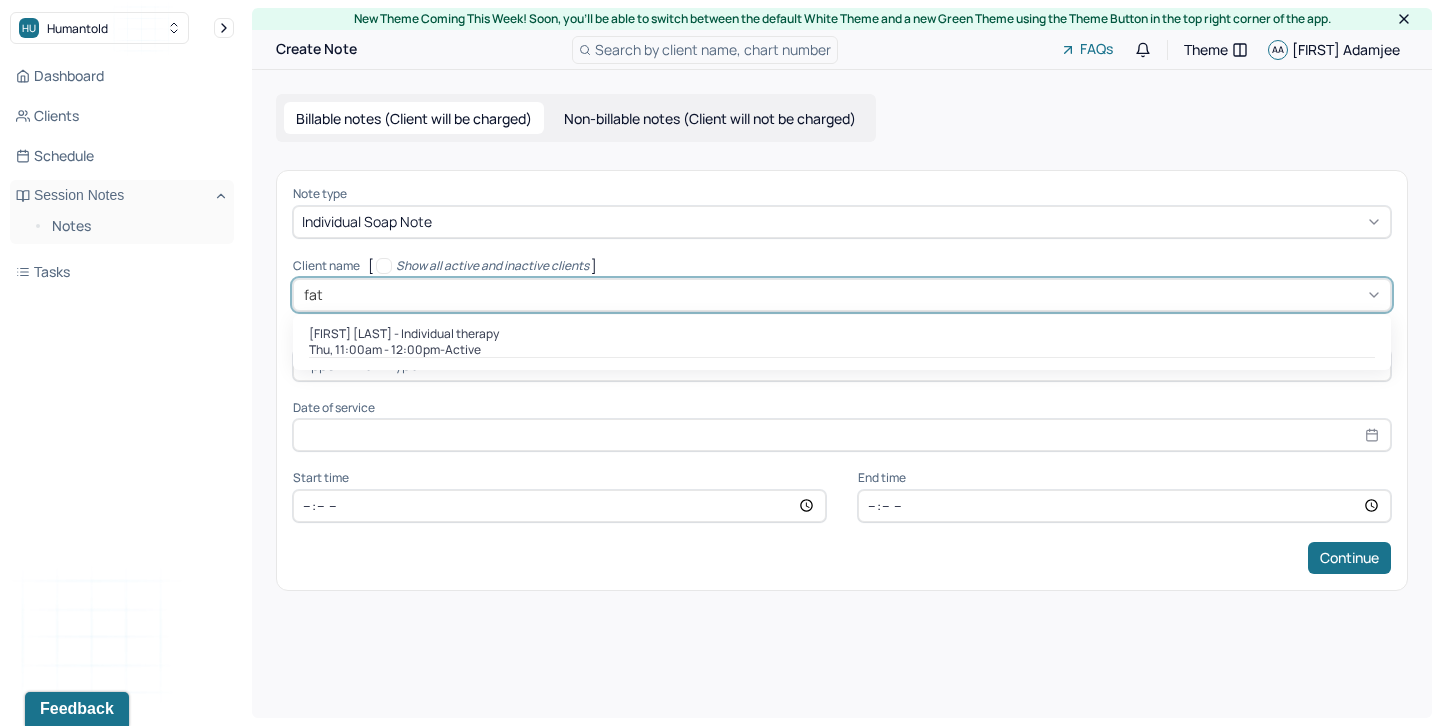 click on "Fatima Iqbal - Individual therapy" at bounding box center (404, 334) 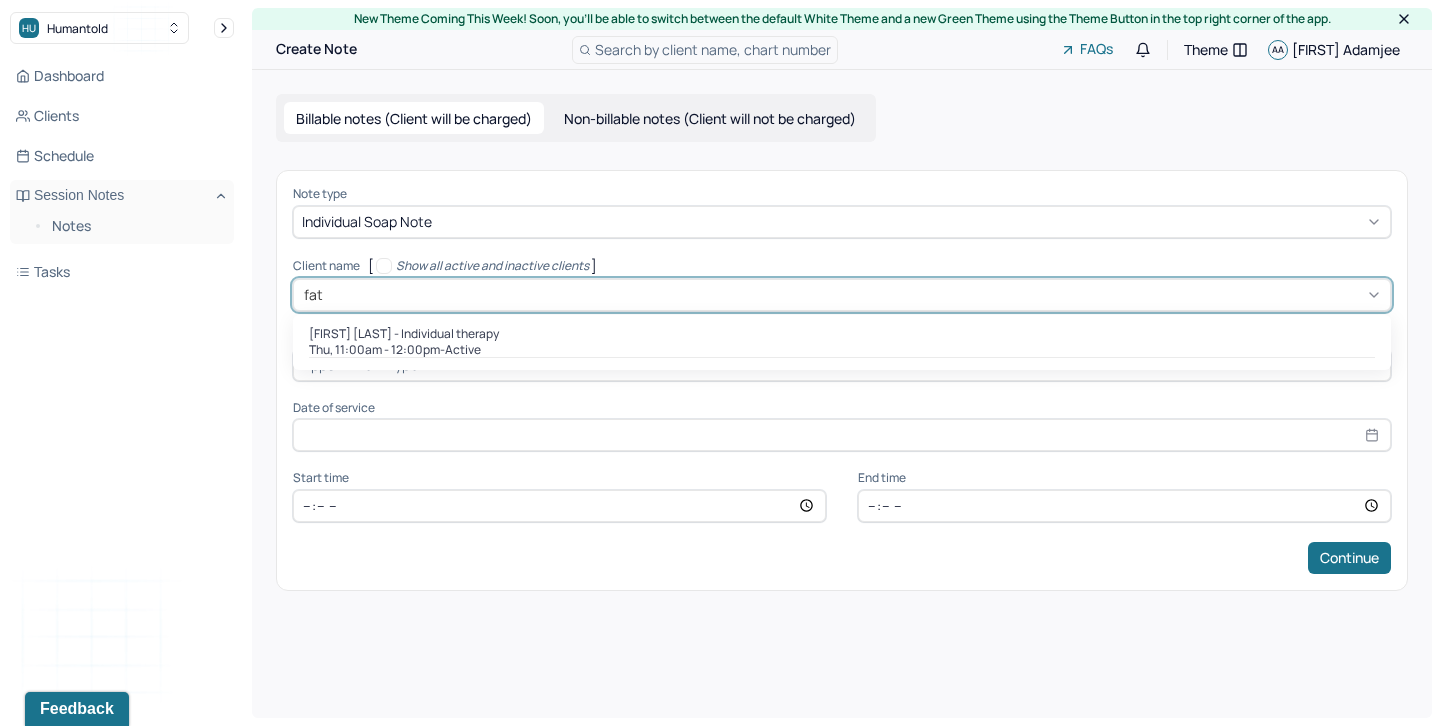 type 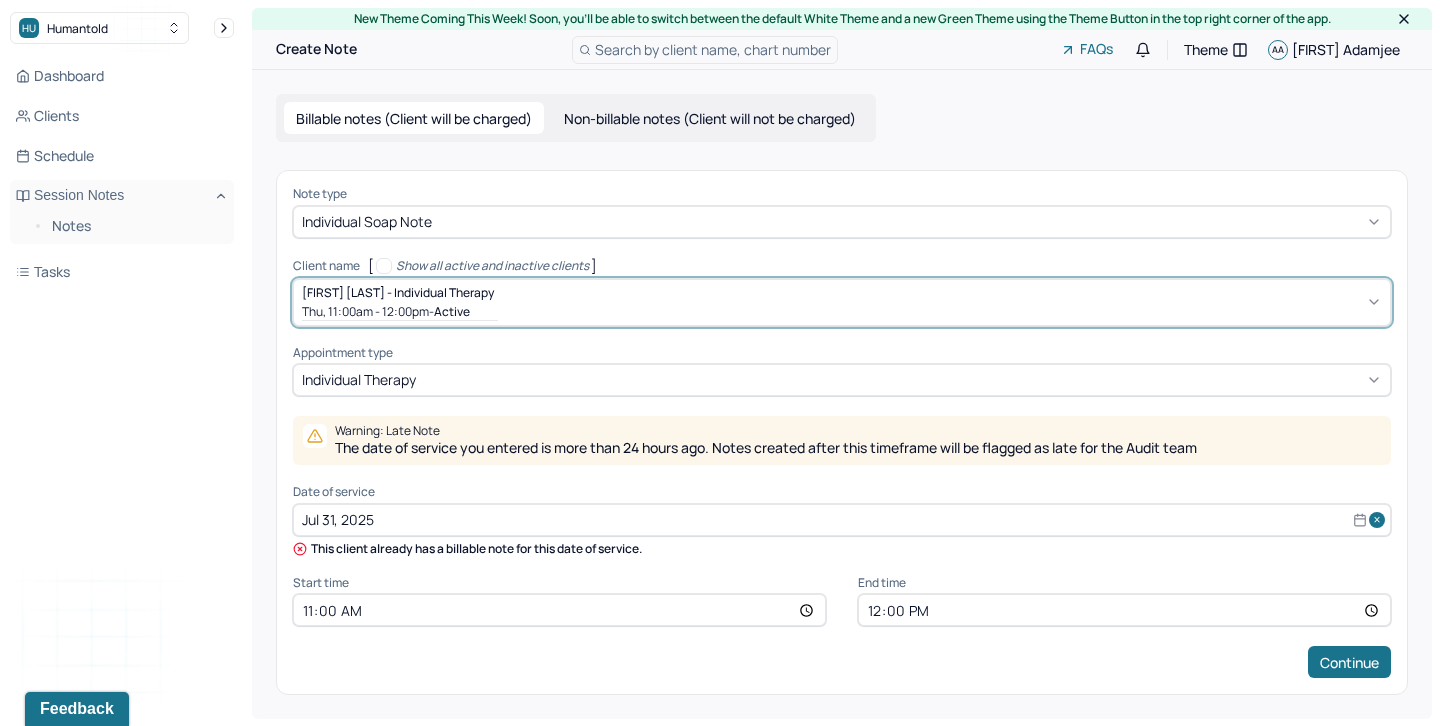 select on "6" 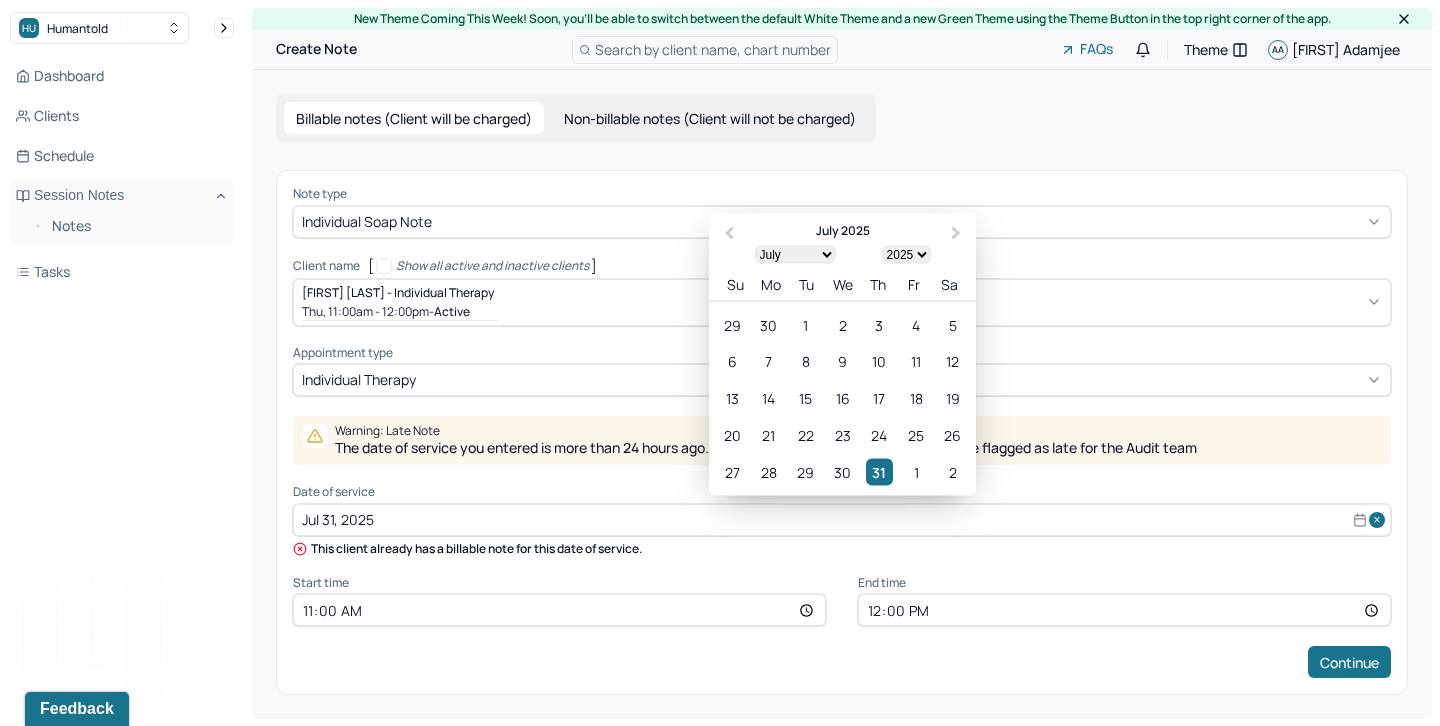 click on "Jul 31, 2025" at bounding box center [842, 520] 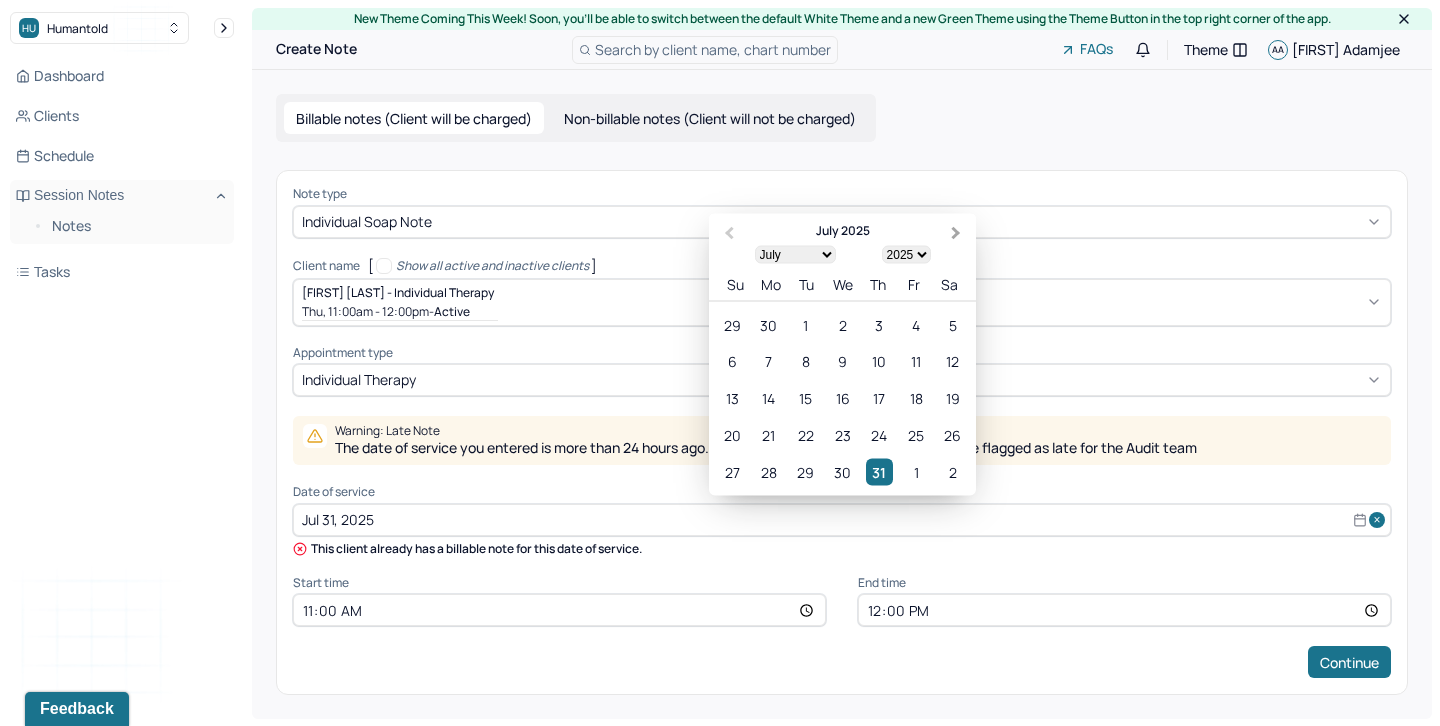 click on "Next Month" at bounding box center [956, 233] 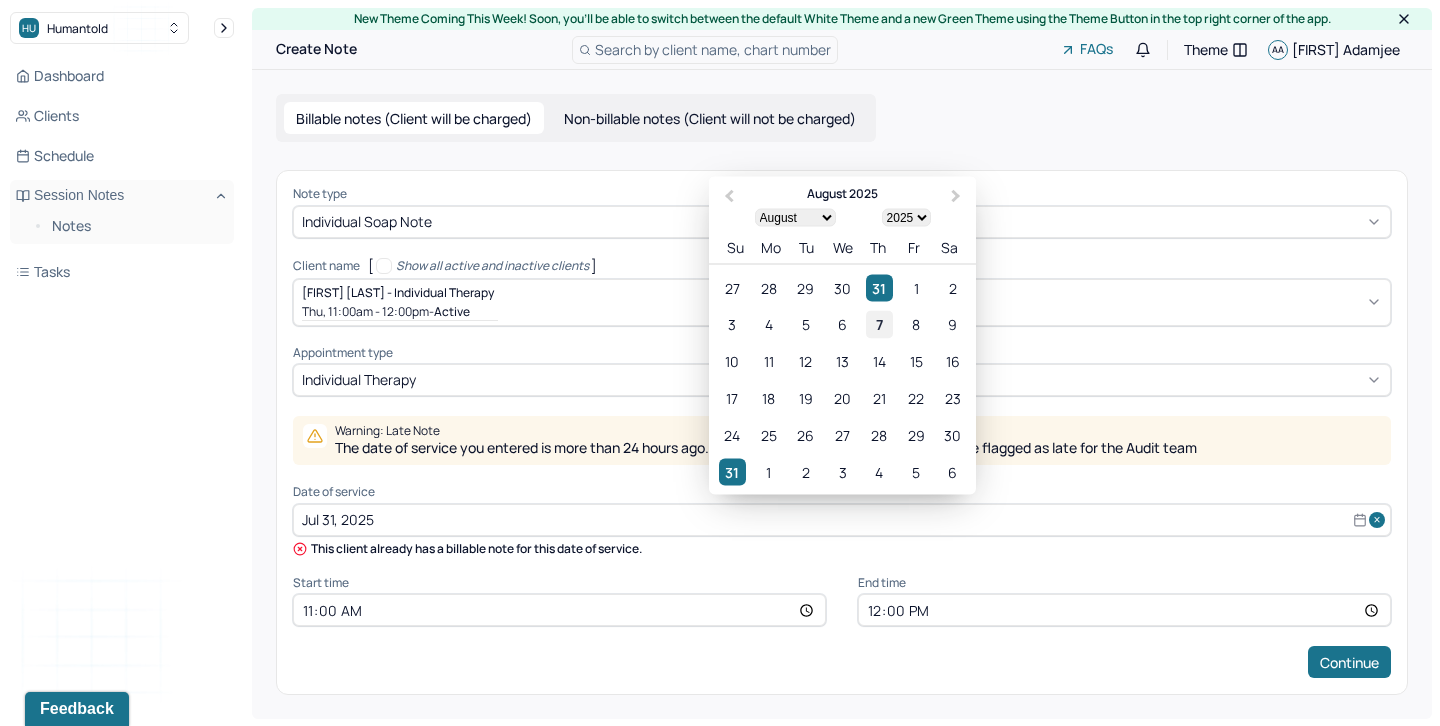 click on "7" at bounding box center [879, 324] 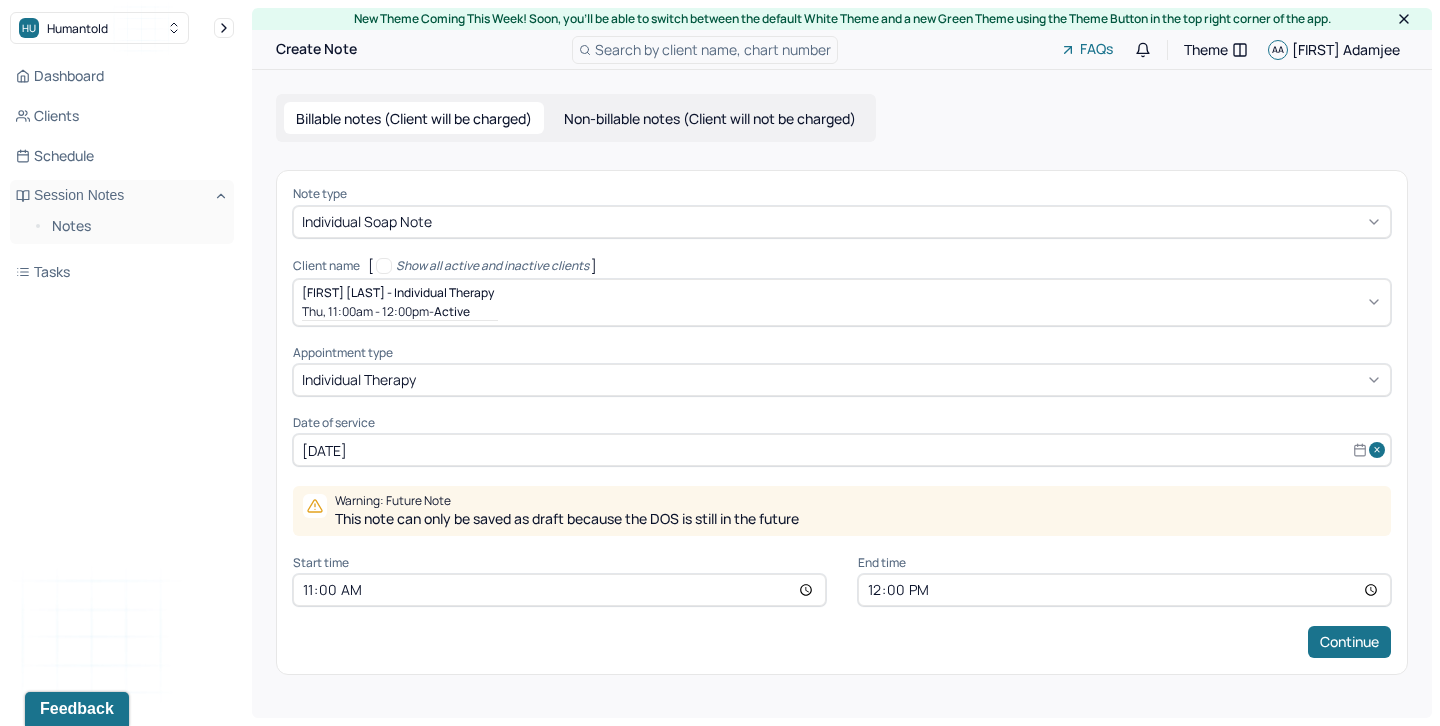 select on "7" 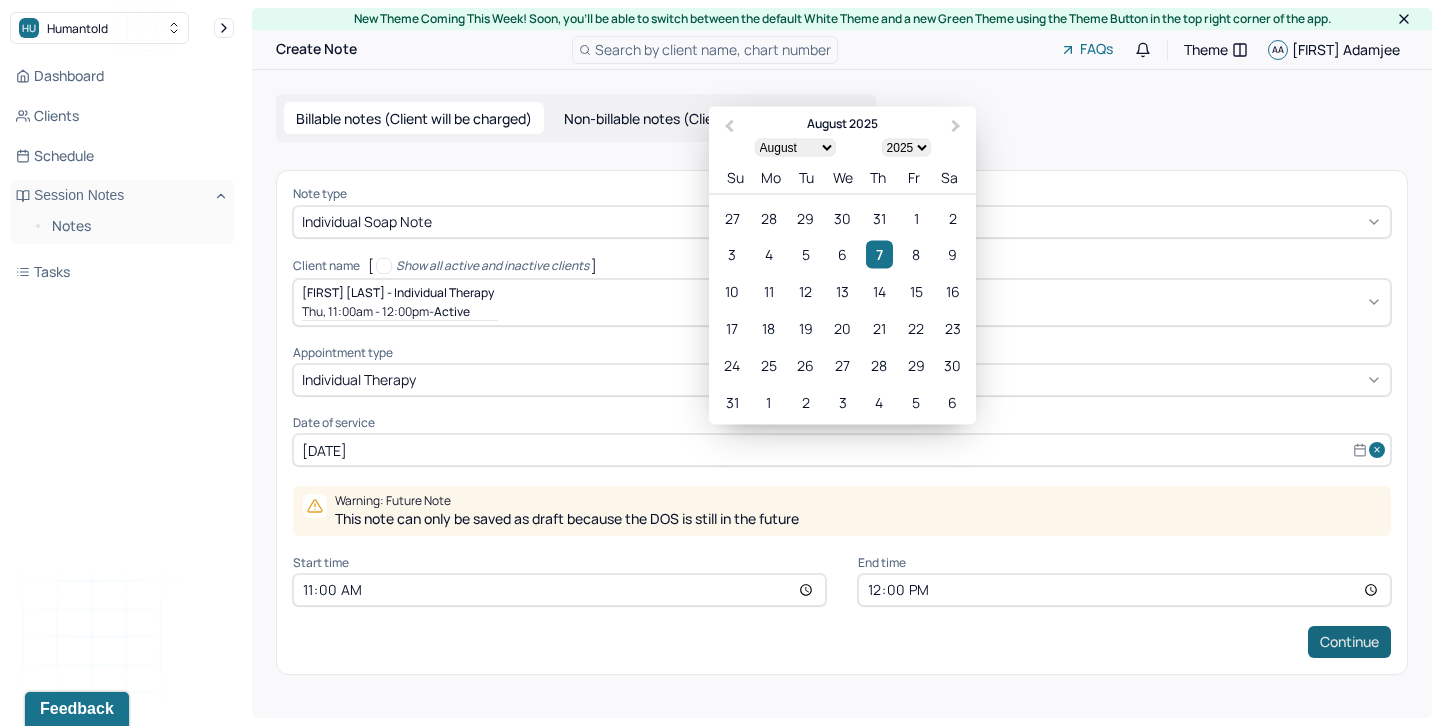 click on "Continue" at bounding box center [1349, 642] 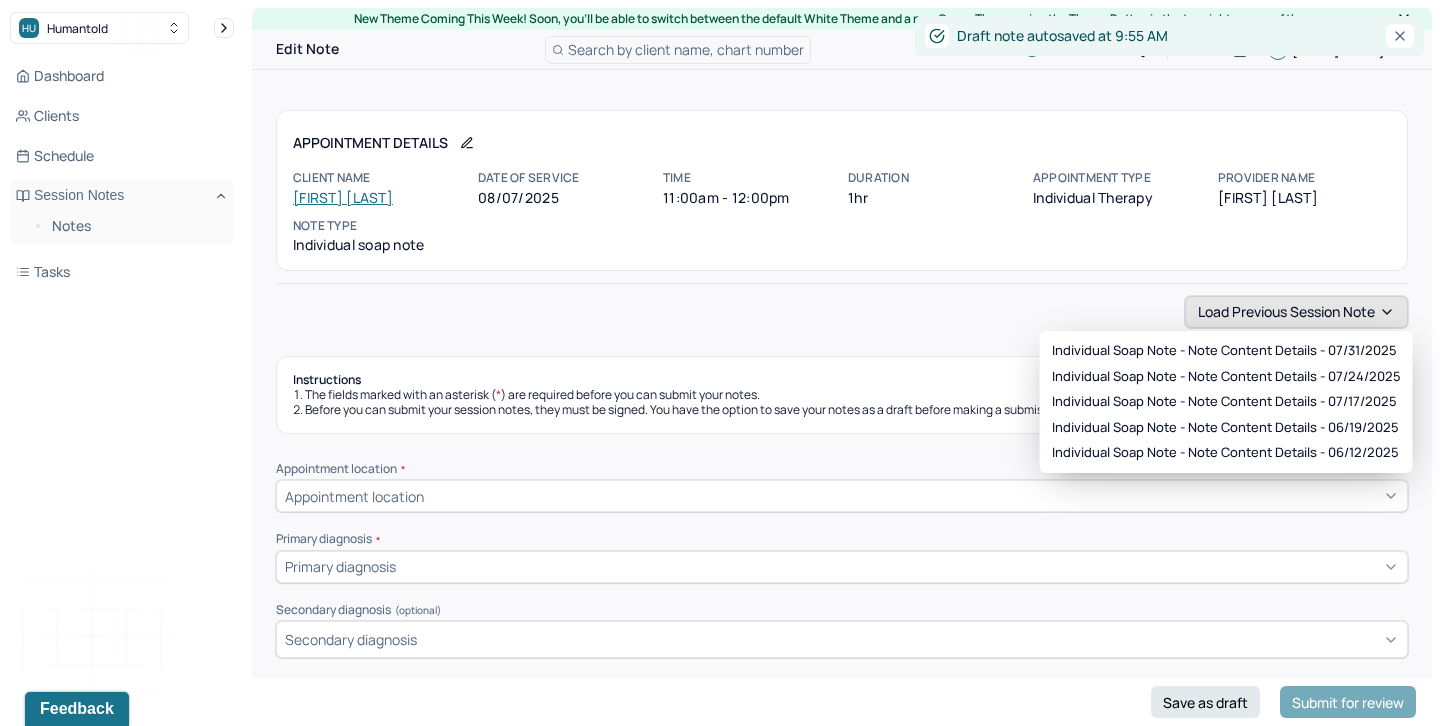 click on "Load previous session note" at bounding box center (1296, 312) 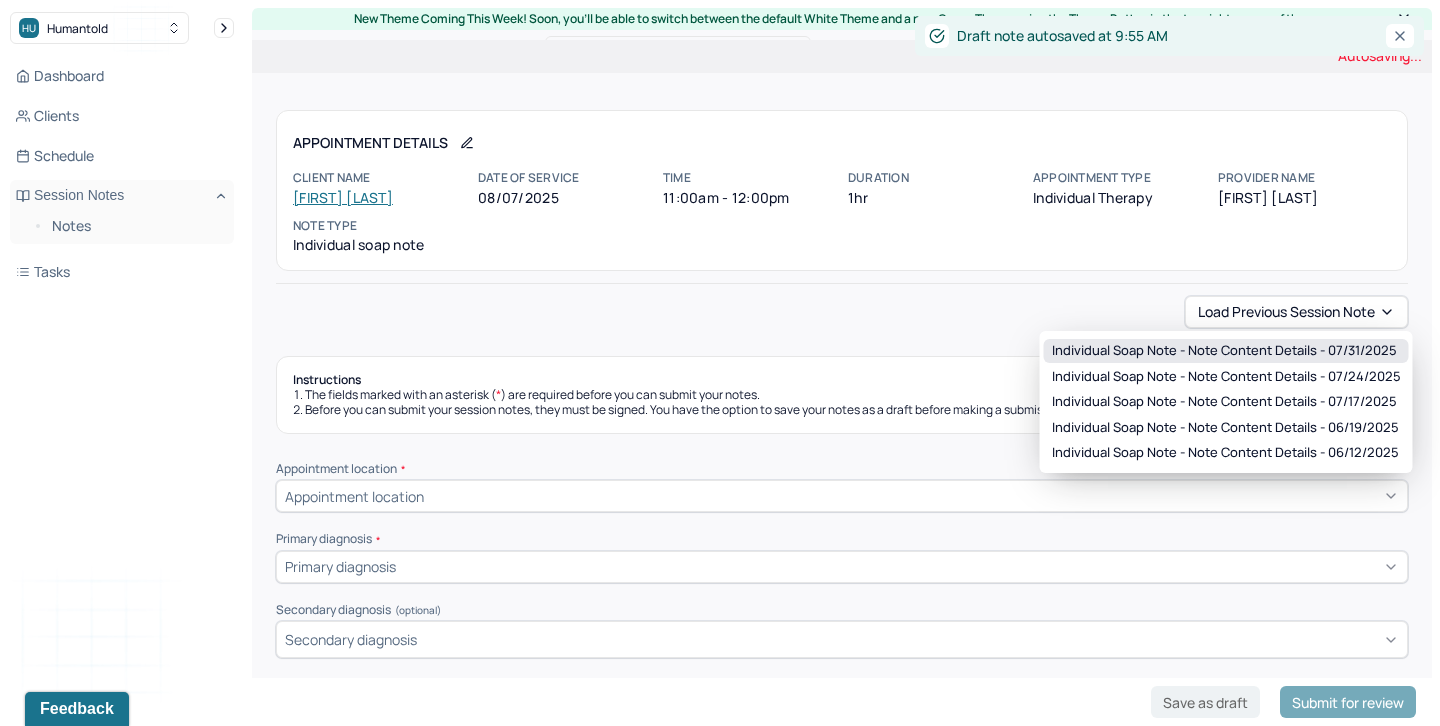 click on "Individual soap note   - Note content Details -   07/31/2025" at bounding box center [1224, 351] 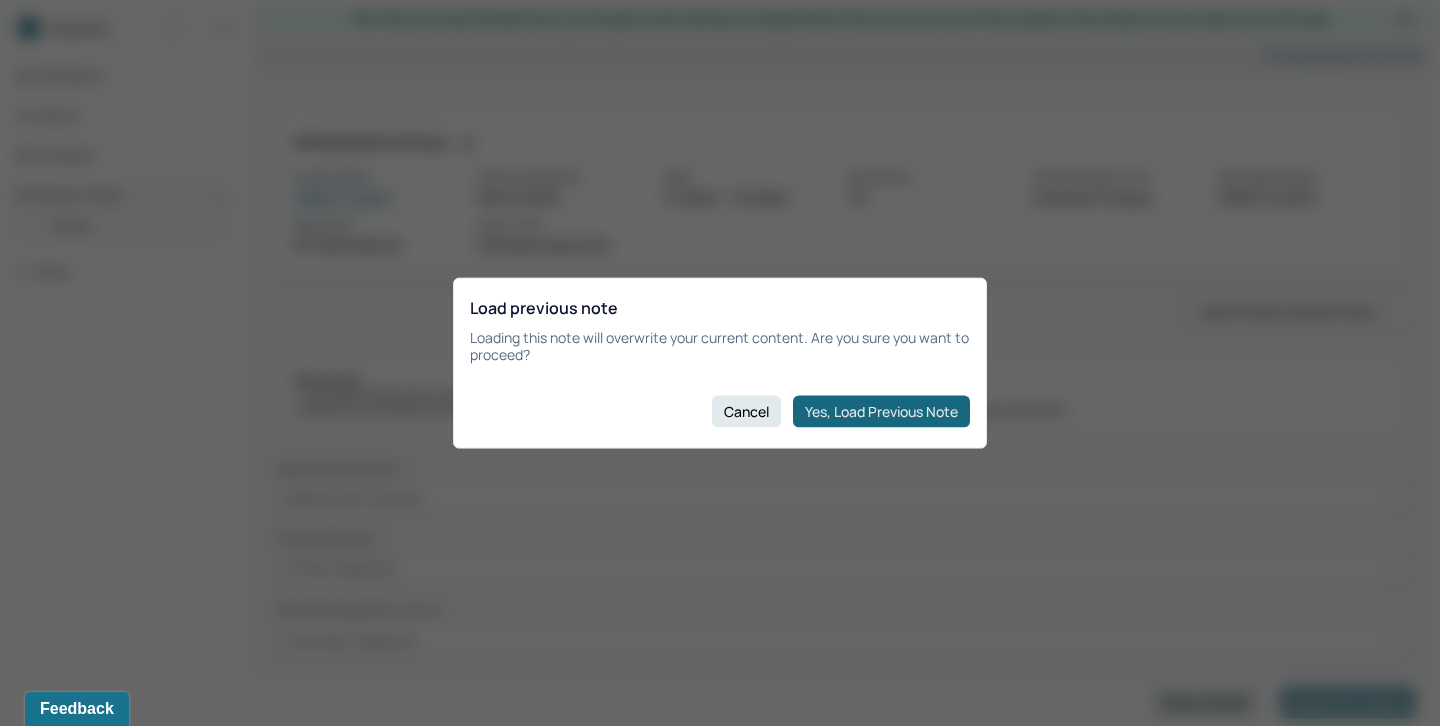 click on "Yes, Load Previous Note" at bounding box center (881, 411) 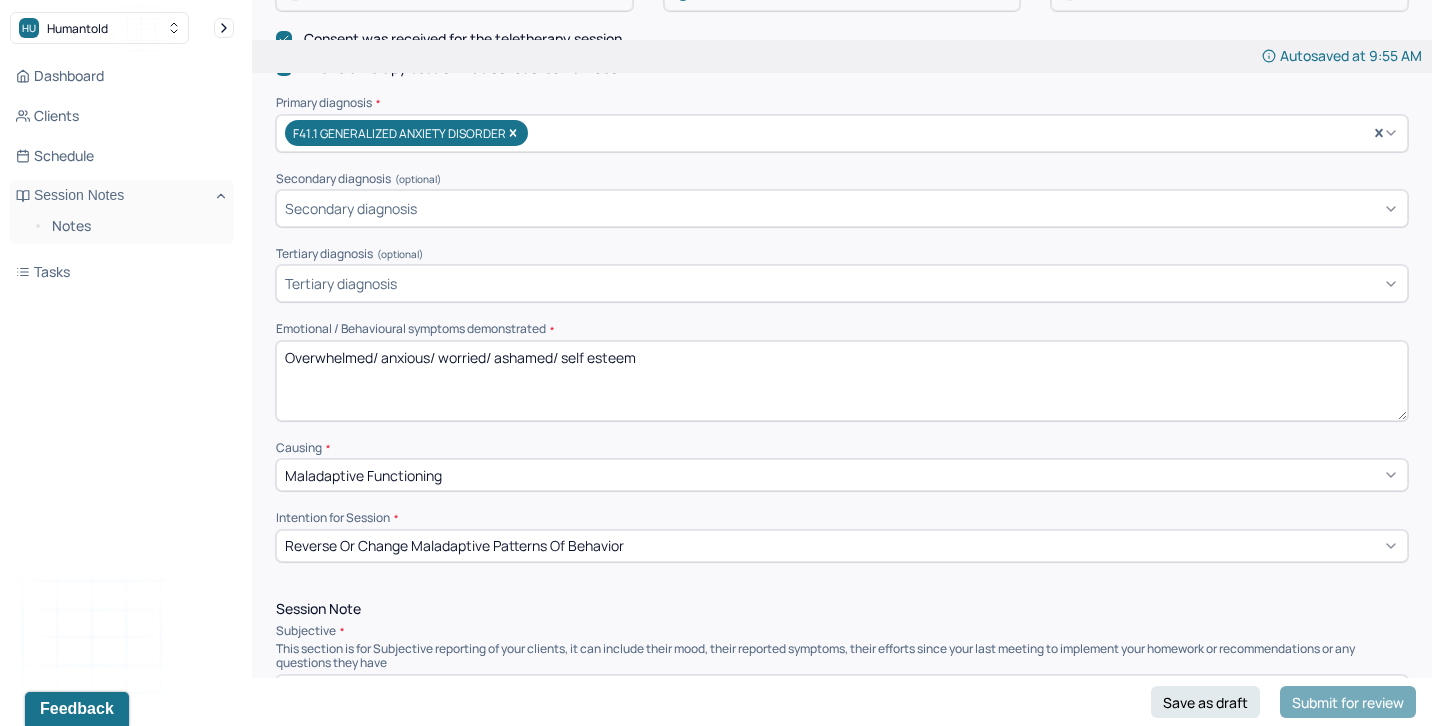 scroll, scrollTop: 667, scrollLeft: 0, axis: vertical 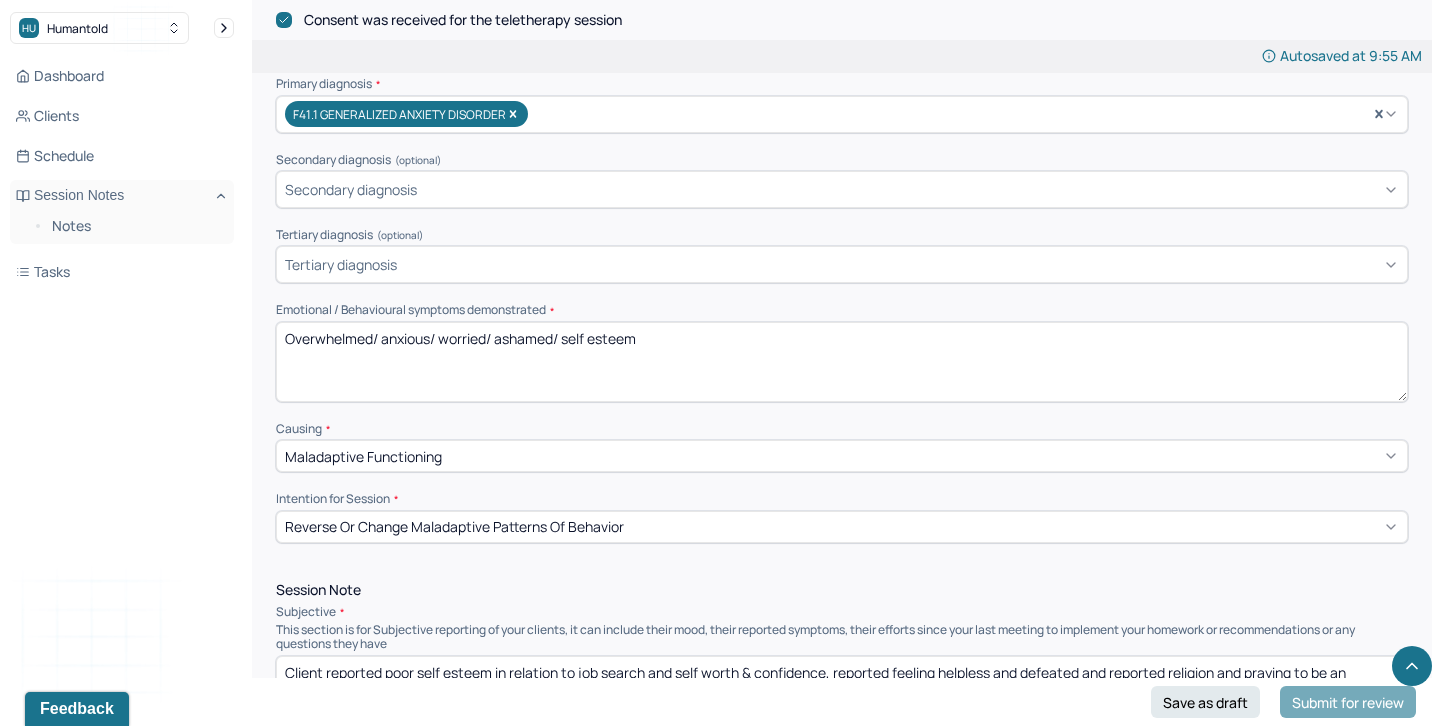 drag, startPoint x: 374, startPoint y: 331, endPoint x: 245, endPoint y: 328, distance: 129.03488 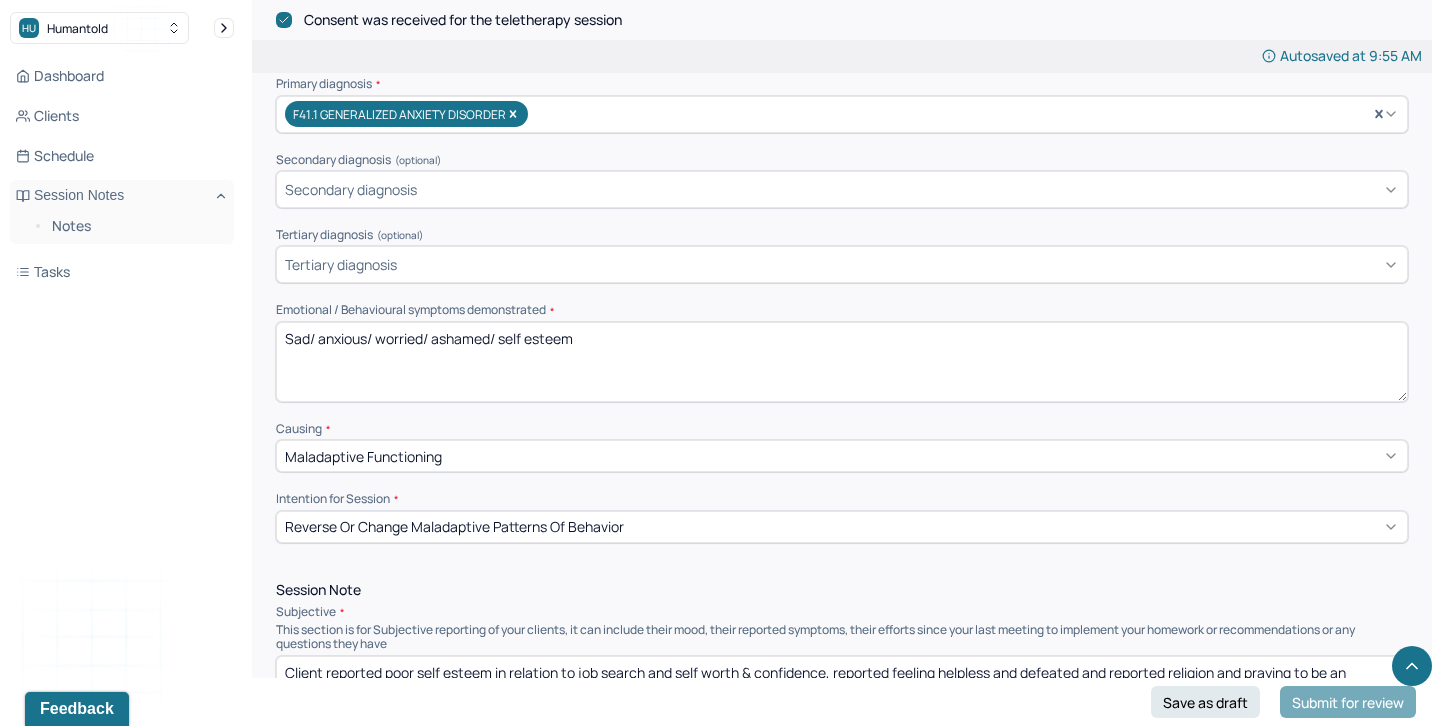 drag, startPoint x: 377, startPoint y: 334, endPoint x: 684, endPoint y: 357, distance: 307.86035 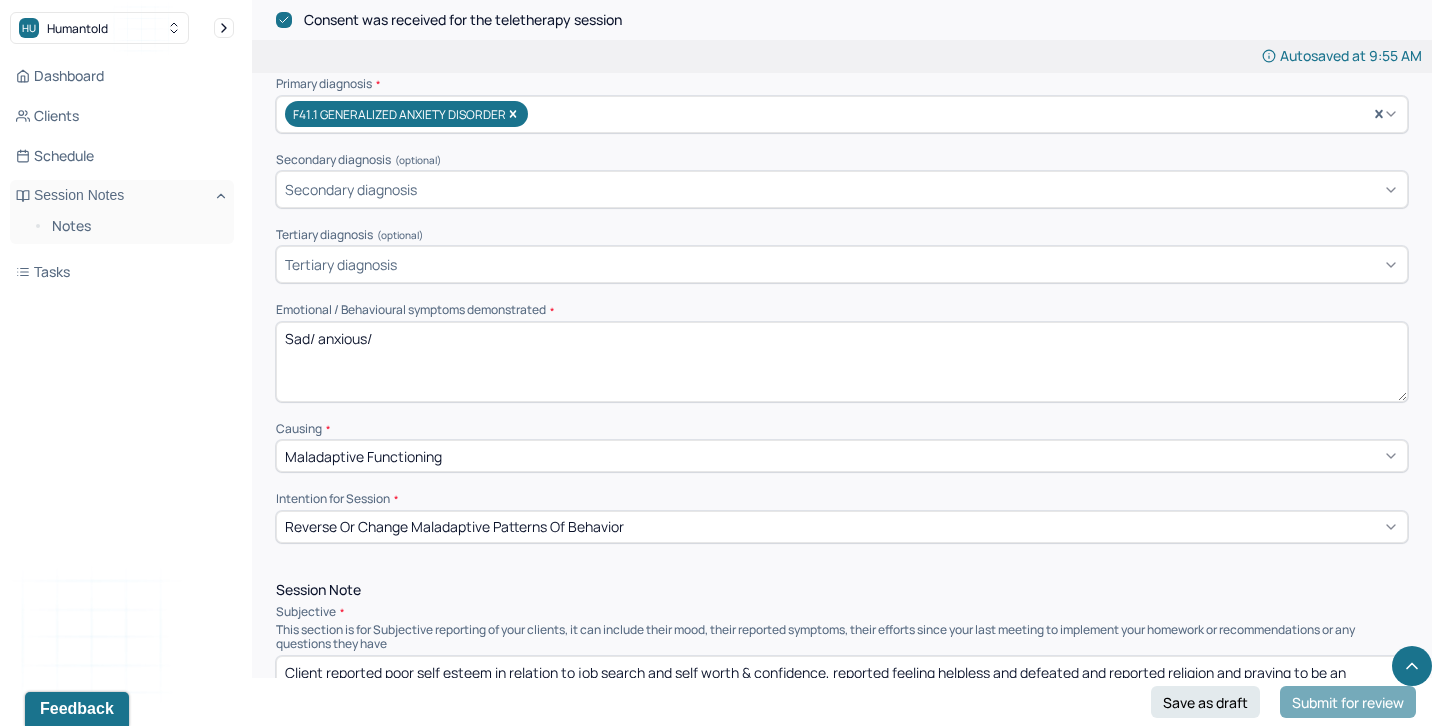 paste on "✅" 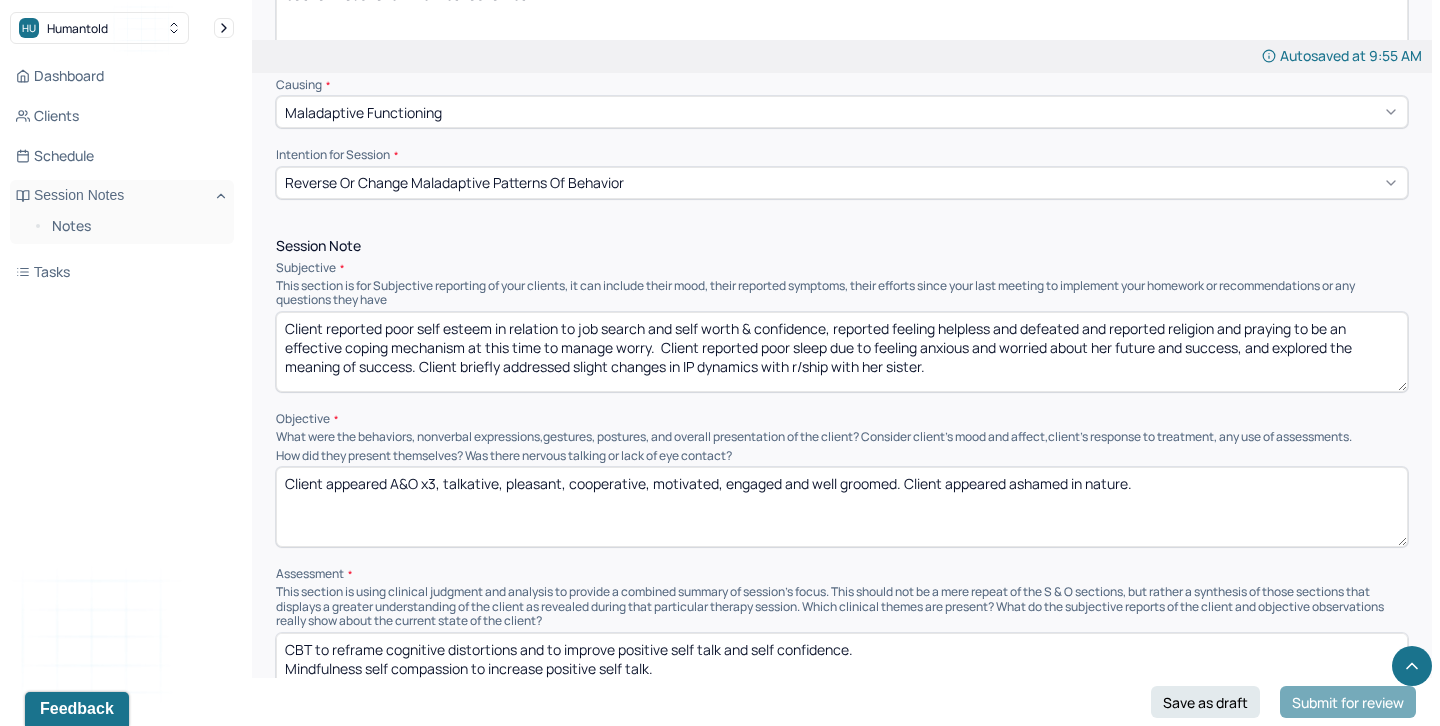scroll, scrollTop: 1017, scrollLeft: 0, axis: vertical 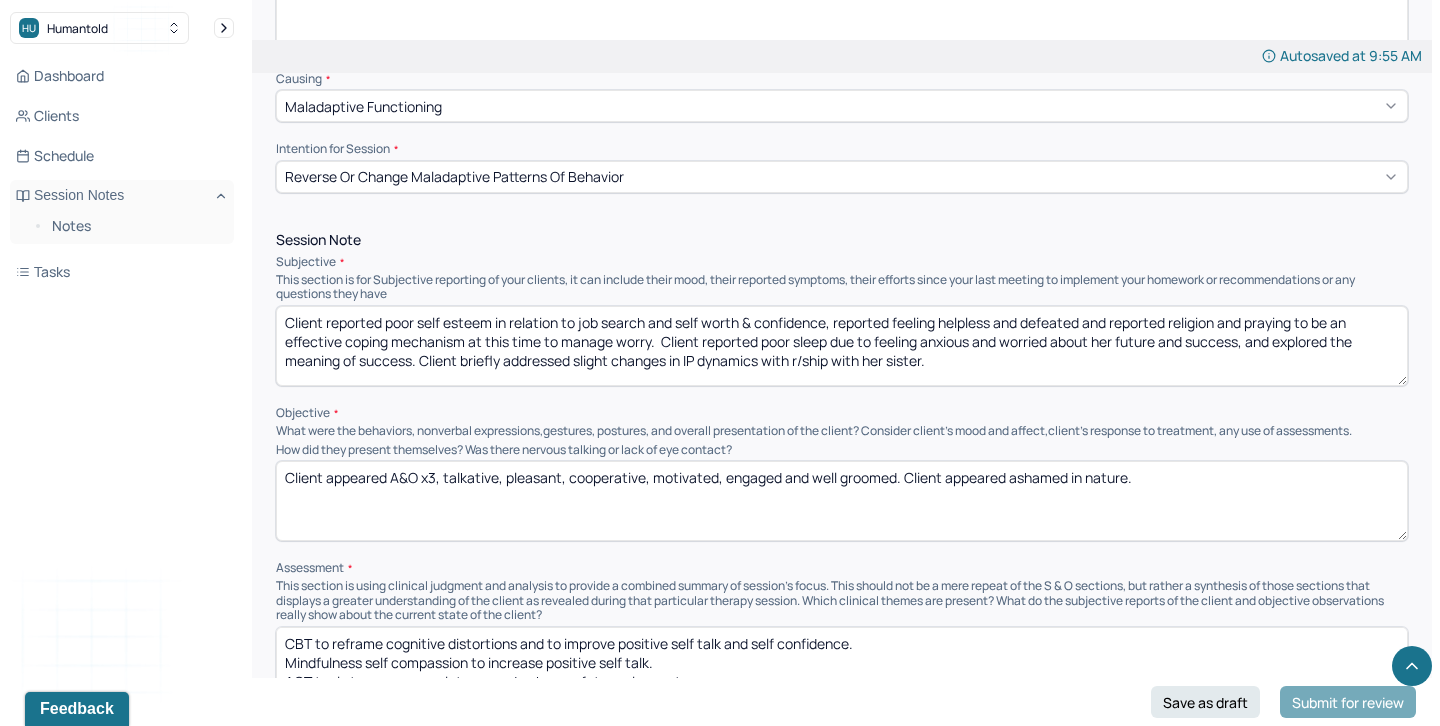 type on "Sad/ anxious/ overwhelmed/ ashamed" 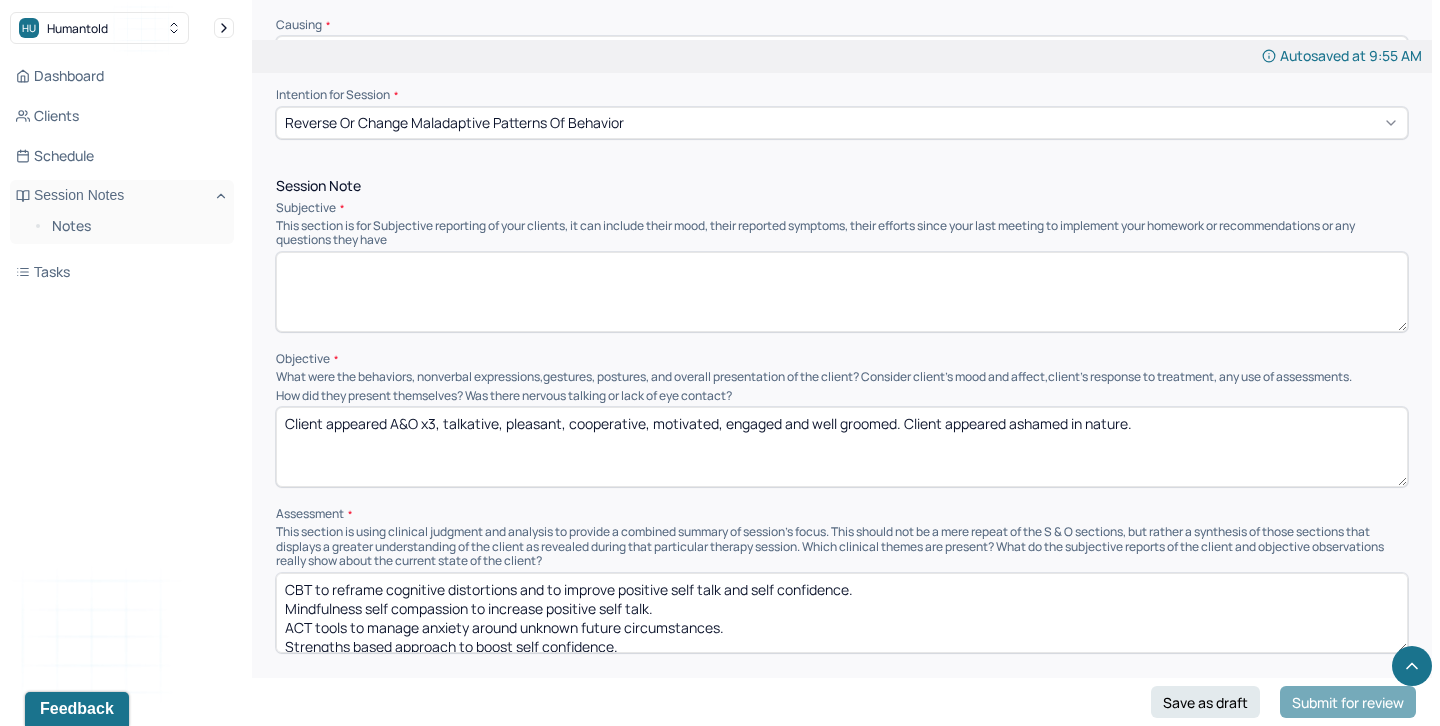 scroll, scrollTop: 1140, scrollLeft: 0, axis: vertical 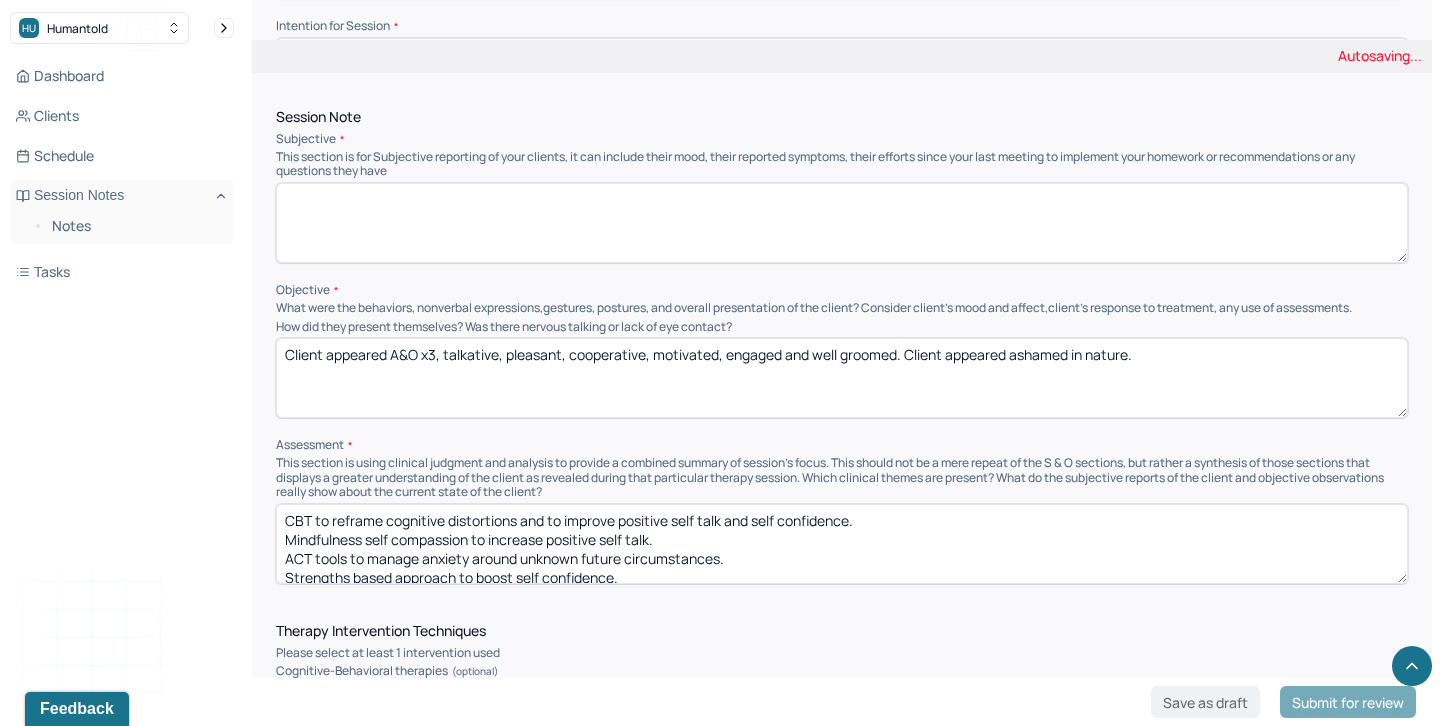 type 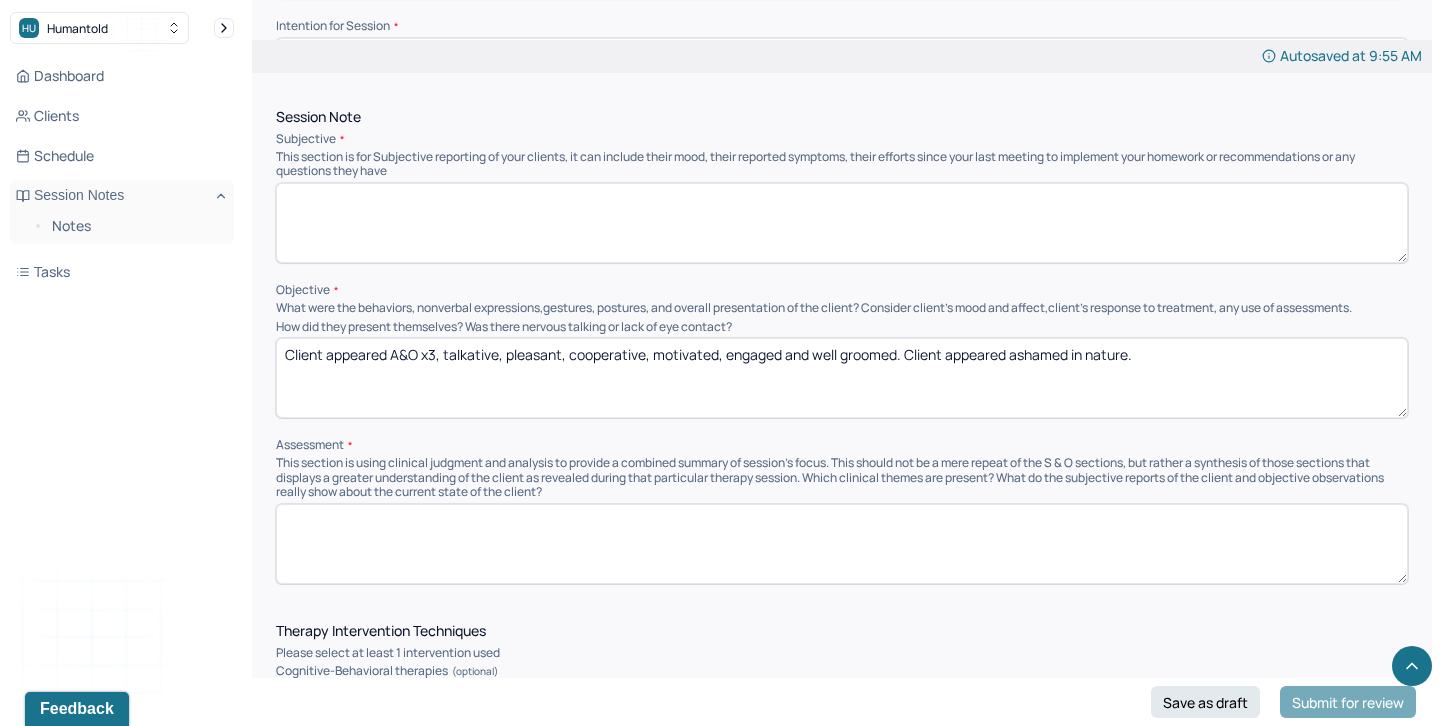 type 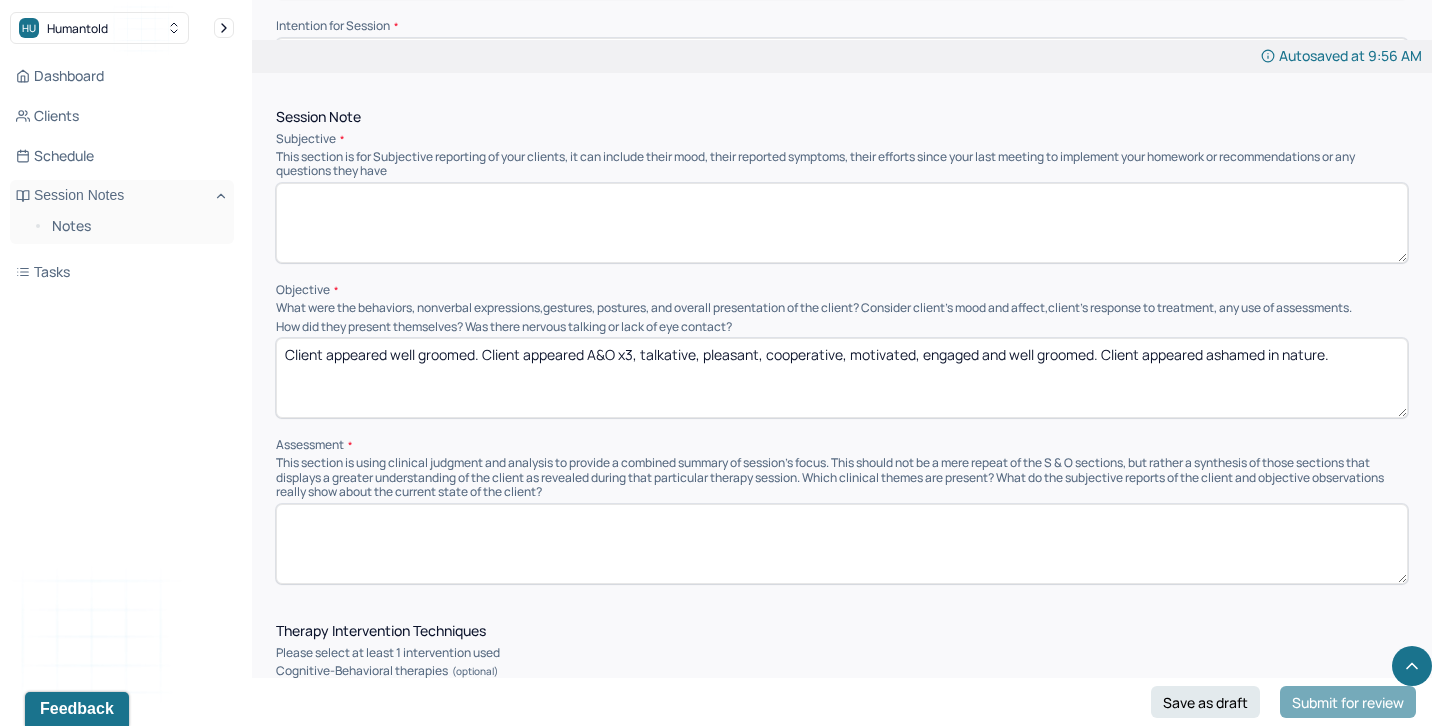 drag, startPoint x: 1097, startPoint y: 347, endPoint x: 1372, endPoint y: 350, distance: 275.01636 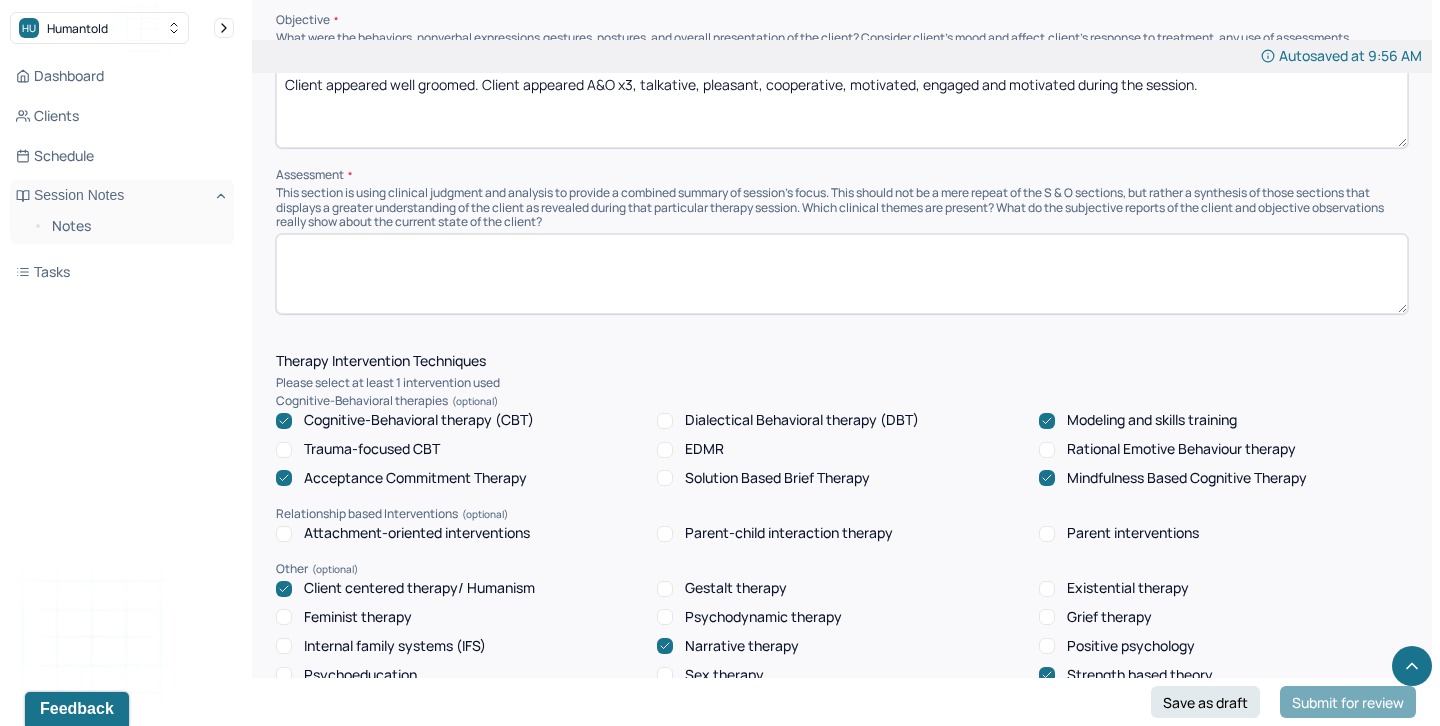 scroll, scrollTop: 1429, scrollLeft: 0, axis: vertical 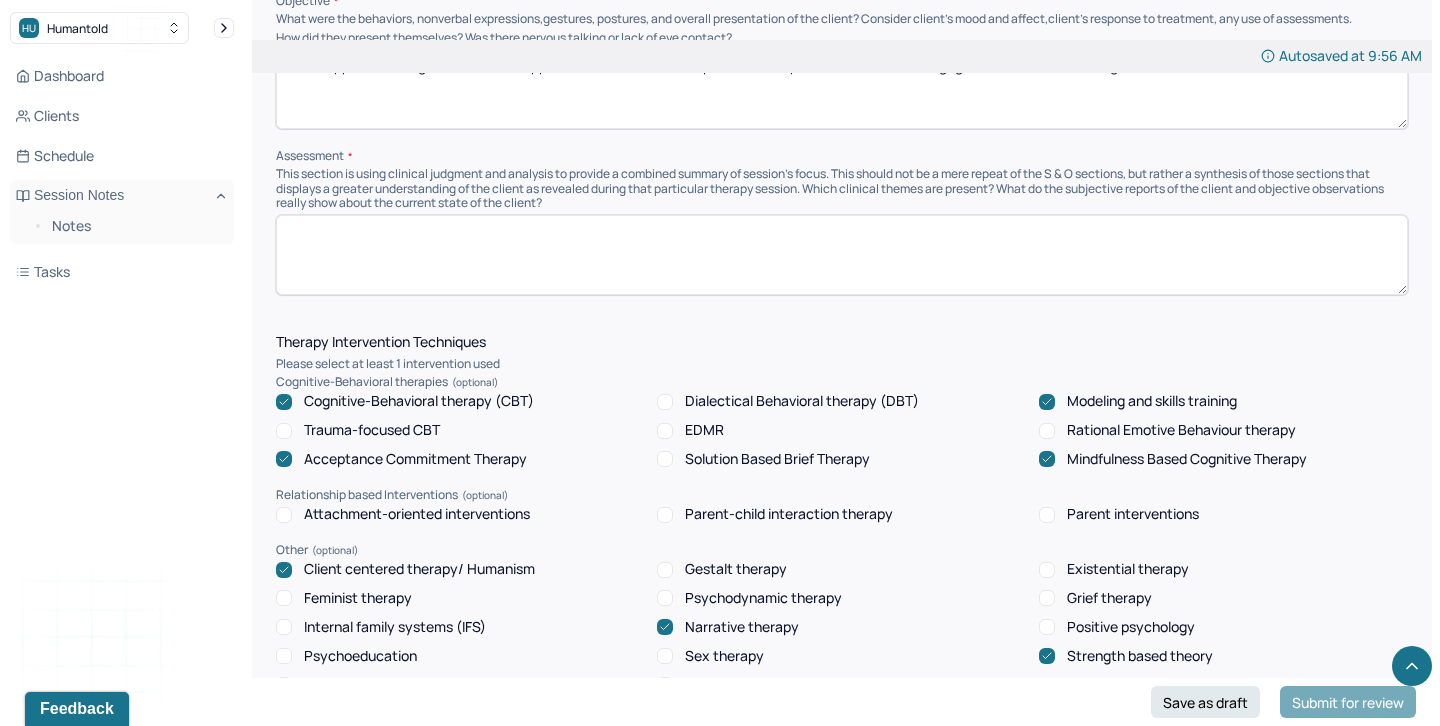 type on "Client appeared well groomed. Client appeared A&O x3, talkative, pleasant, cooperative, motivated, engaged and motivated during the session." 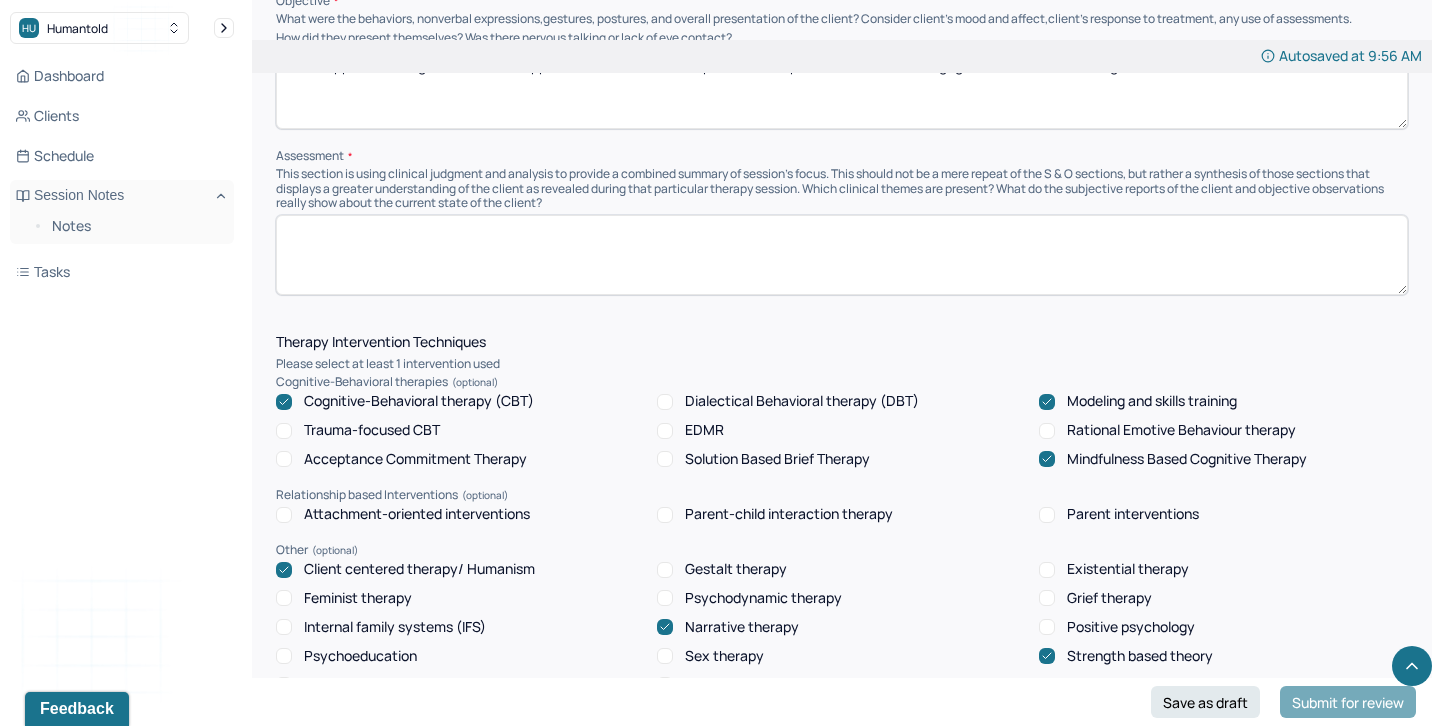click 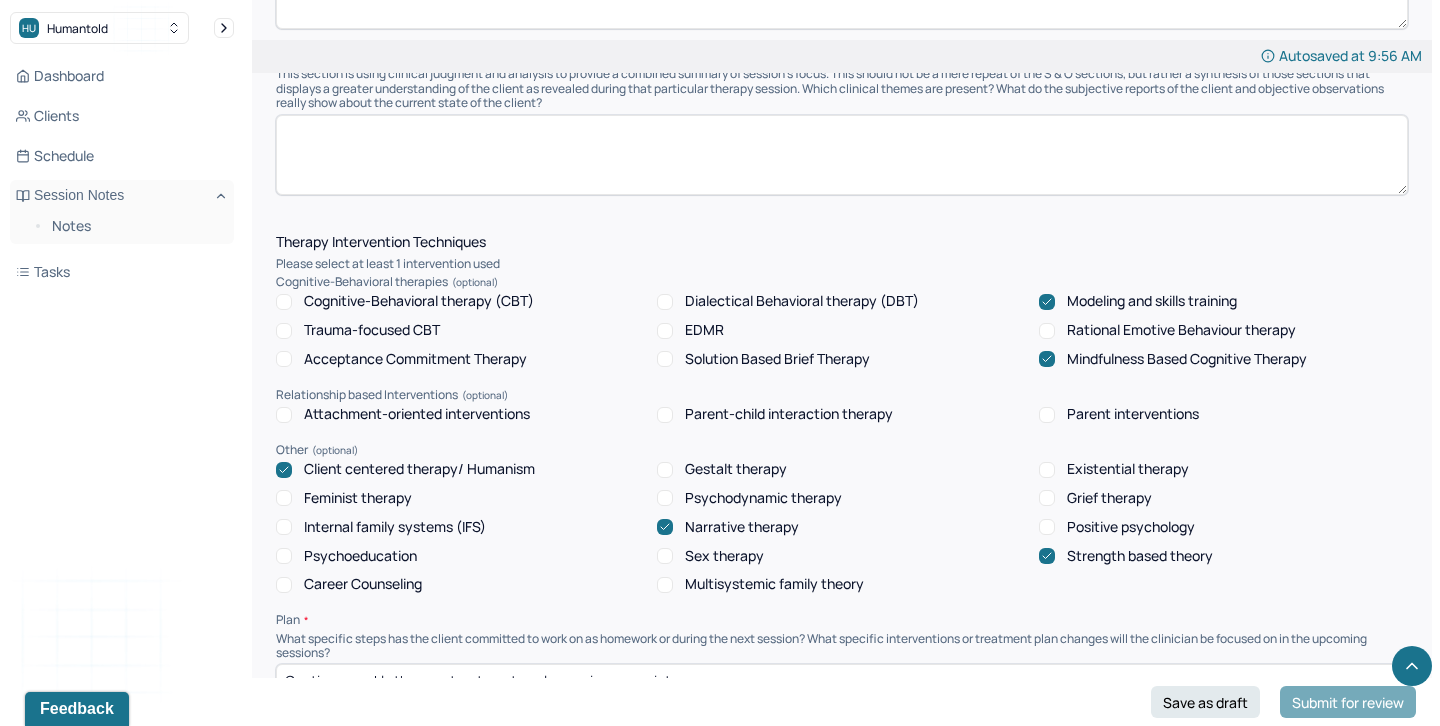 scroll, scrollTop: 1538, scrollLeft: 0, axis: vertical 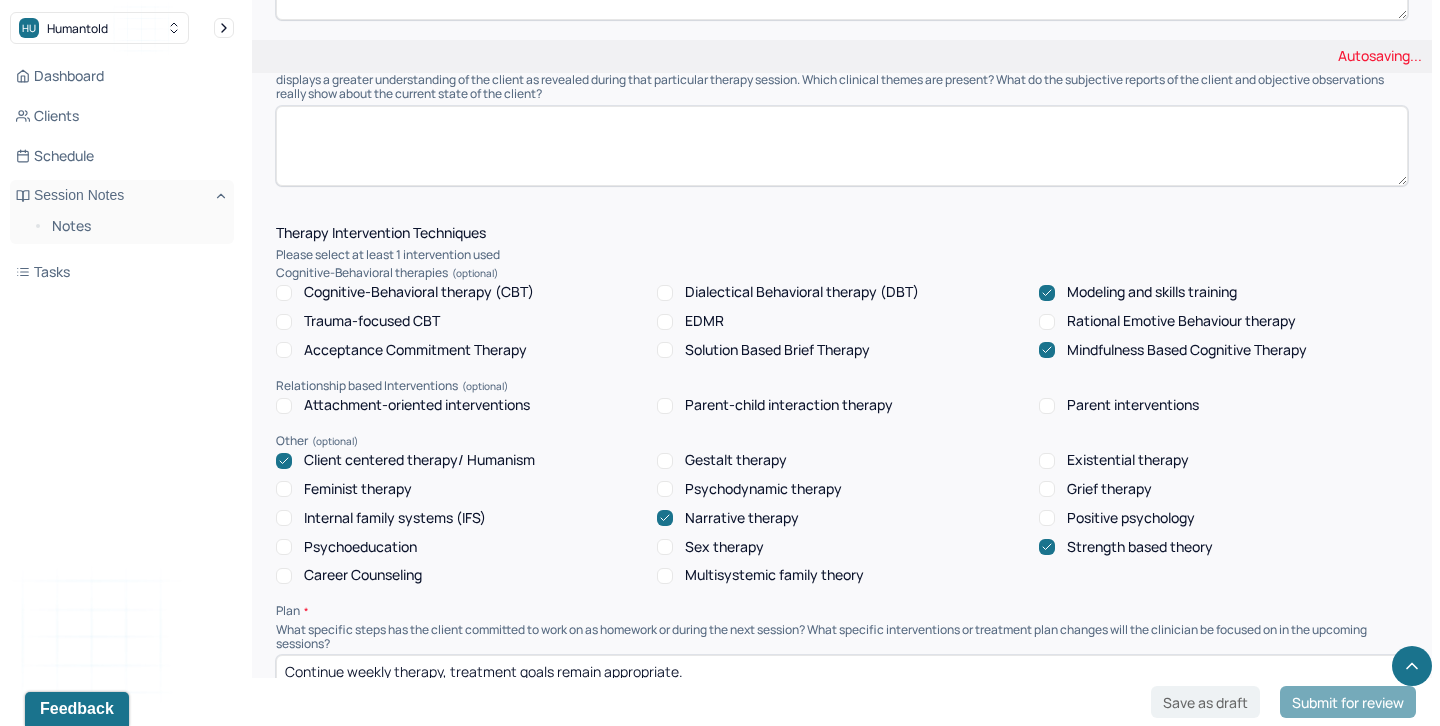 click at bounding box center [665, 518] 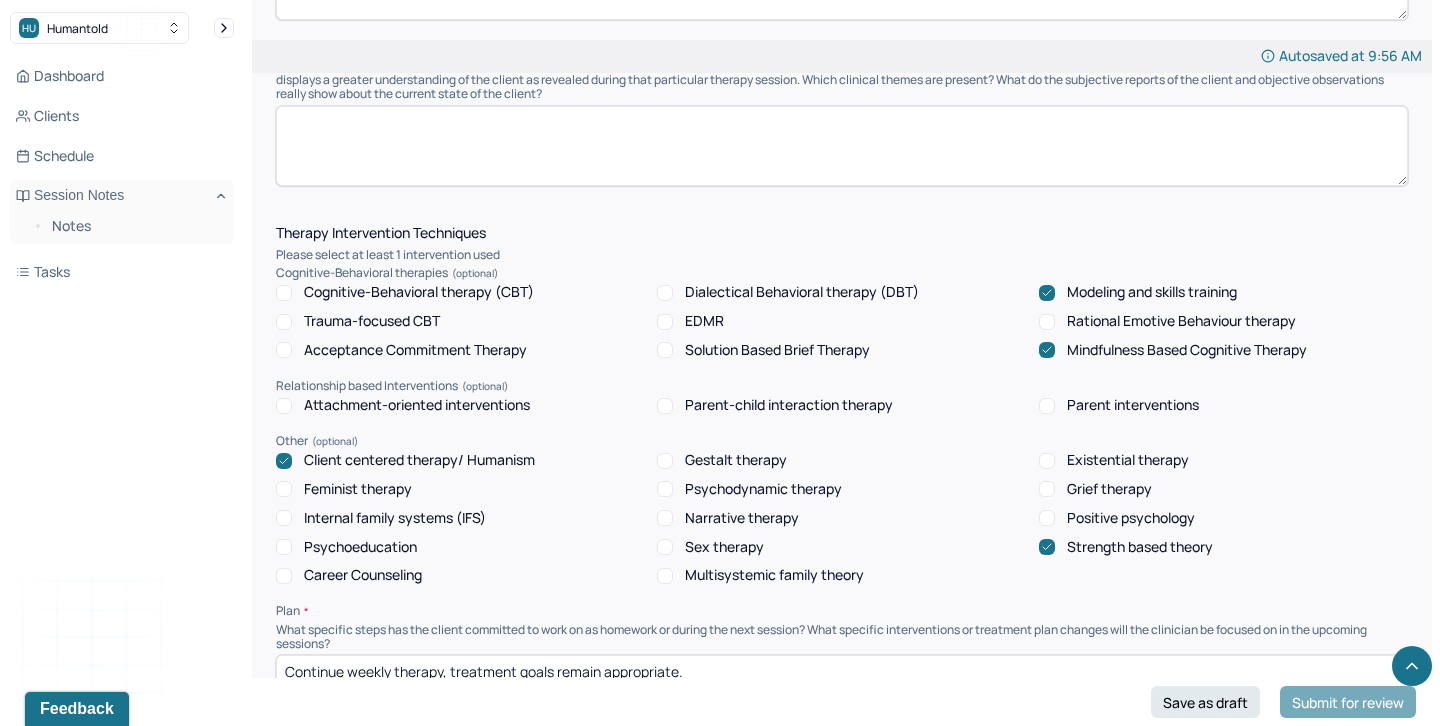 click 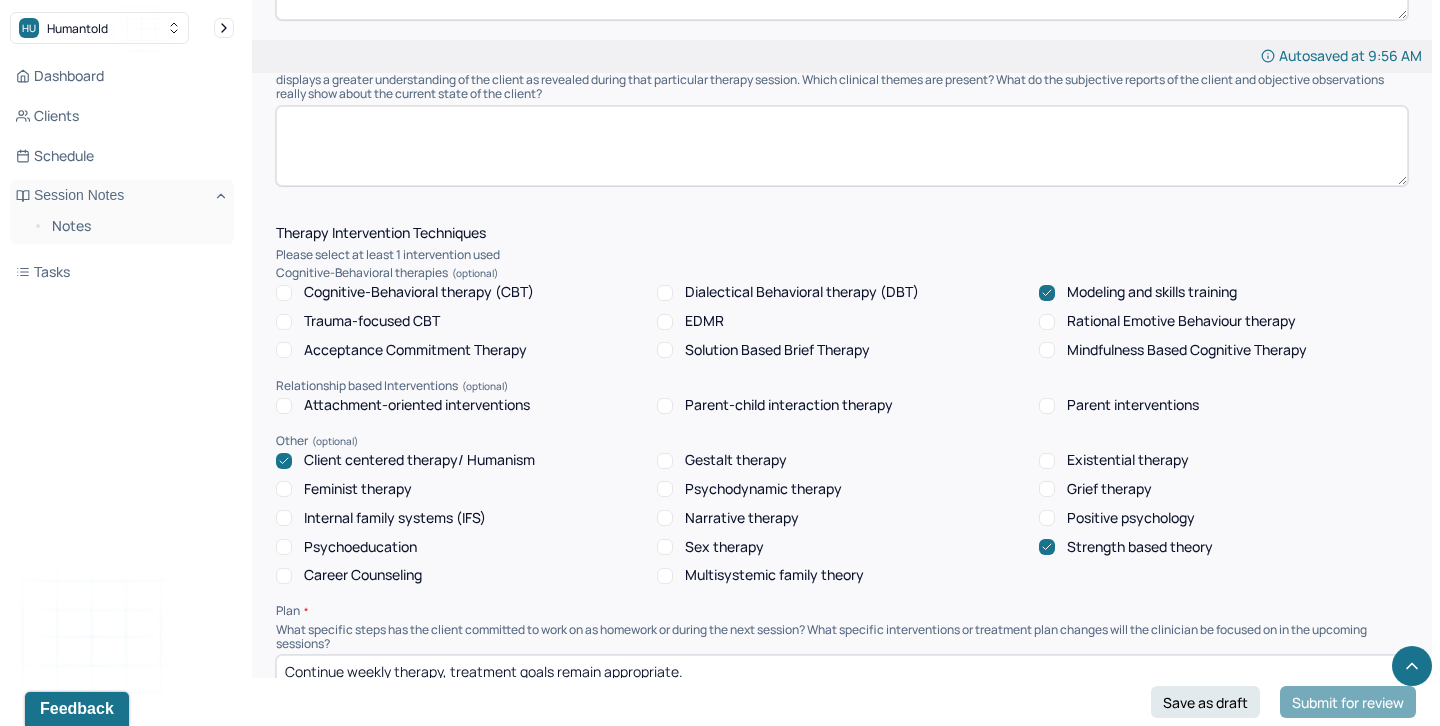 click 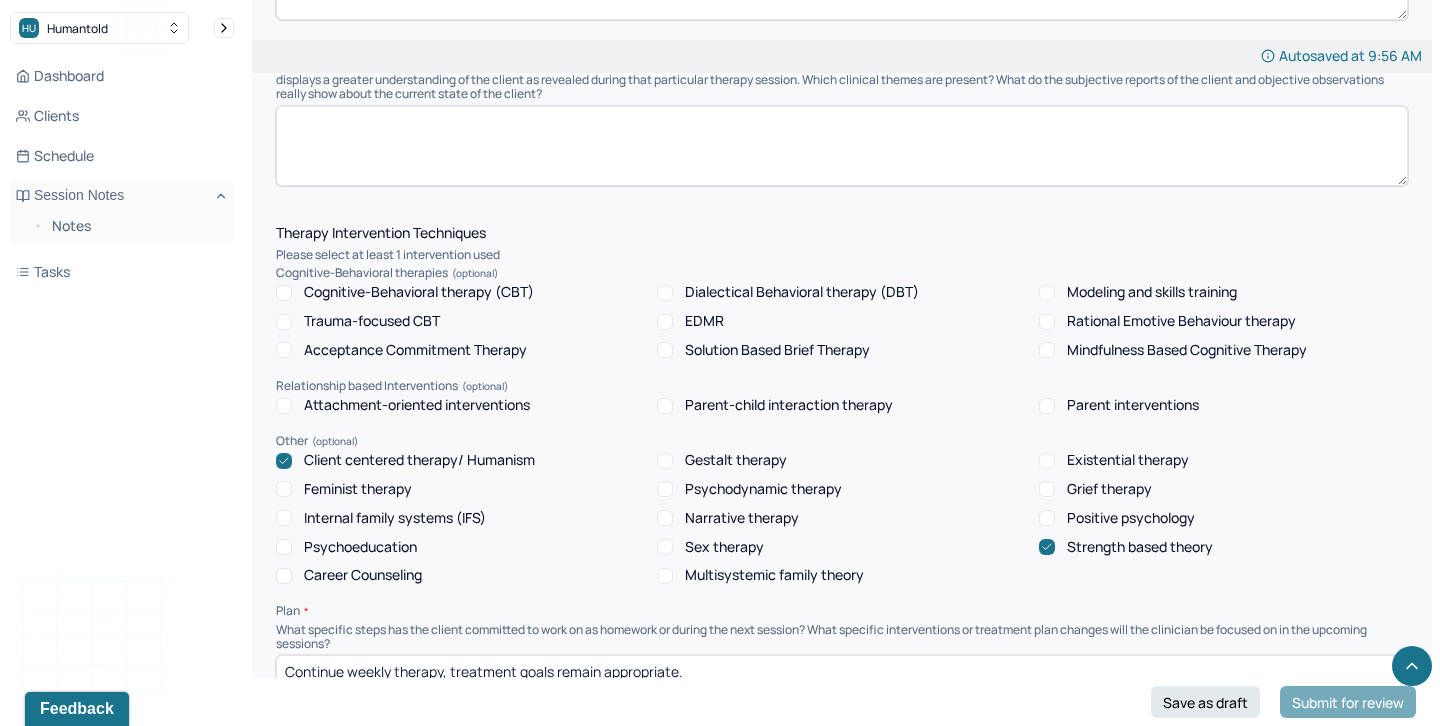 click 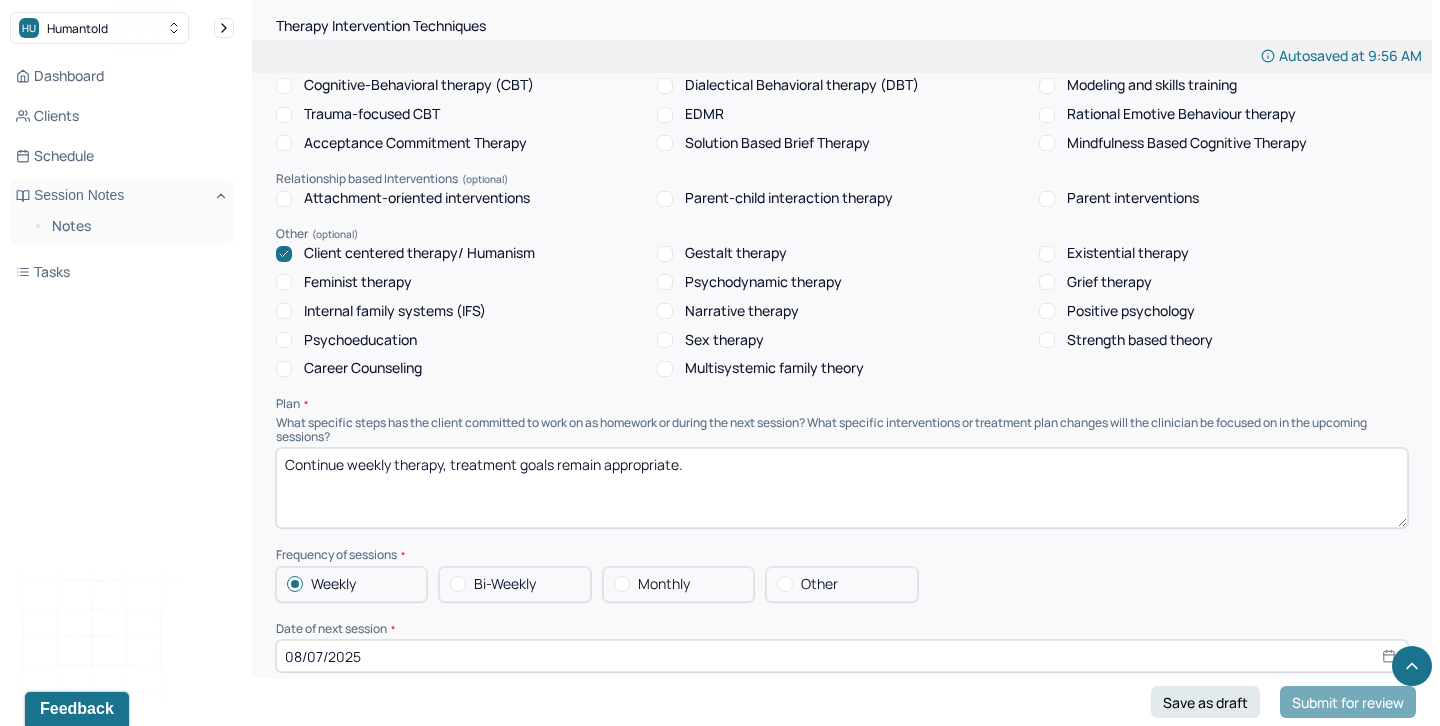 scroll, scrollTop: 1863, scrollLeft: 0, axis: vertical 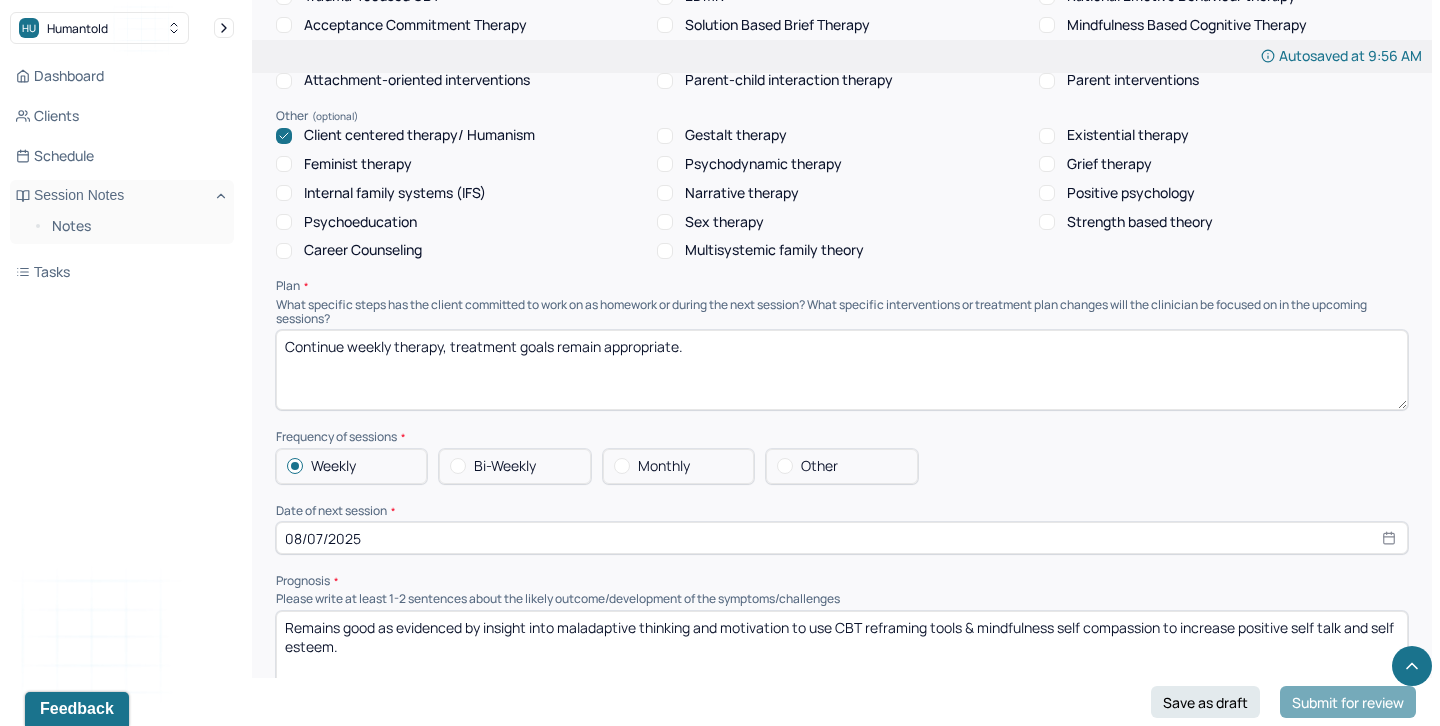 click on "08/07/2025" at bounding box center [842, 538] 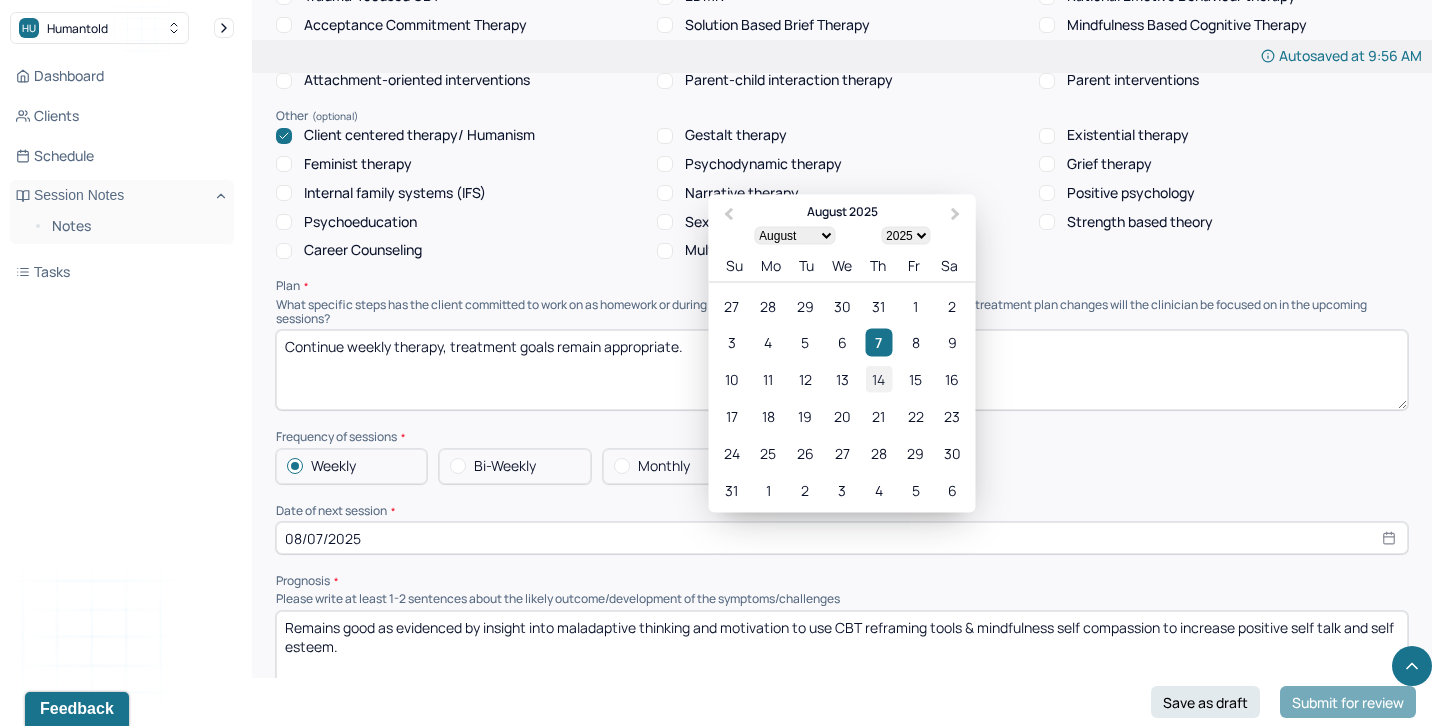click on "14" at bounding box center [878, 379] 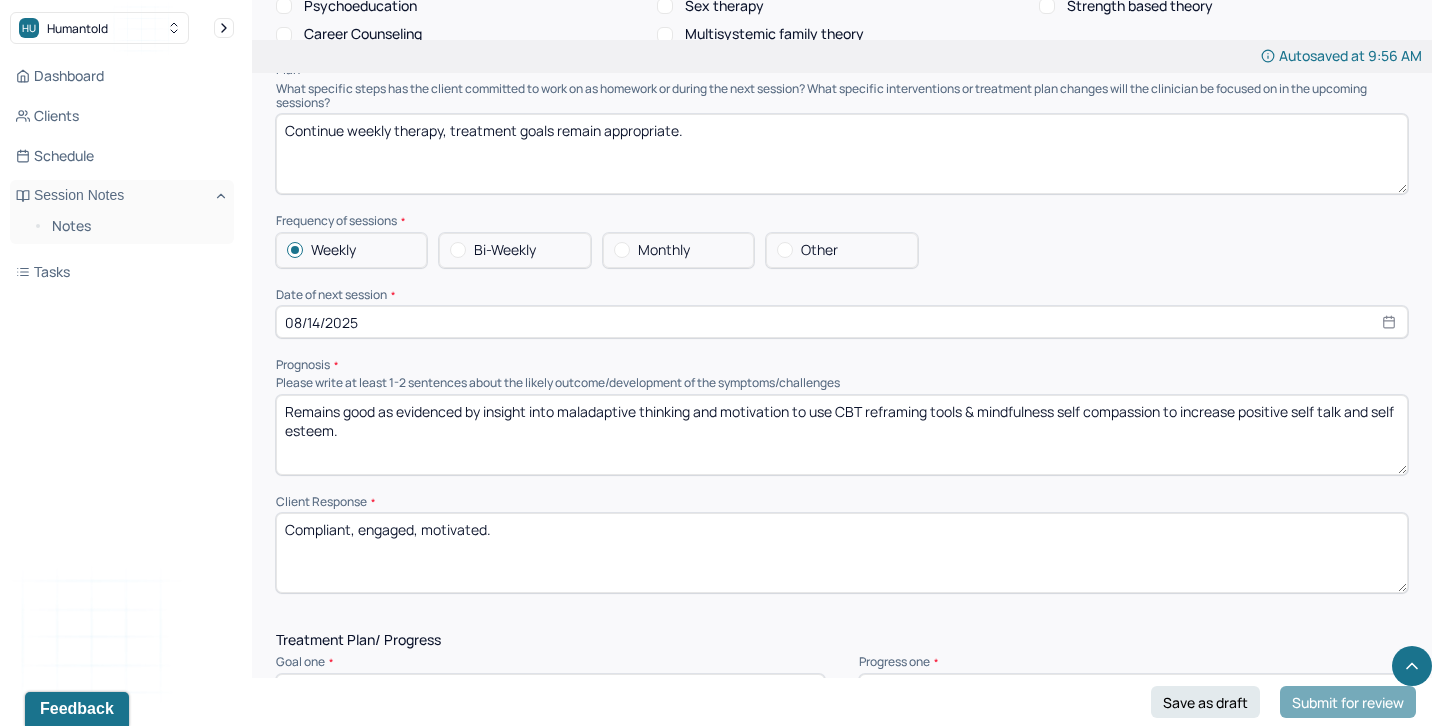 scroll, scrollTop: 2099, scrollLeft: 0, axis: vertical 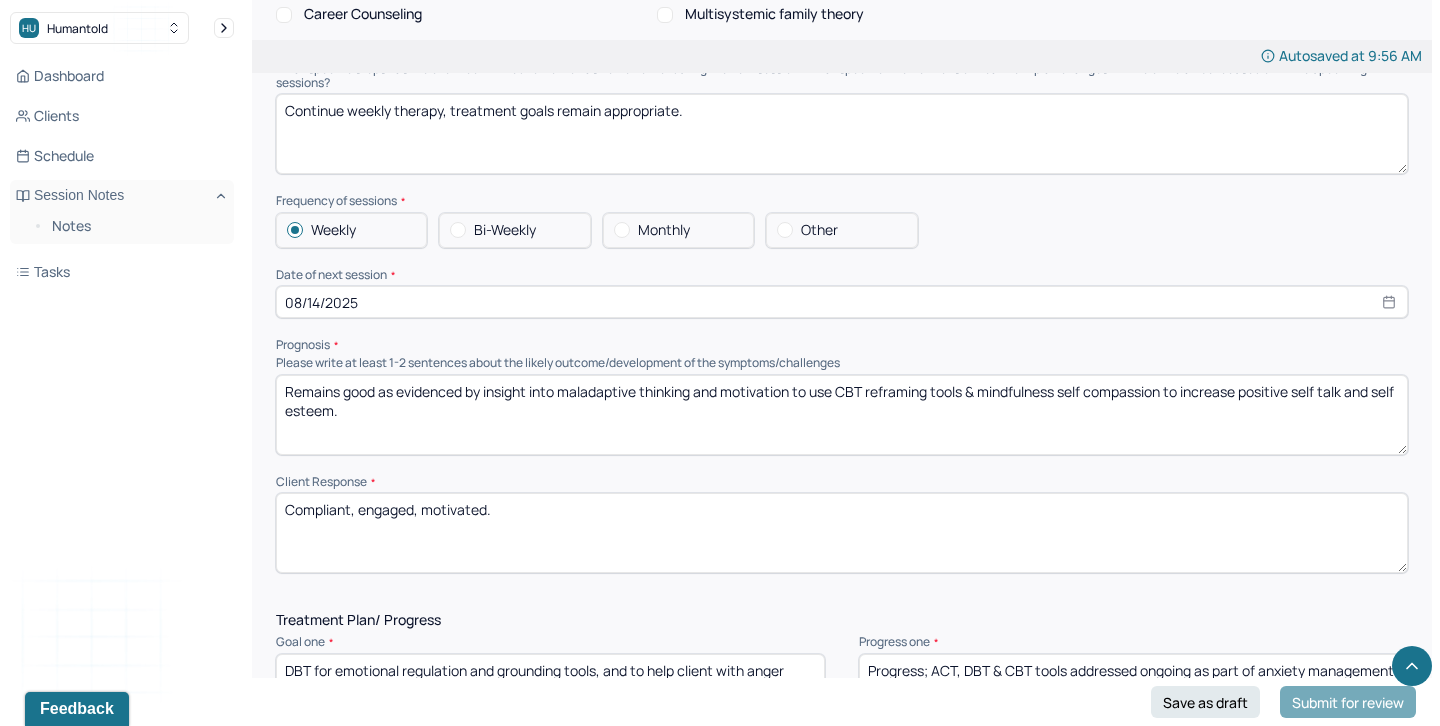 drag, startPoint x: 564, startPoint y: 384, endPoint x: 712, endPoint y: 429, distance: 154.69002 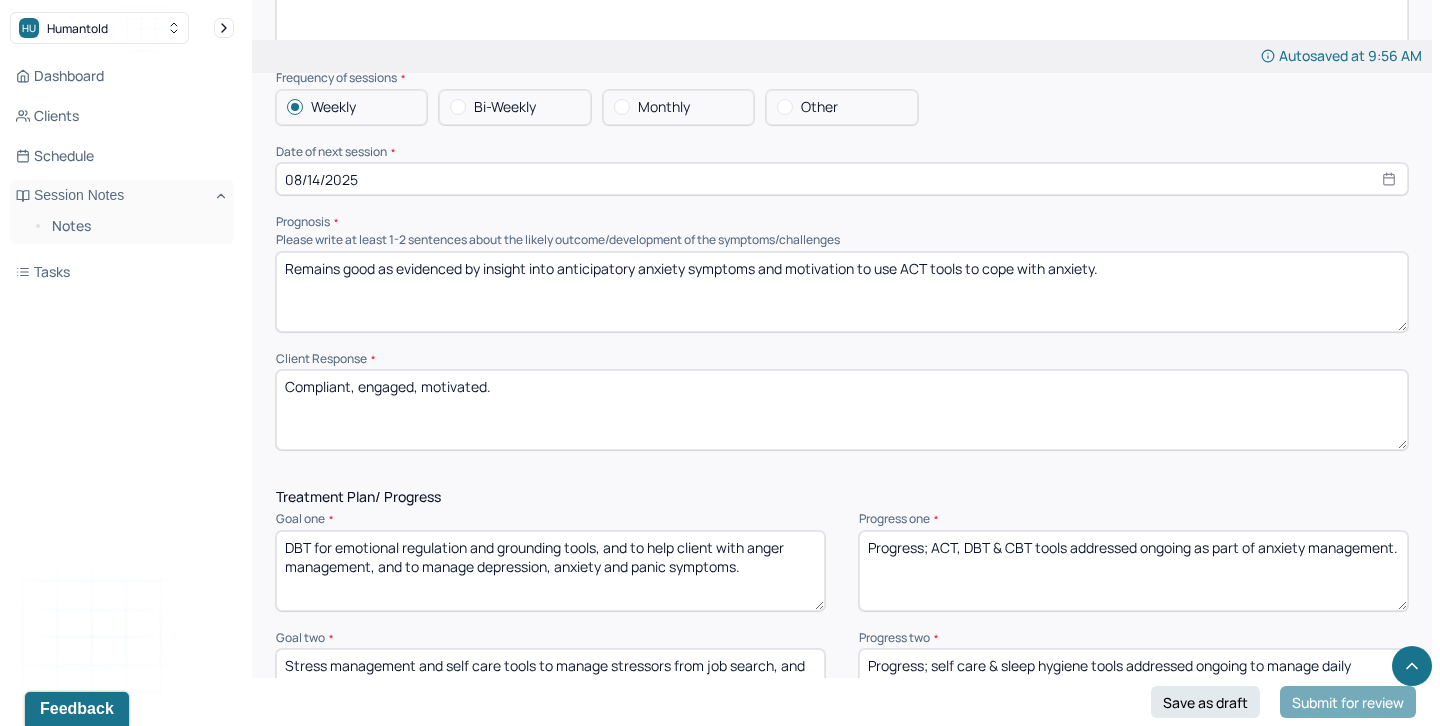scroll, scrollTop: 2223, scrollLeft: 0, axis: vertical 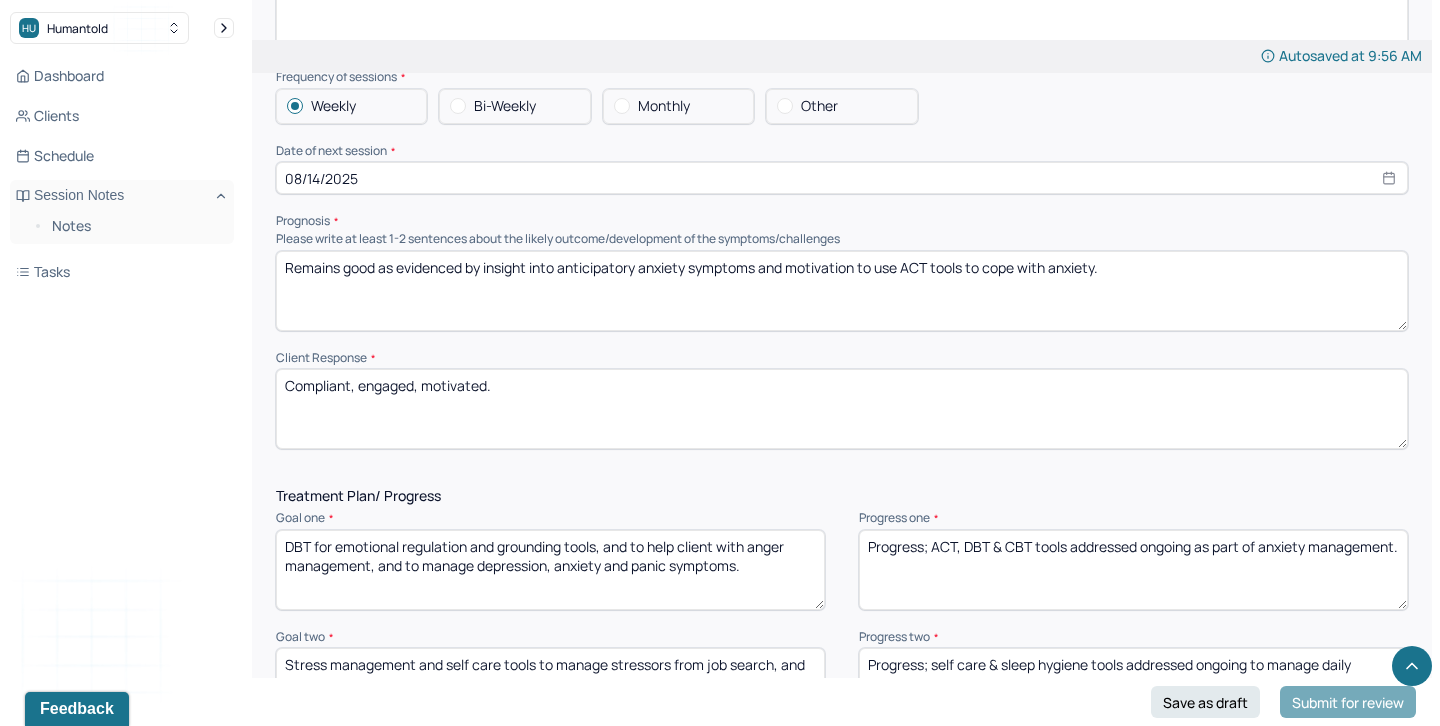 type on "Remains good as evidenced by insight into anticipatory anxiety symptoms and motivation to use ACT tools to cope with anxiety." 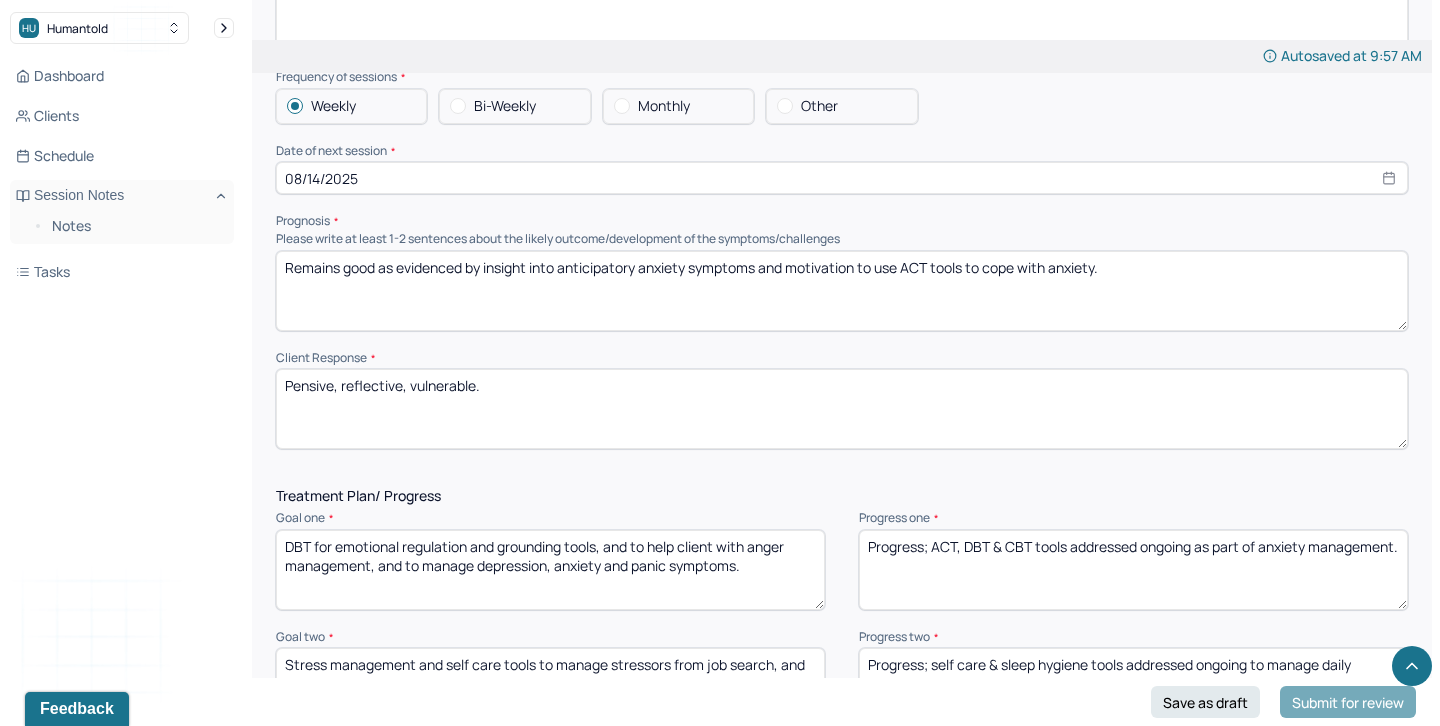 drag, startPoint x: 511, startPoint y: 385, endPoint x: 214, endPoint y: 384, distance: 297.00168 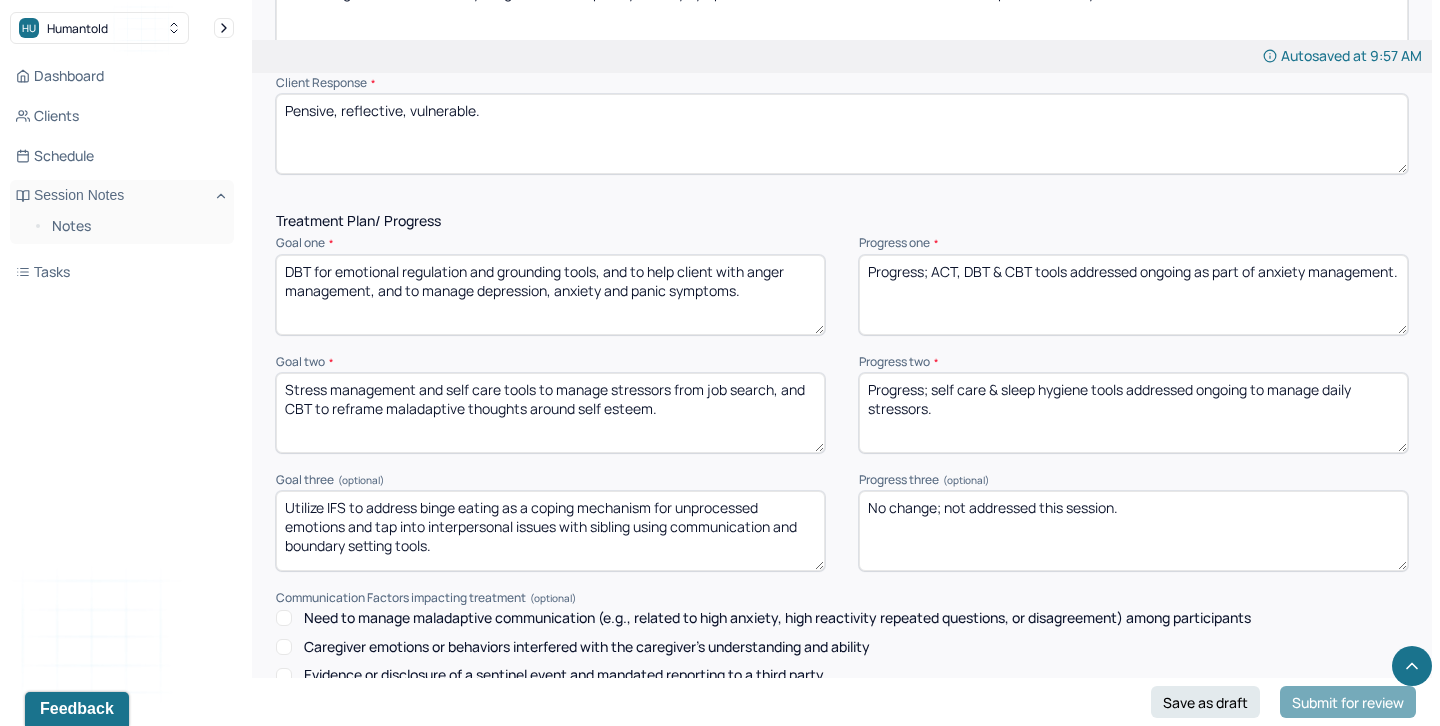 type on "Pensive, reflective, vulnerable." 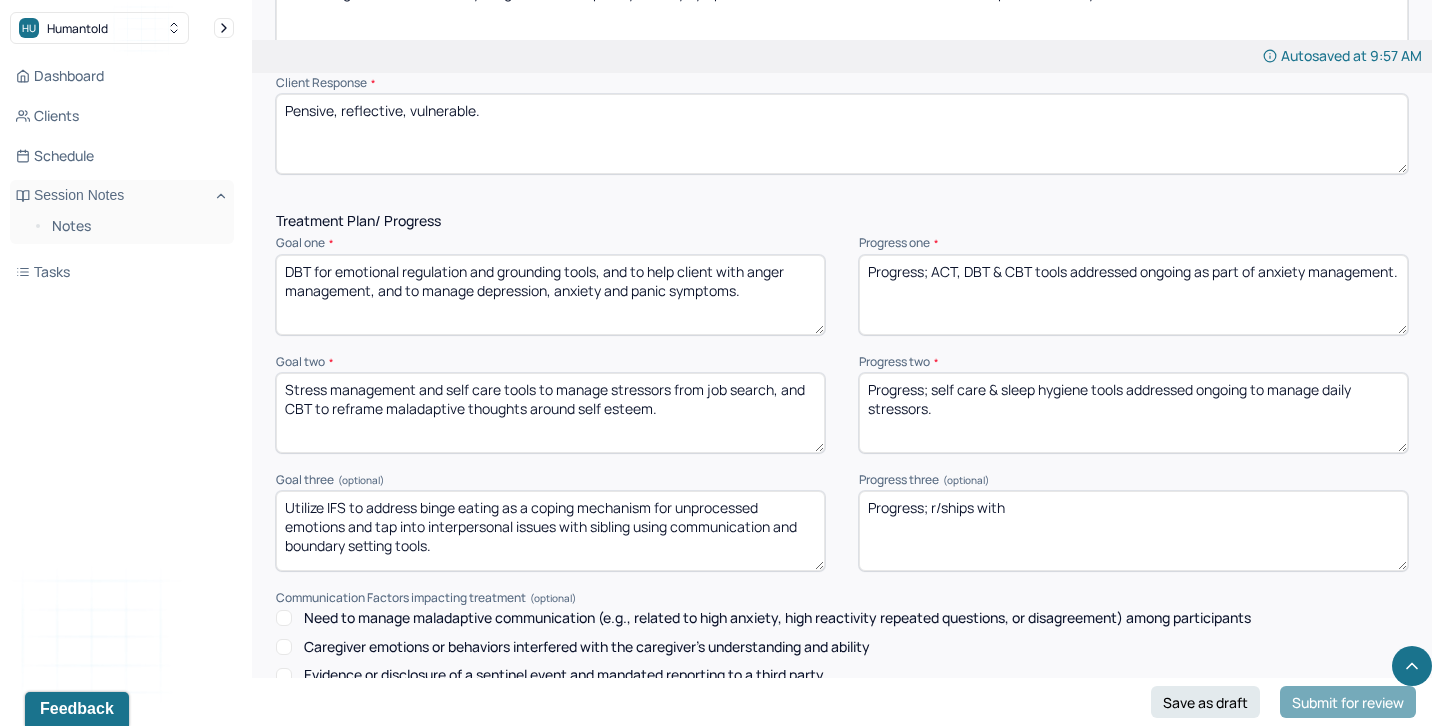 drag, startPoint x: 970, startPoint y: 501, endPoint x: 1071, endPoint y: 501, distance: 101 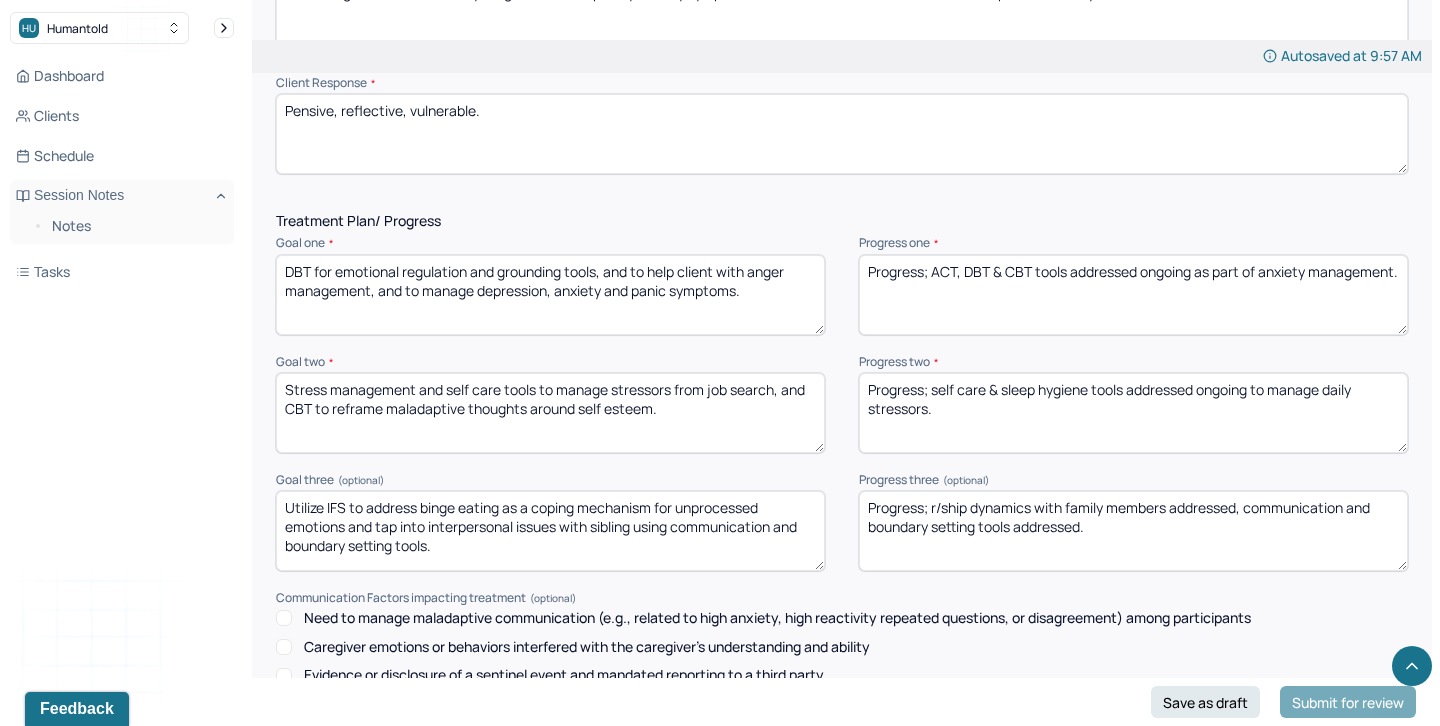 click on "Progress; r/ship dynamics with famly members addressed, communication and boundary setting tools addressed." at bounding box center (1133, 531) 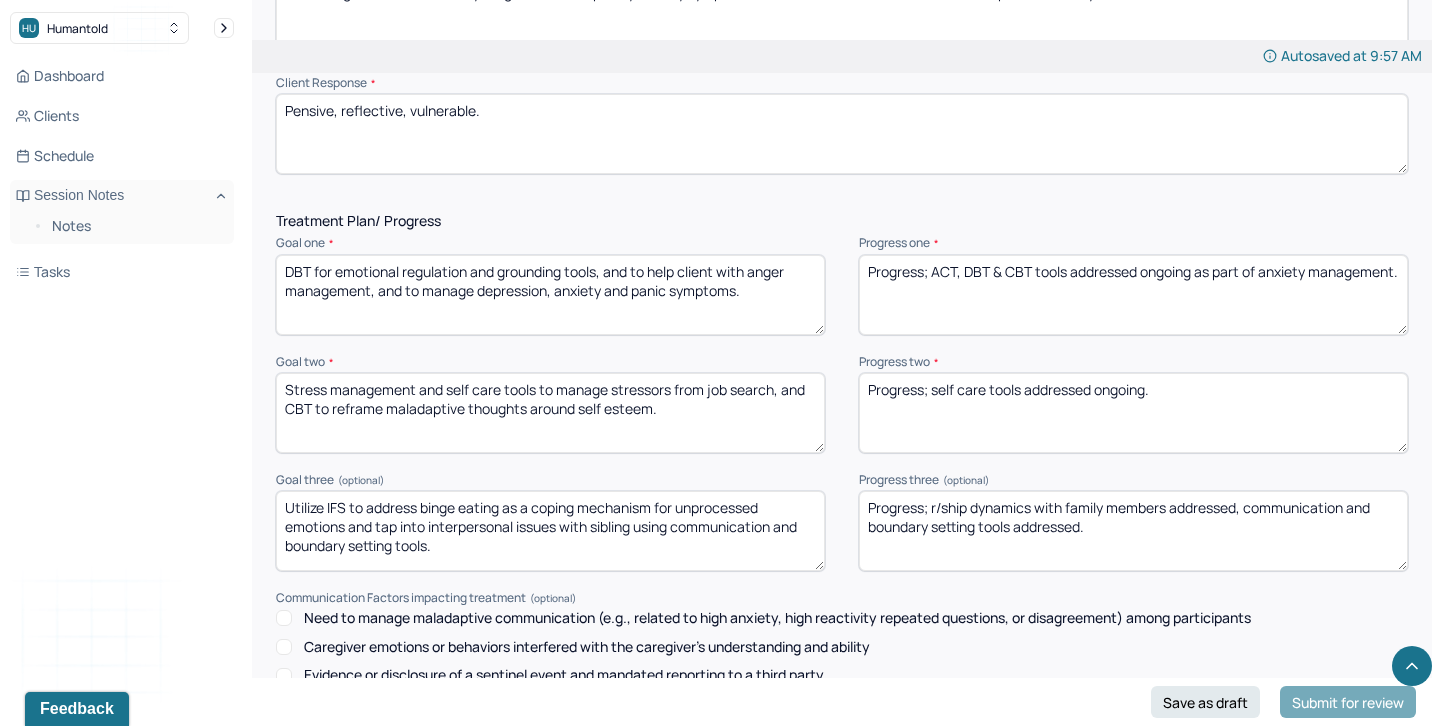 type on "Progress; self care tools addressed ongoing." 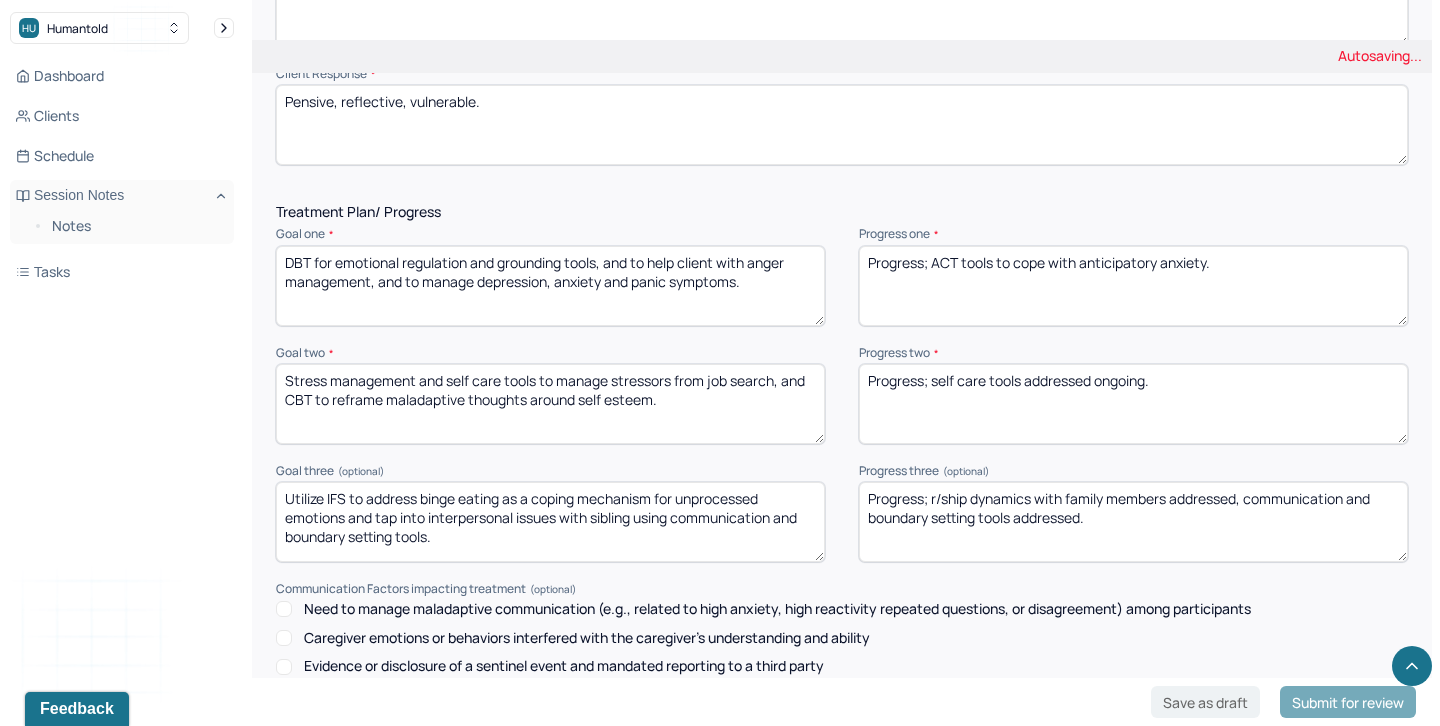 scroll, scrollTop: 2508, scrollLeft: 0, axis: vertical 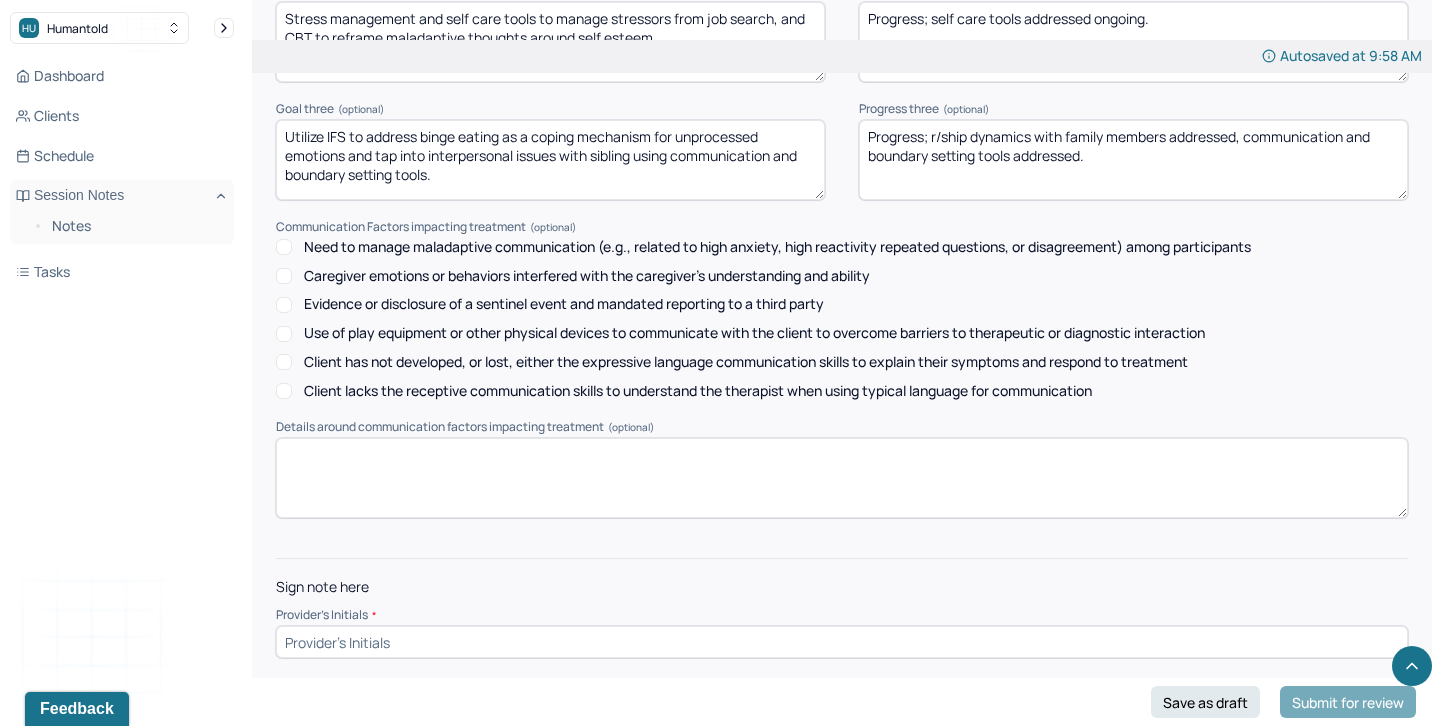 type on "Progress; ACT tools to cope with anticipatory anxiety." 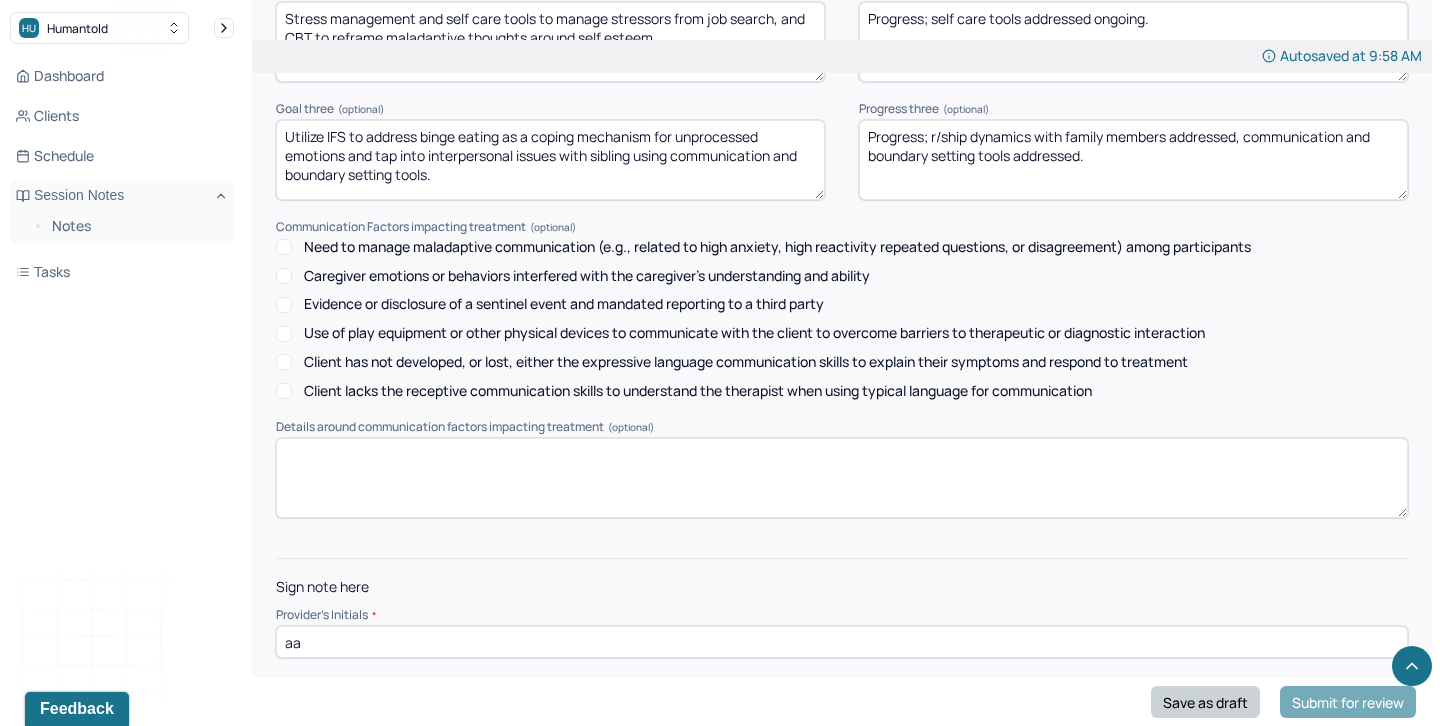 type on "aa" 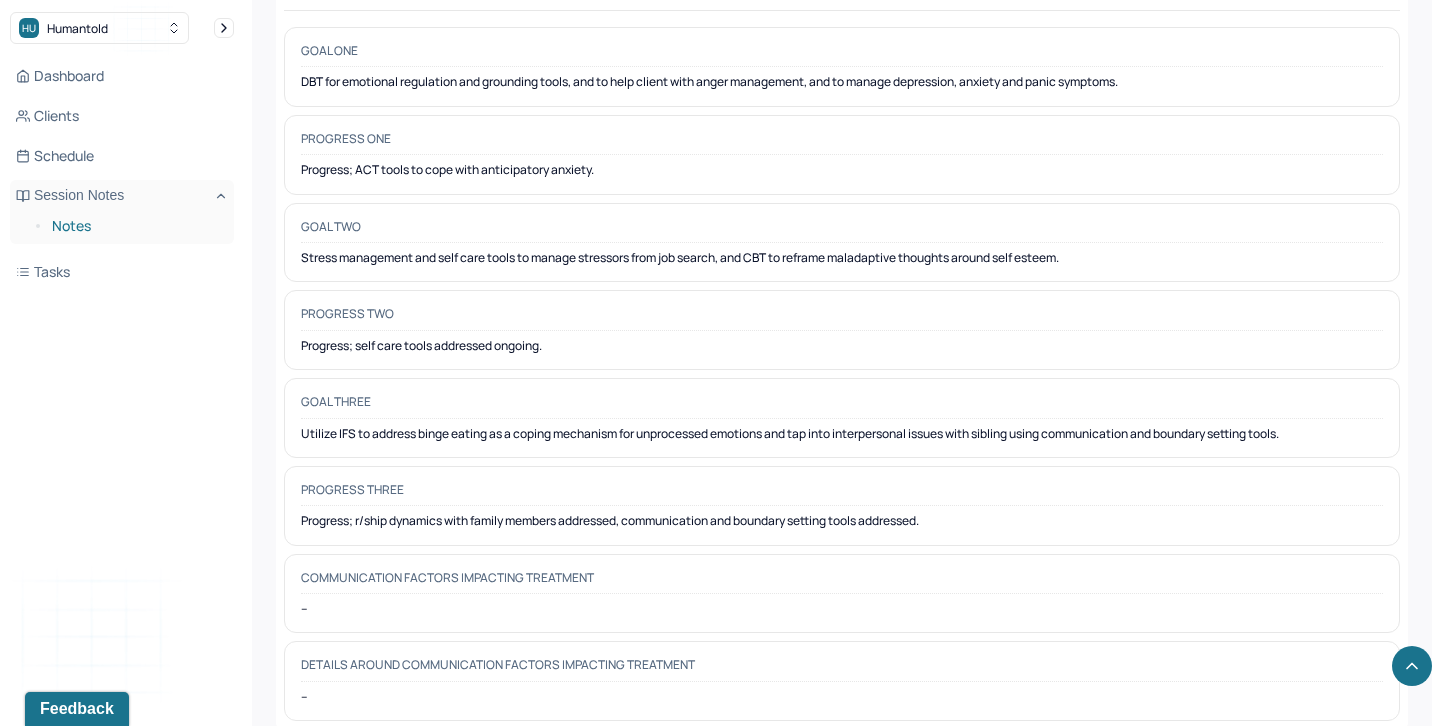 click on "Notes" at bounding box center (135, 226) 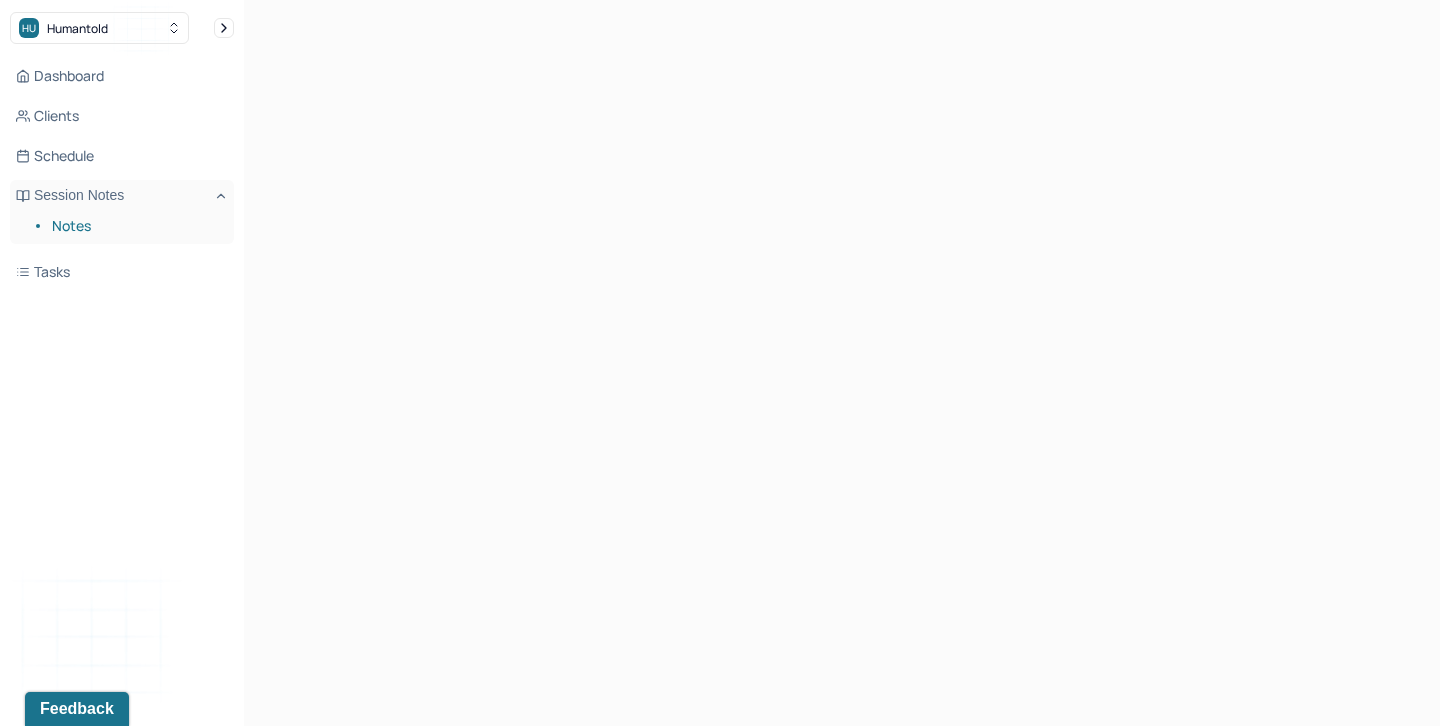 scroll, scrollTop: 0, scrollLeft: 0, axis: both 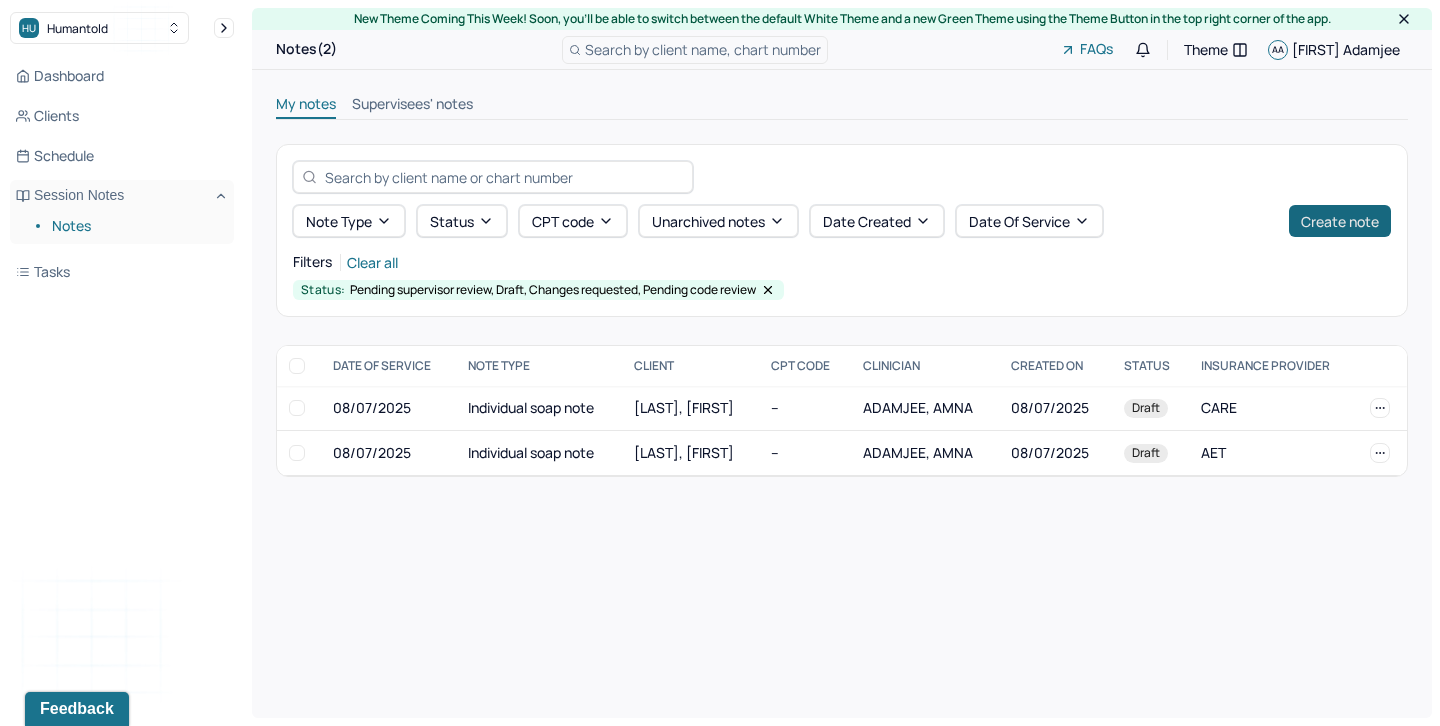click on "Create note" at bounding box center [1340, 221] 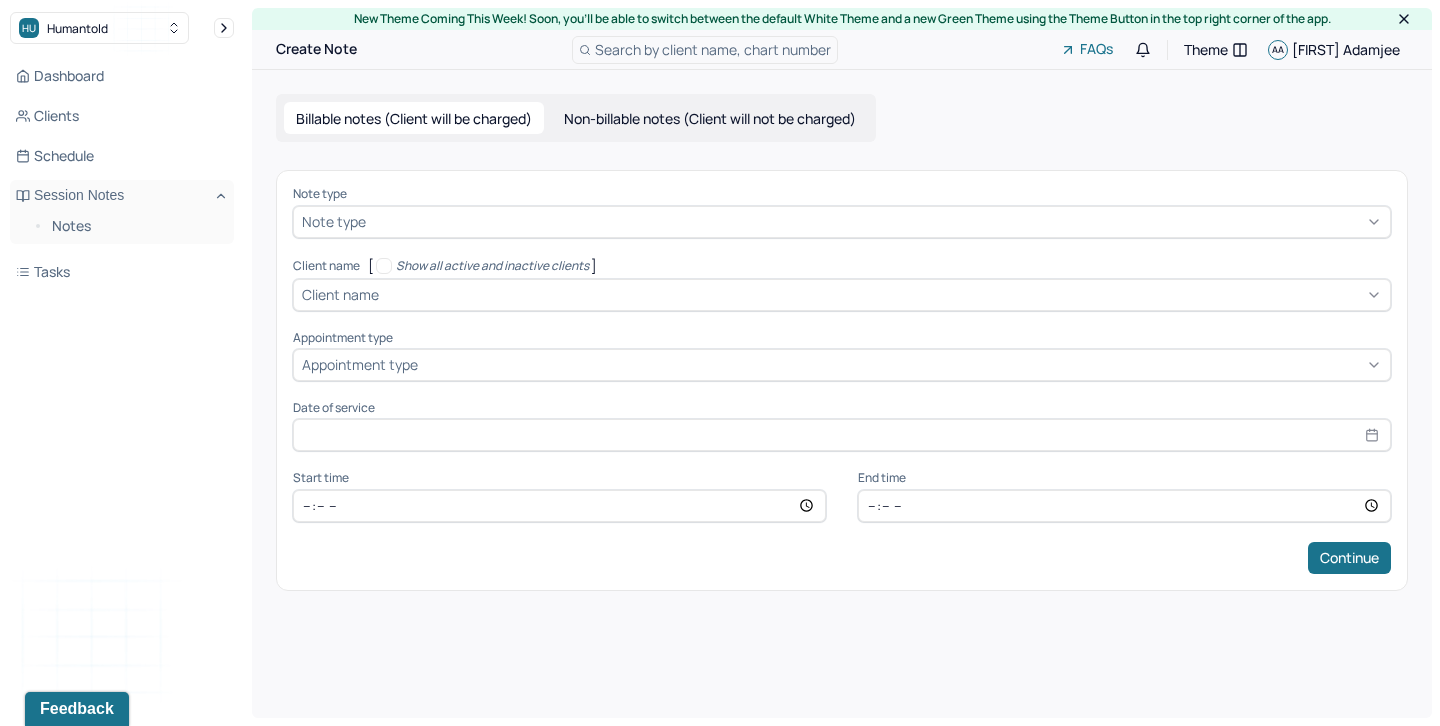 click at bounding box center [876, 221] 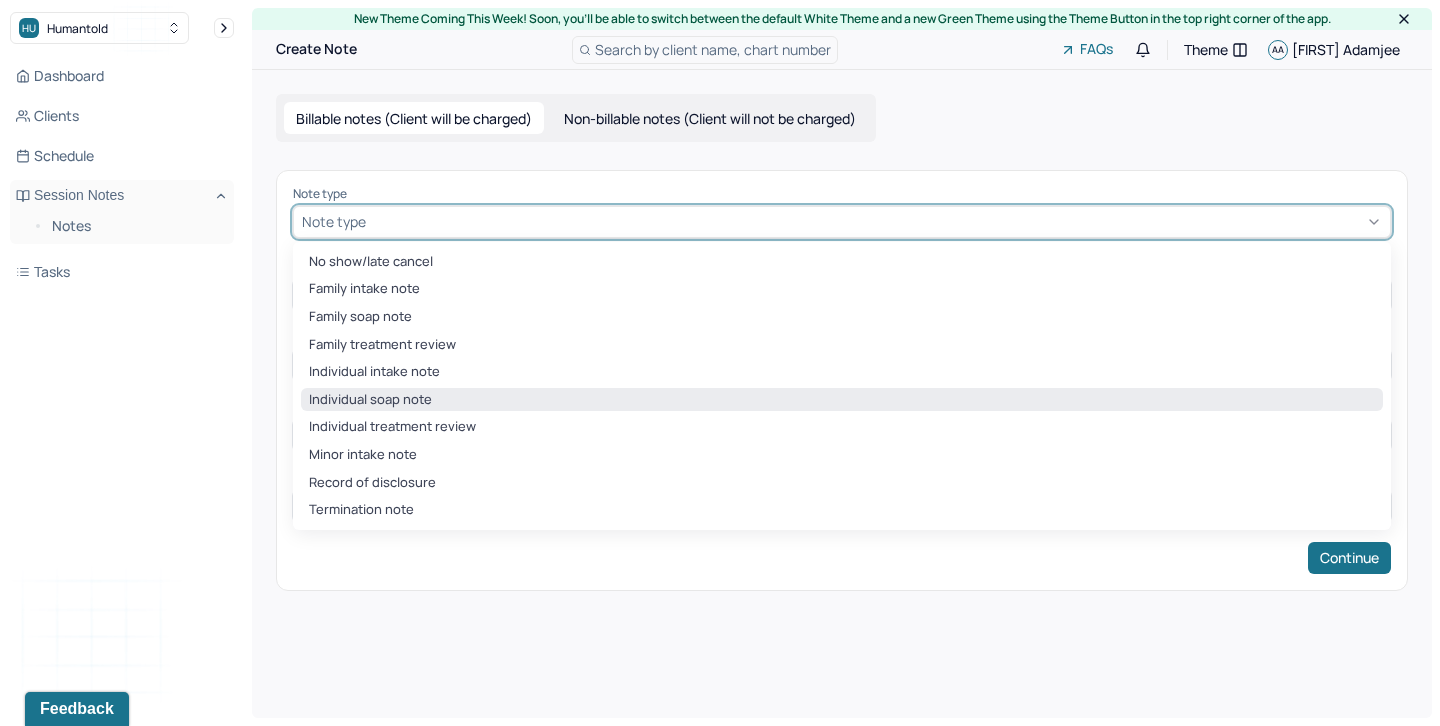 click on "Individual soap note" at bounding box center (842, 400) 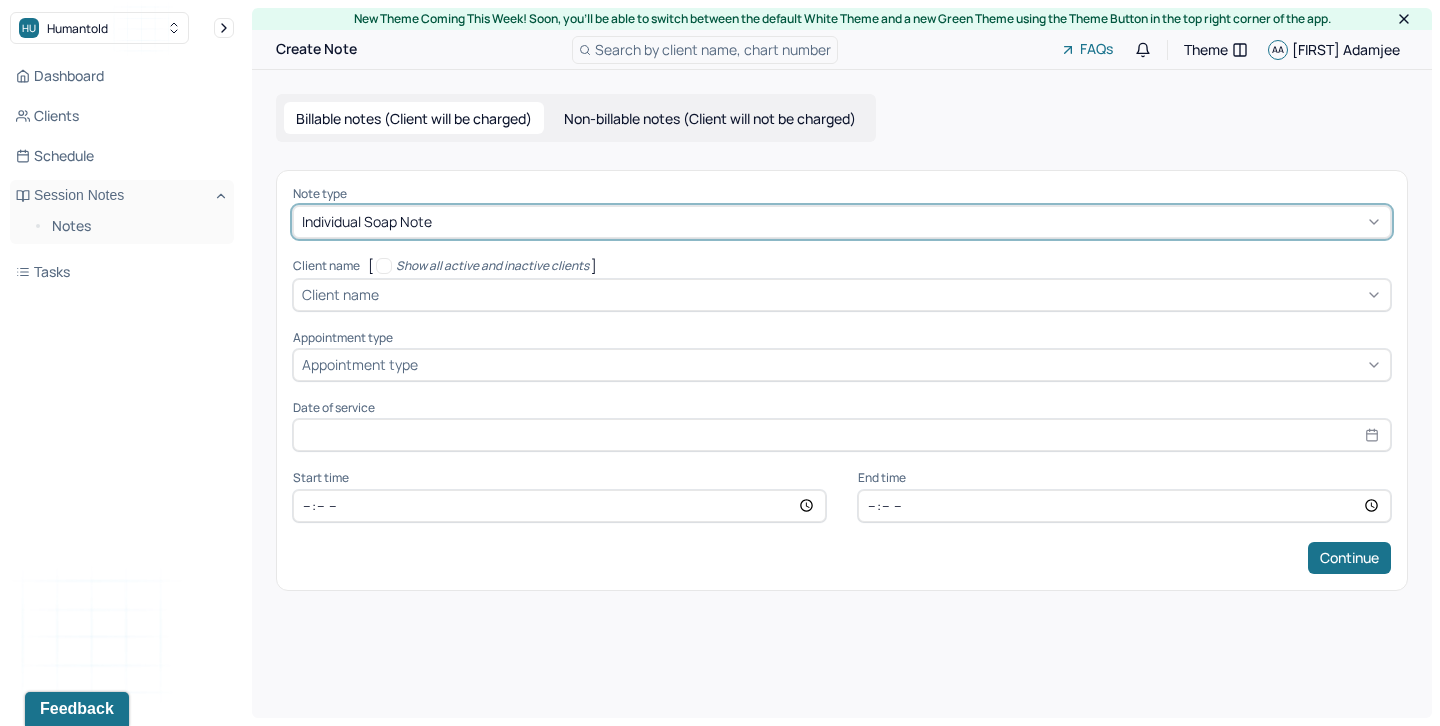 click at bounding box center [882, 294] 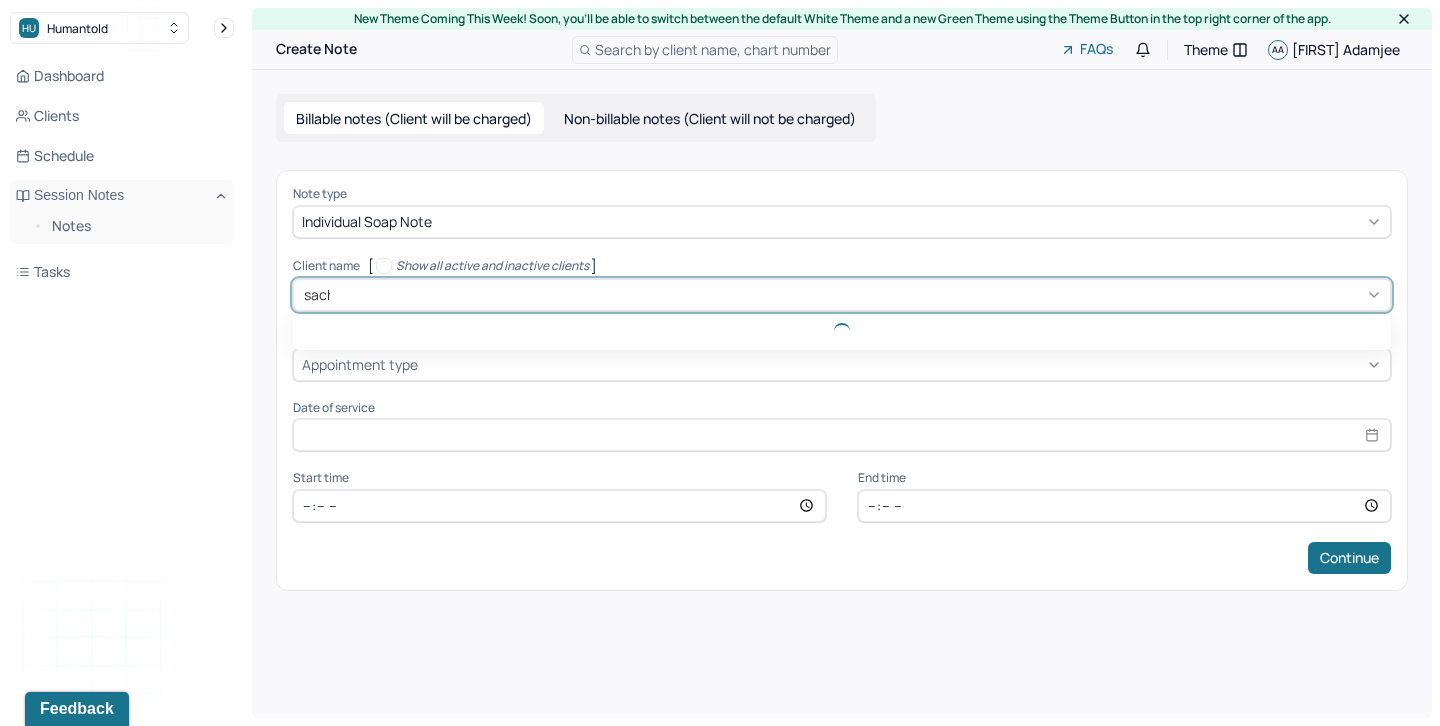 type on "sachi" 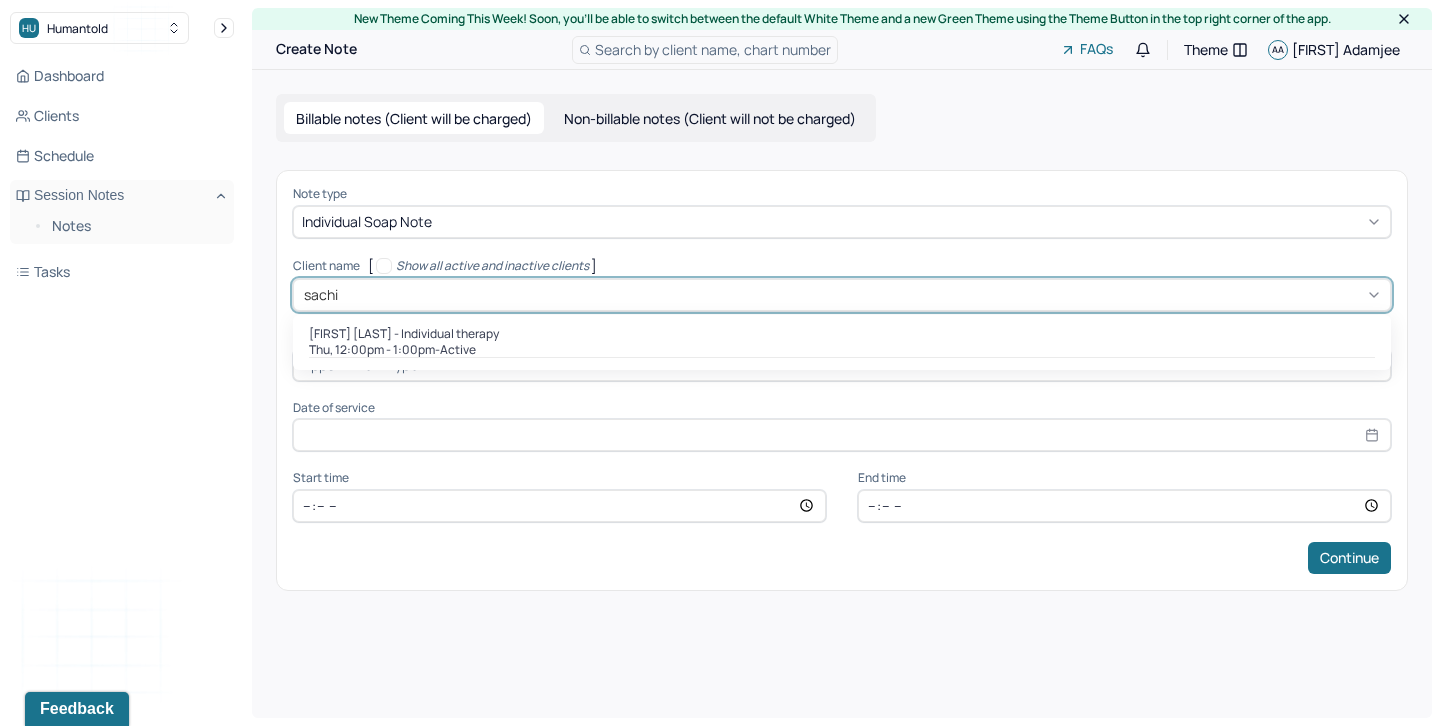 click on "Thu, 12:00pm - 1:00pm  -  active" at bounding box center [842, 350] 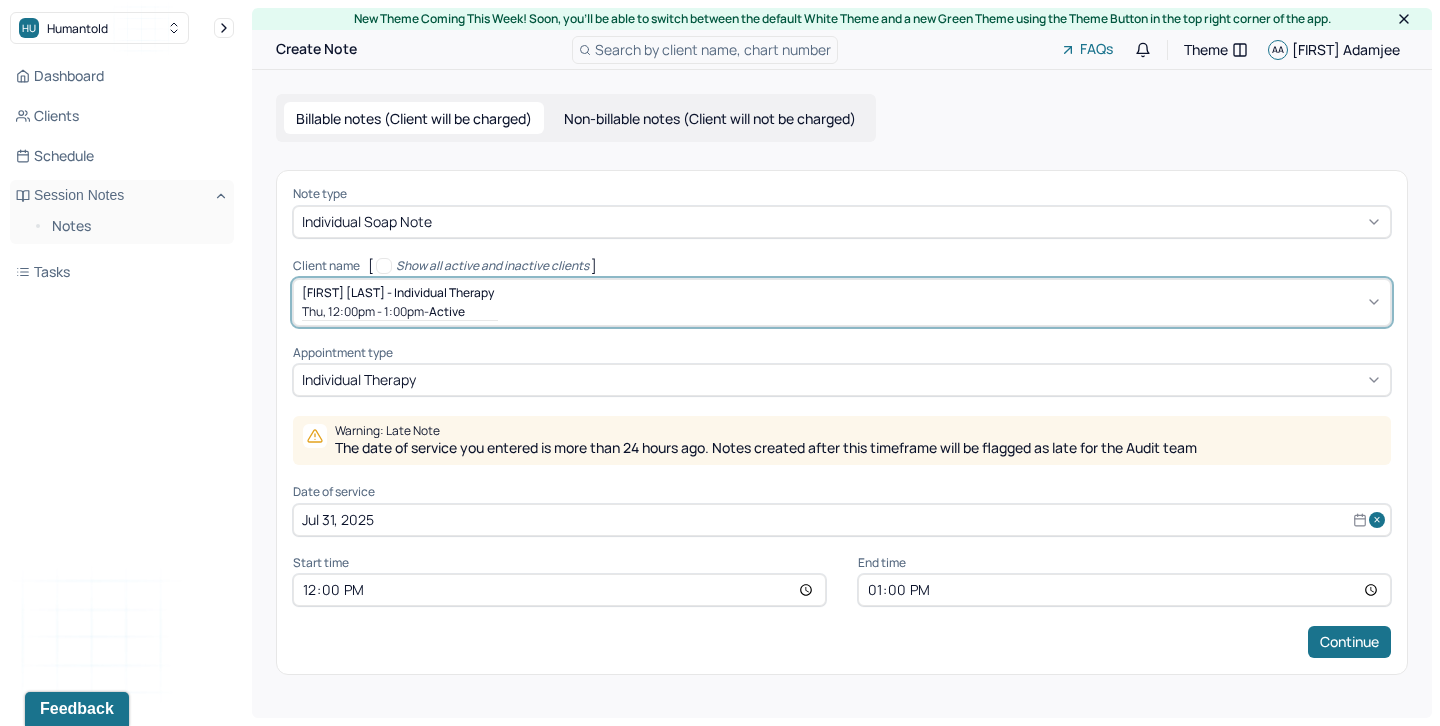 click on "Jul 31, 2025" at bounding box center (842, 520) 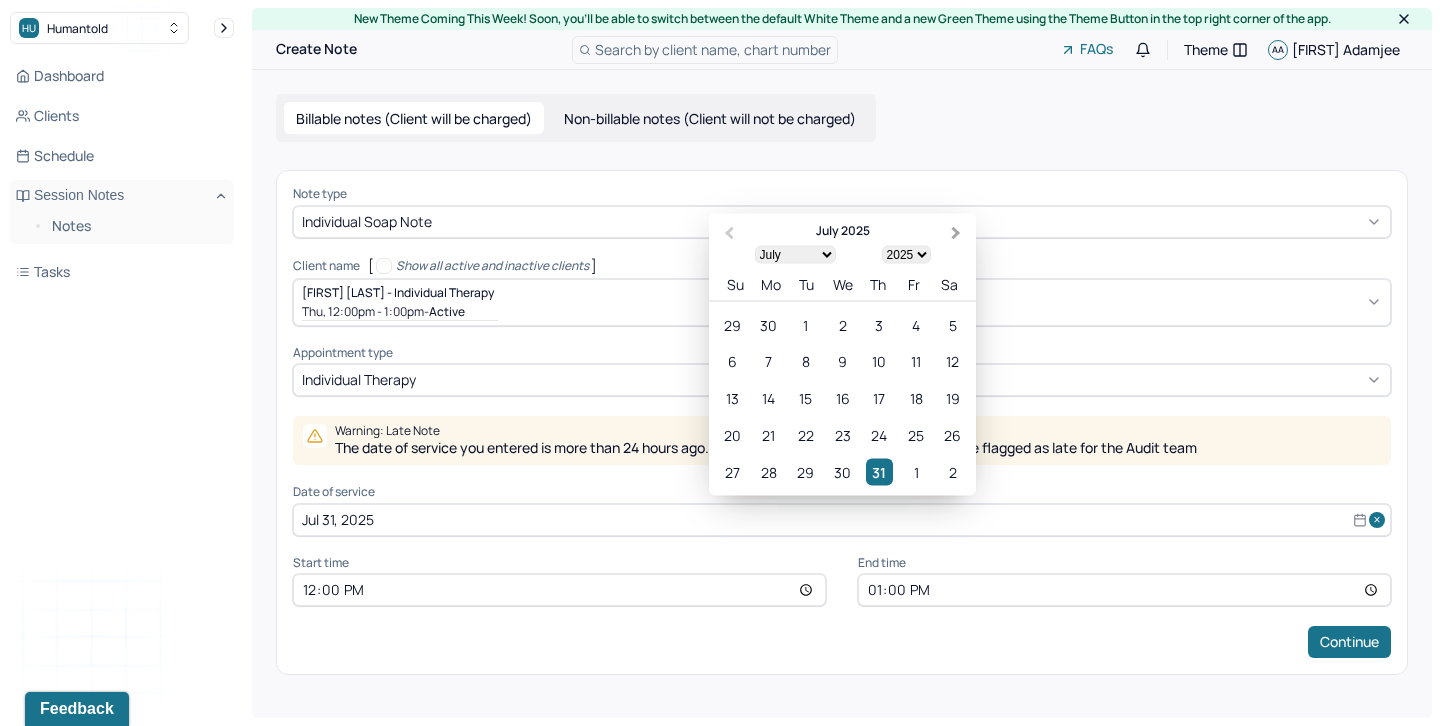click on "Next Month" at bounding box center [958, 234] 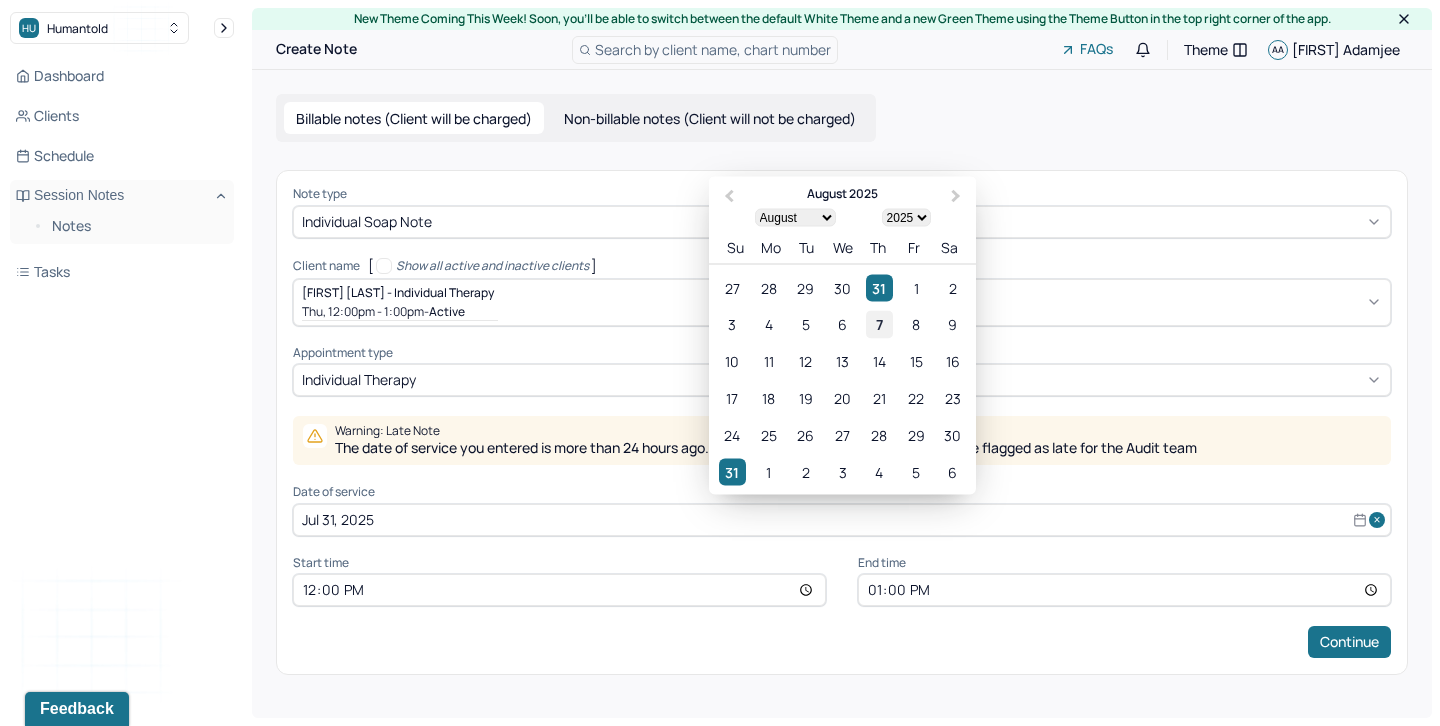 click on "7" at bounding box center (879, 324) 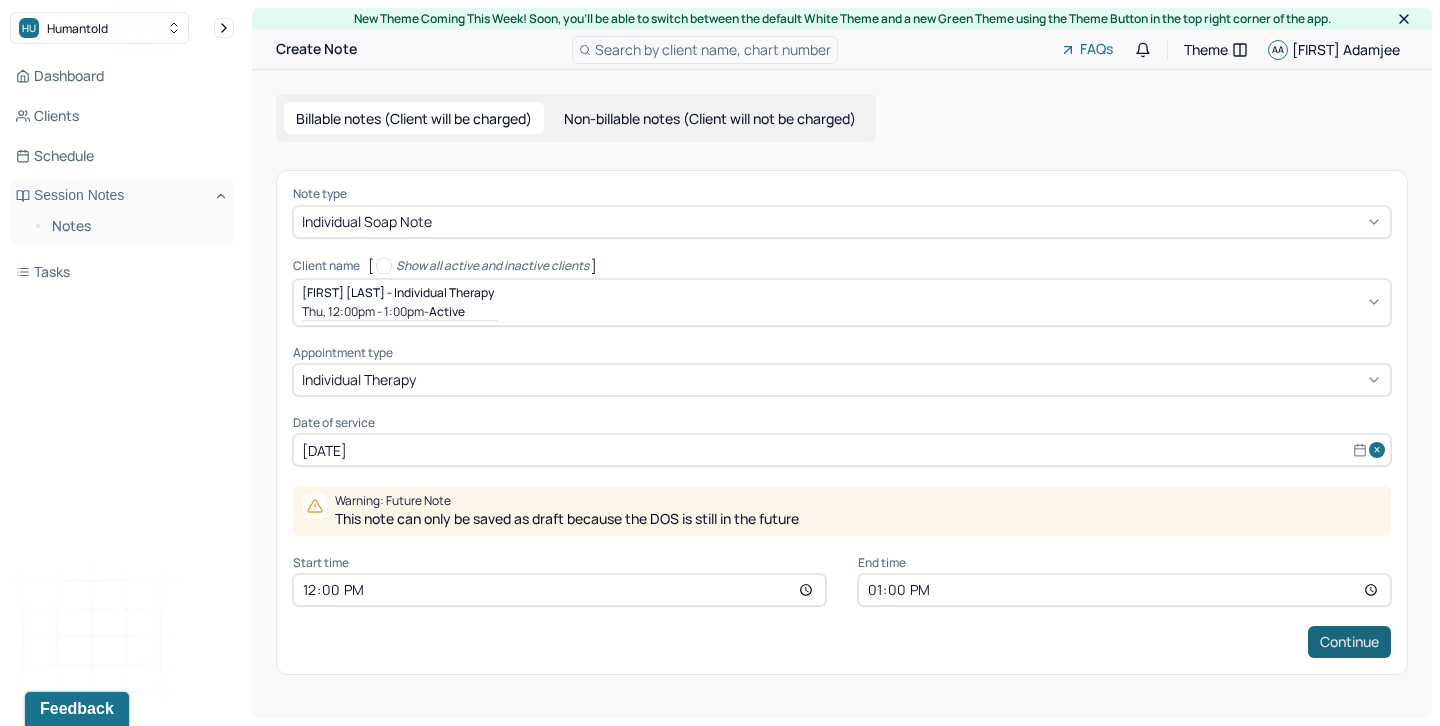 click on "Continue" at bounding box center (1349, 642) 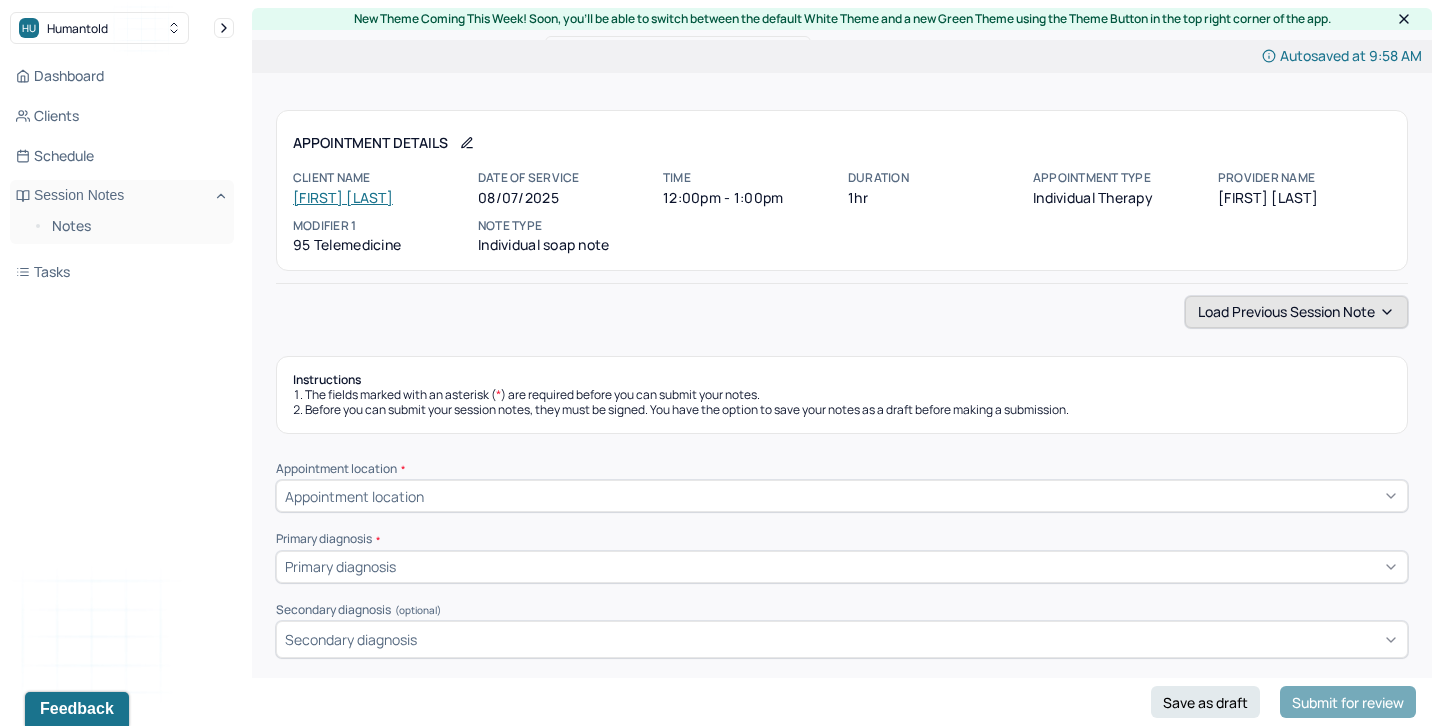 click on "Load previous session note" at bounding box center [1296, 312] 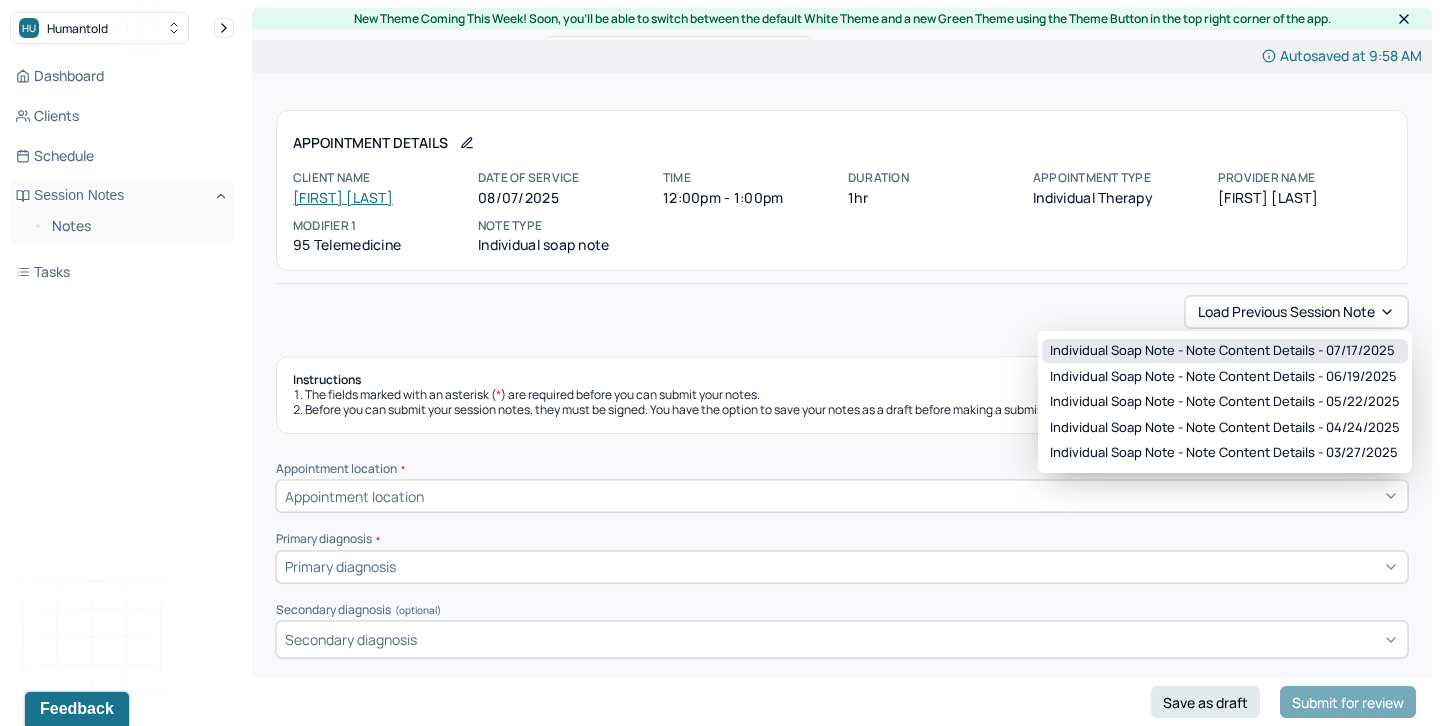 click on "Individual soap note   - Note content Details -   07/17/2025" at bounding box center (1222, 351) 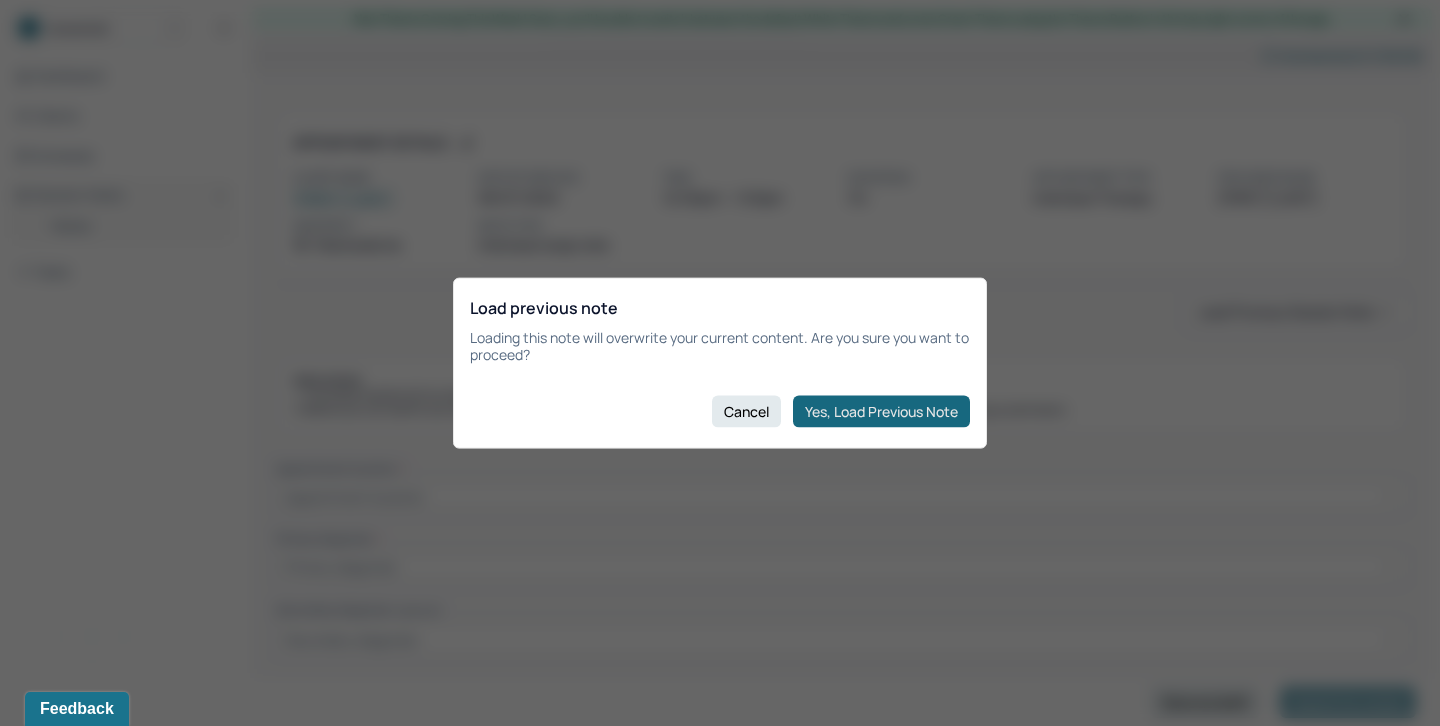 click on "Yes, Load Previous Note" at bounding box center (881, 411) 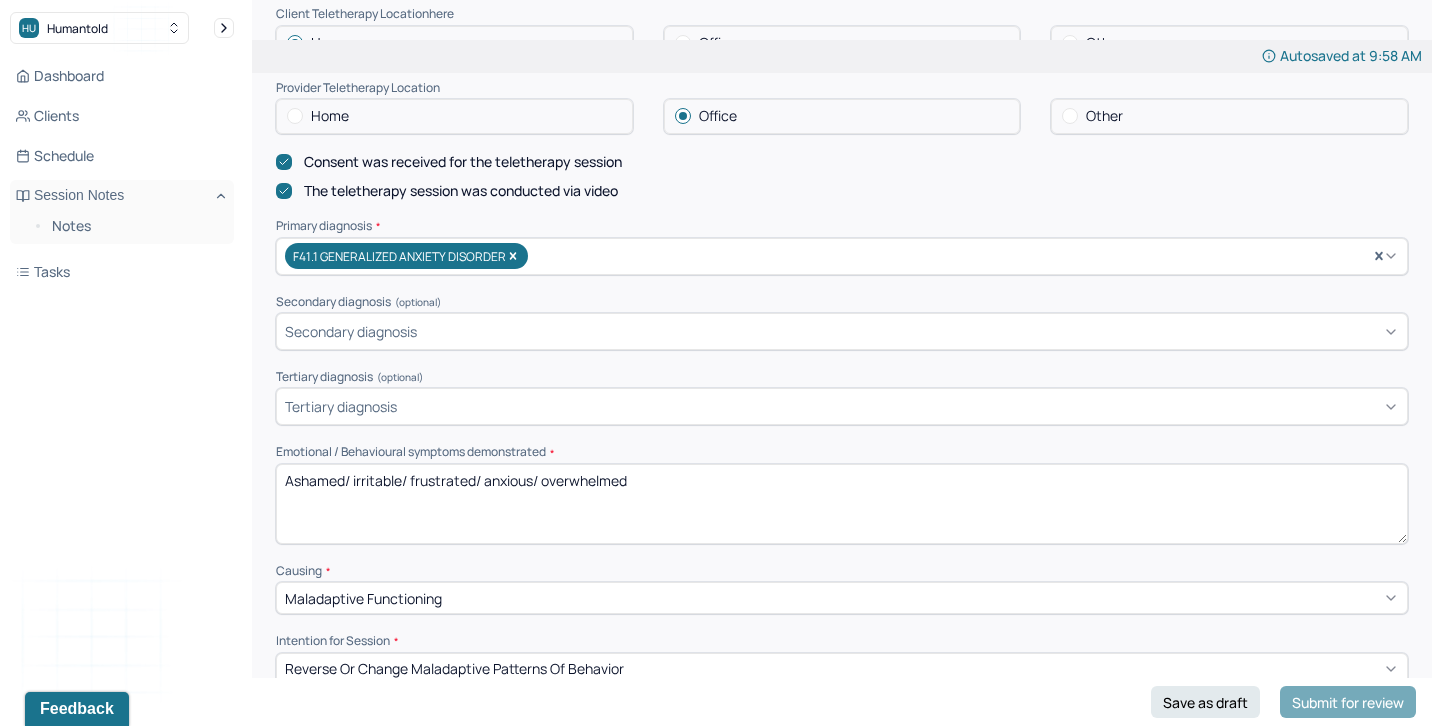 scroll, scrollTop: 545, scrollLeft: 0, axis: vertical 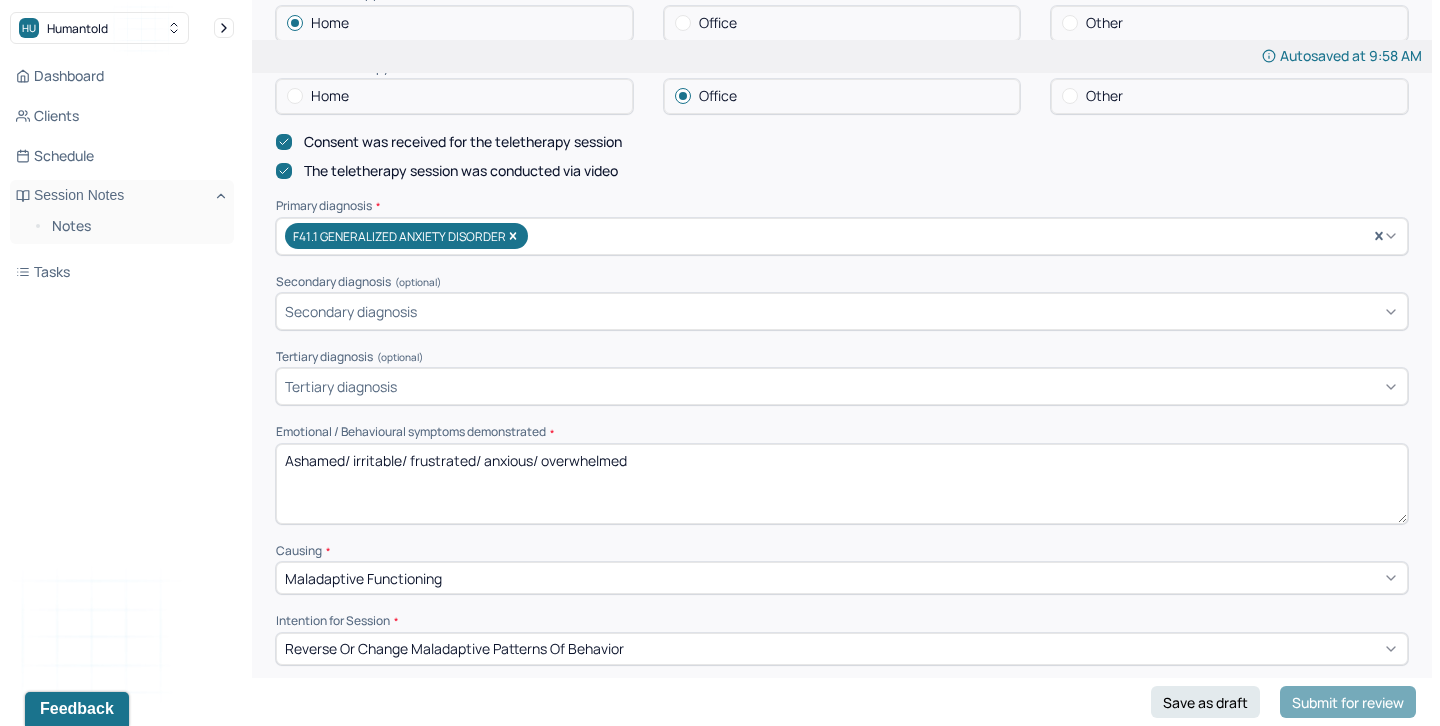 drag, startPoint x: 665, startPoint y: 453, endPoint x: 279, endPoint y: 456, distance: 386.01166 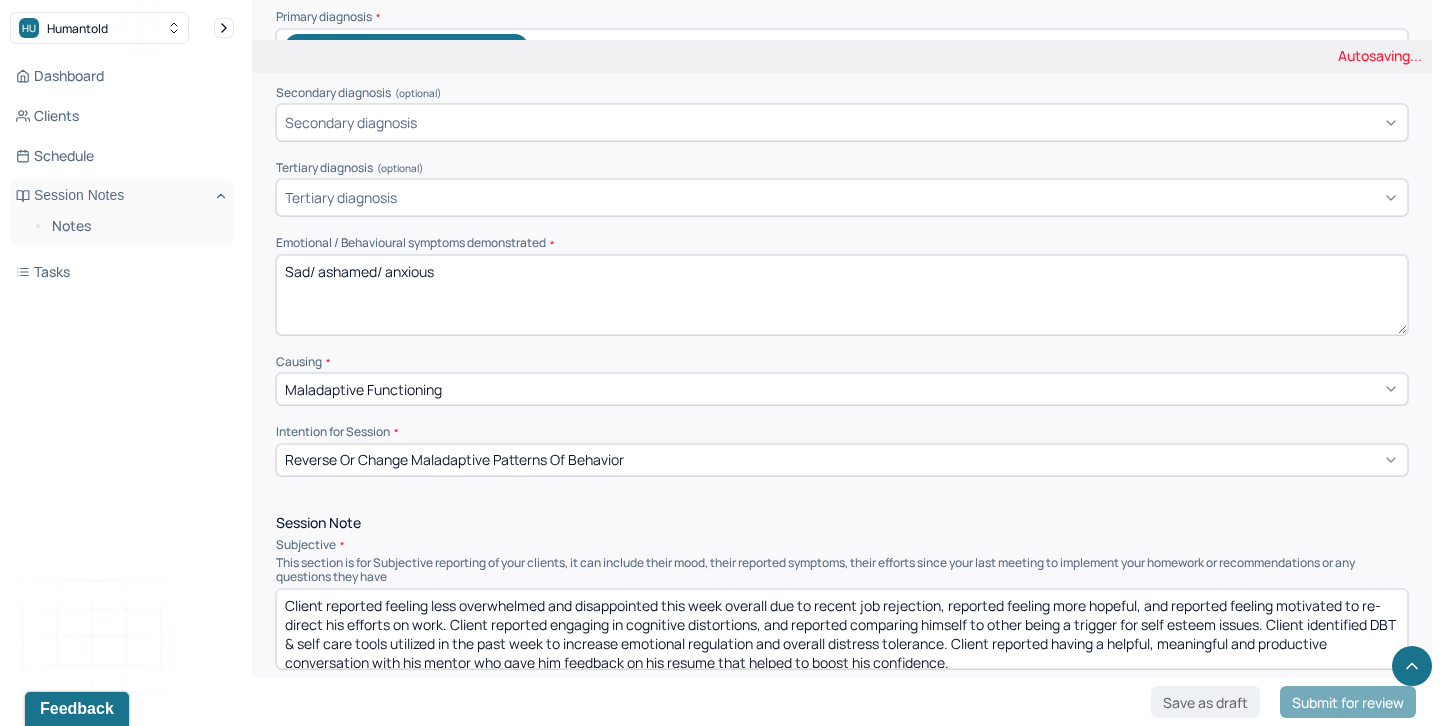 scroll, scrollTop: 753, scrollLeft: 0, axis: vertical 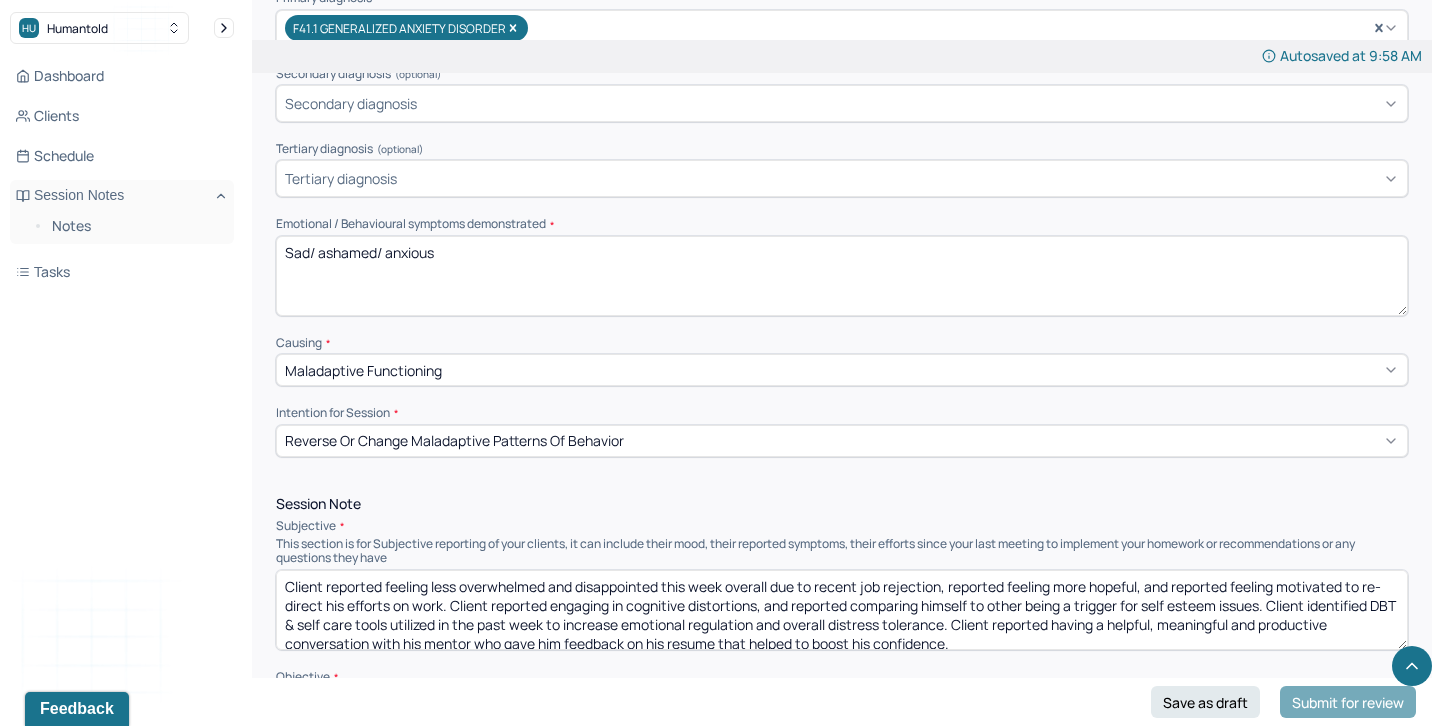 type on "Sad/ ashamed/ anxious" 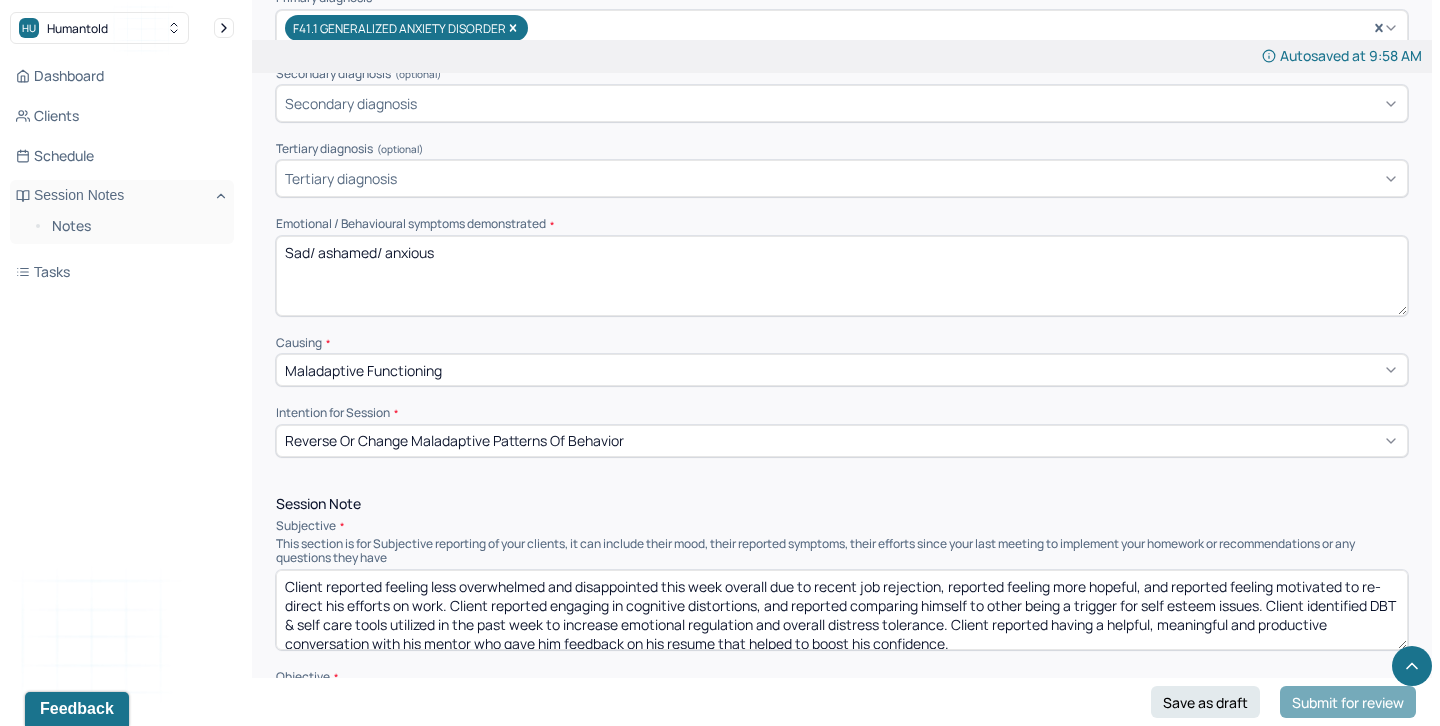 click on "Client reported feeling less overwhelmed and disappointed this week overall due to recent job rejection, reported feeling more hopeful, and reported feeling motivated to re-direct his efforts on work. Client reported engaging in cognitive distortions, and reported comparing himself to other being a trigger for self esteem issues. Client identified DBT & self care tools utilized in the past week to increase emotional regulation and overall distress tolerance. Client reported having a helpful, meaningful and productive conversation with his mentor who gave him feedback on his resume that helped to boost his confidence." at bounding box center (842, 610) 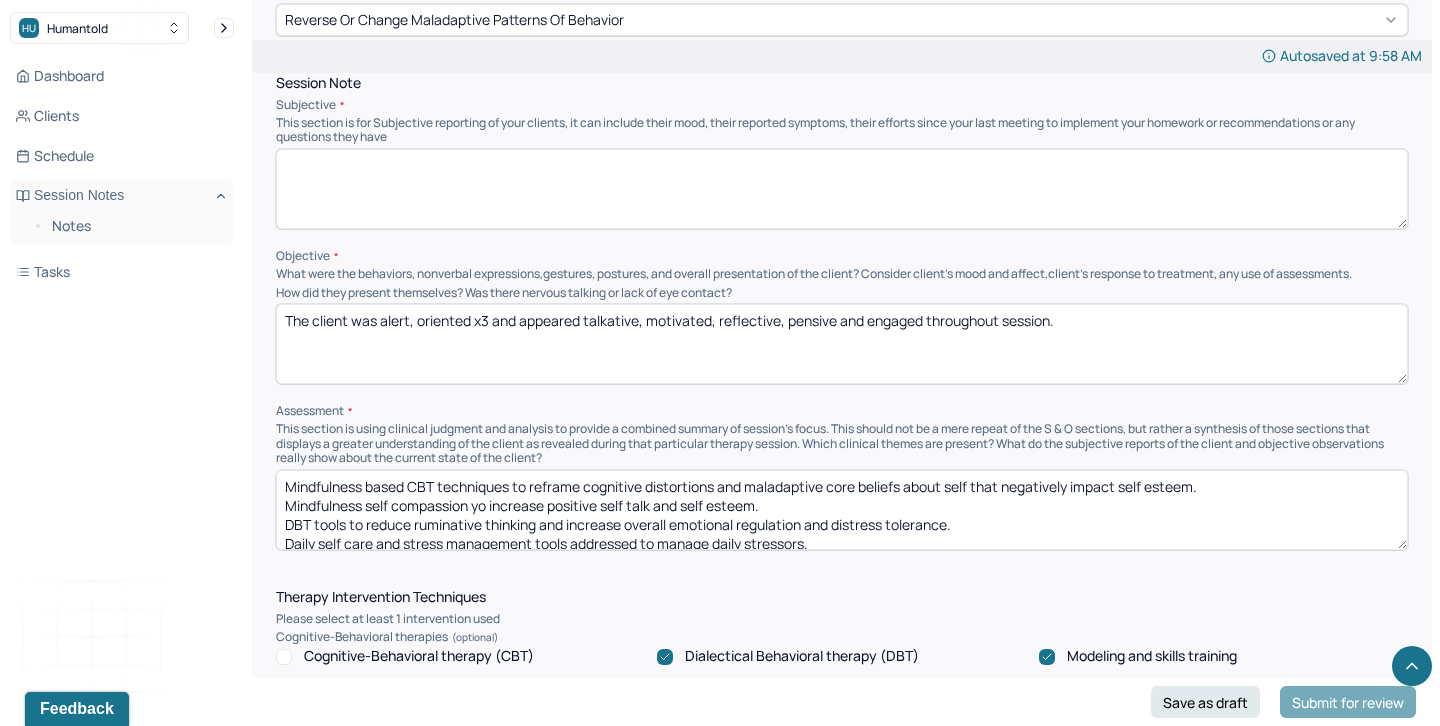 scroll, scrollTop: 1202, scrollLeft: 0, axis: vertical 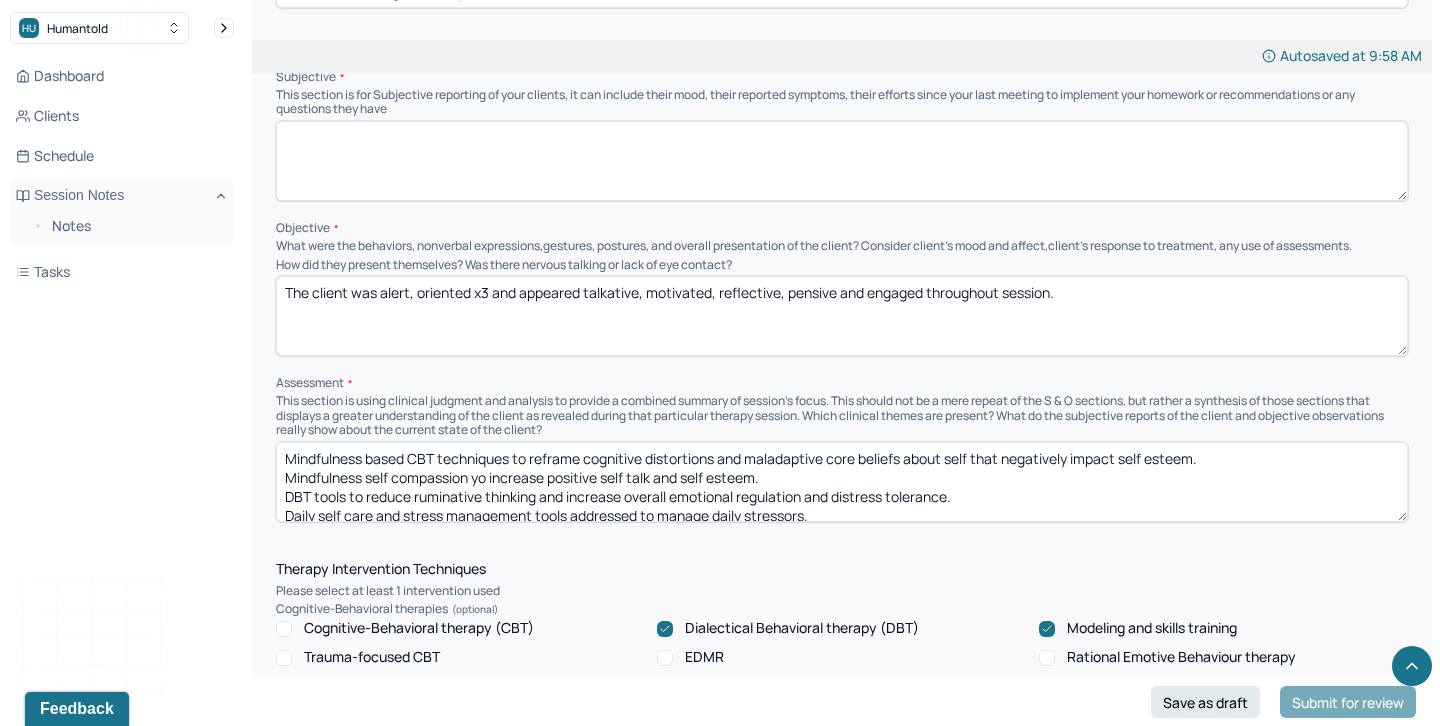 type 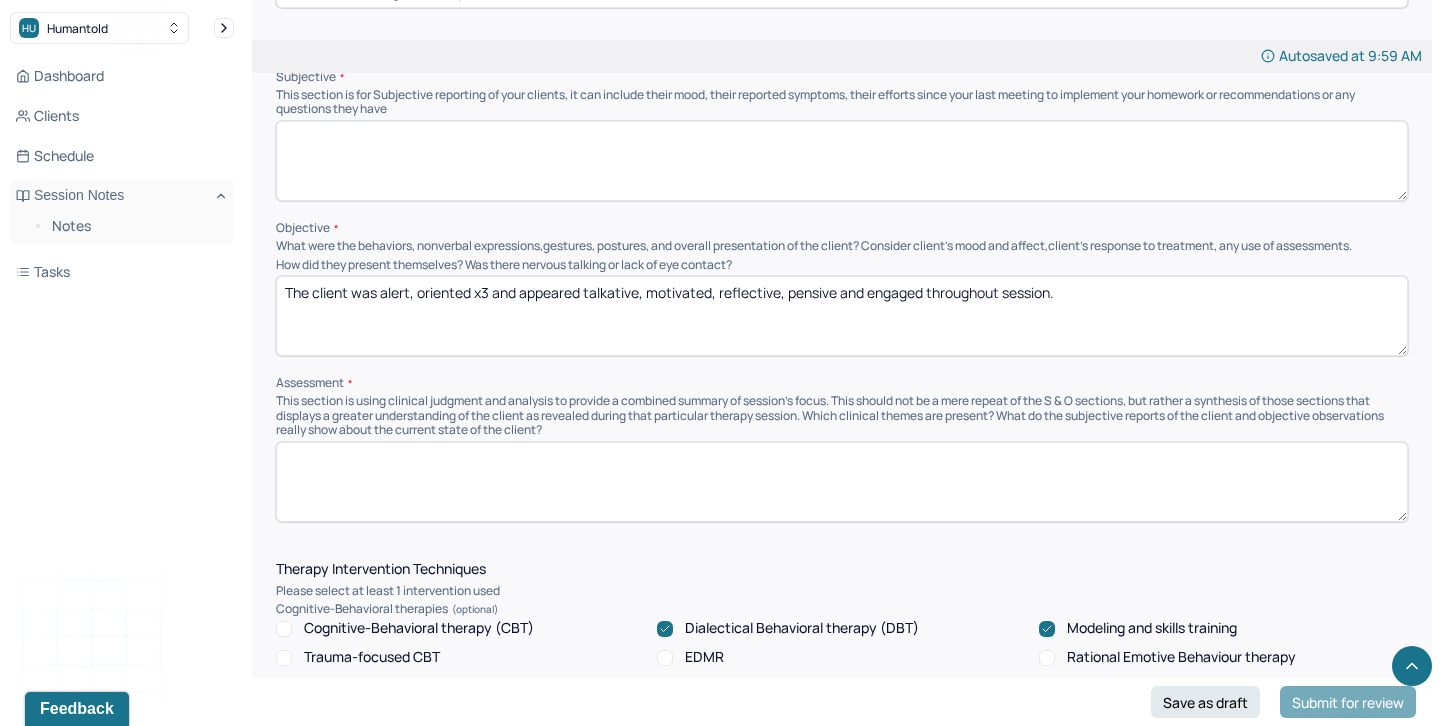 type 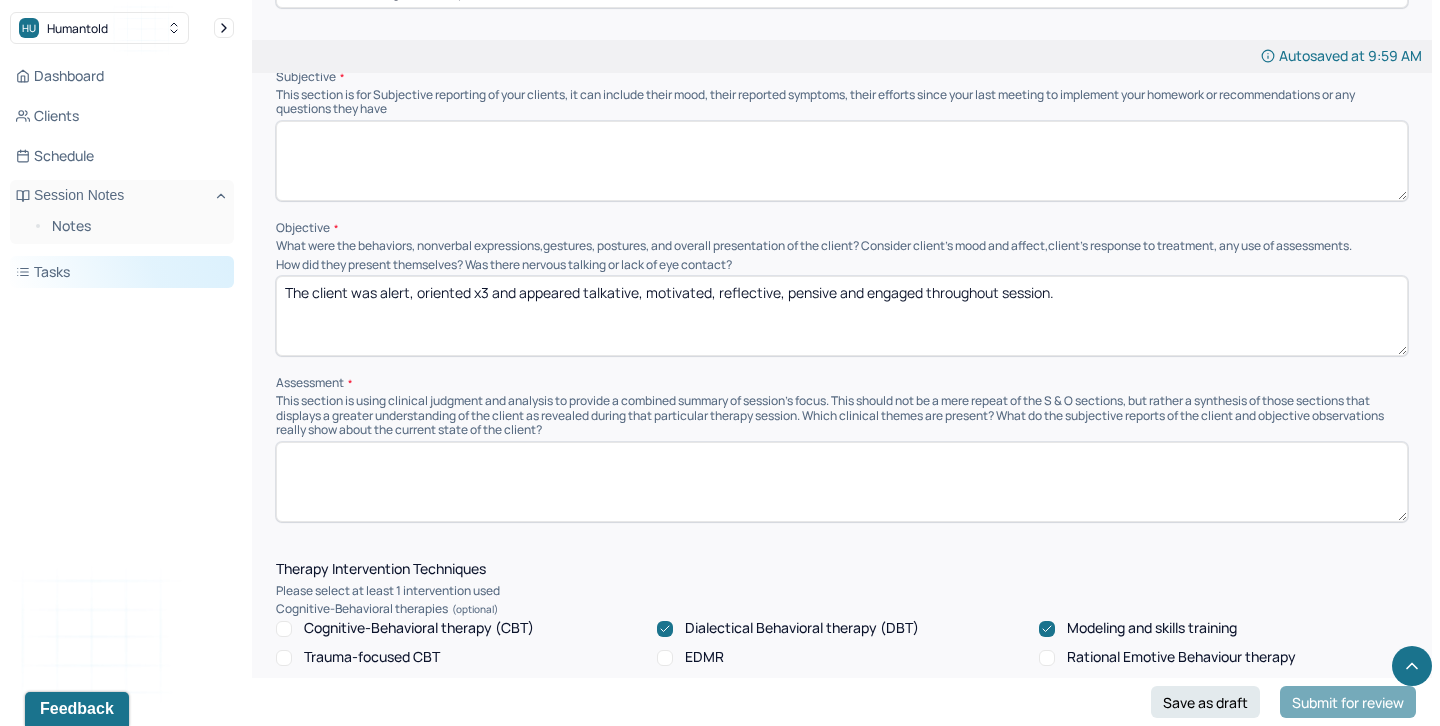 drag, startPoint x: 375, startPoint y: 287, endPoint x: 219, endPoint y: 284, distance: 156.02884 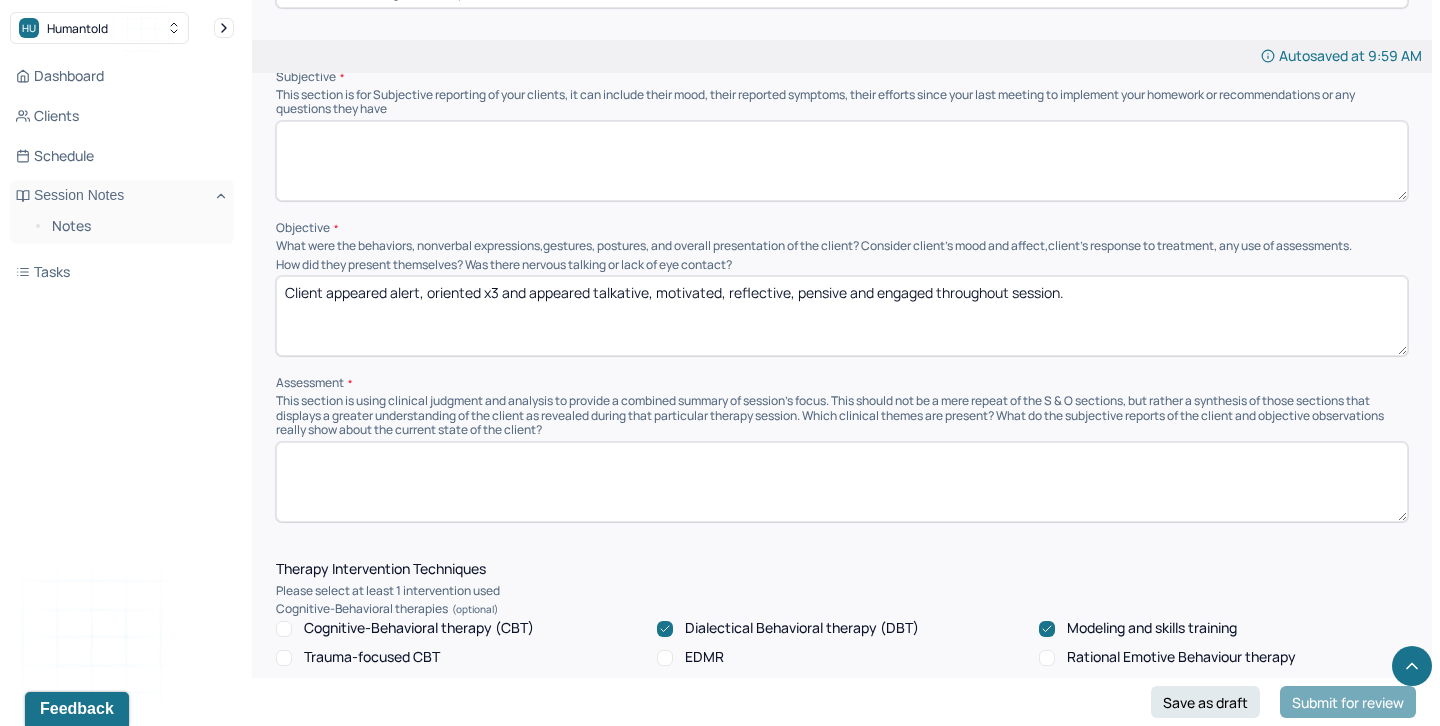 drag, startPoint x: 393, startPoint y: 286, endPoint x: 483, endPoint y: 287, distance: 90.005554 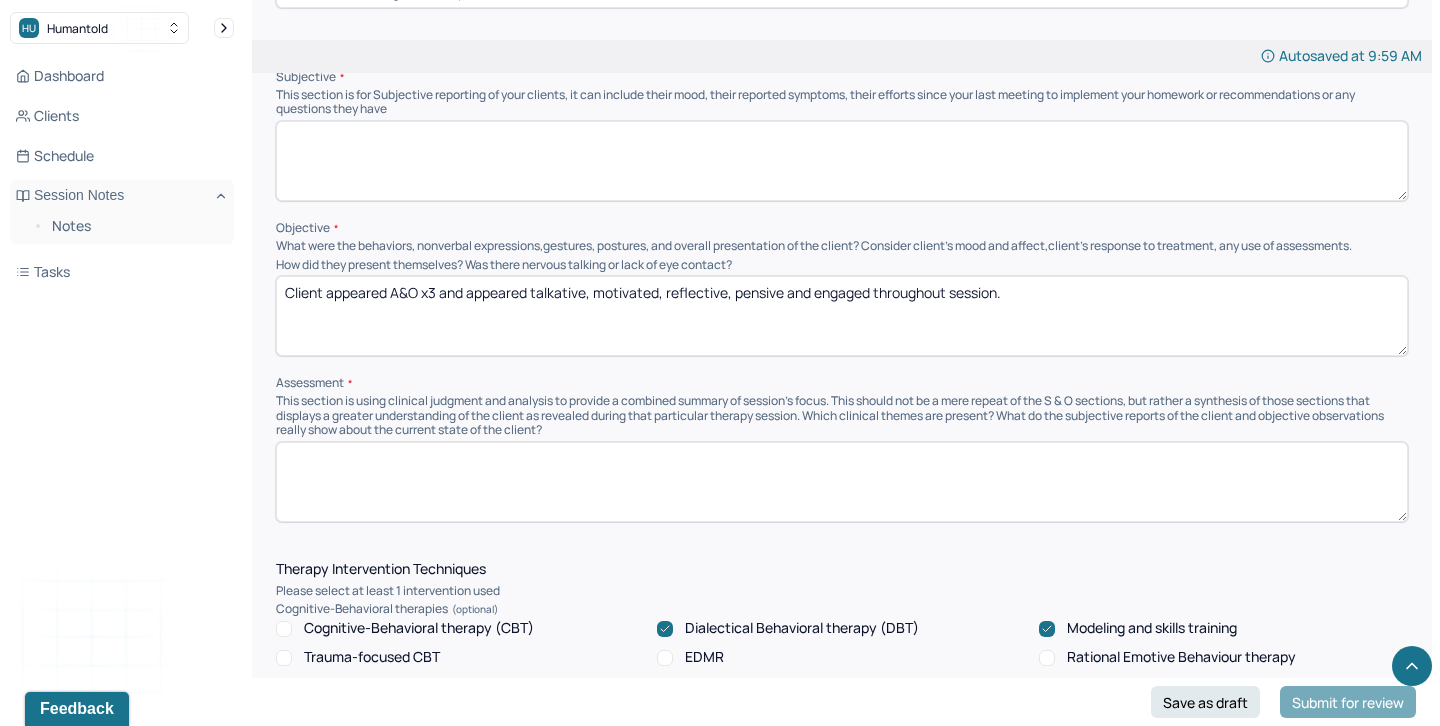 click on "Client appeared A&Ox3 and appeared talkative, motivated, reflective, pensive and engaged throughout session." at bounding box center (842, 316) 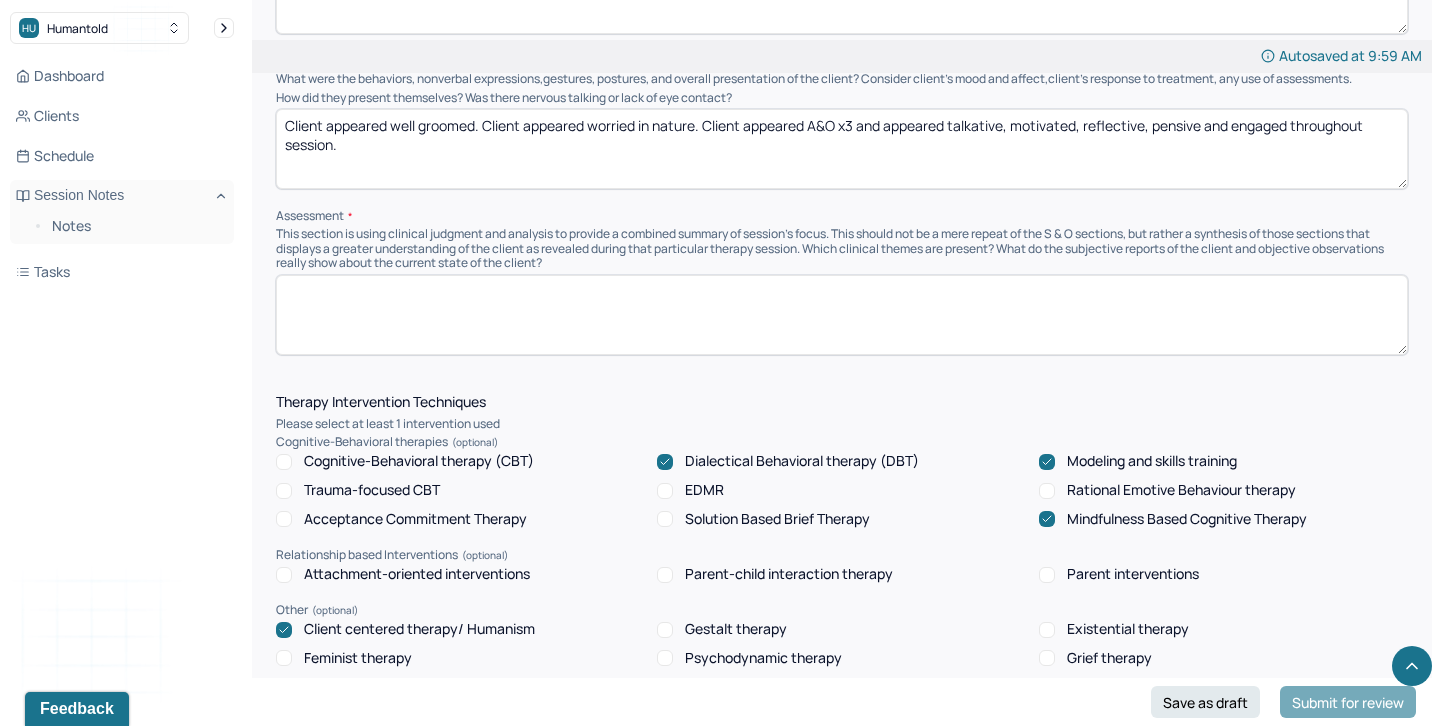 scroll, scrollTop: 1381, scrollLeft: 0, axis: vertical 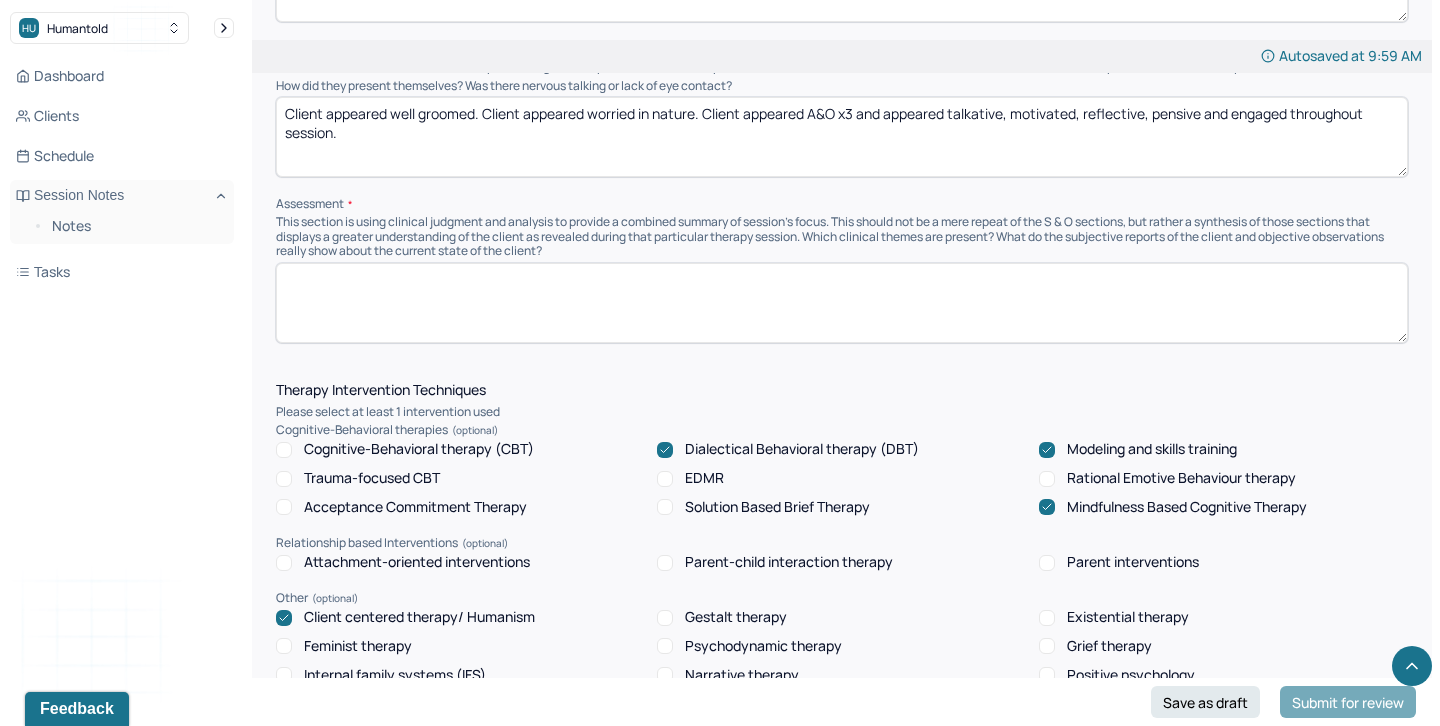 type on "Client appeared well groomed. Client appeared worried in nature. Client appeared A&O x3 and appeared talkative, motivated, reflective, pensive and engaged throughout session." 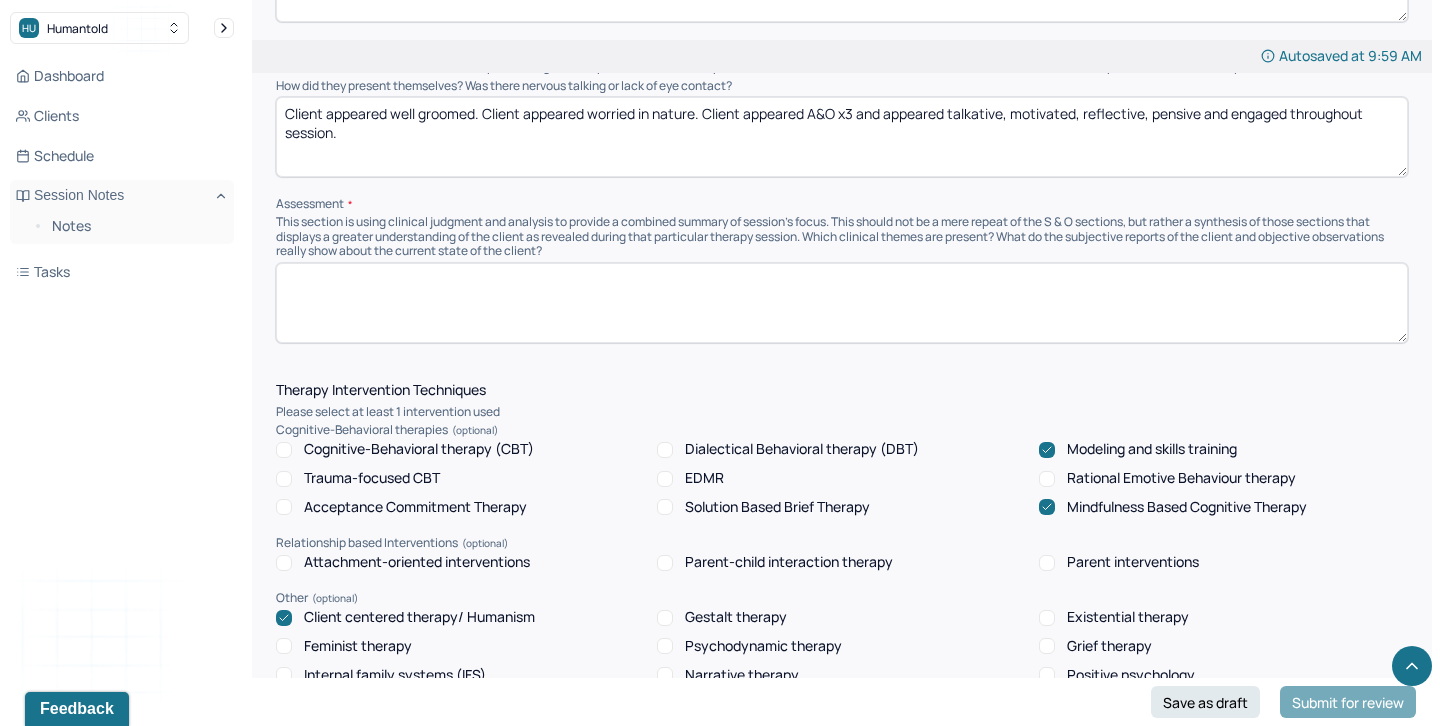 click 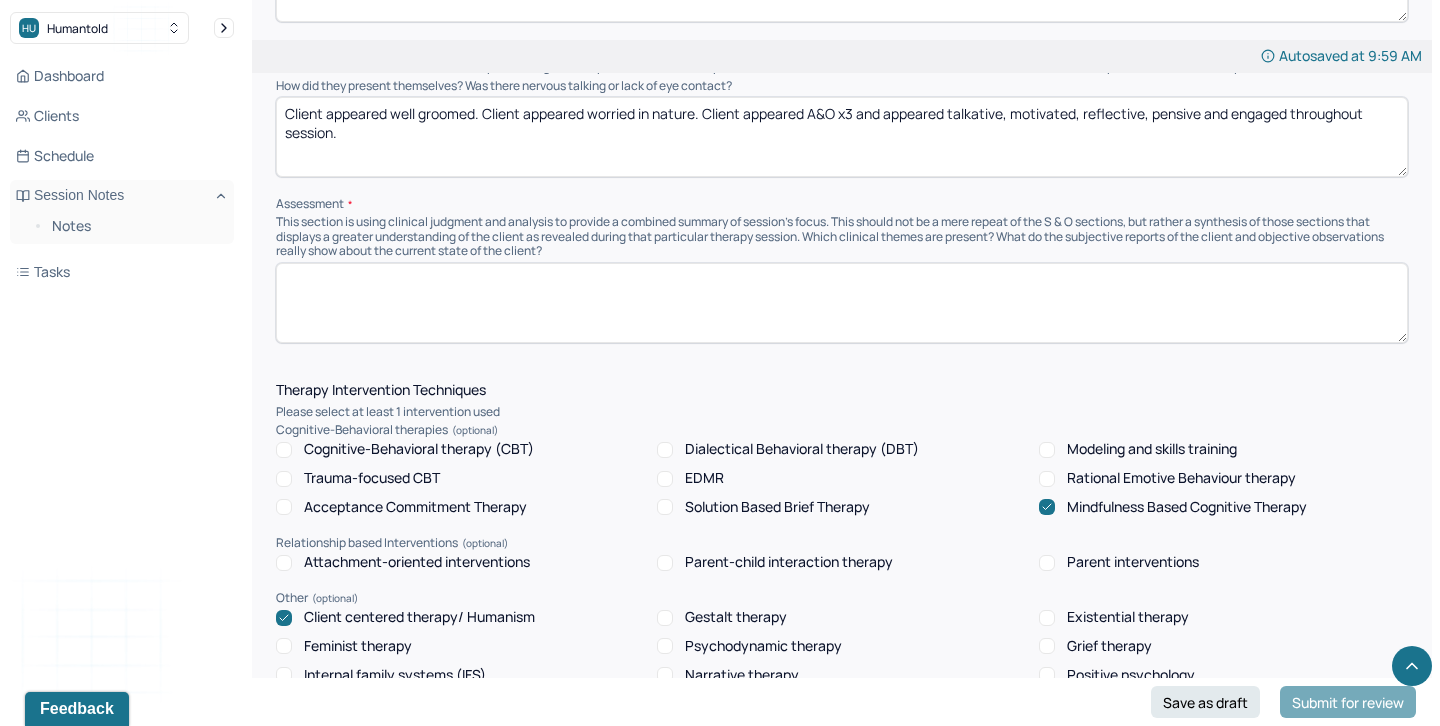click 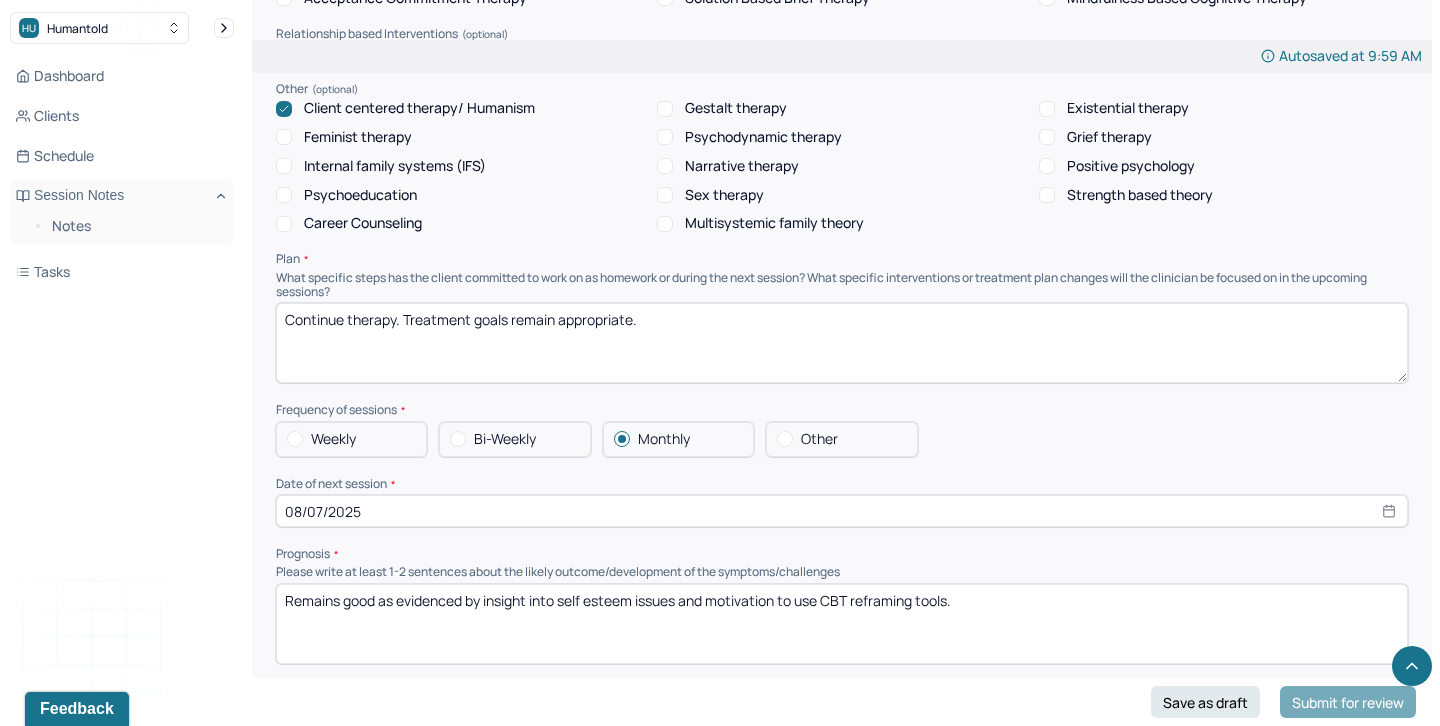 scroll, scrollTop: 1942, scrollLeft: 0, axis: vertical 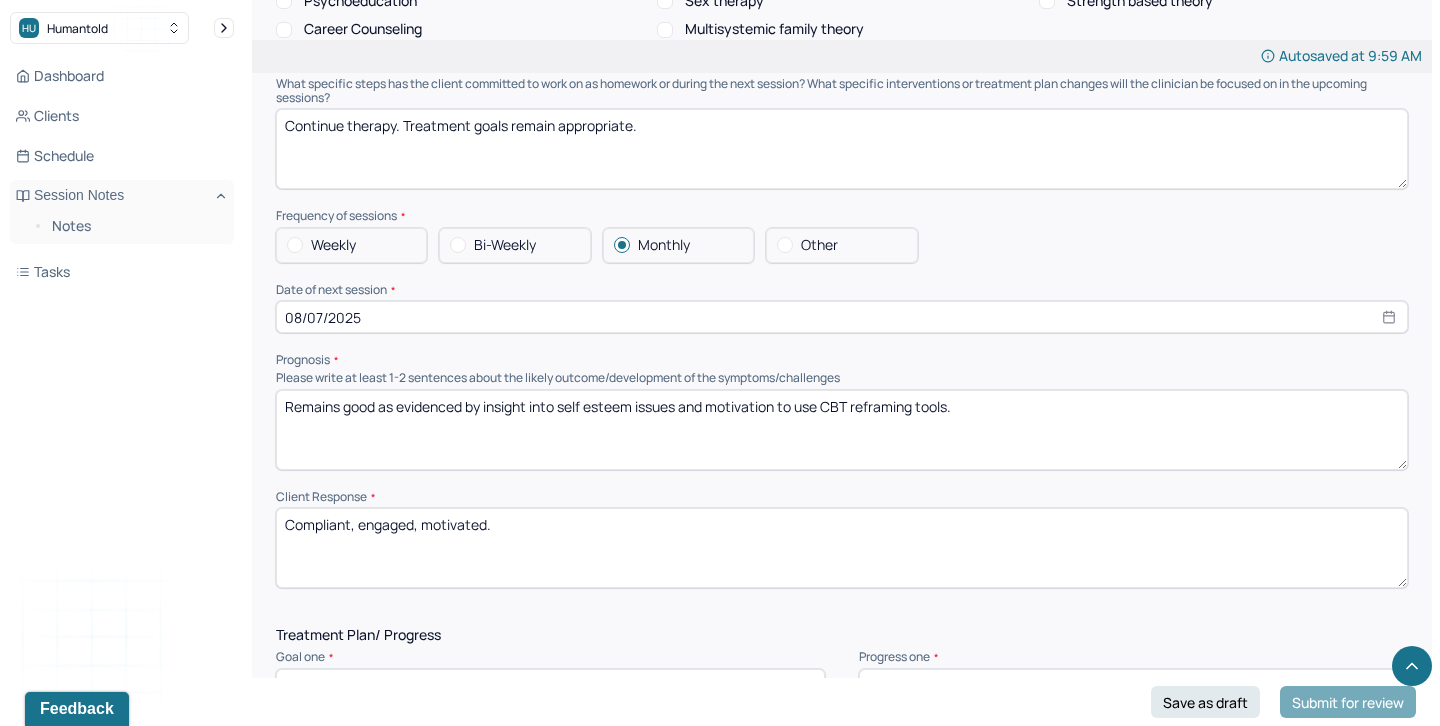 click on "08/07/2025" at bounding box center (842, 317) 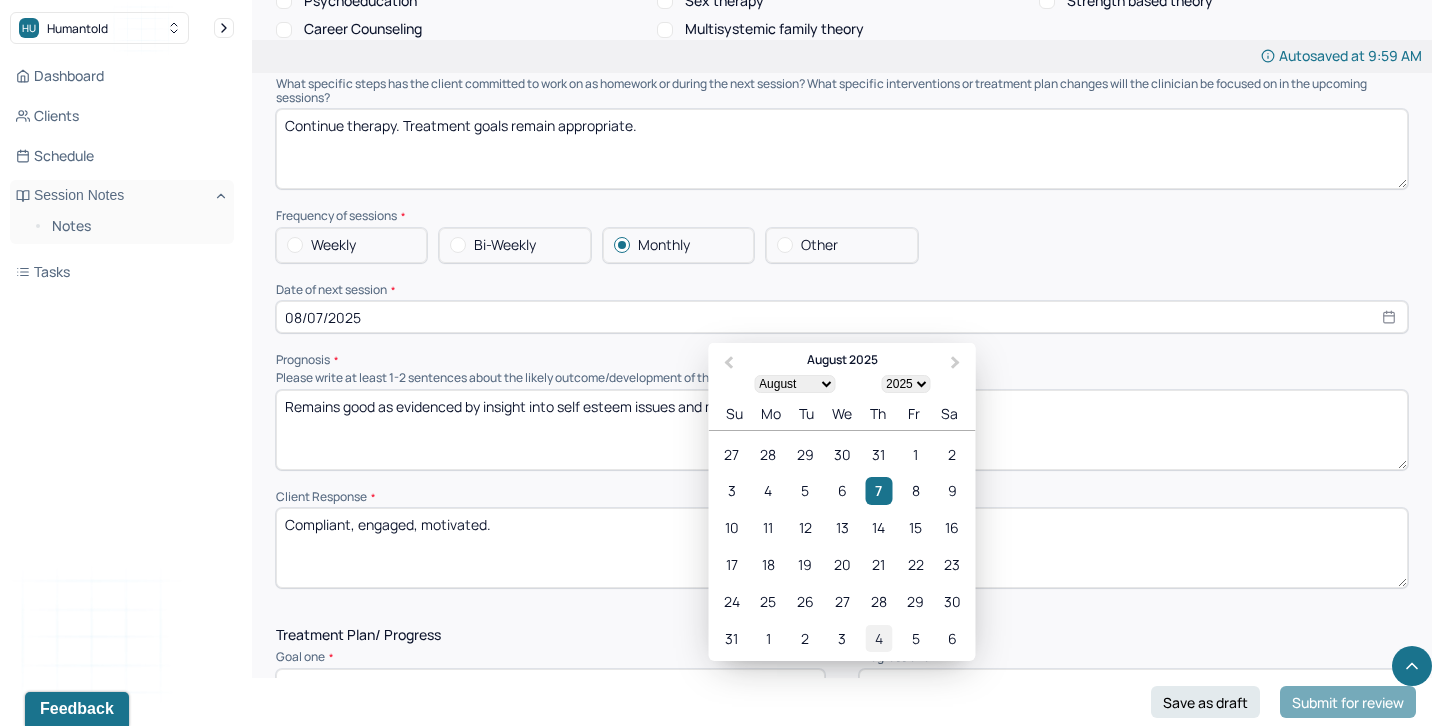 click on "4" at bounding box center (878, 638) 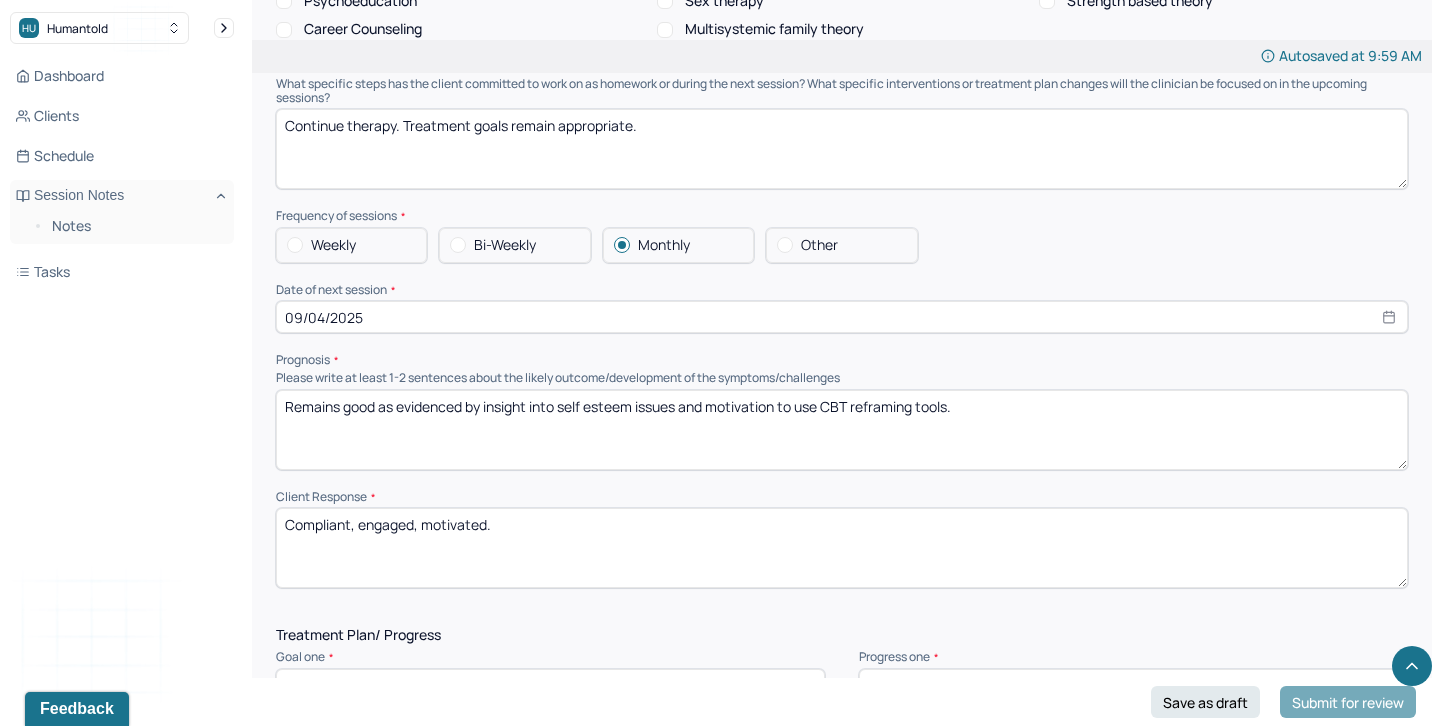 select on "8" 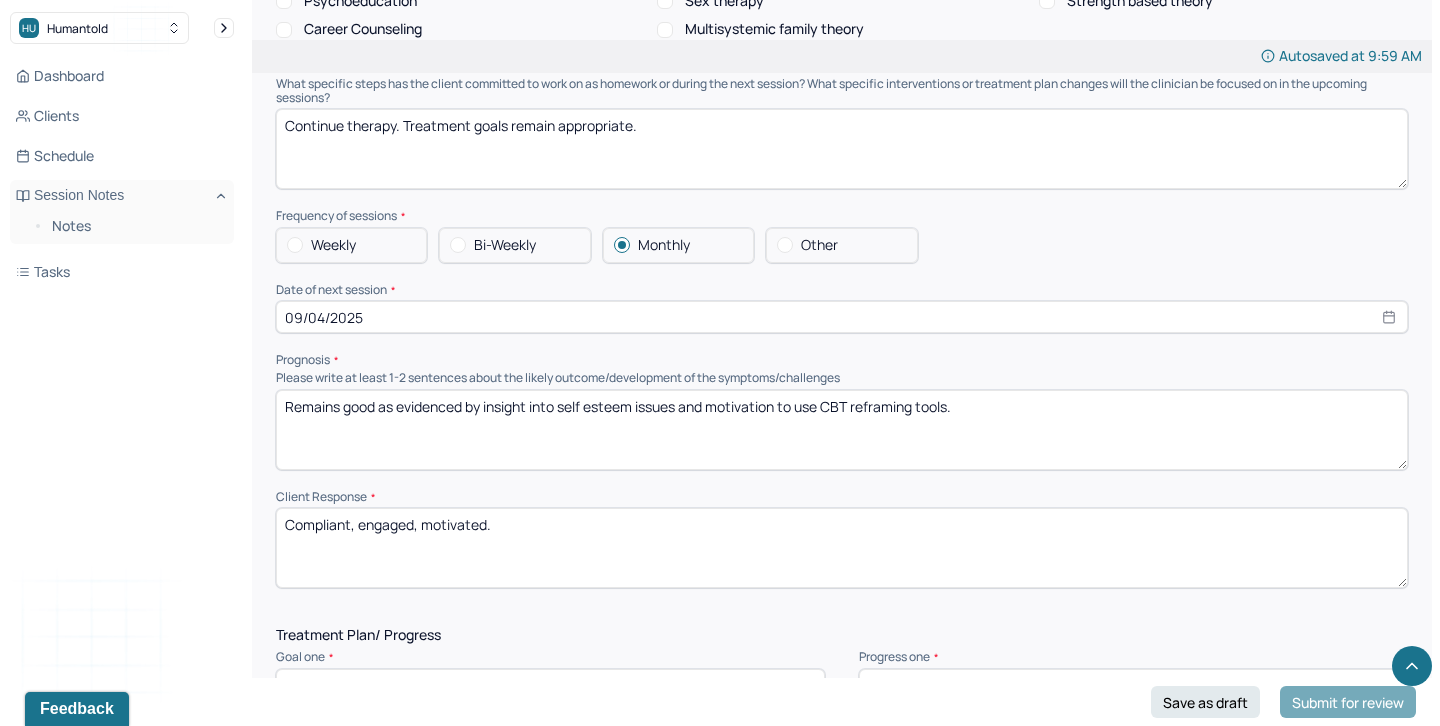 click on "Remains good as evidenced by insight into self esteem issues and motivation to use CBT reframing tools." at bounding box center (842, 430) 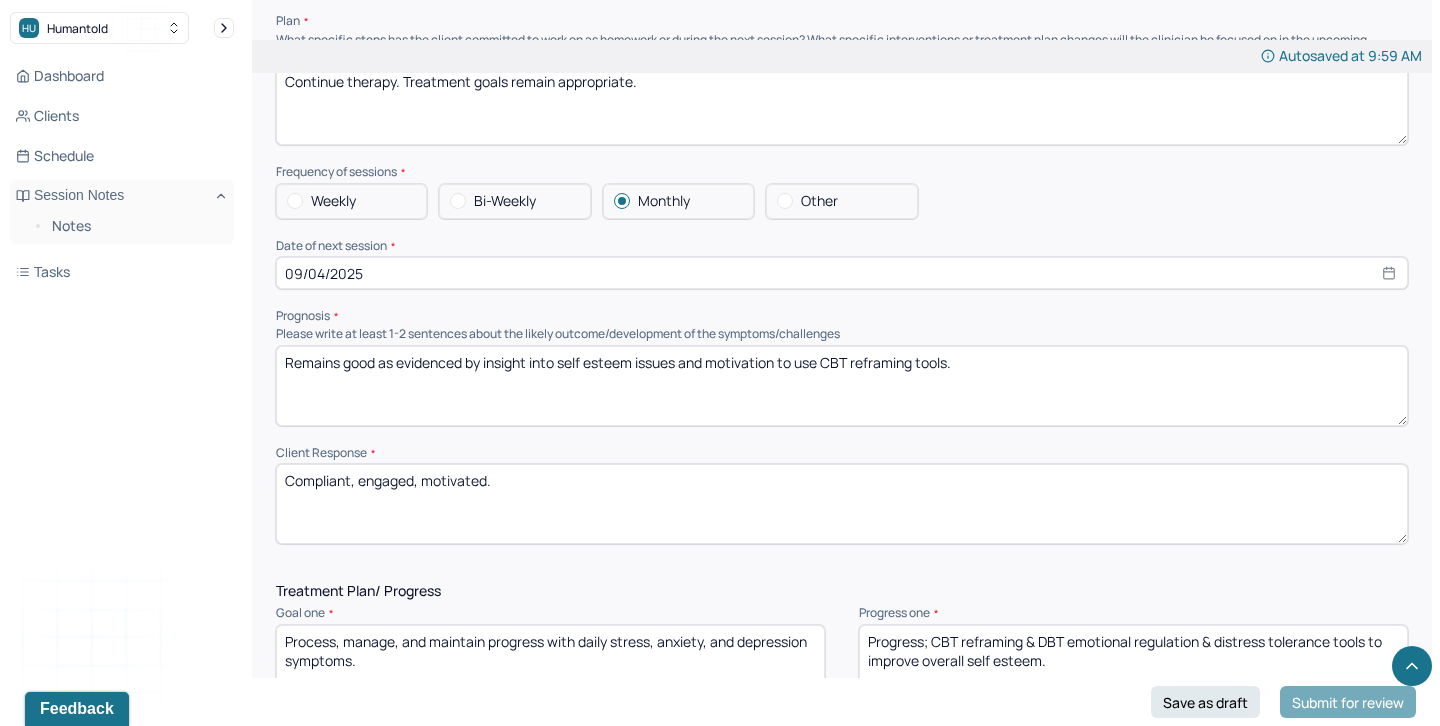 scroll, scrollTop: 2167, scrollLeft: 0, axis: vertical 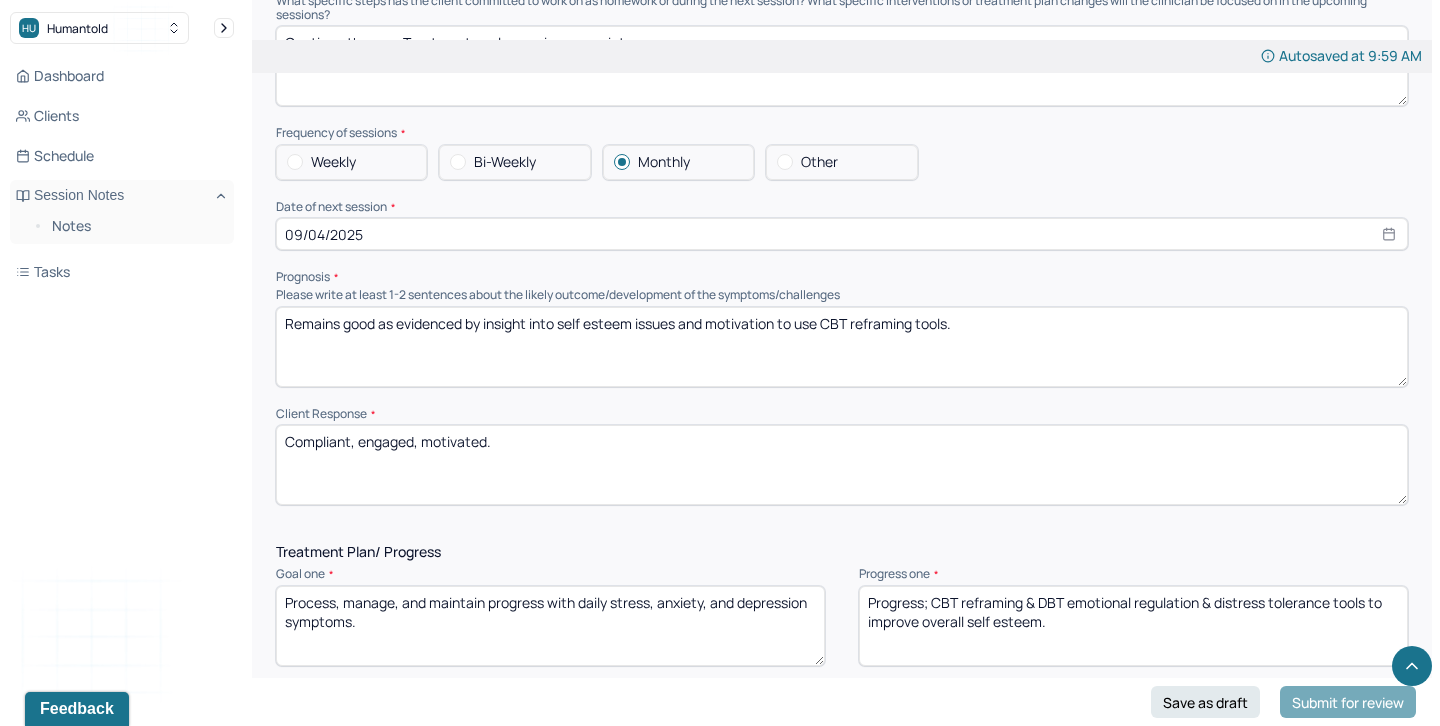 drag, startPoint x: 543, startPoint y: 431, endPoint x: 229, endPoint y: 431, distance: 314 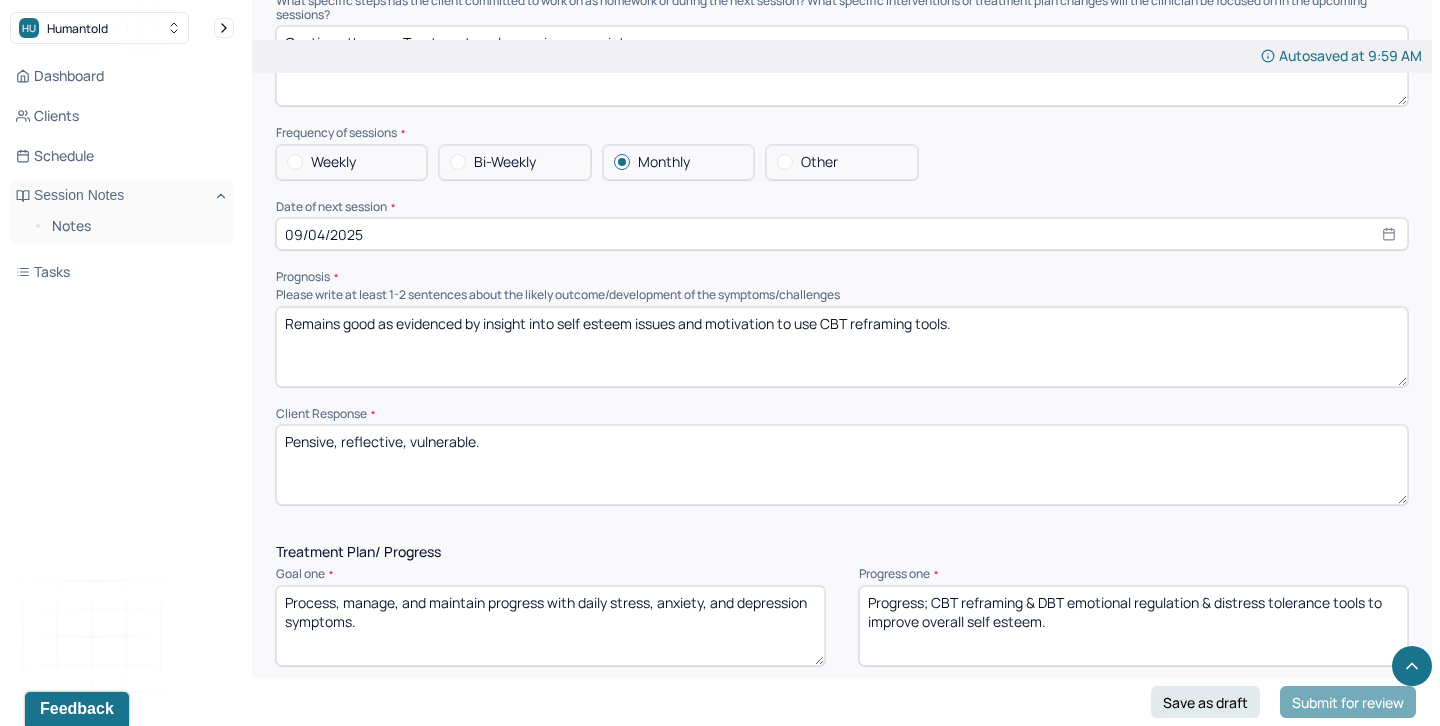 type on "Pensive, reflective, vulnerable." 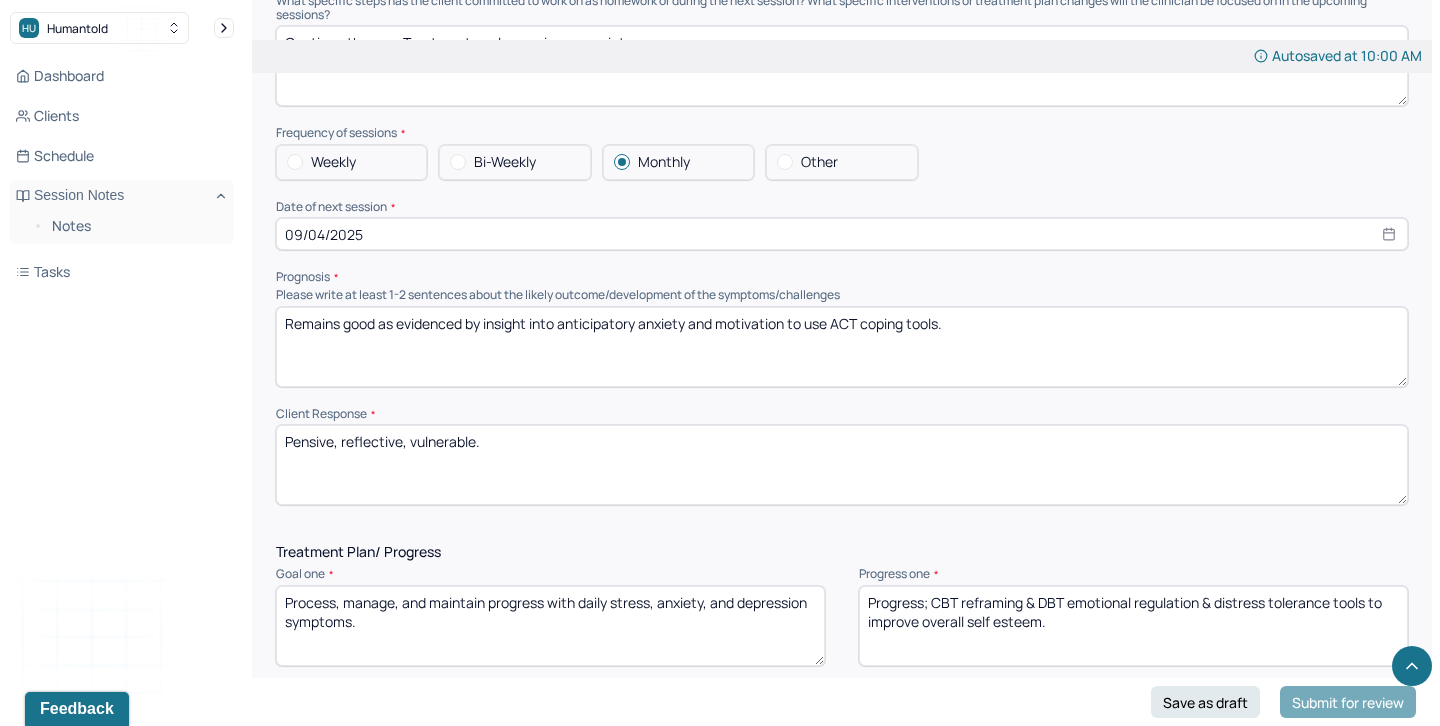 click on "Remains good as evidenced by insight into anticipatory anxiety and motvation to use ACT coping tools." at bounding box center [842, 347] 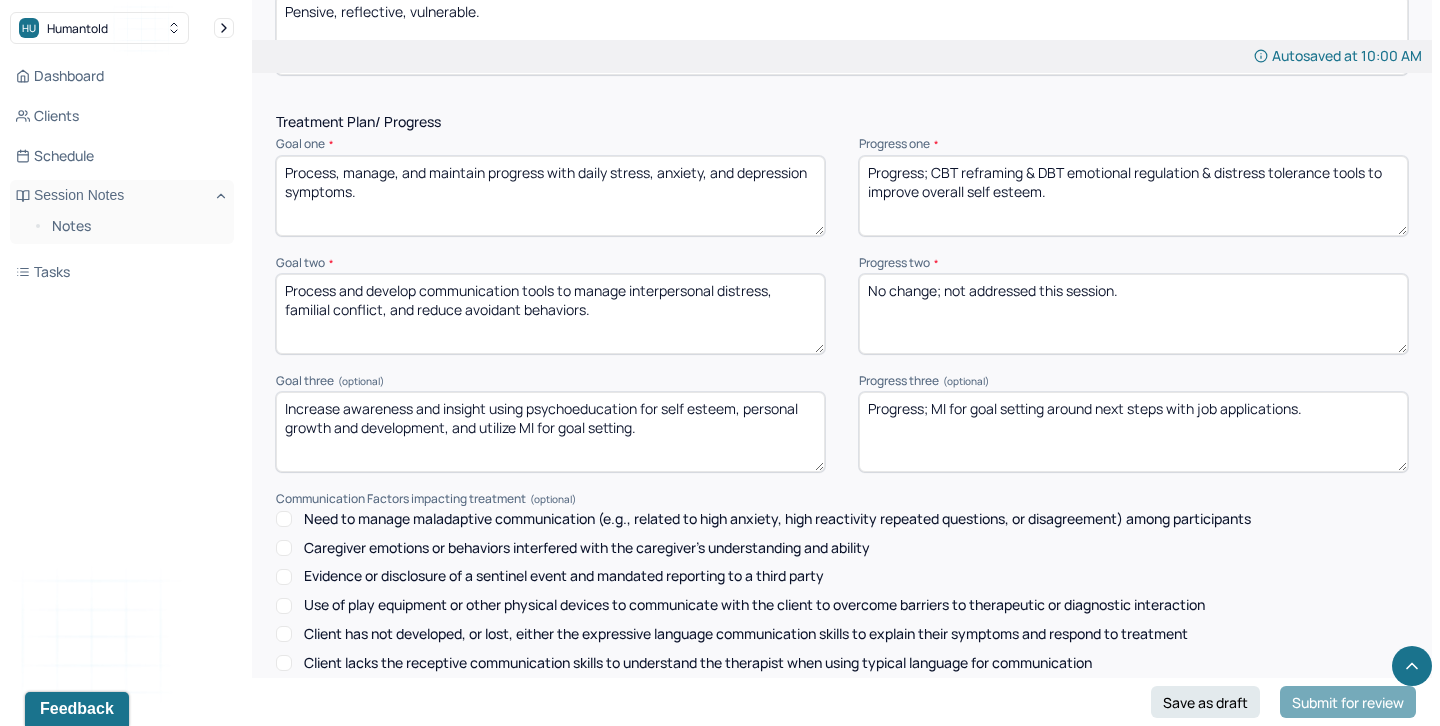 scroll, scrollTop: 2869, scrollLeft: 0, axis: vertical 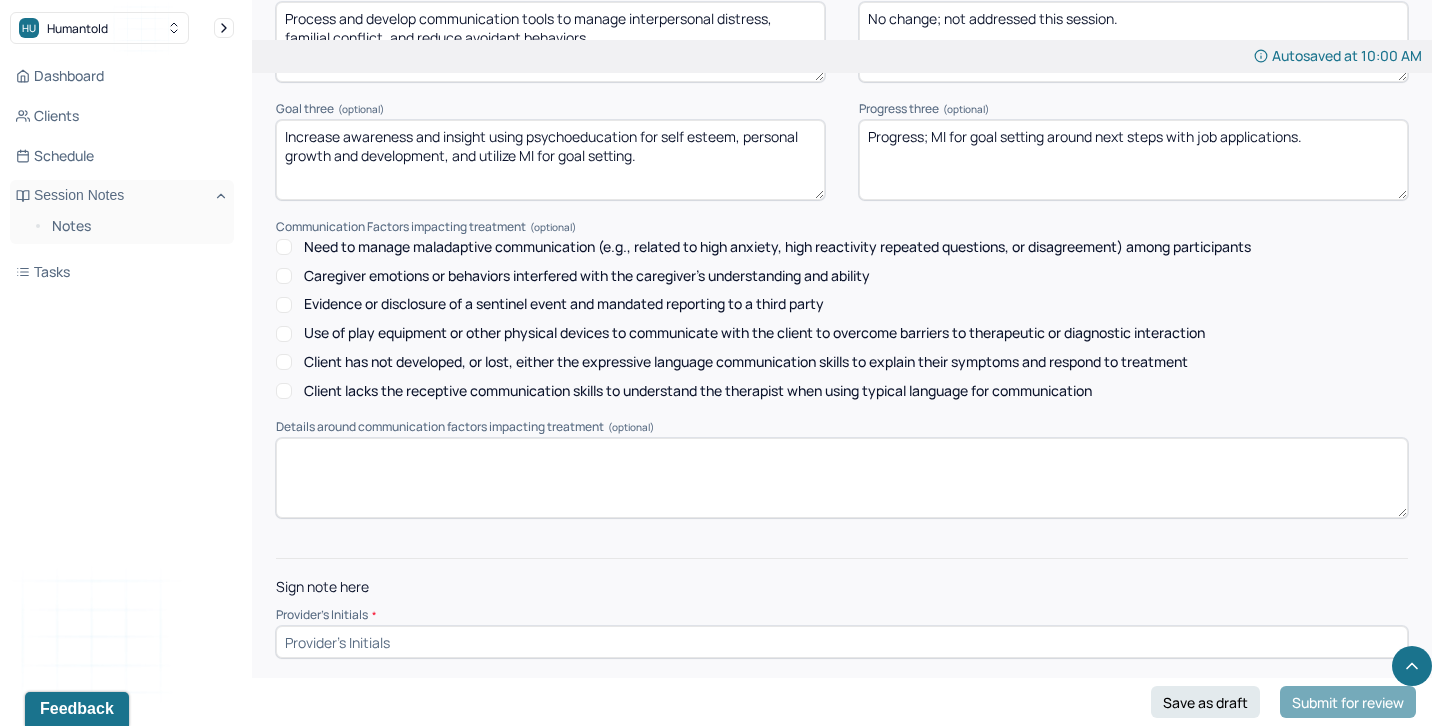 type on "Remains good as evidenced by insight into anticipatory anxiety and motivation to use ACT coping tools." 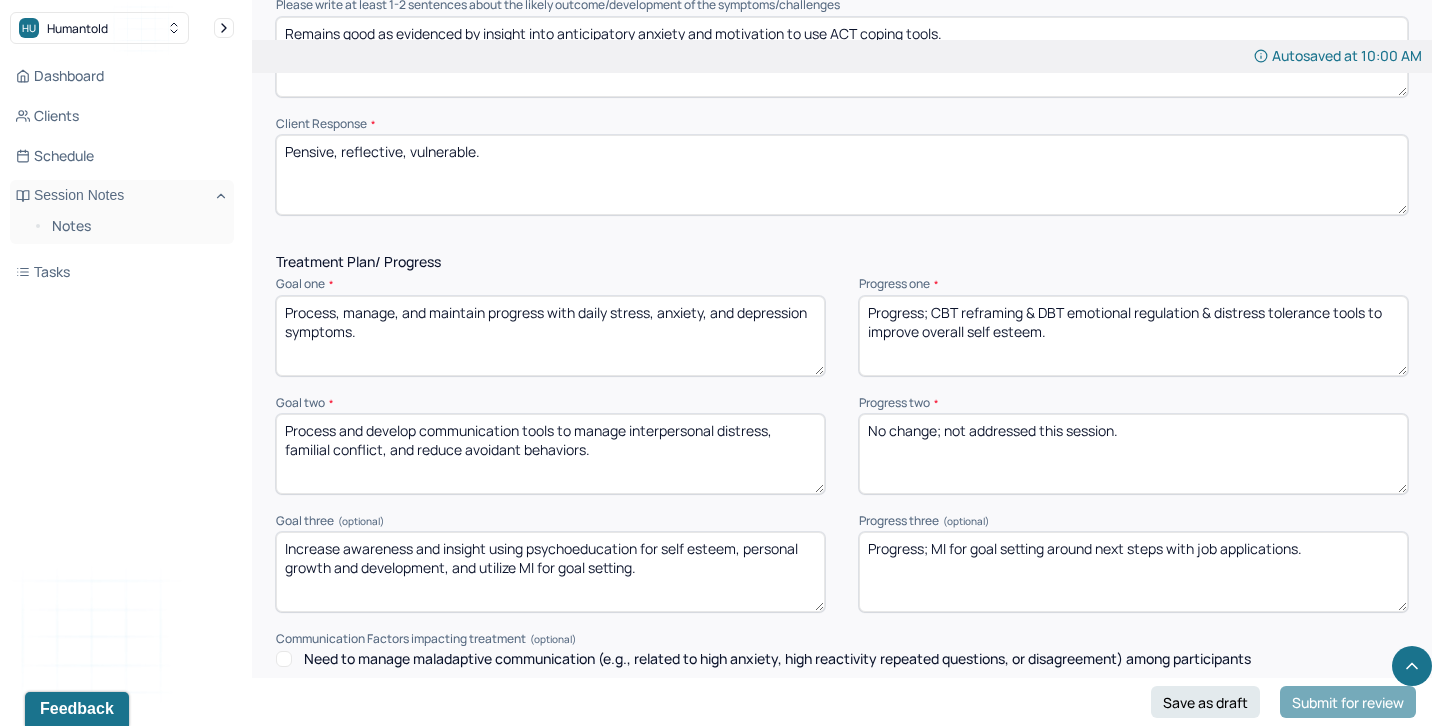 scroll, scrollTop: 2458, scrollLeft: 0, axis: vertical 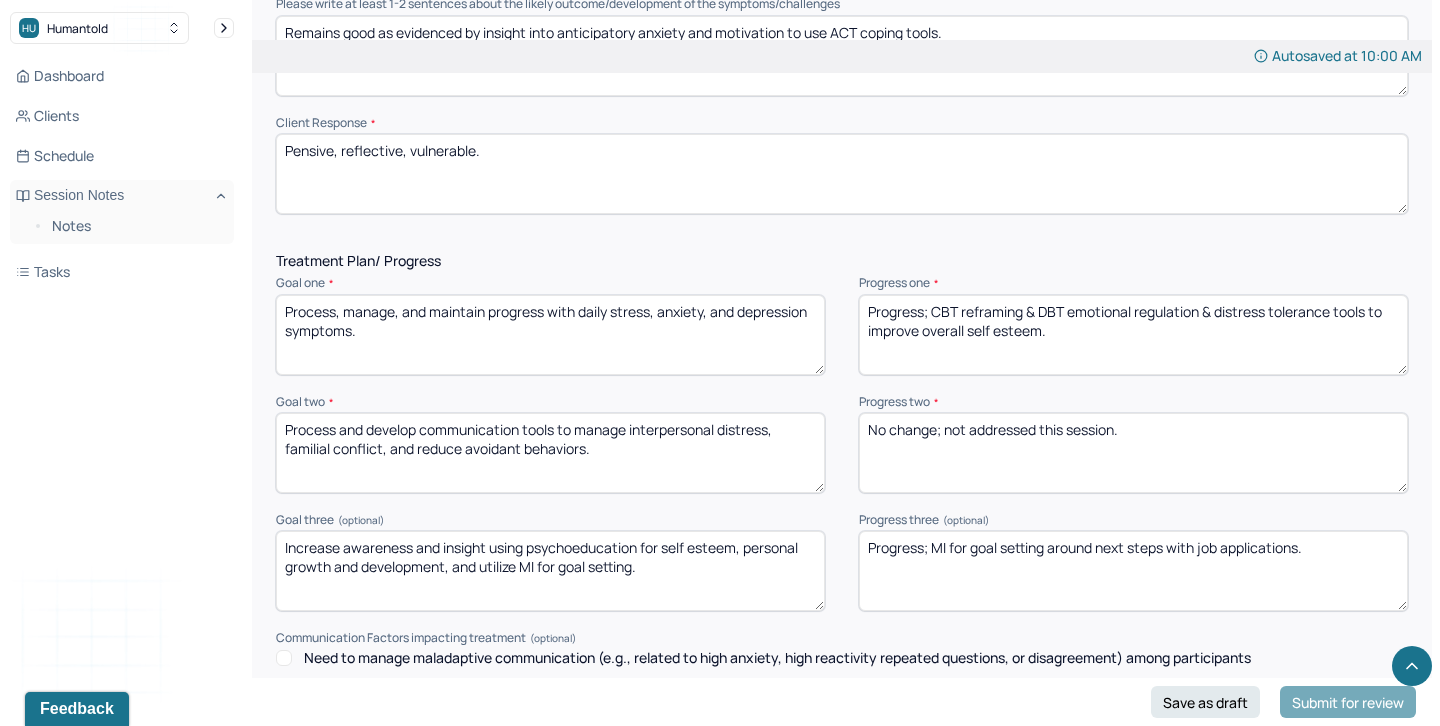 type on "aa" 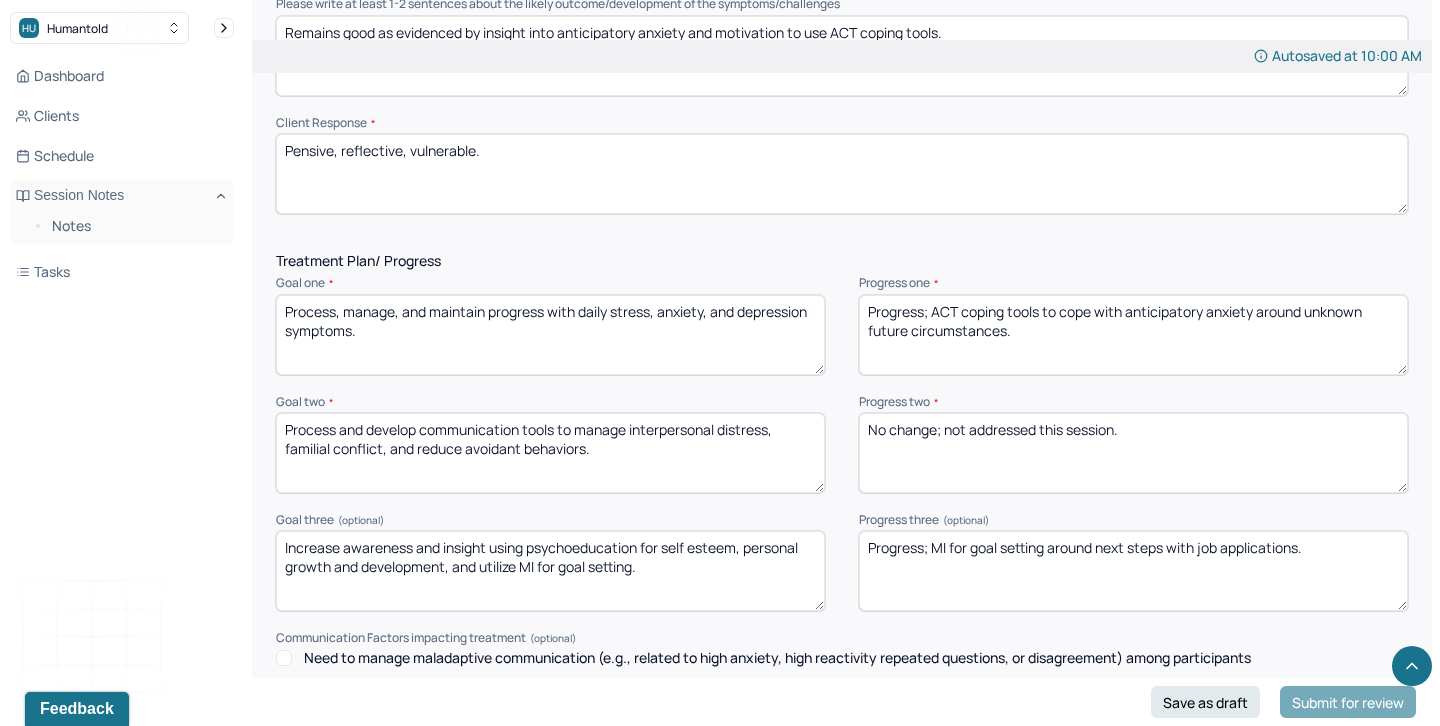 drag, startPoint x: 1254, startPoint y: 302, endPoint x: 1256, endPoint y: 339, distance: 37.054016 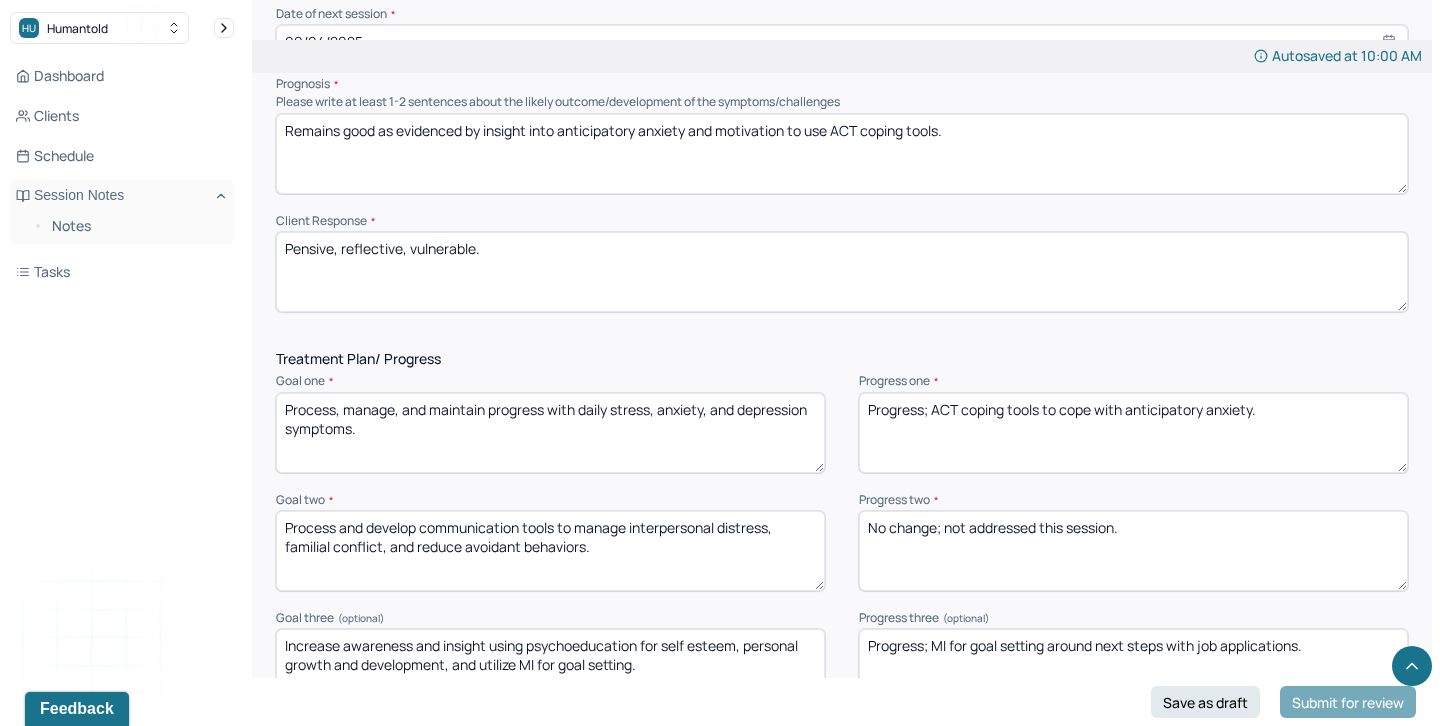scroll, scrollTop: 2347, scrollLeft: 0, axis: vertical 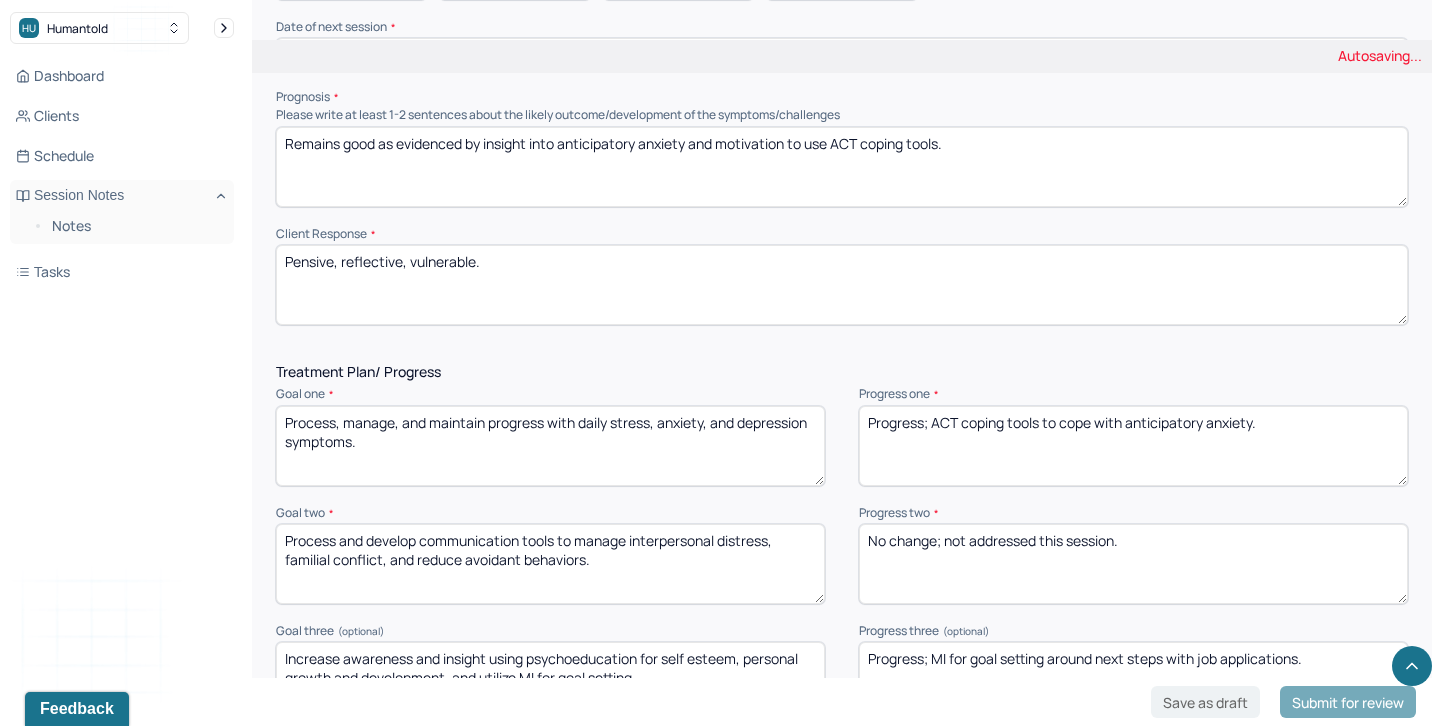 type on "Progress; ACT coping tools to cope with anticipatory anxiety." 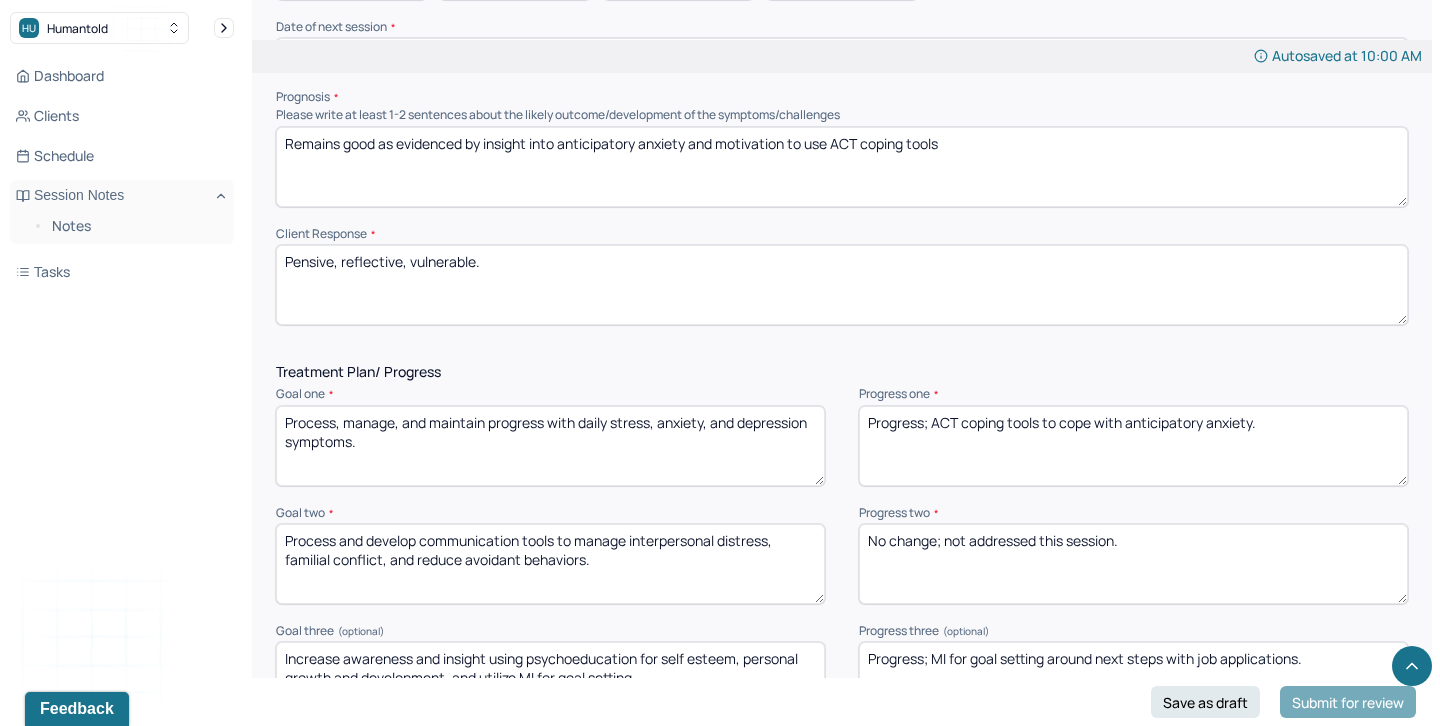 paste on "around unknown future circumstances." 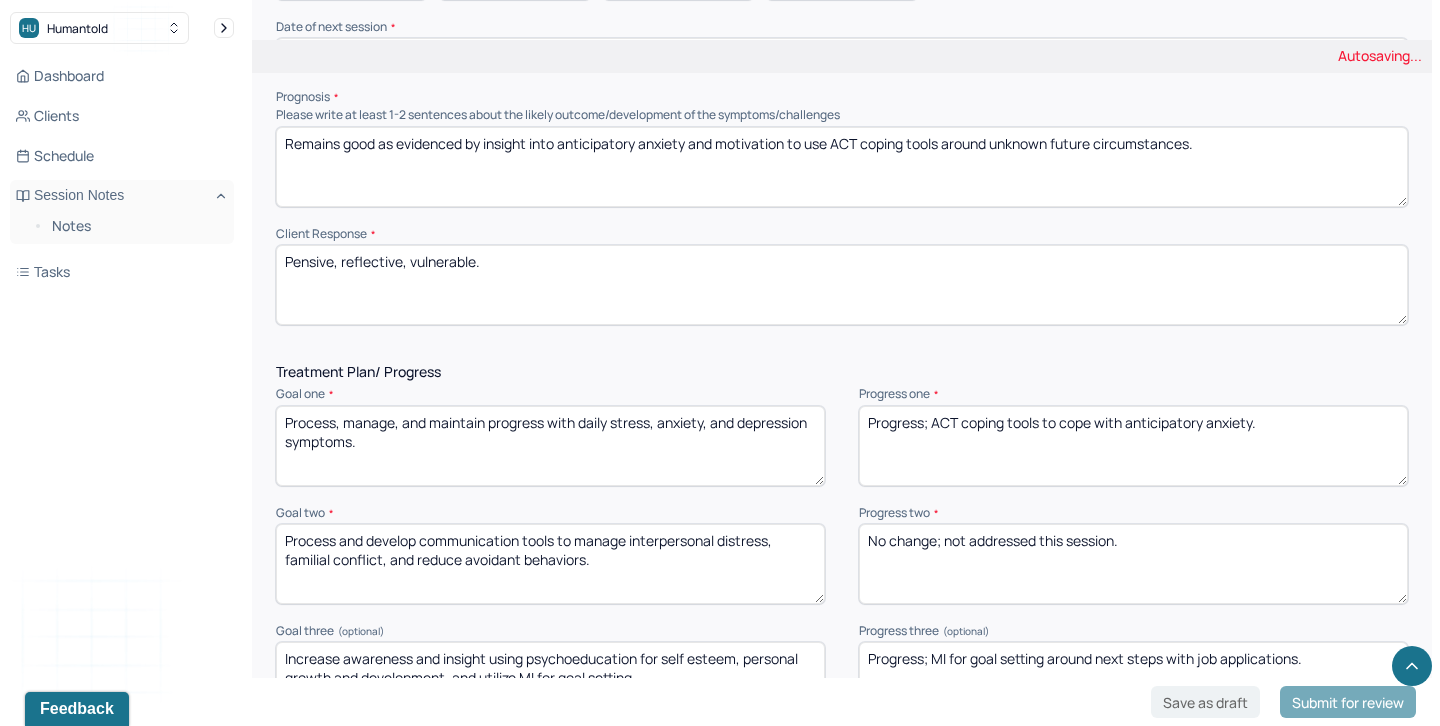 click on "Remains good as evidenced by insight into anticipatory anxiety and motivation to use ACT coping tools." at bounding box center [842, 167] 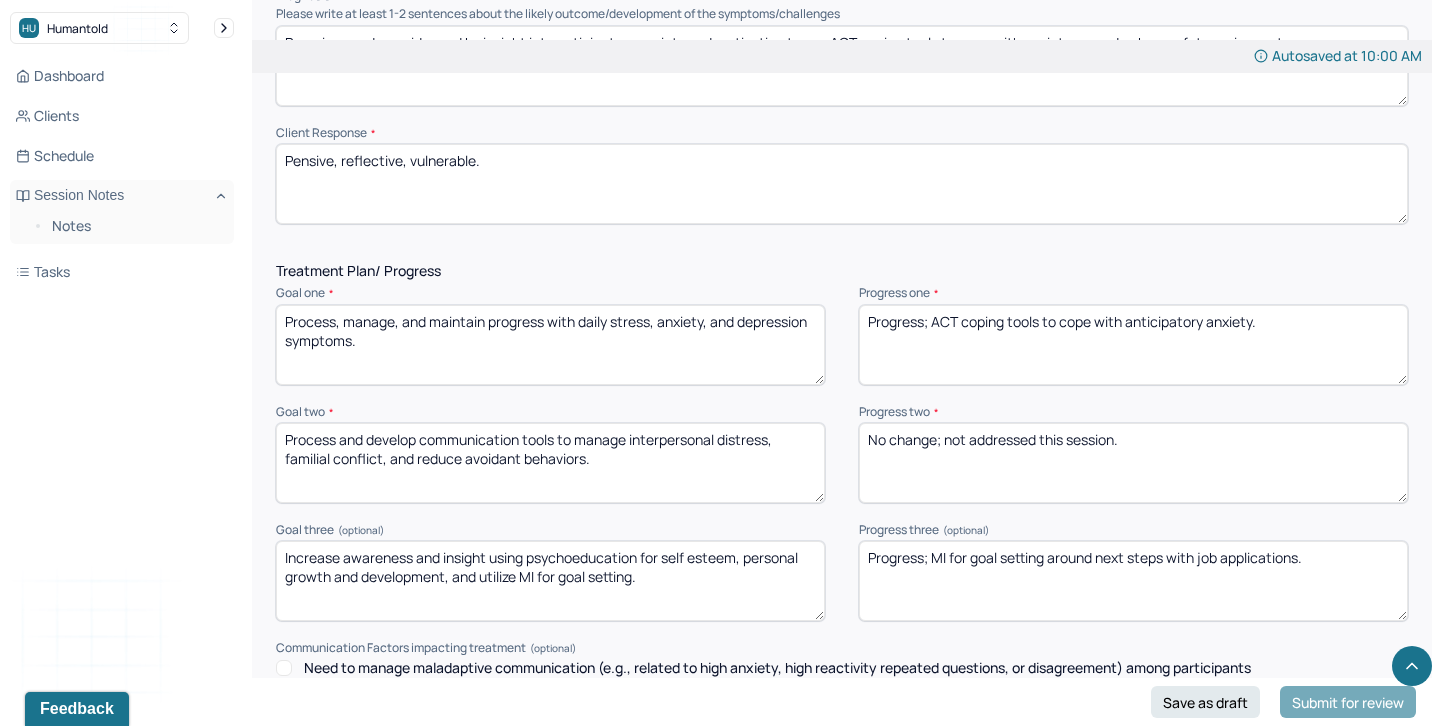 scroll, scrollTop: 2455, scrollLeft: 0, axis: vertical 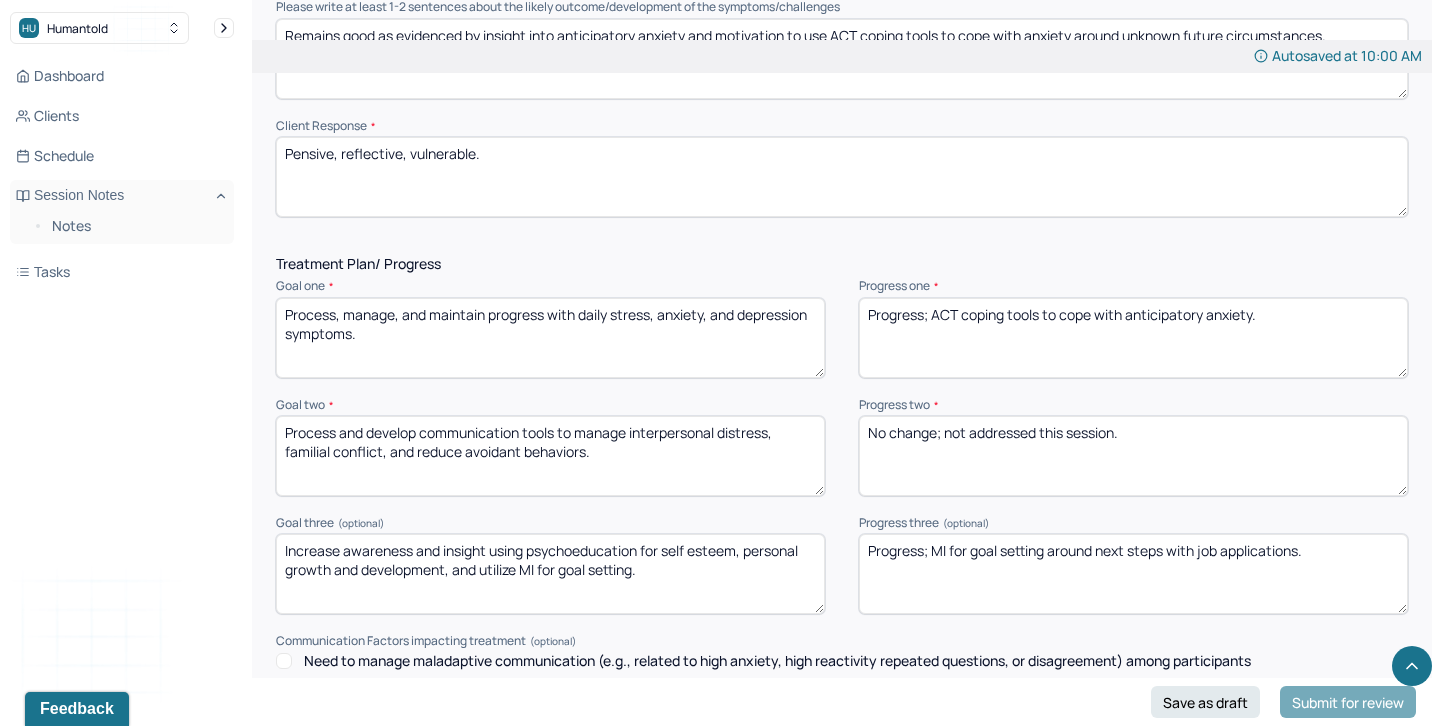type on "Remains good as evidenced by insight into anticipatory anxiety and motivation to use ACT coping tools to cope with anxiety around unknown future circumstances." 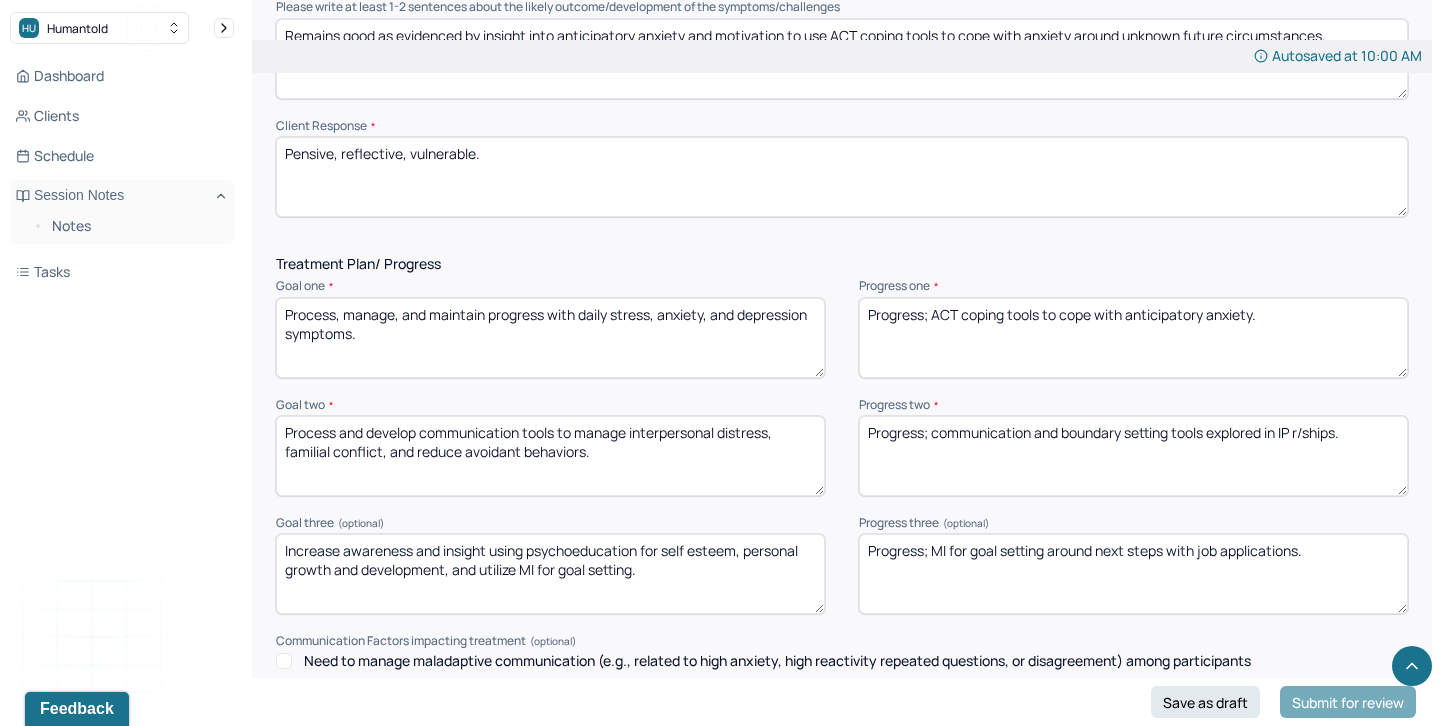 scroll, scrollTop: 2538, scrollLeft: 0, axis: vertical 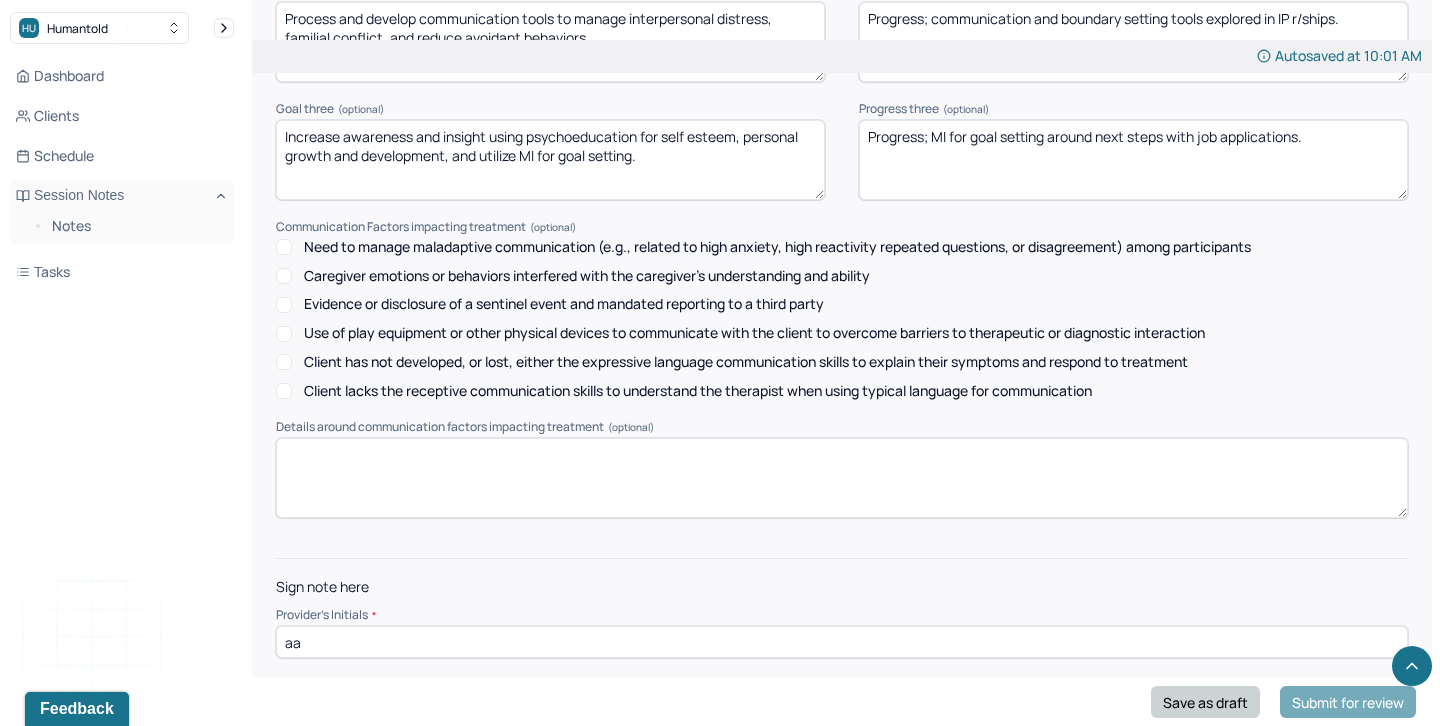 type on "Progress; communication and boundary setting tools explored in IP r/ships." 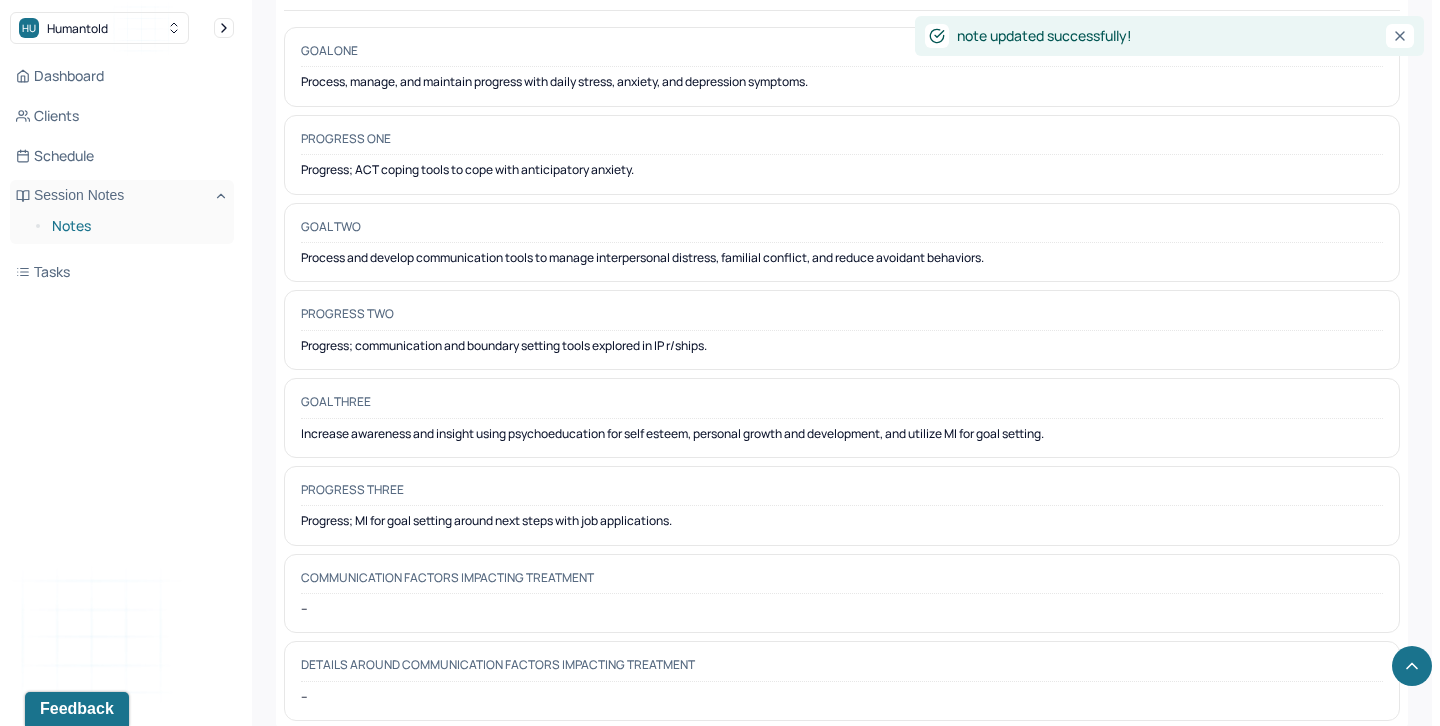 click on "Notes" at bounding box center (135, 226) 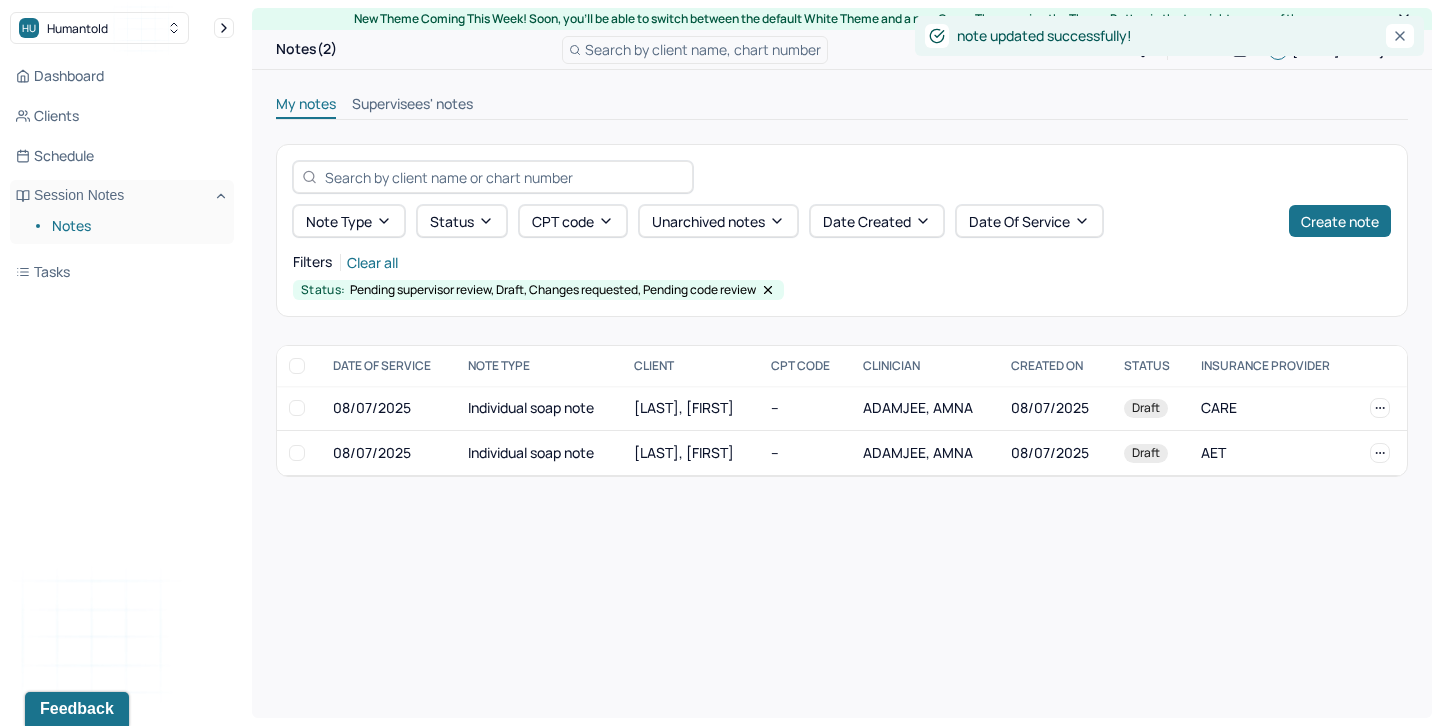 scroll, scrollTop: 0, scrollLeft: 0, axis: both 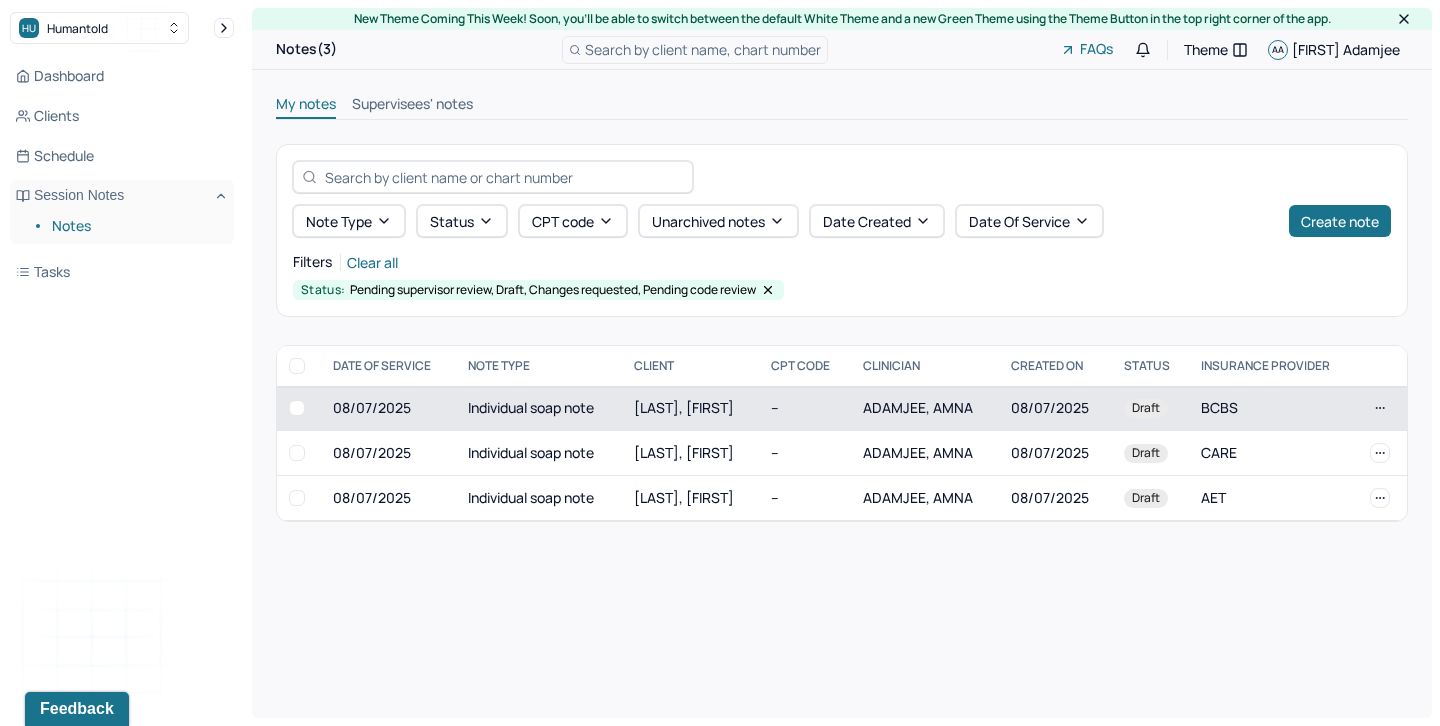 click on "Individual soap note" at bounding box center (539, 408) 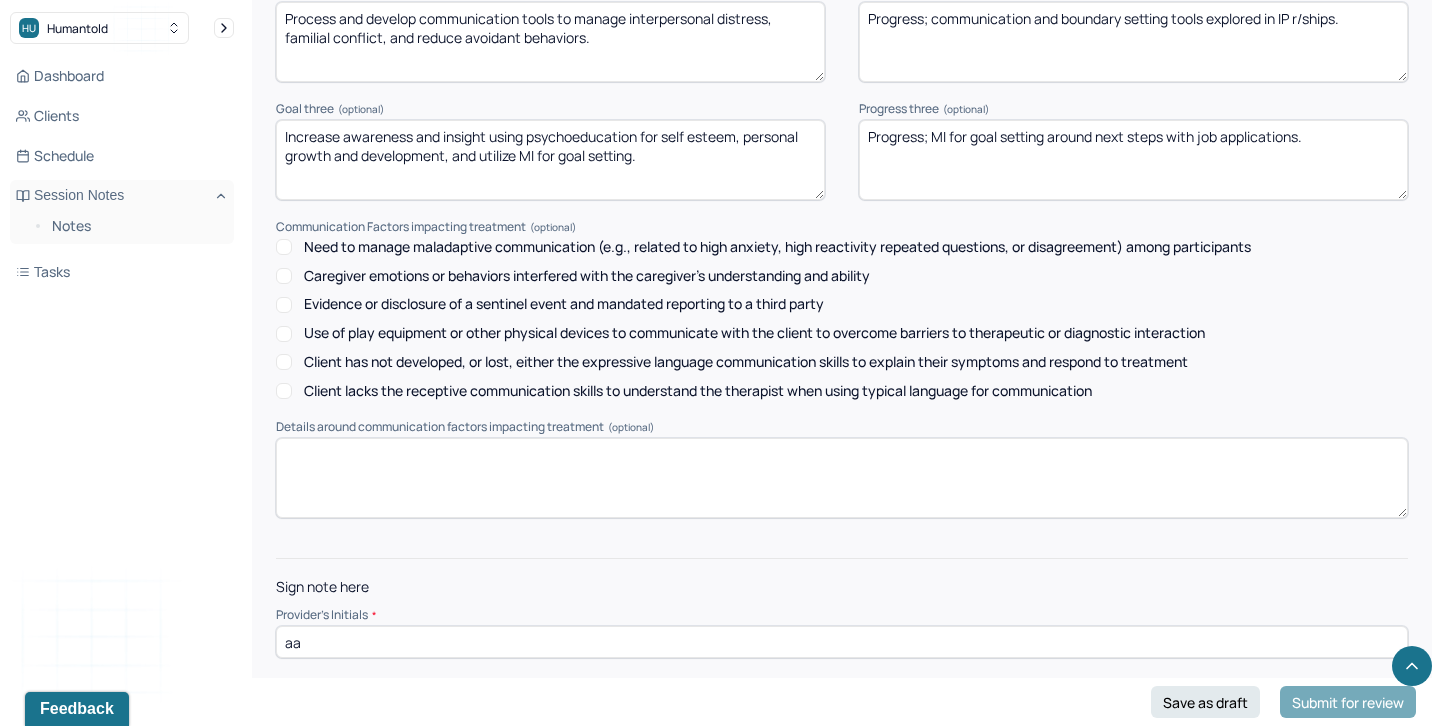 scroll, scrollTop: 2786, scrollLeft: 0, axis: vertical 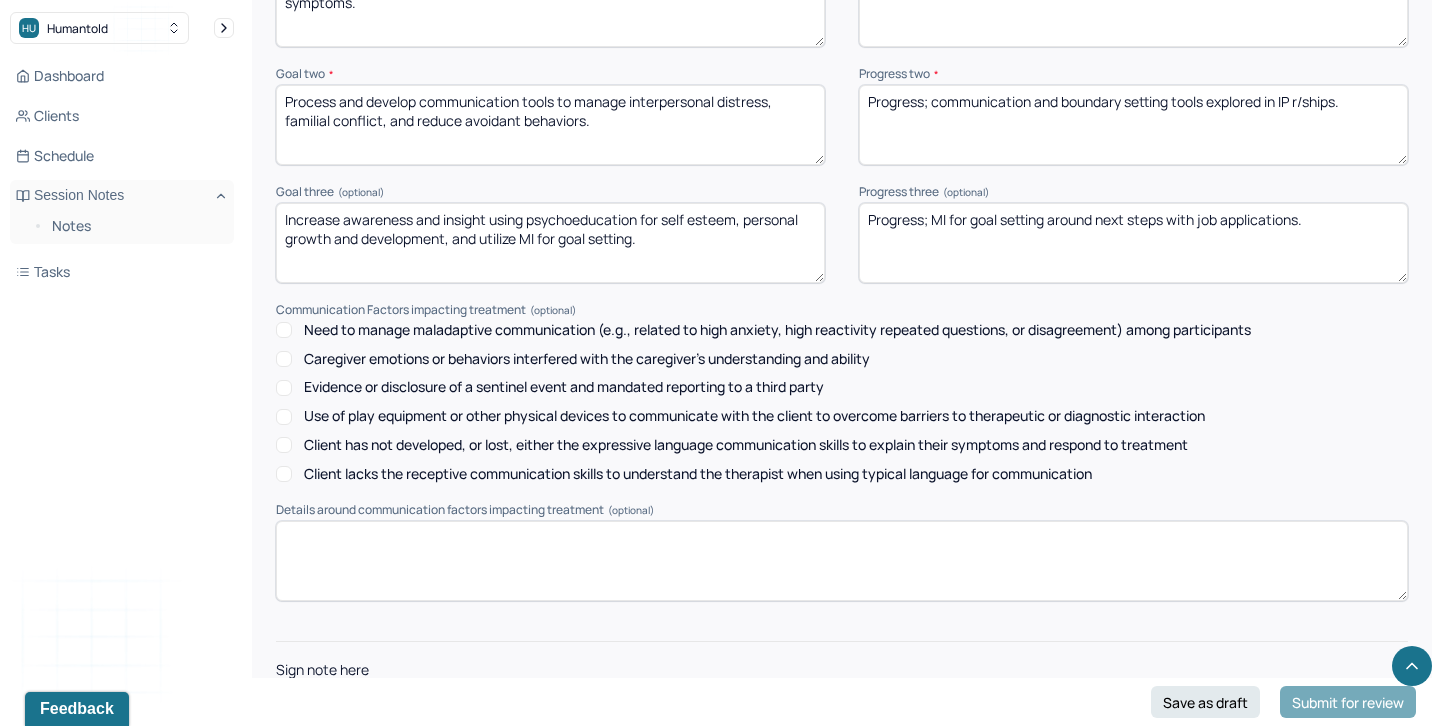 click on "Progress; MI for goal setting around next steps with job applications." at bounding box center (1133, 243) 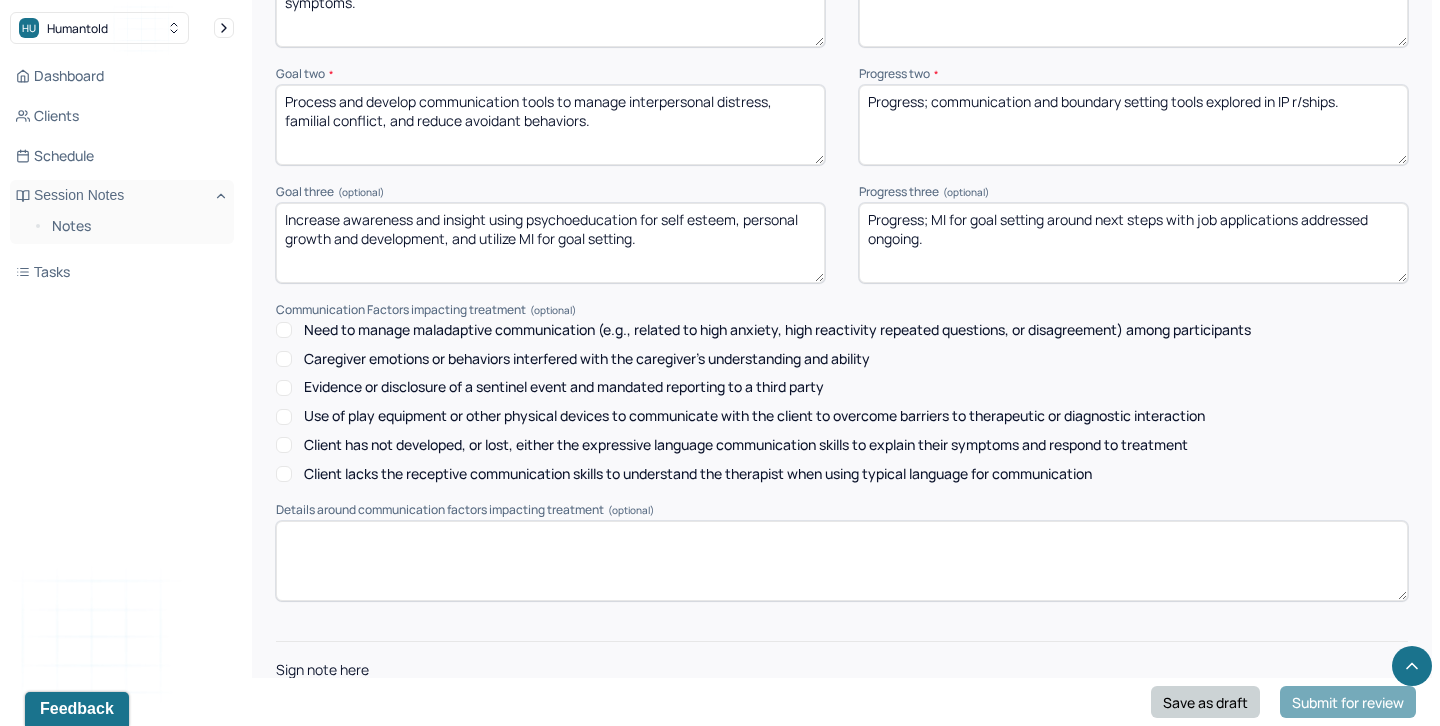 type on "Progress; MI for goal setting around next steps with job applications addressed ongoing." 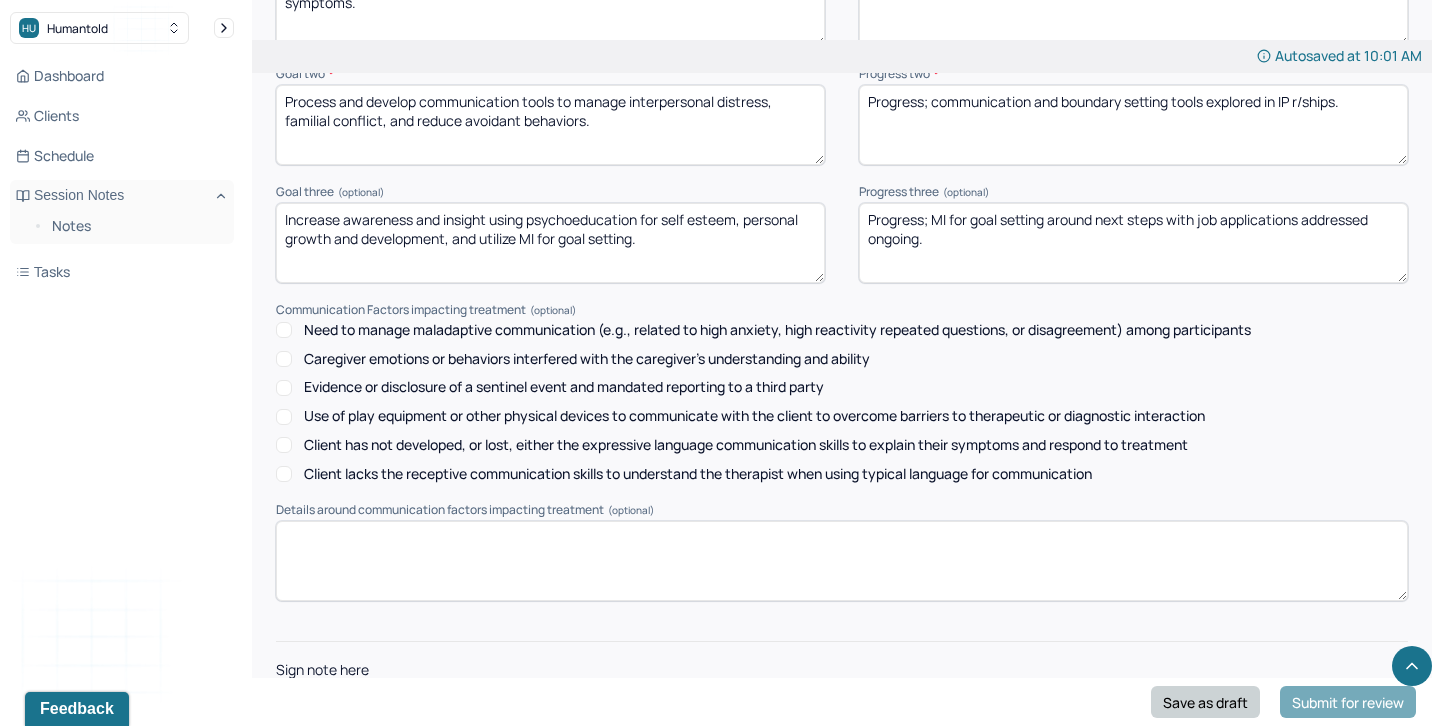 click on "Save as draft" at bounding box center [1205, 702] 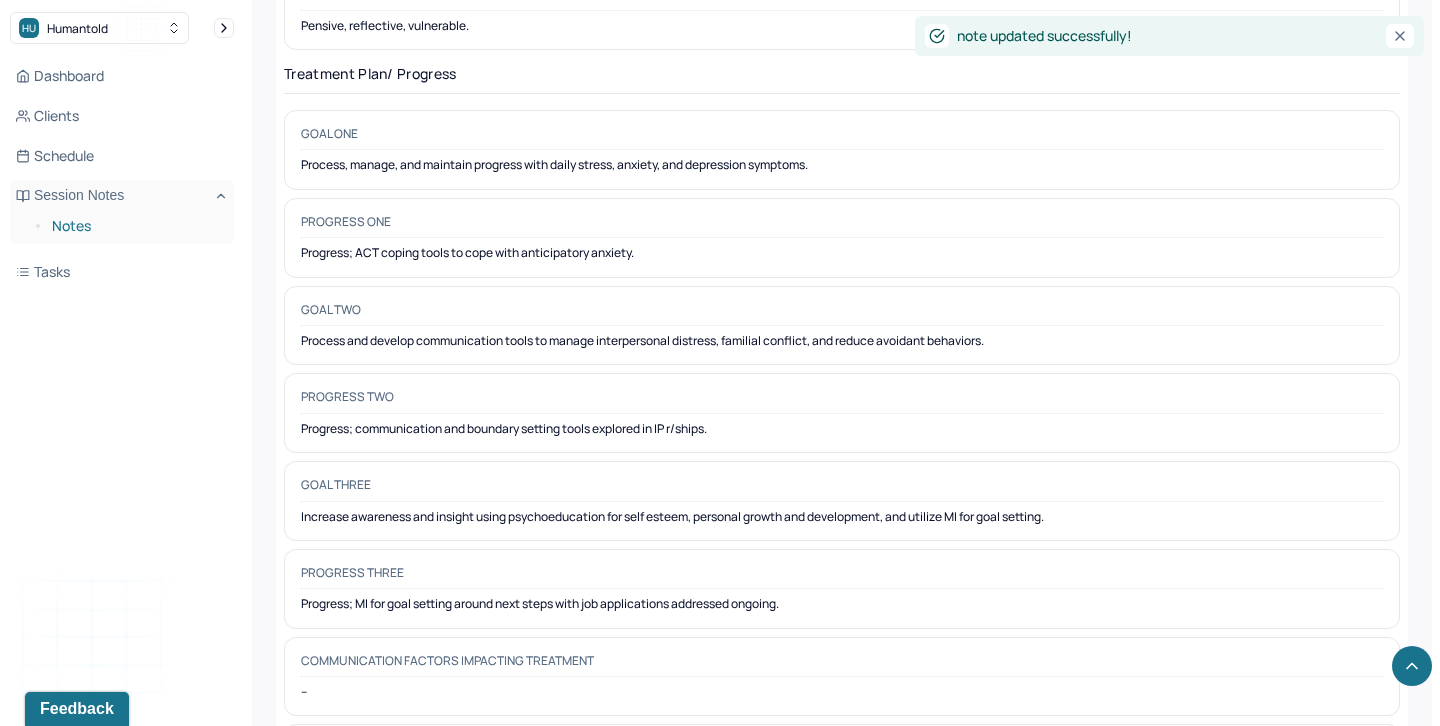 click on "Notes" at bounding box center (135, 226) 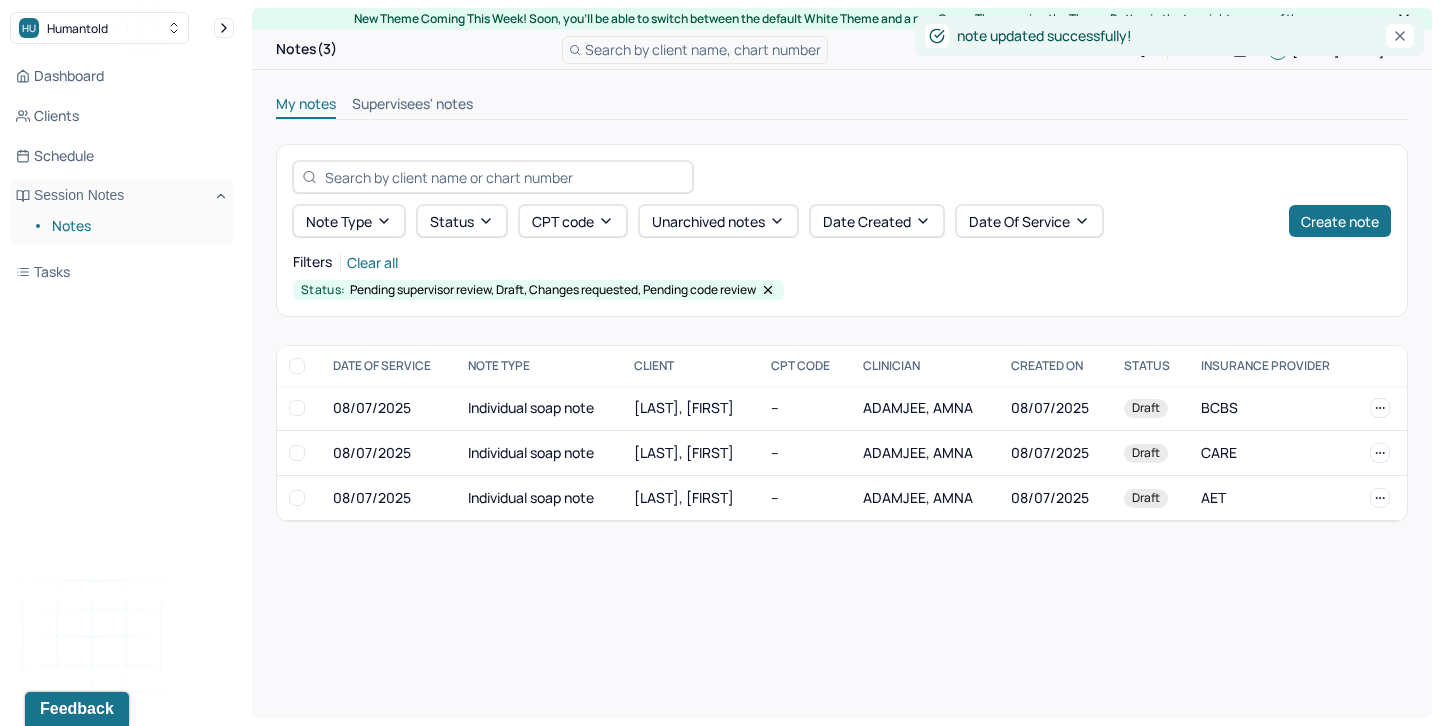 scroll, scrollTop: 0, scrollLeft: 0, axis: both 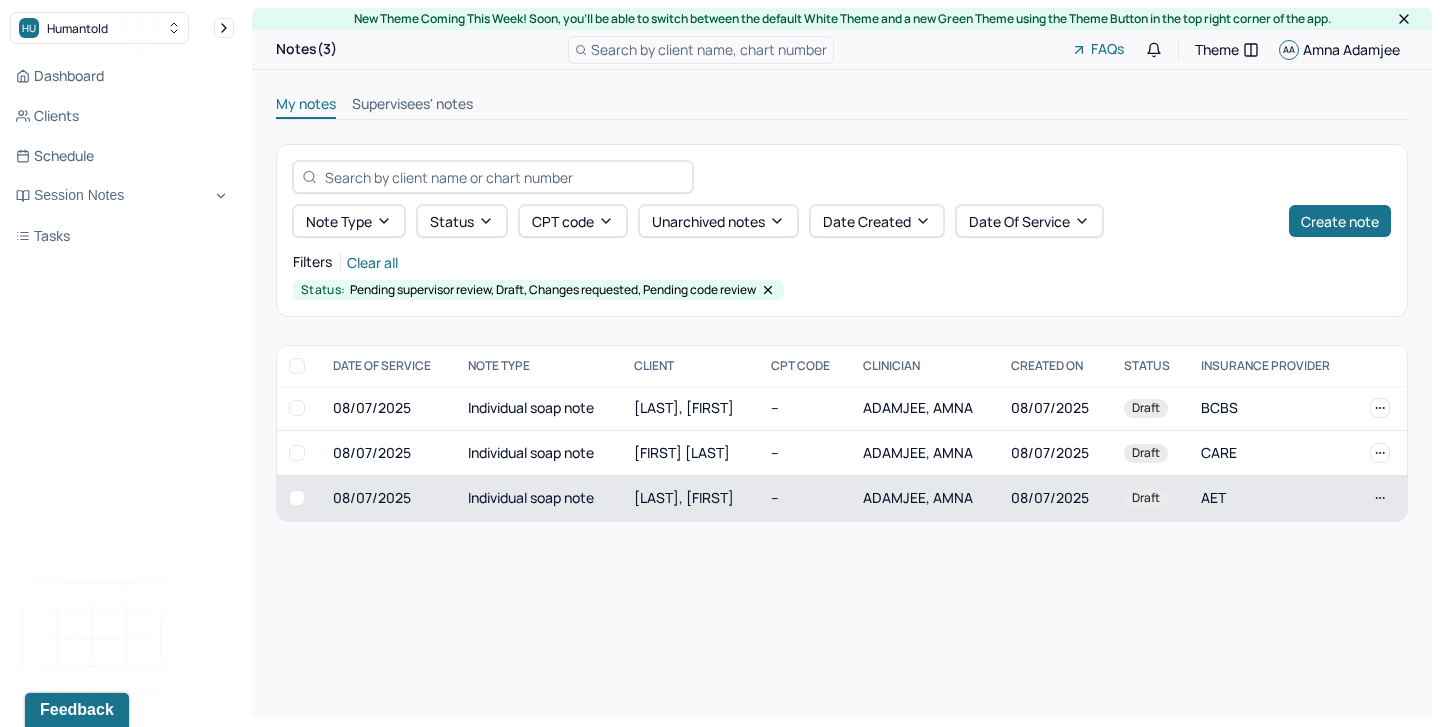 click on "[LAST], [FIRST]" at bounding box center [684, 497] 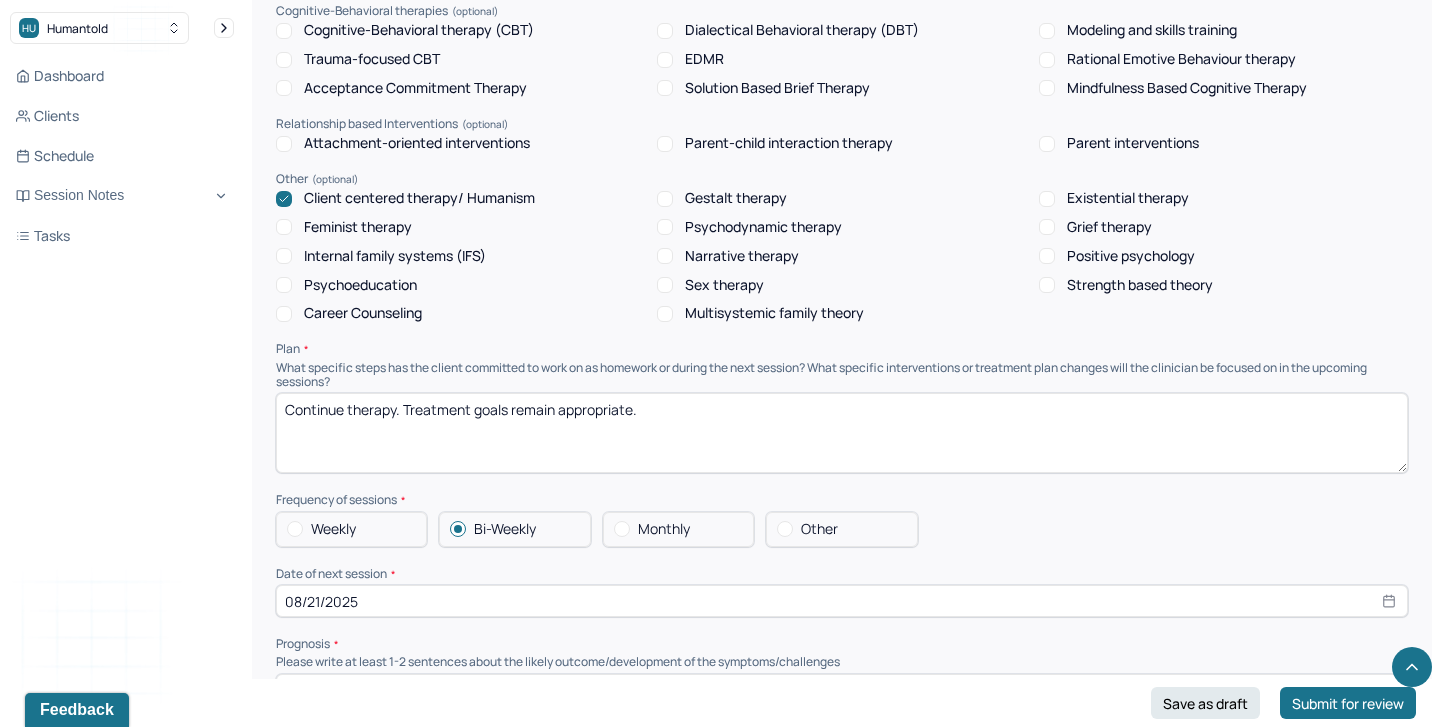 scroll, scrollTop: 1809, scrollLeft: 0, axis: vertical 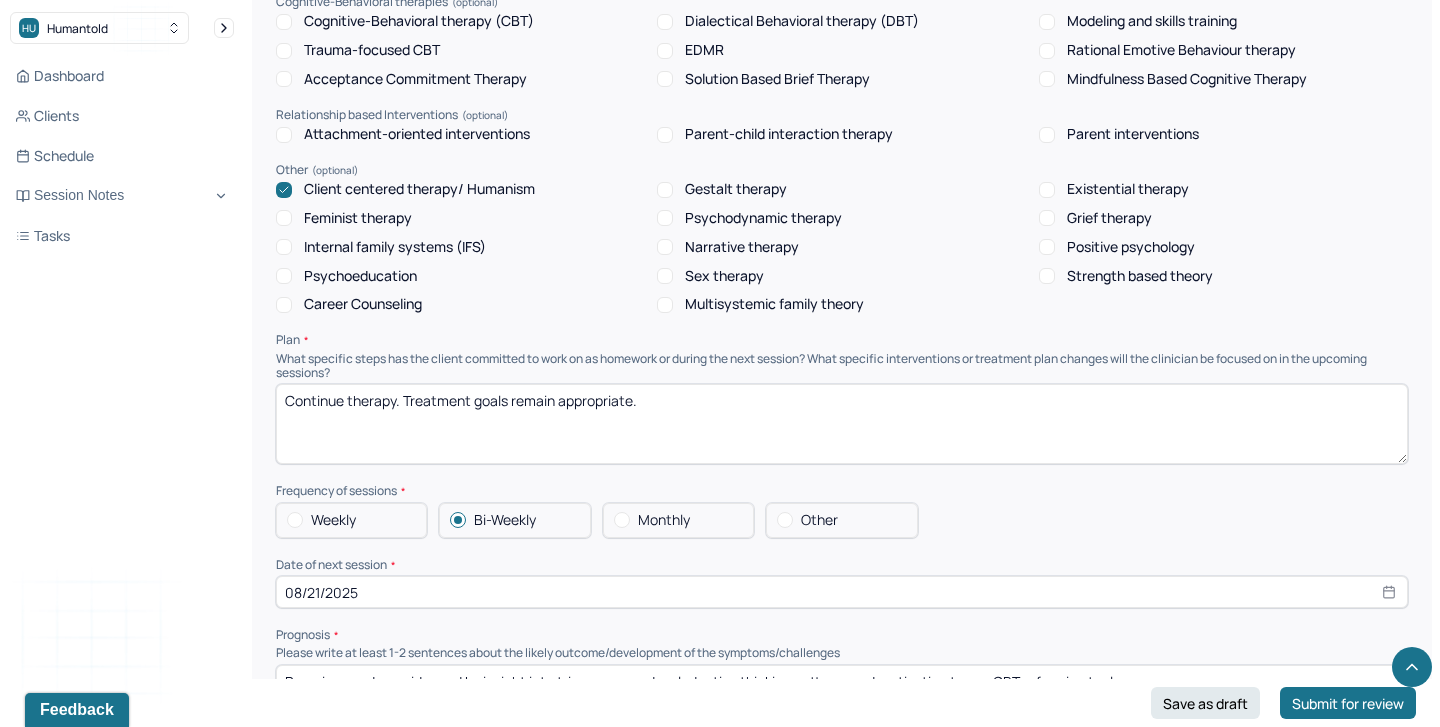 click on "Weekly" at bounding box center [351, 520] 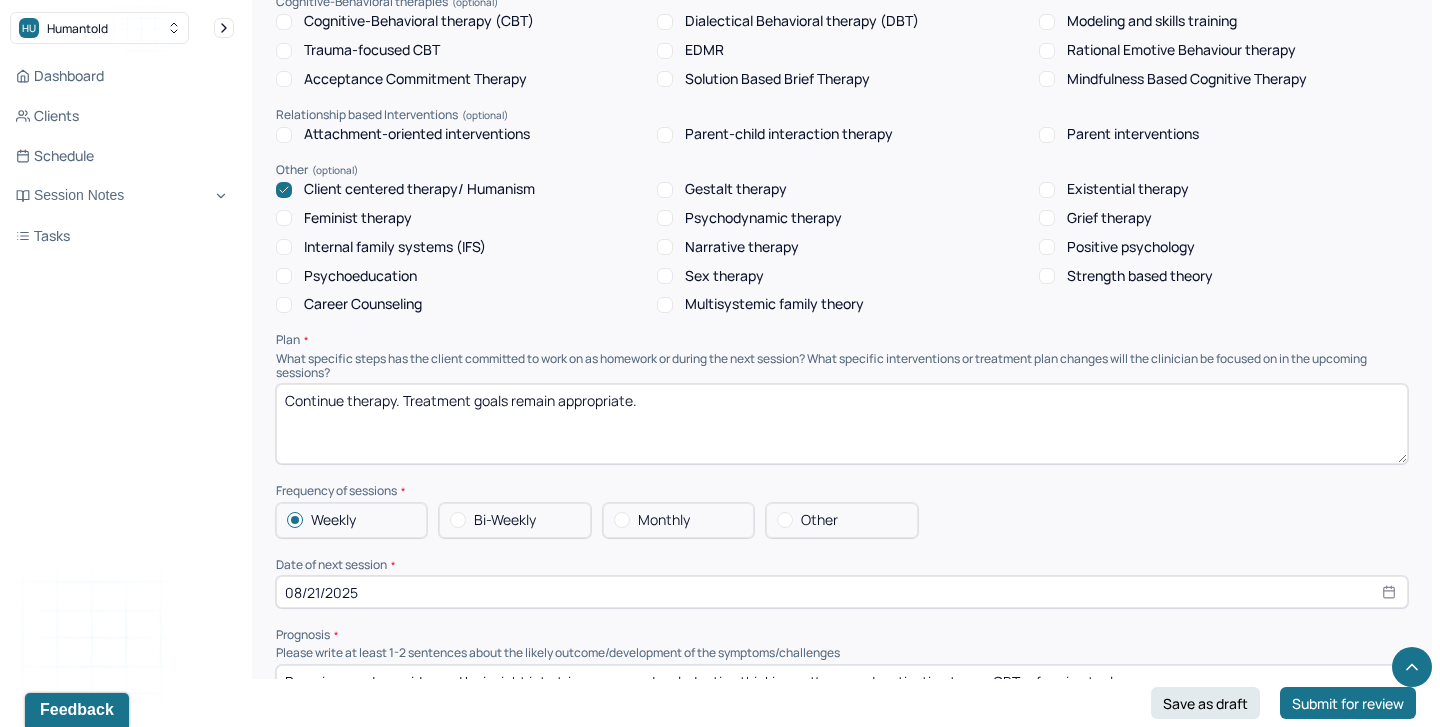 click on "08/21/2025" at bounding box center [842, 592] 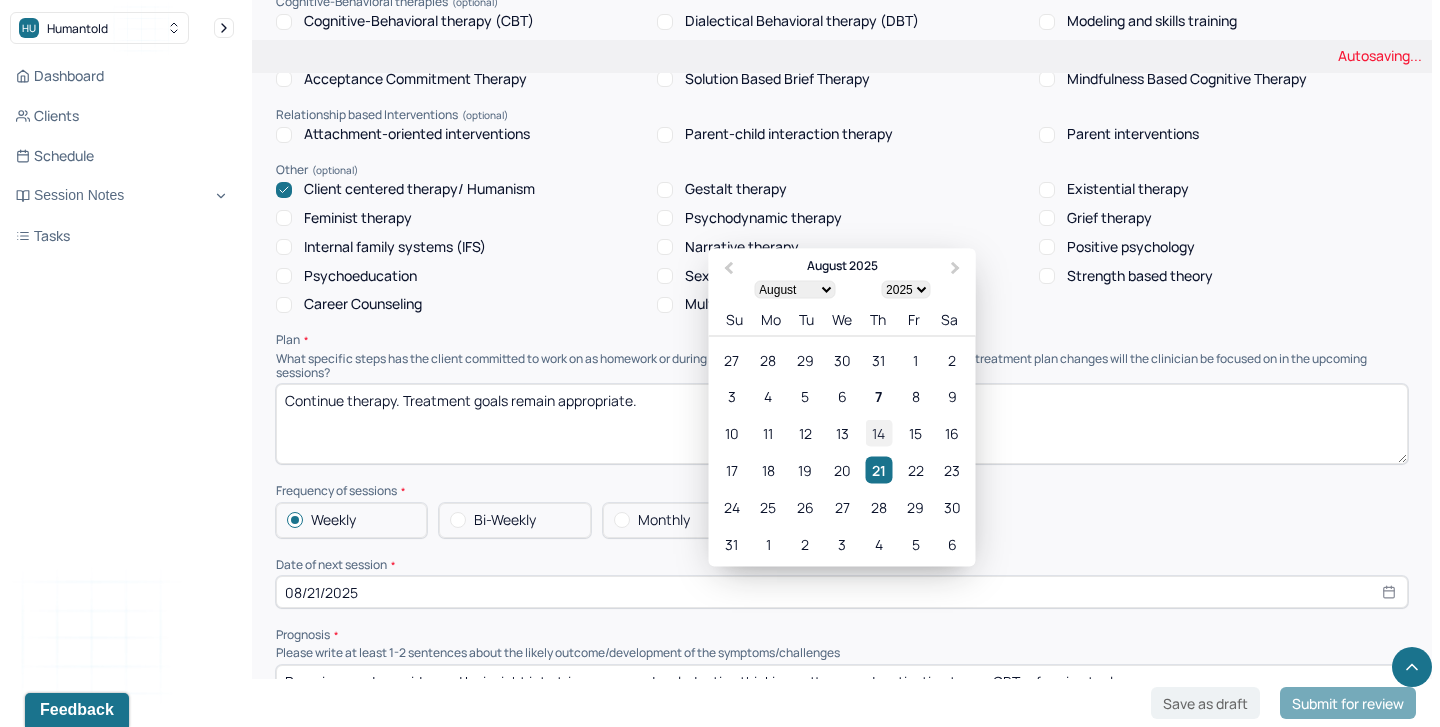 click on "14" at bounding box center [878, 433] 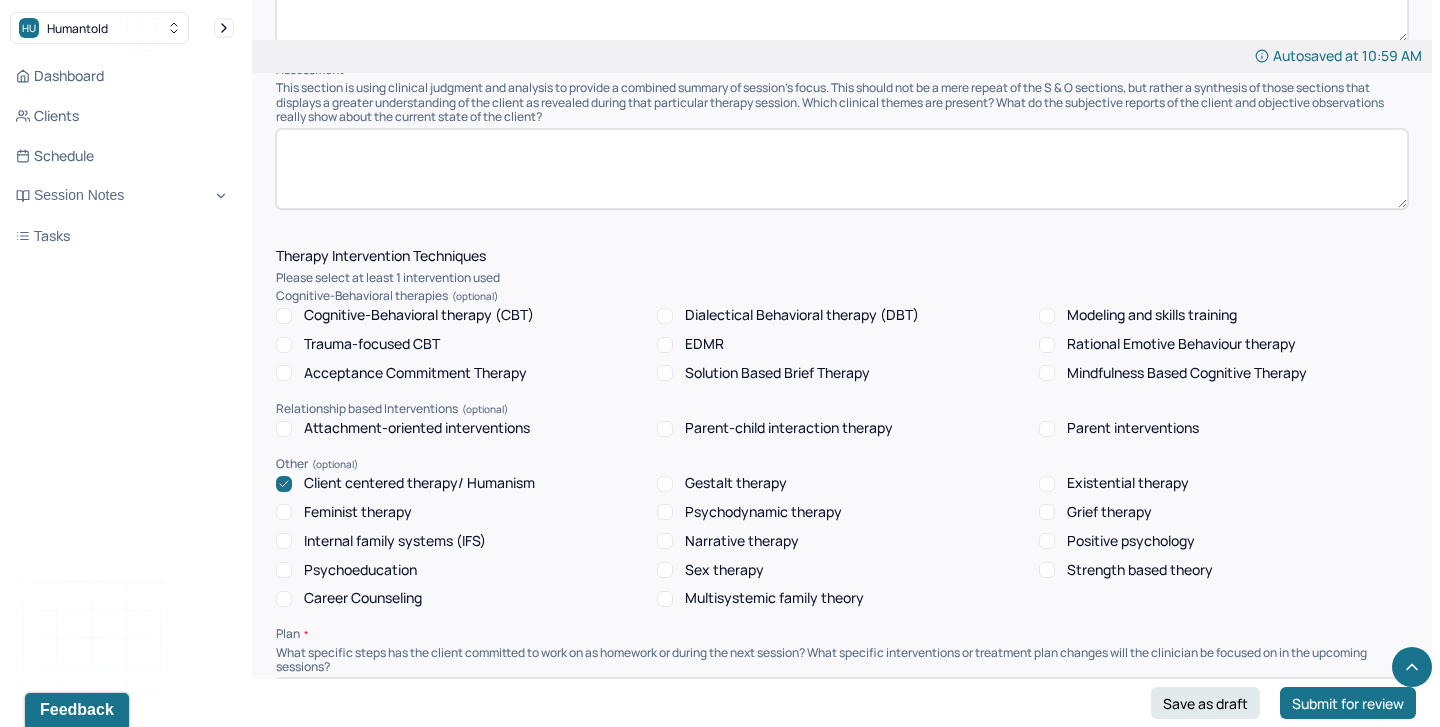 scroll, scrollTop: 1403, scrollLeft: 0, axis: vertical 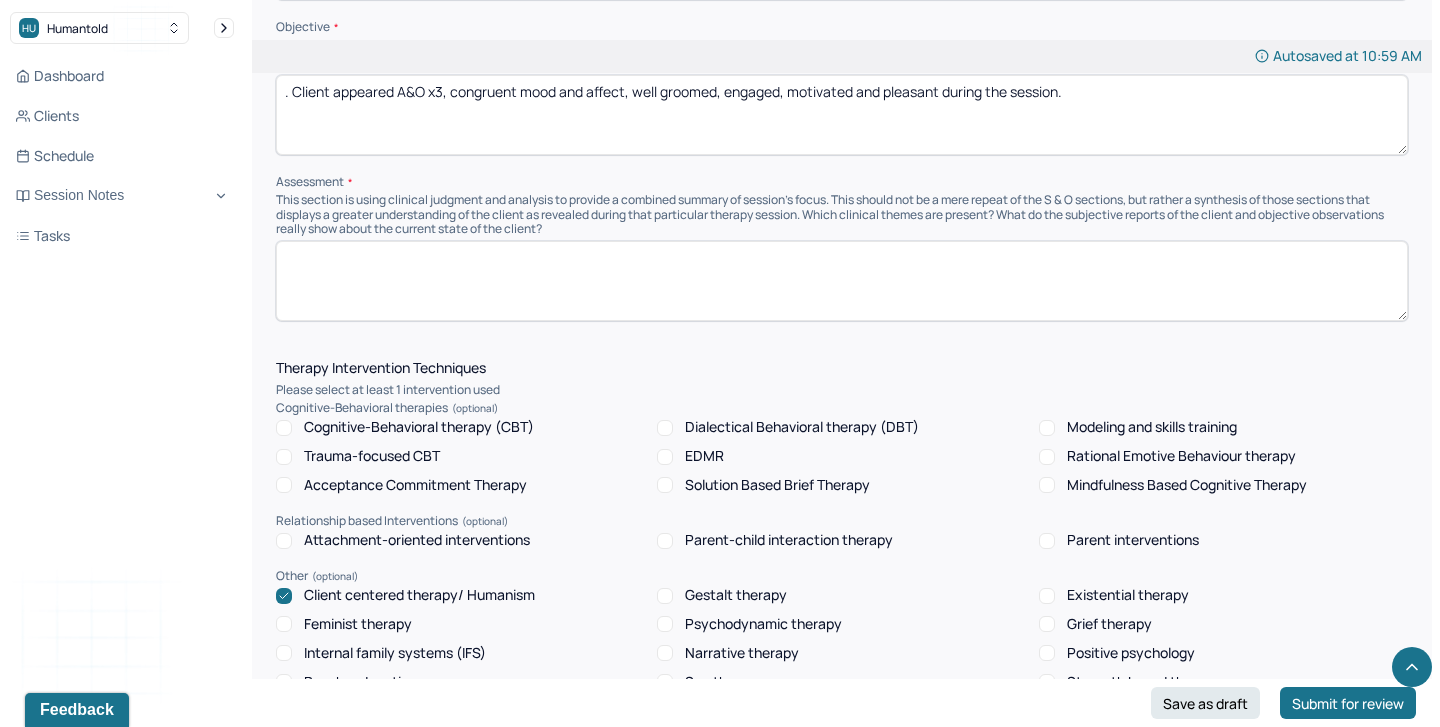 click on "Therapy Intervention Techniques Please select at least 1 intervention used Cognitive-Behavioral therapies Cognitive-Behavioral therapy (CBT) Dialectical Behavioral therapy (DBT) Modeling and skills training Trauma-focused CBT EDMR Rational Emotive Behaviour therapy Acceptance Commitment Therapy Solution Based Brief Therapy Mindfulness Based Cognitive Therapy Relationship based Interventions Attachment-oriented interventions Parent-child interaction therapy Parent interventions Other Client centered therapy/ Humanism Gestalt therapy Existential therapy Feminist therapy Psychodynamic therapy Grief therapy Internal family systems (IFS) Narrative therapy Positive psychology Psychoeducation Sex therapy Strength based theory Career Counseling Multisystemic family theory Plan What specific steps has the client committed to work on as homework or during the next session? What specific interventions or treatment plan changes will the clinician be focused on in the upcoming sessions? Frequency of sessions Weekly Other" at bounding box center [842, 815] 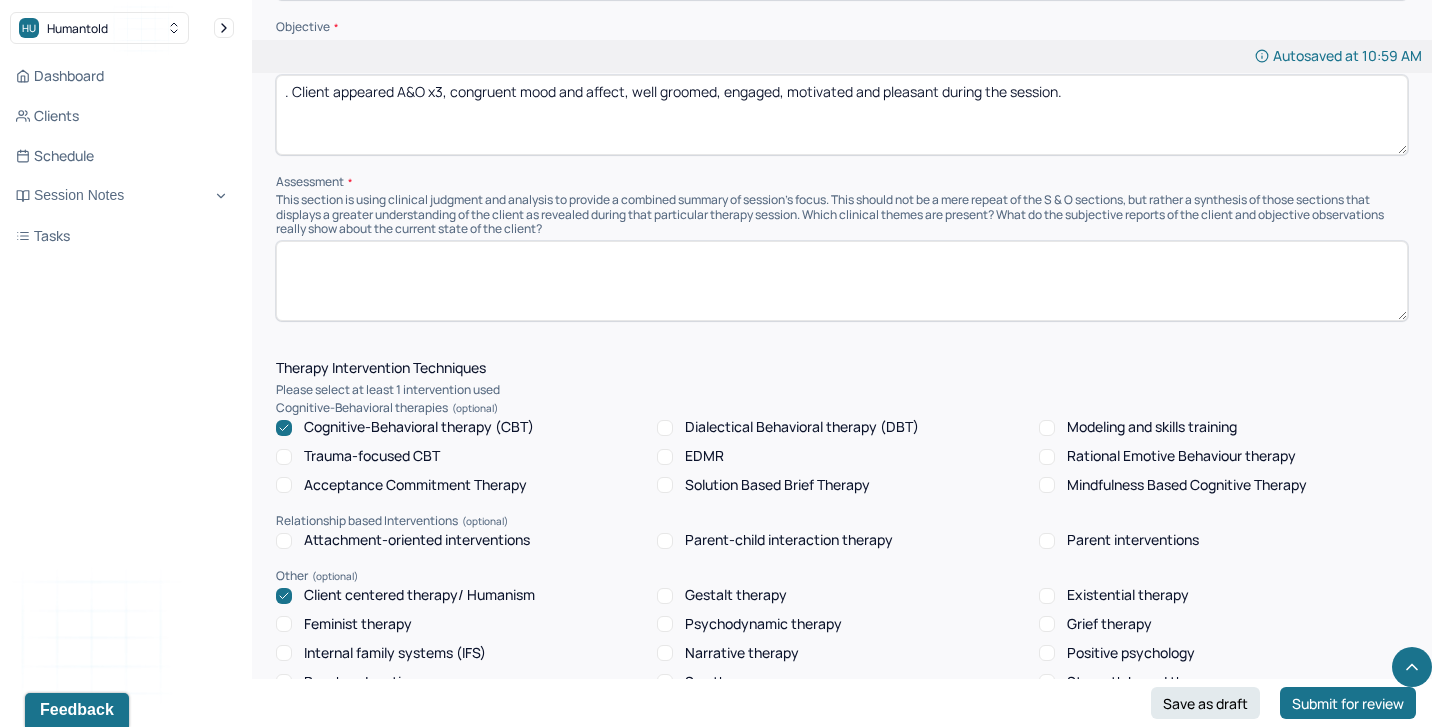 click at bounding box center (842, 281) 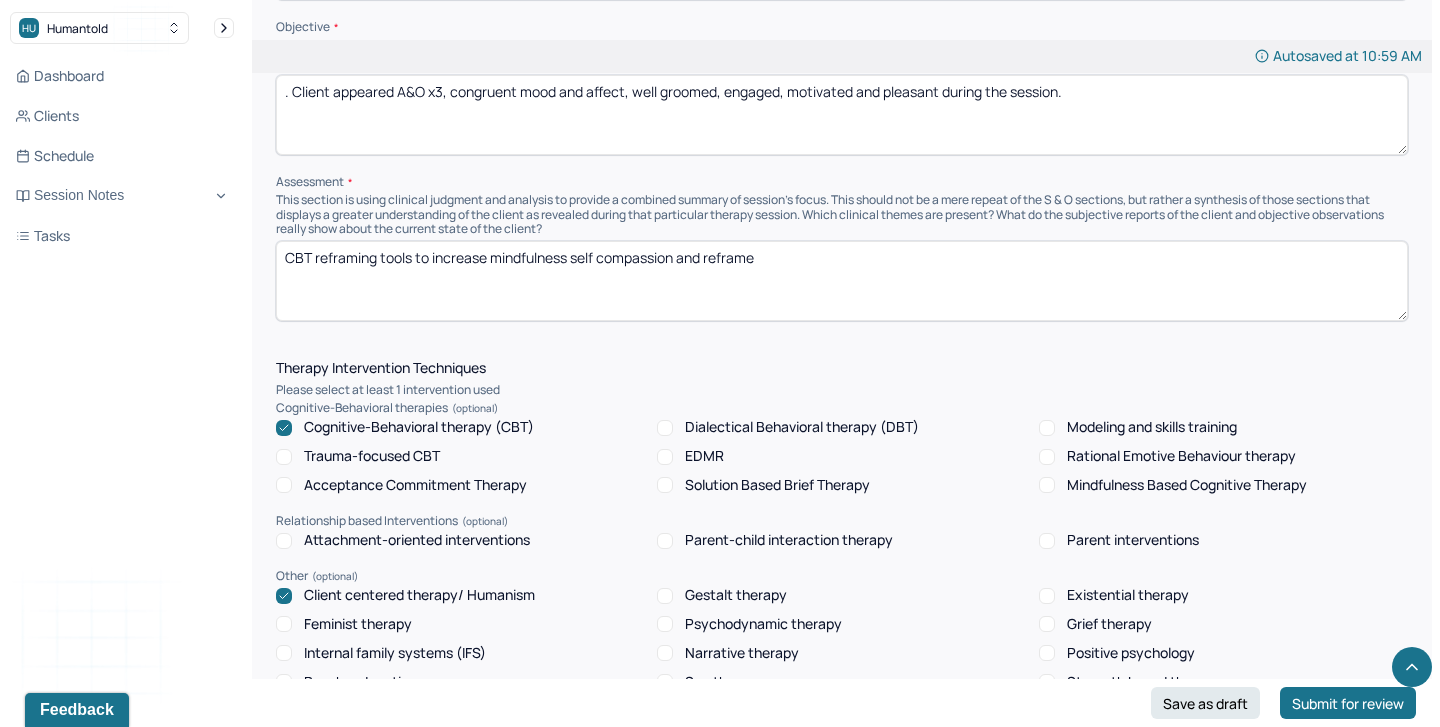 click on "CBT reframing tools to increase mindfulness self comapssion and reframe" at bounding box center (842, 281) 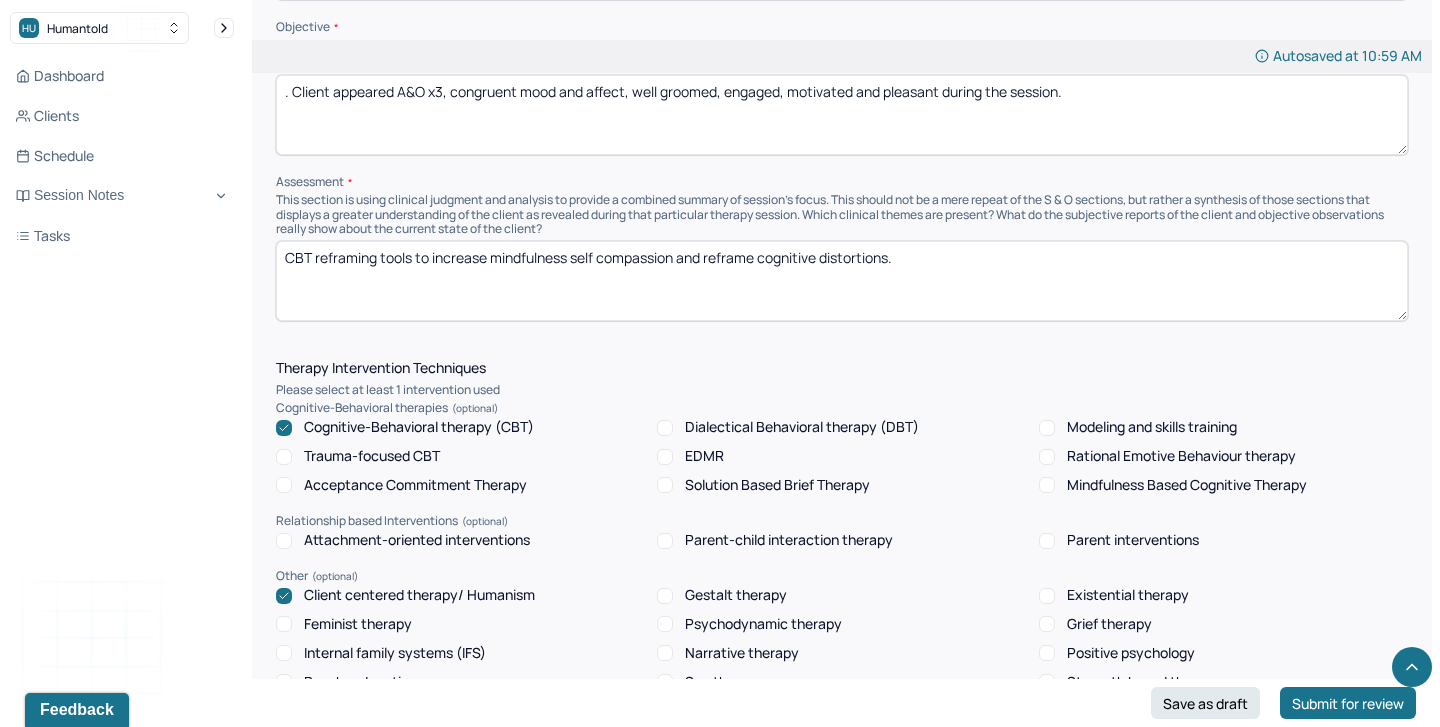 scroll, scrollTop: 1432, scrollLeft: 0, axis: vertical 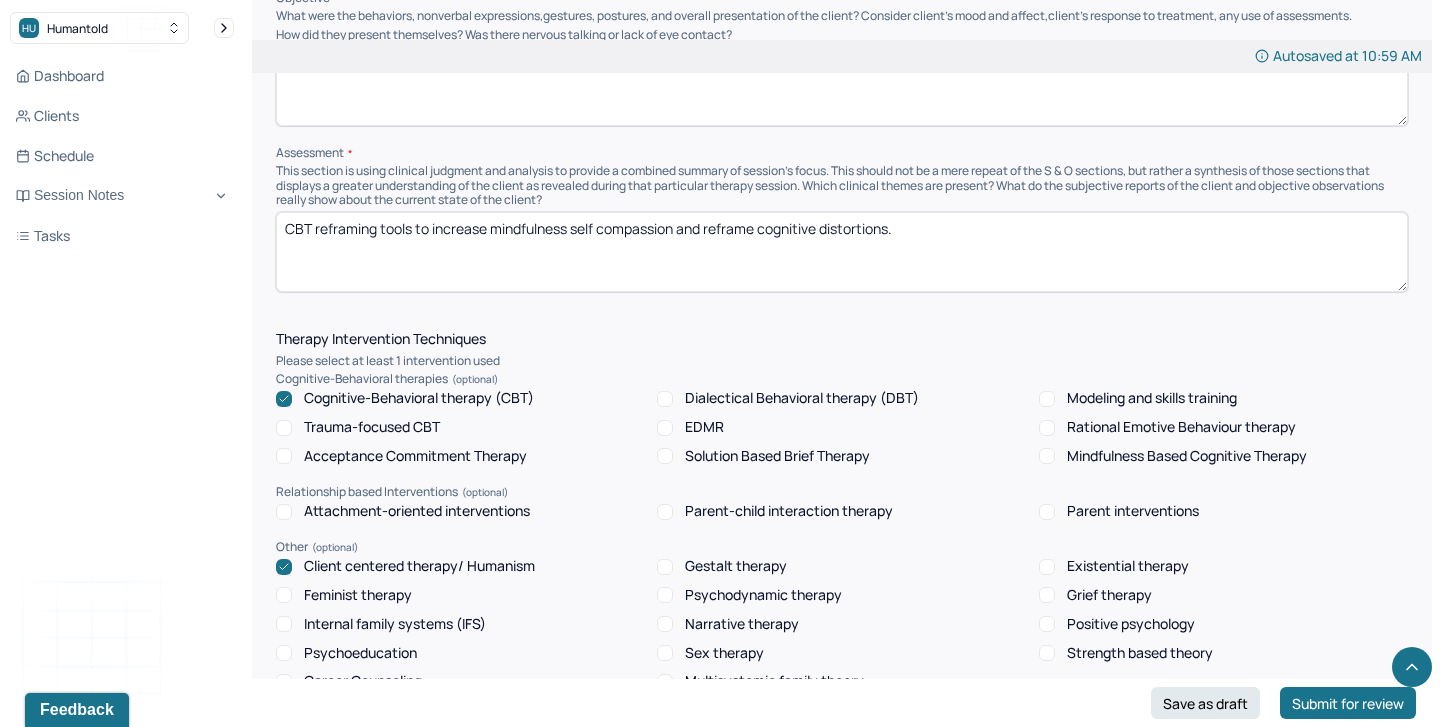 type on "CBT reframing tools to increase mindfulness self compassion and reframe cognitive distortions." 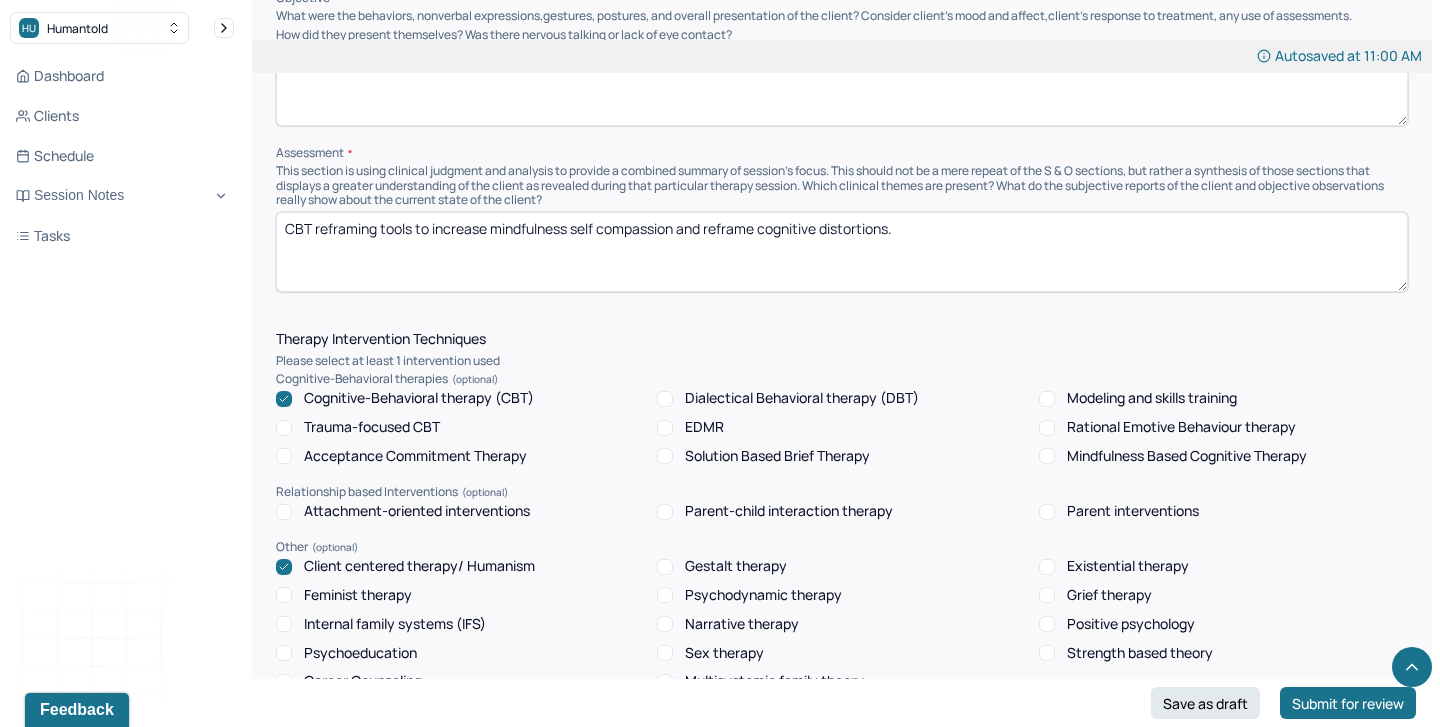 click on "Psychoeducation" at bounding box center [360, 653] 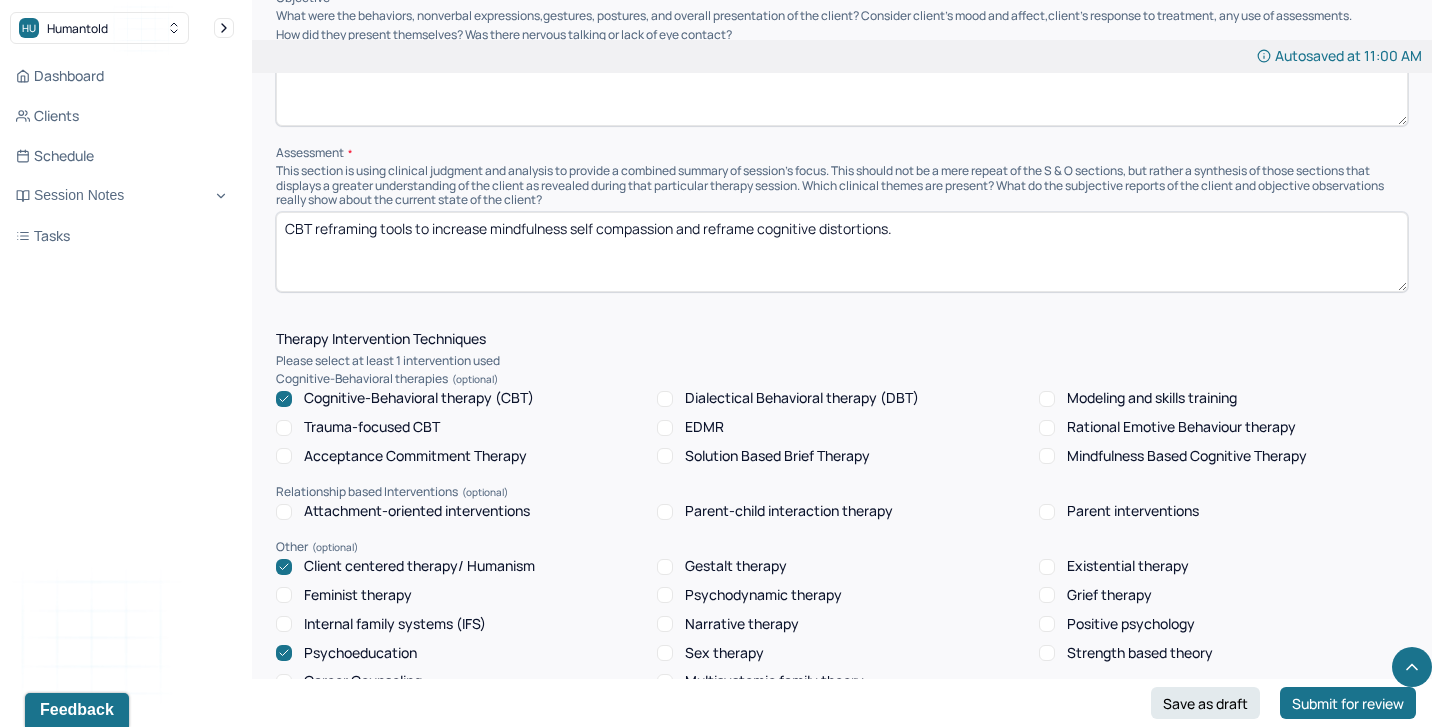 click on "CBT reframing tools to increase mindfulness self compassion and reframe cognitive distortions." at bounding box center [842, 252] 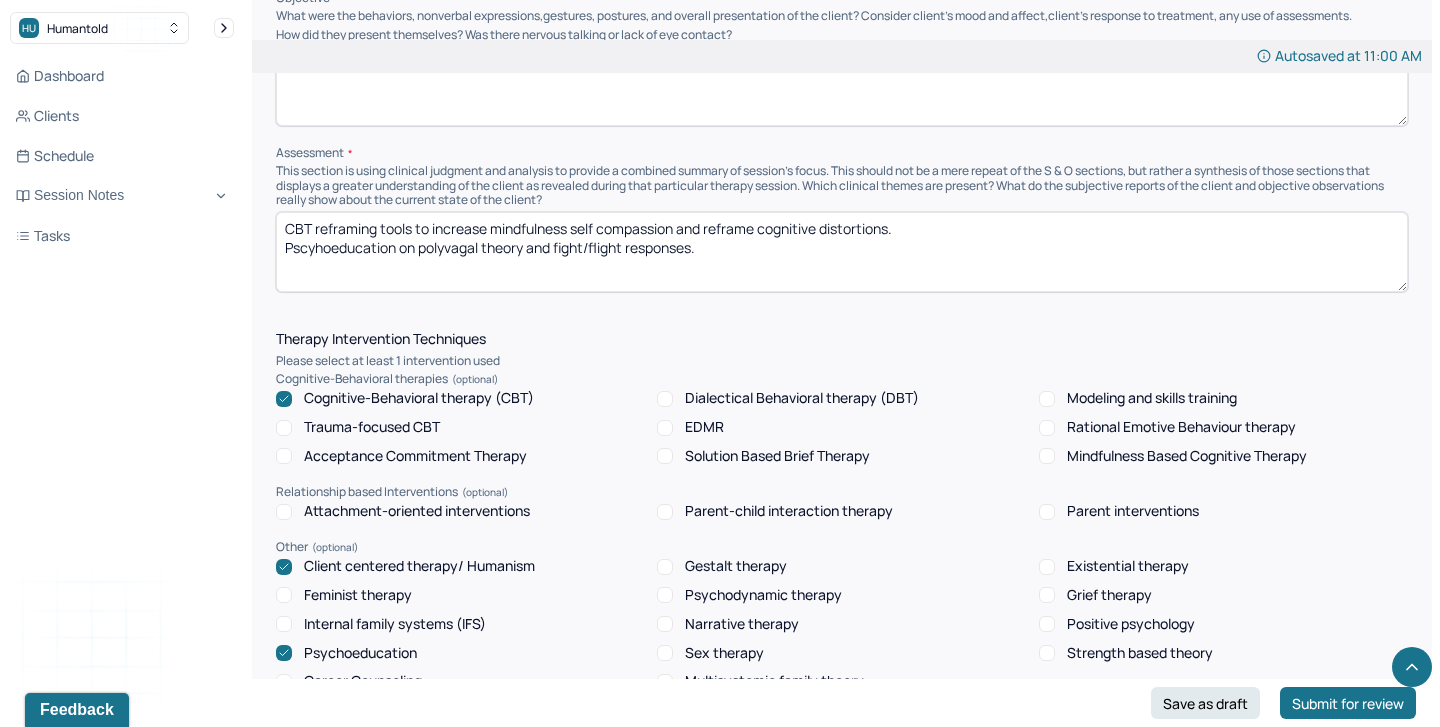 click on "CBT reframing tools to increase mindfulness self compassion and reframe cognitive distortions.
Pscyhoeducation on polyvagal theory and fight/flight responses." at bounding box center [842, 252] 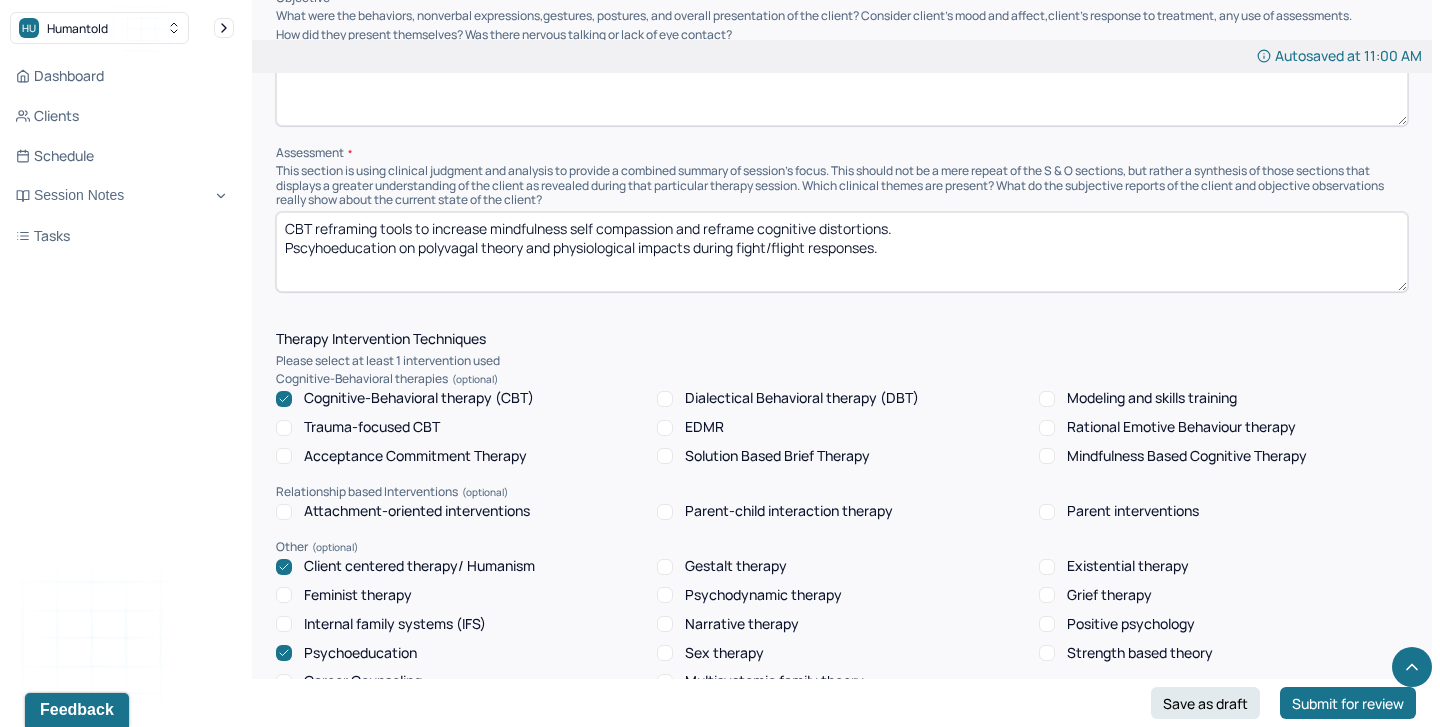 click on "CBT reframing tools to increase mindfulness self compassion and reframe cognitive distortions.
Pscyhoeducation on polyvagal theory and physiological impacts duing fight/flight responses." at bounding box center (842, 252) 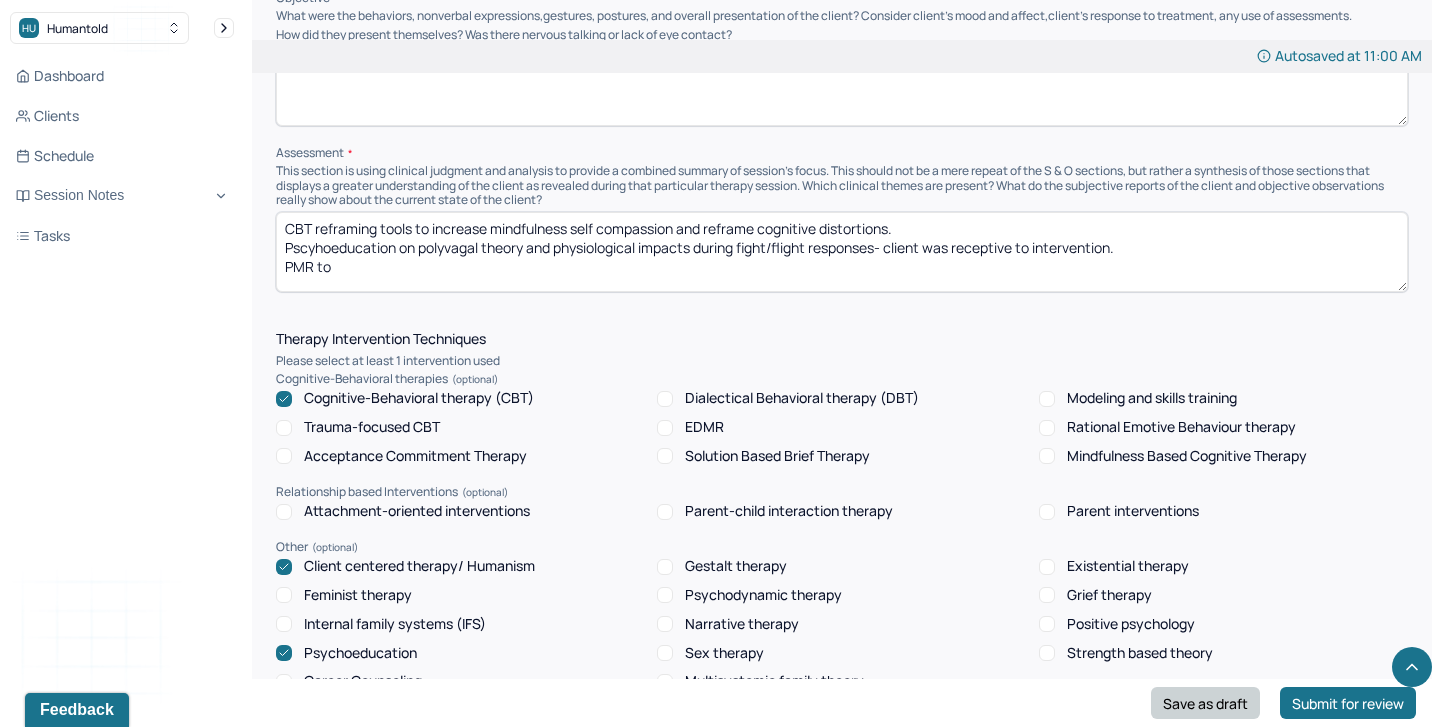 type on "CBT reframing tools to increase mindfulness self compassion and reframe cognitive distortions.
Pscyhoeducation on polyvagal theory and physiological impacts during fight/flight responses- client was receptive to intervention.
PMR to" 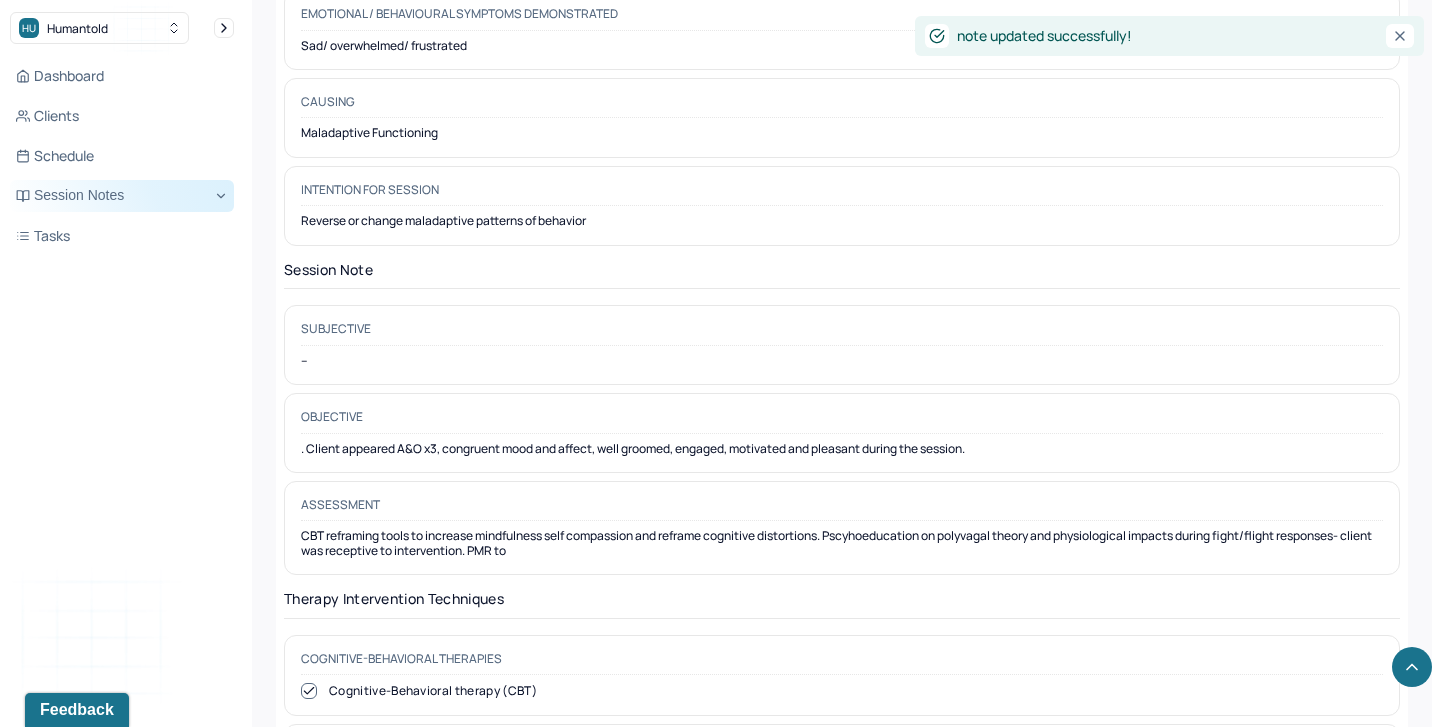 click on "Session Notes" at bounding box center [122, 196] 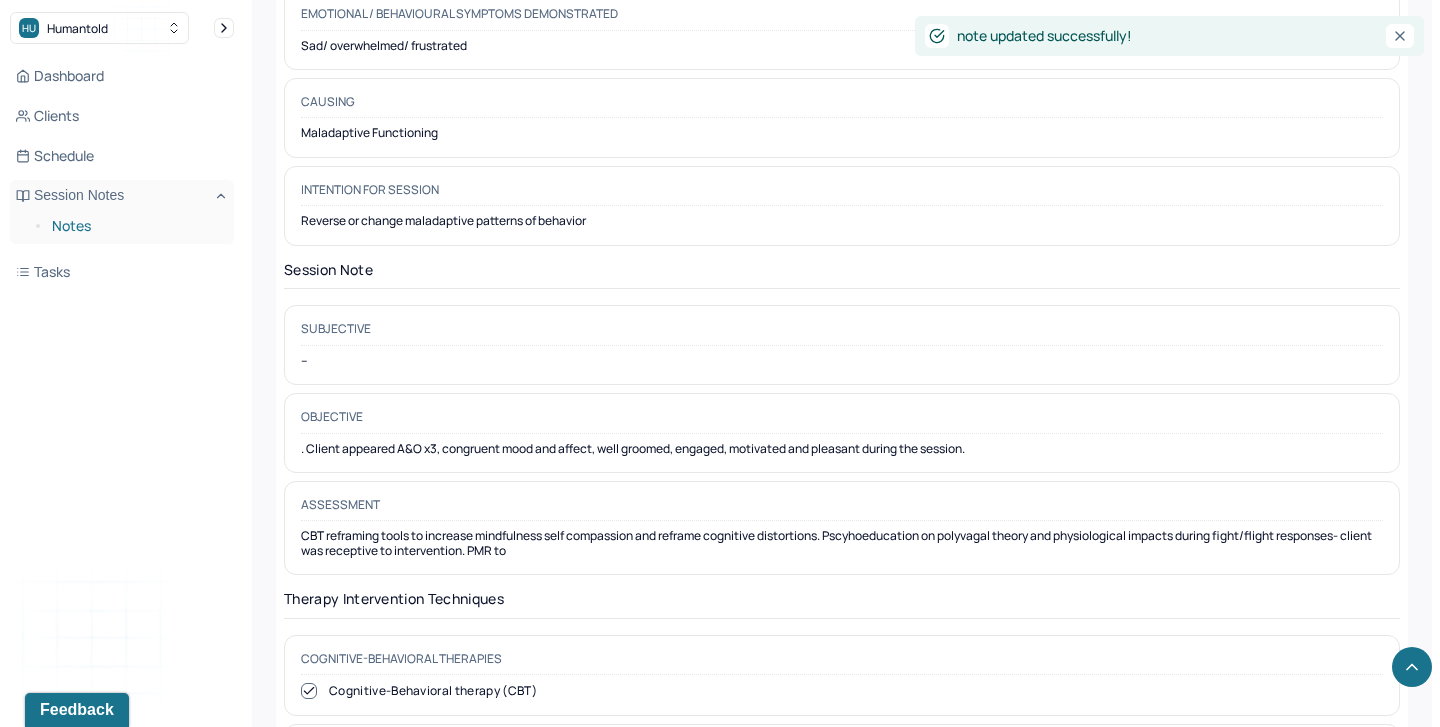 click on "Notes" at bounding box center (135, 226) 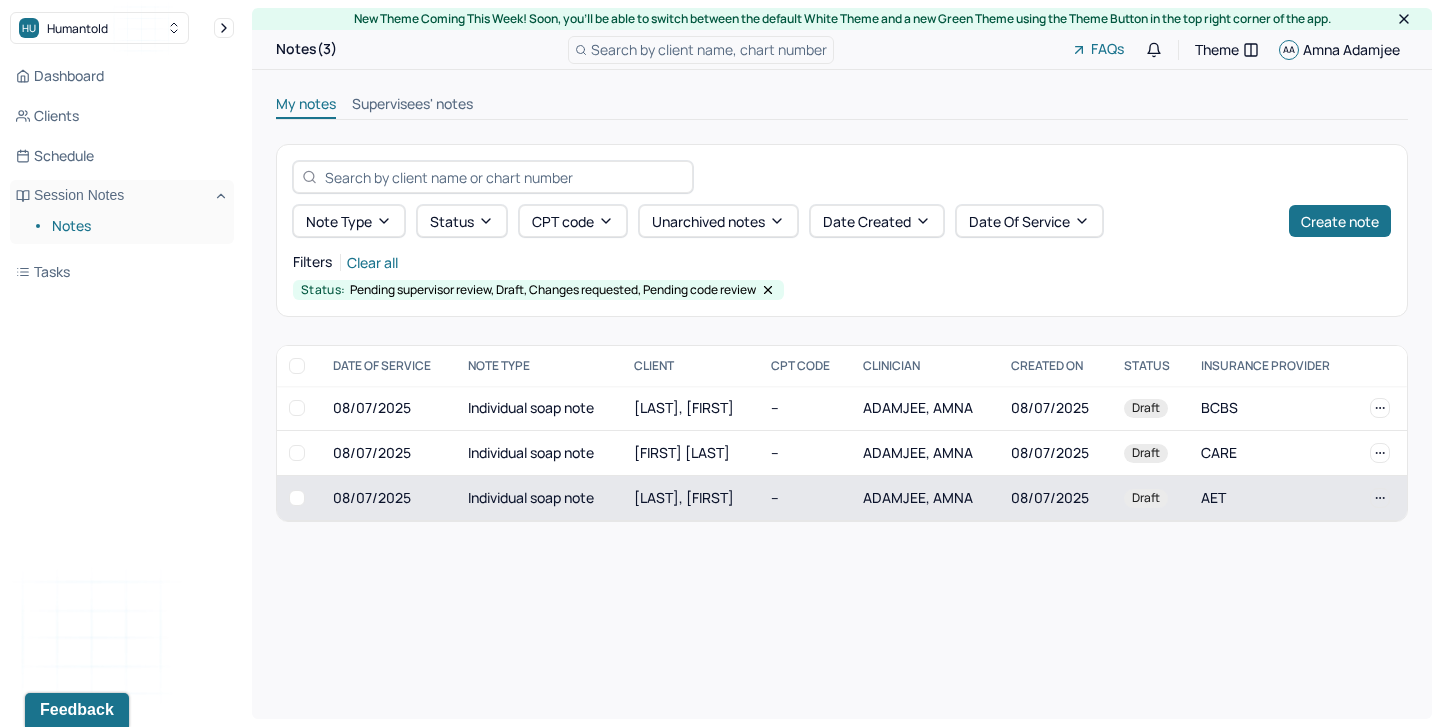 click on "--" at bounding box center (805, 498) 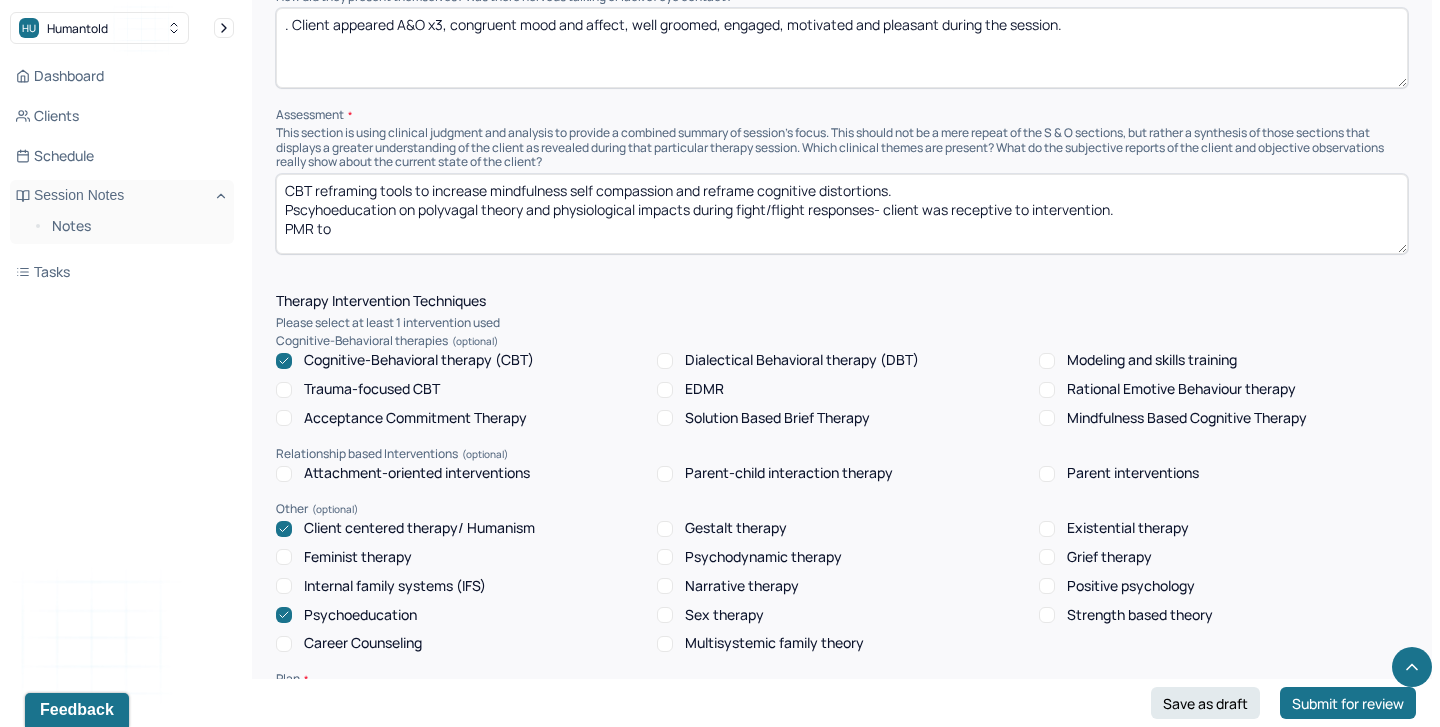 scroll, scrollTop: 1478, scrollLeft: 0, axis: vertical 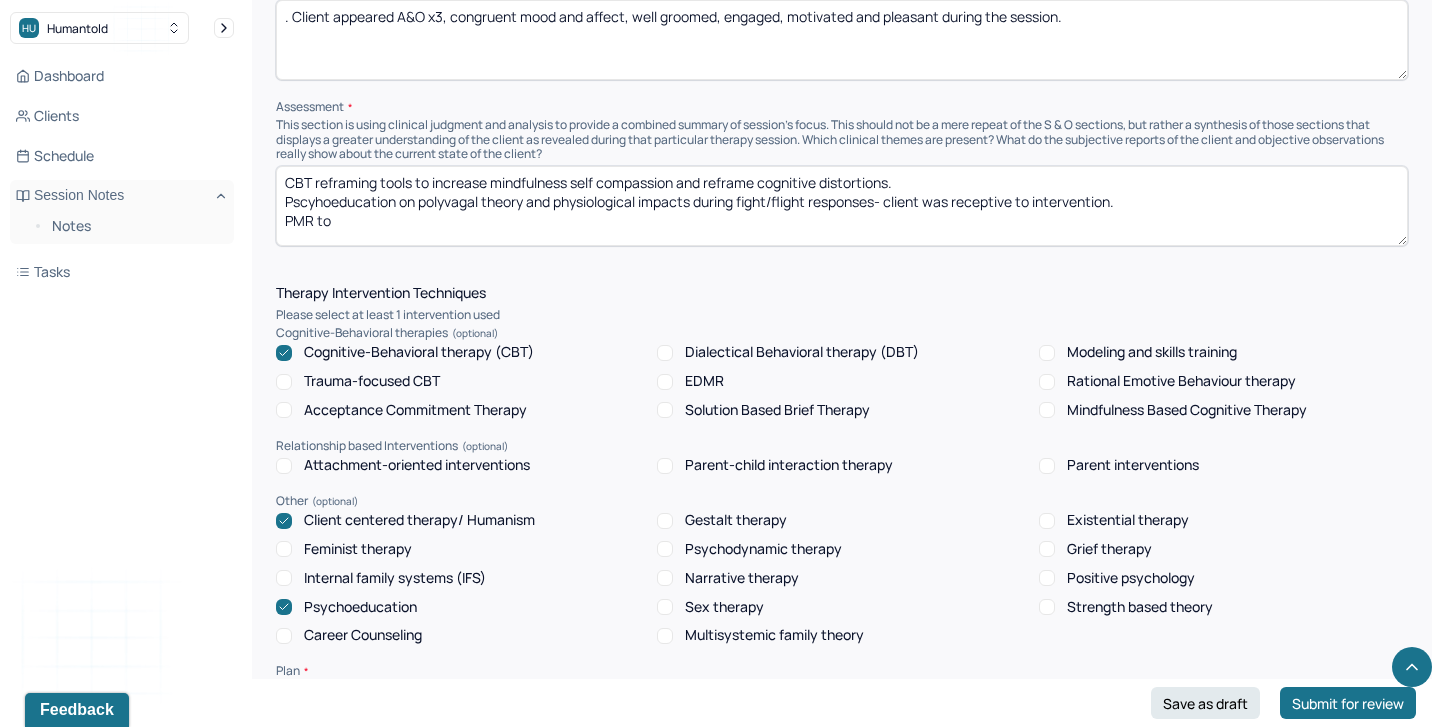 click on "Modeling and skills training" at bounding box center (1047, 353) 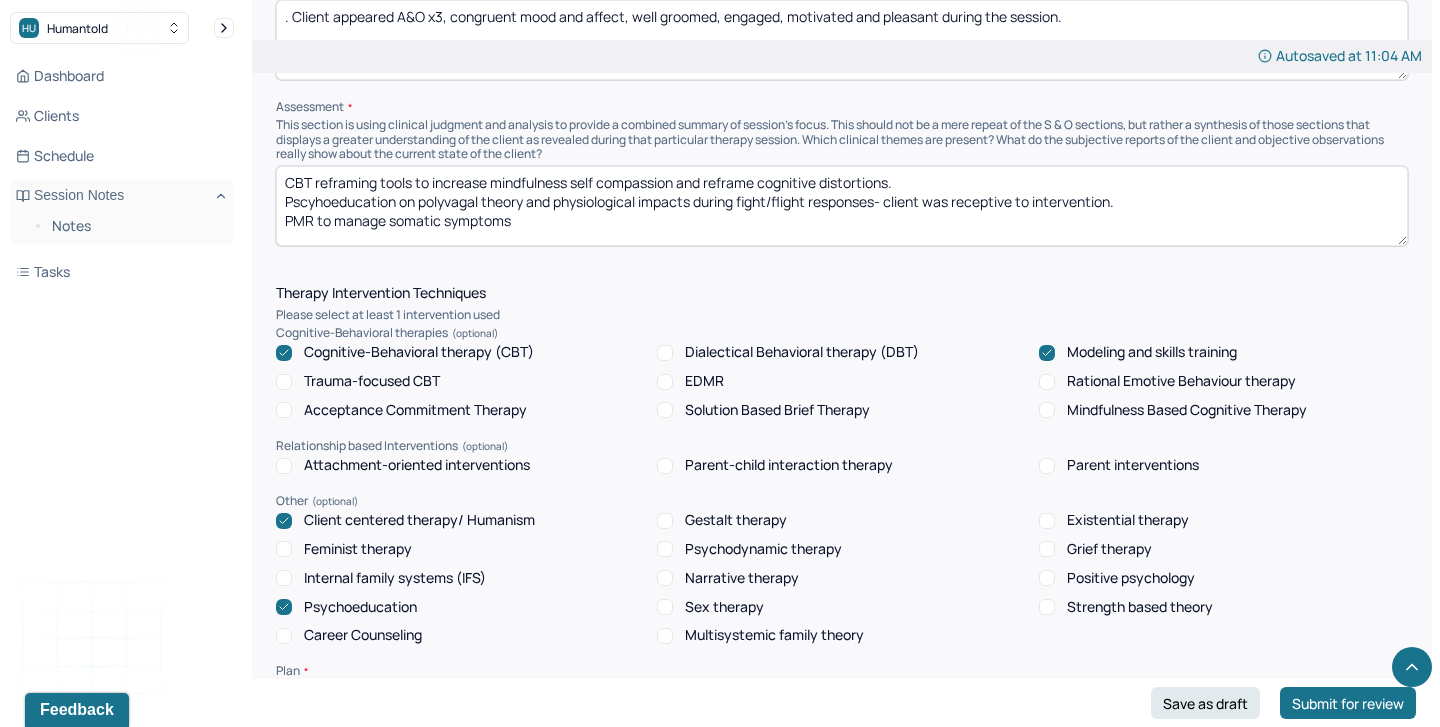 click on "CBT reframing tools to increase mindfulness self compassion and reframe cognitive distortions.
Pscyhoeducation on polyvagal theory and physiological impacts during fight/flight responses- client was receptive to intervention.
PMR to manage somatic symptoms" at bounding box center [842, 206] 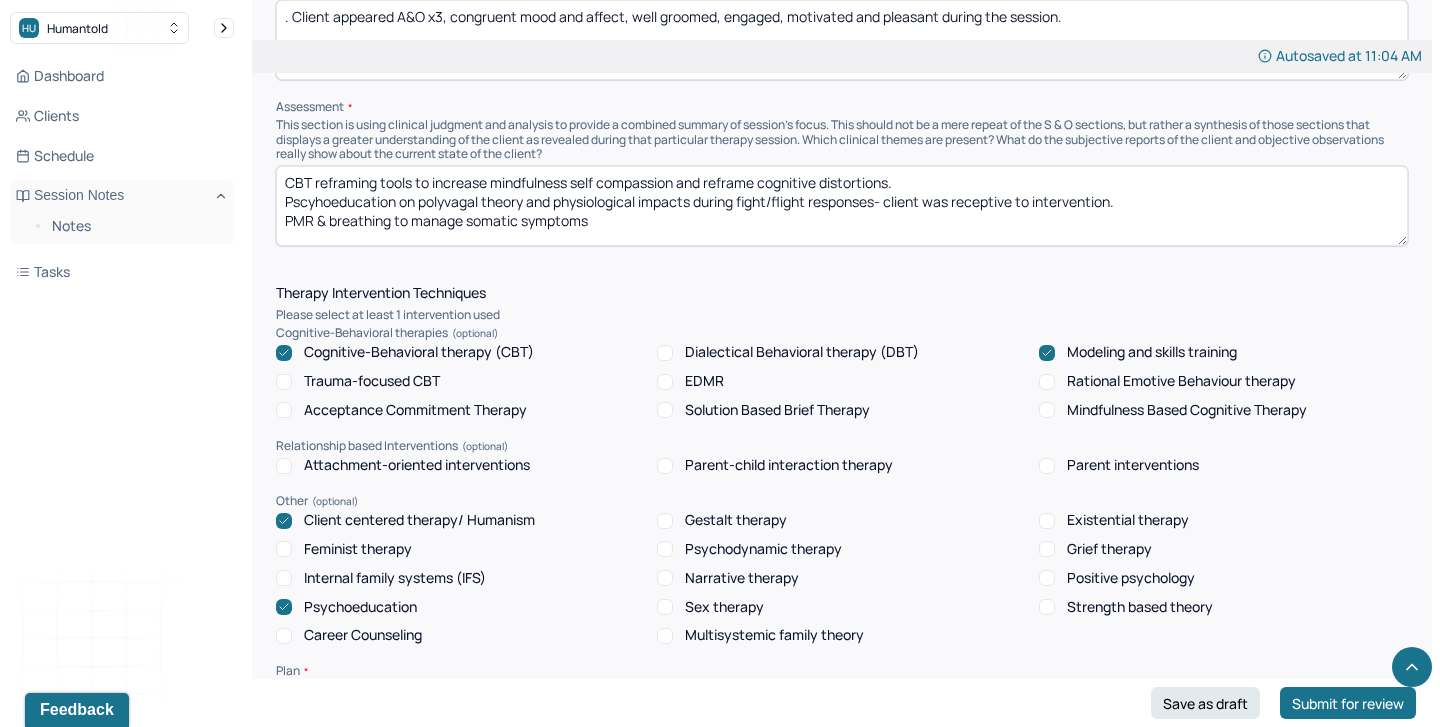 click on "CBT reframing tools to increase mindfulness self compassion and reframe cognitive distortions.
Pscyhoeducation on polyvagal theory and physiological impacts during fight/flight responses- client was receptive to intervention.
PMR & breathing to manage somatic symptoms" at bounding box center [842, 206] 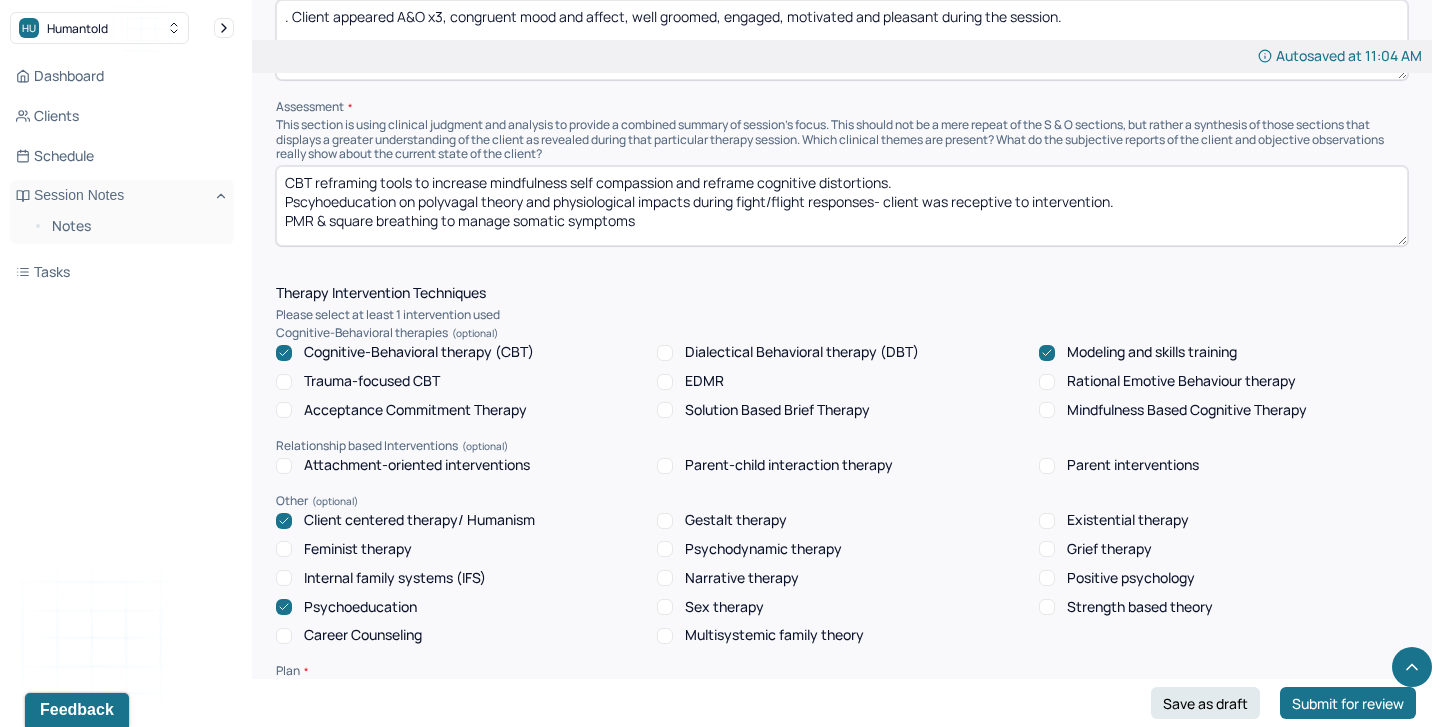 click on "CBT reframing tools to increase mindfulness self compassion and reframe cognitive distortions.
Pscyhoeducation on polyvagal theory and physiological impacts during fight/flight responses- client was receptive to intervention.
PMR & breathing to manage somatic symptoms" at bounding box center [842, 206] 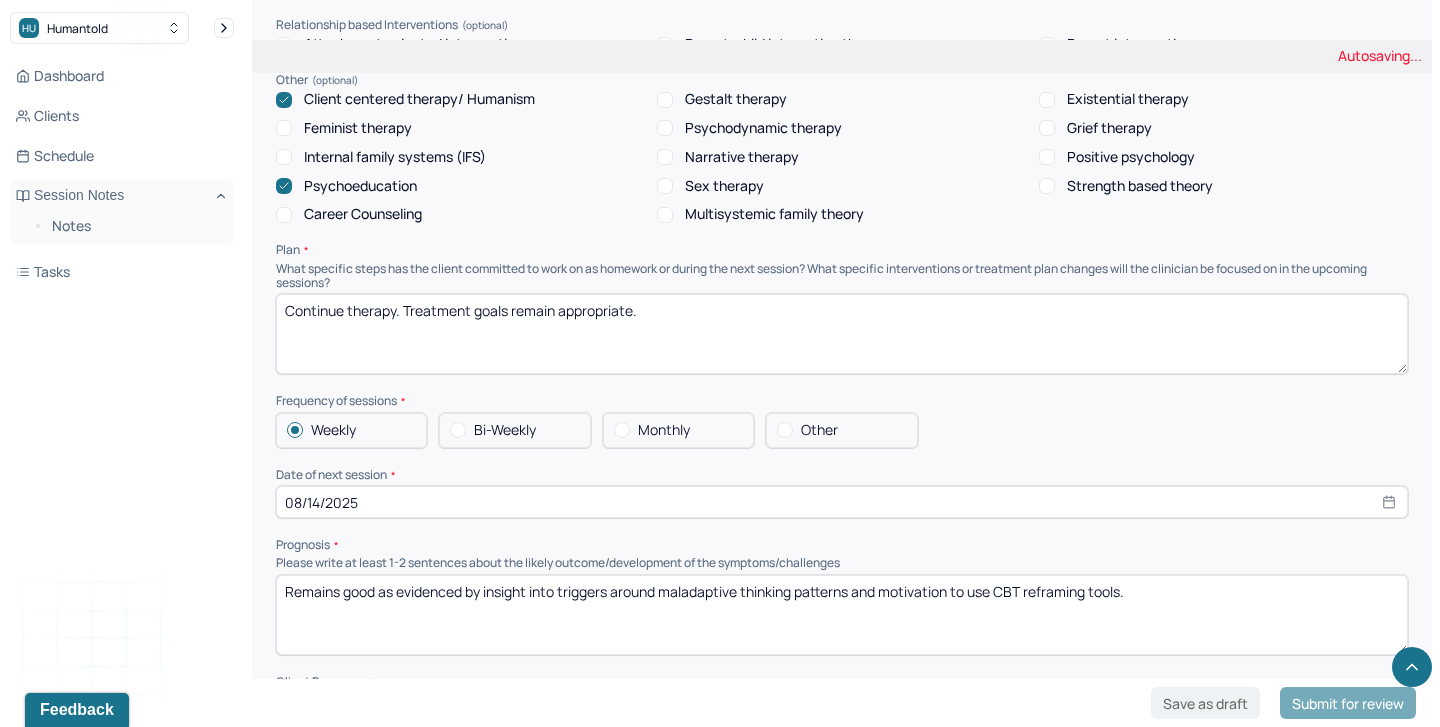 scroll, scrollTop: 1929, scrollLeft: 0, axis: vertical 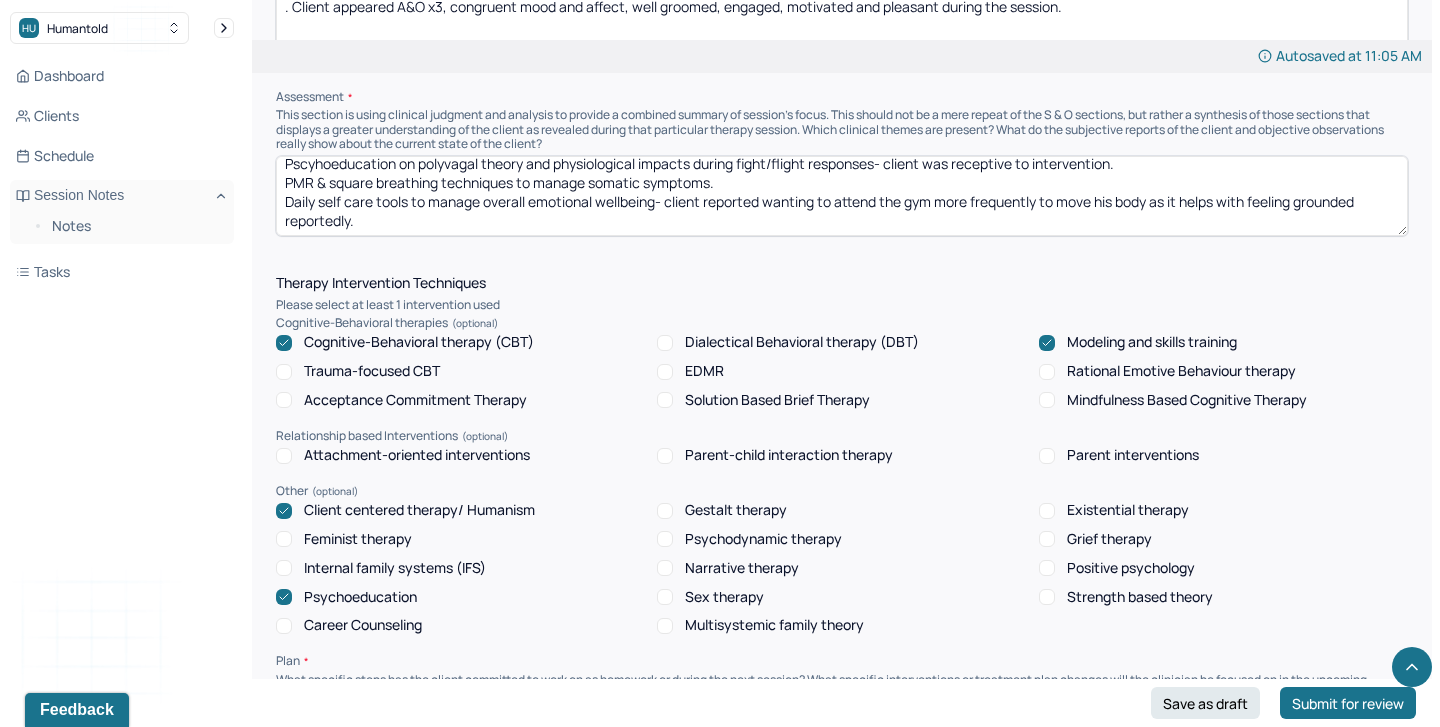 type on "CBT reframing tools to increase mindfulness self compassion and reframe cognitive distortions.
Pscyhoeducation on polyvagal theory and physiological impacts during fight/flight responses- client was receptive to intervention.
PMR & square breathing techniques to manage somatic symptoms.
Daily self care tools to manage overall emotional wellbeing- client reported wanting to attend the gym more frequently to move his body as it helps with feeling grounded reportedly." 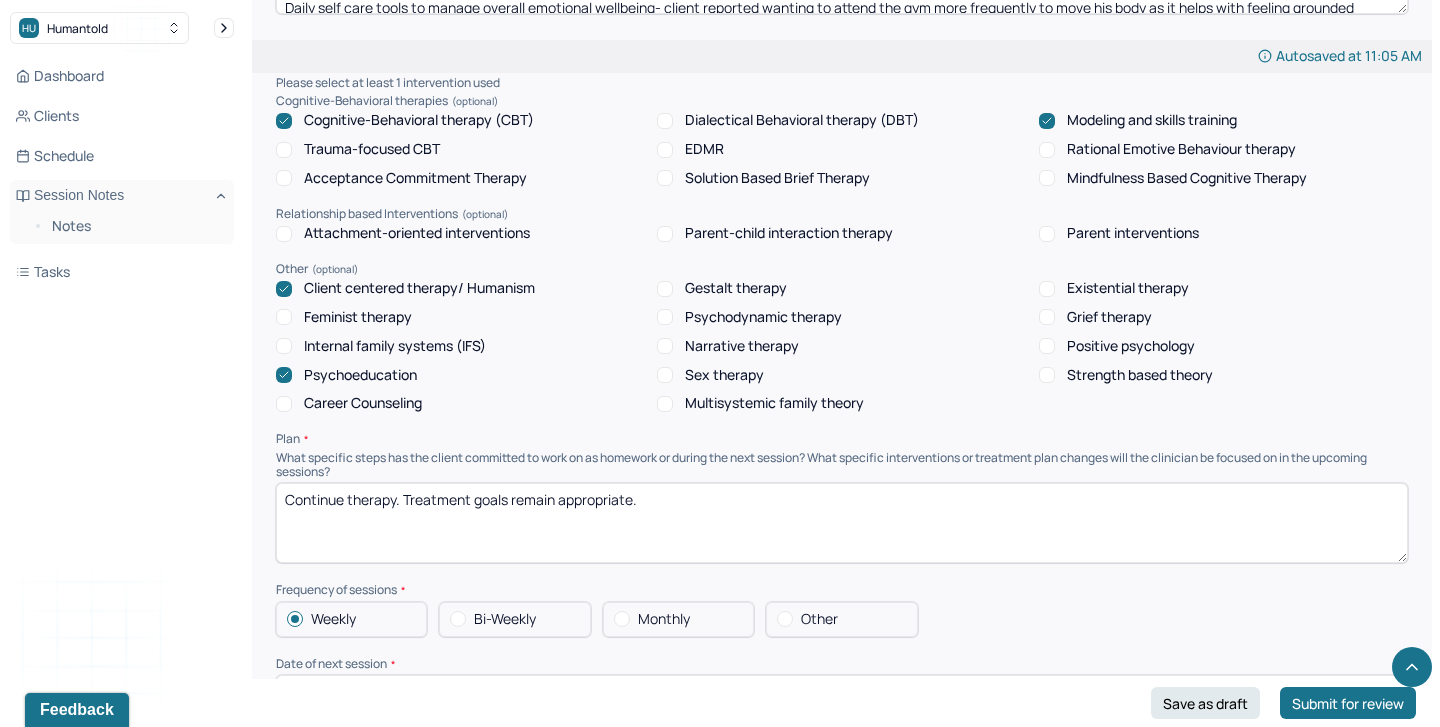 scroll, scrollTop: 1782, scrollLeft: 0, axis: vertical 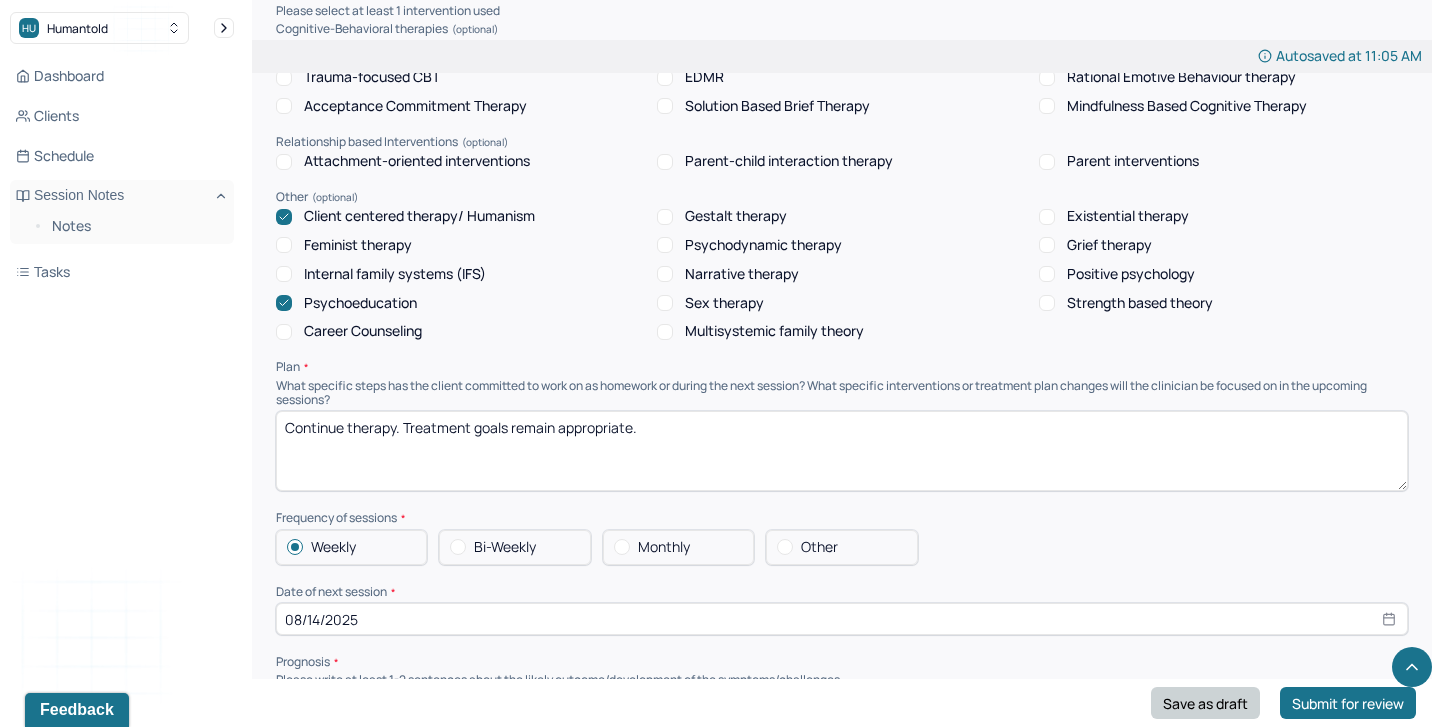 click on "Save as draft" at bounding box center (1205, 703) 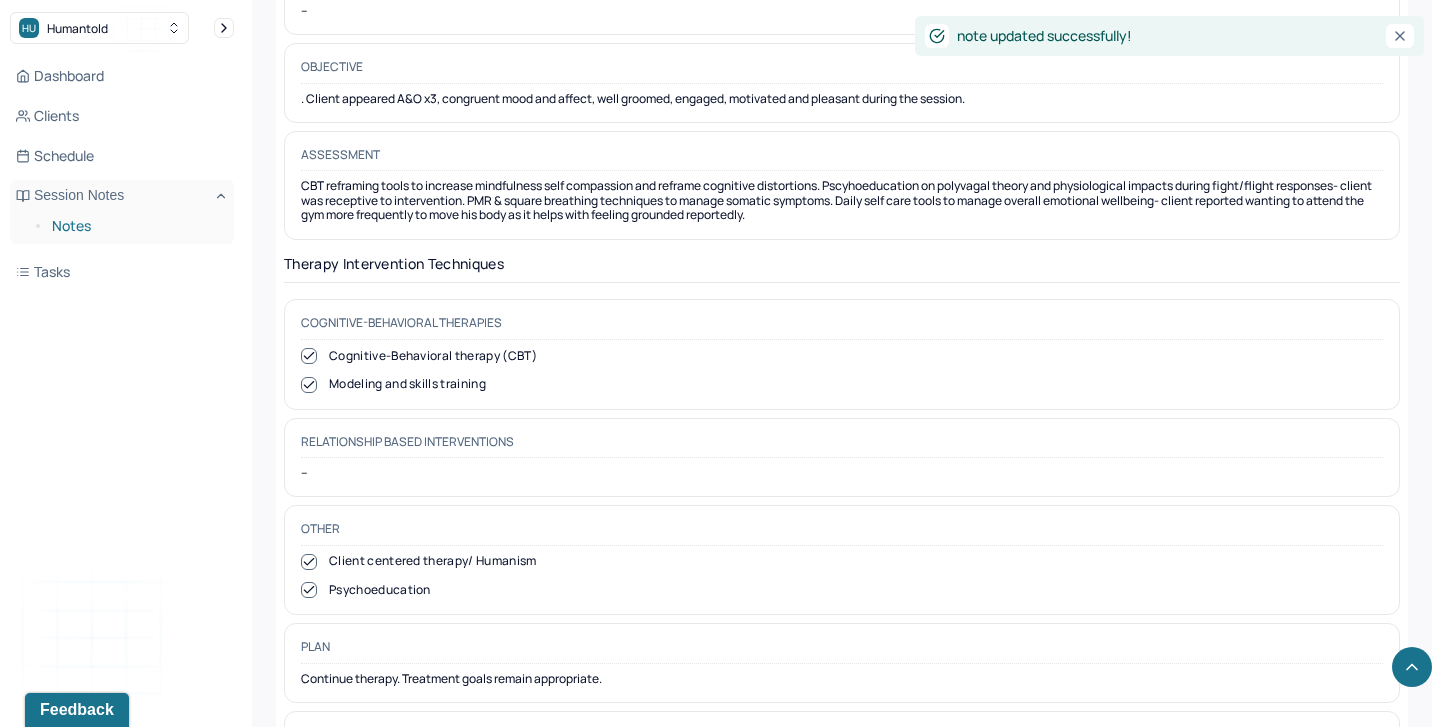 click on "Notes" at bounding box center [135, 226] 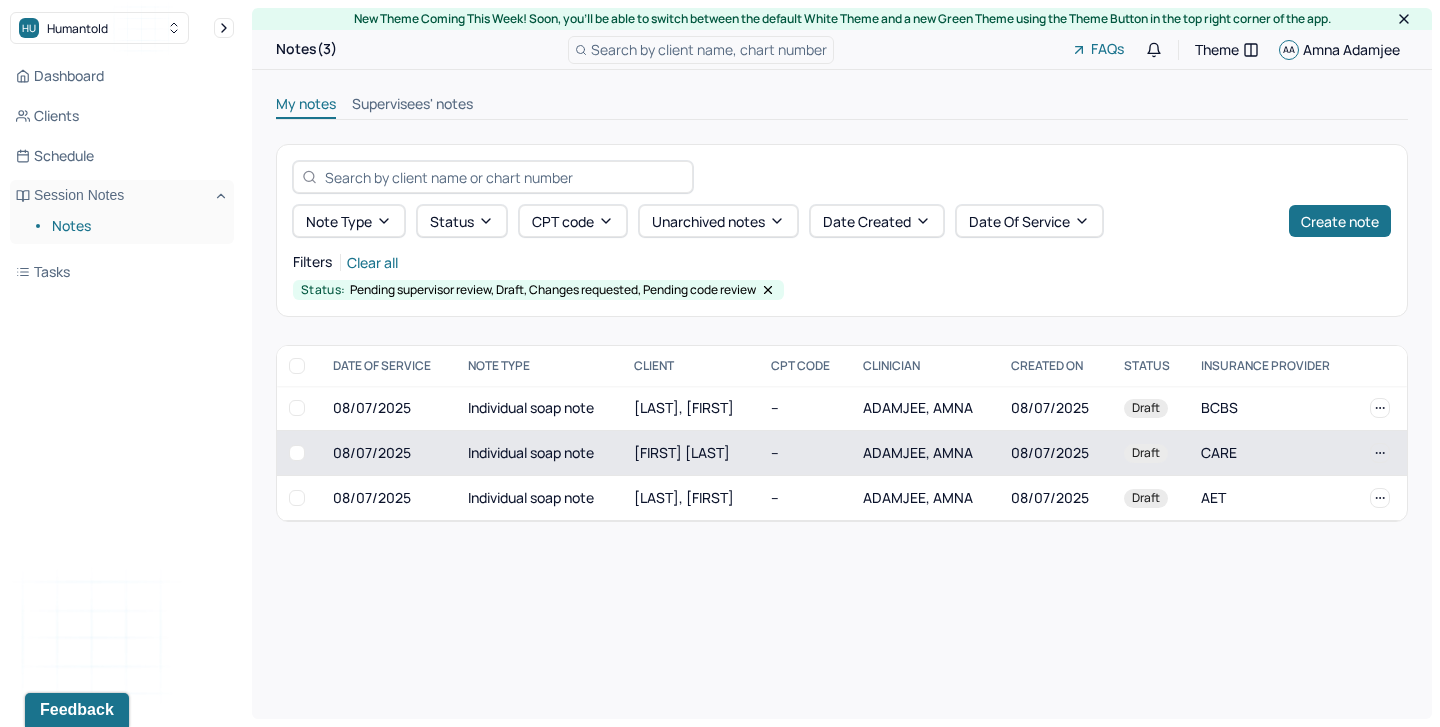click on "[FIRST] [LAST]" at bounding box center [690, 453] 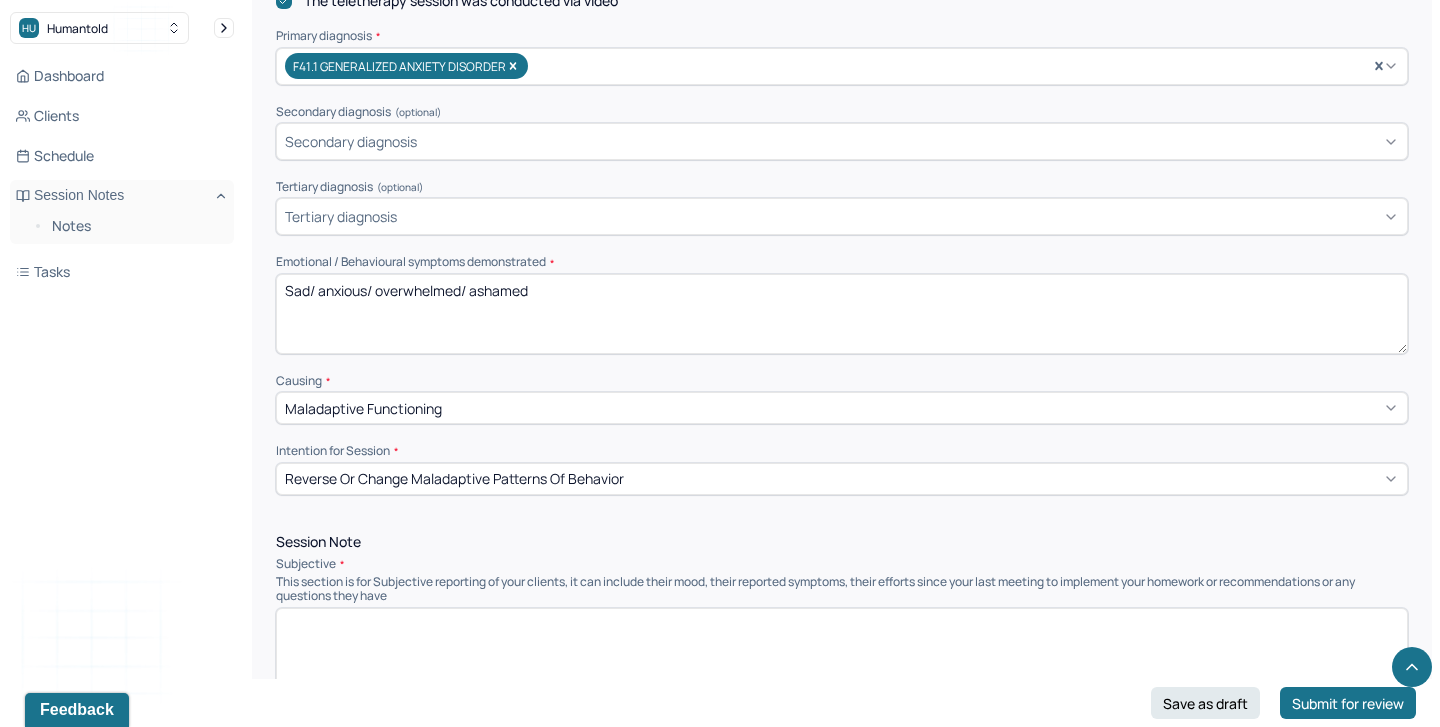 scroll, scrollTop: 721, scrollLeft: 0, axis: vertical 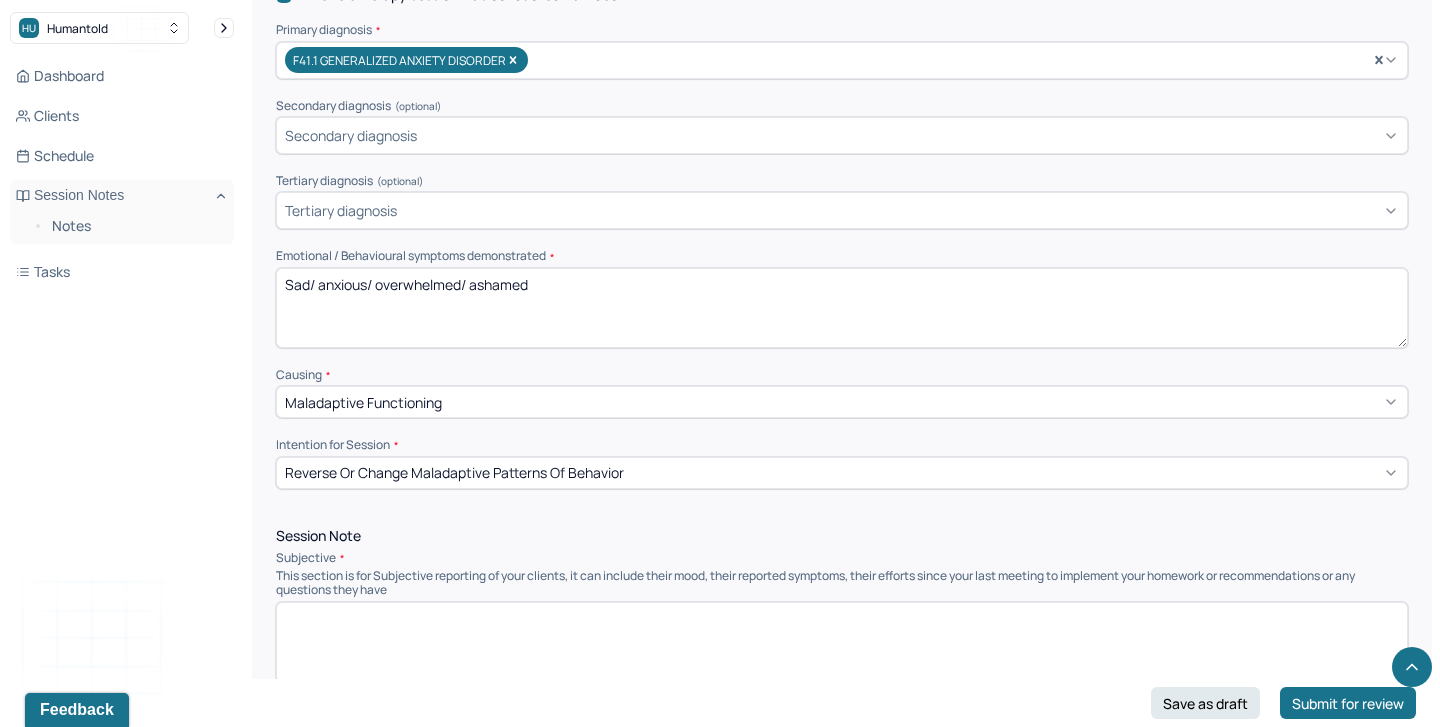 drag, startPoint x: 470, startPoint y: 280, endPoint x: 680, endPoint y: 280, distance: 210 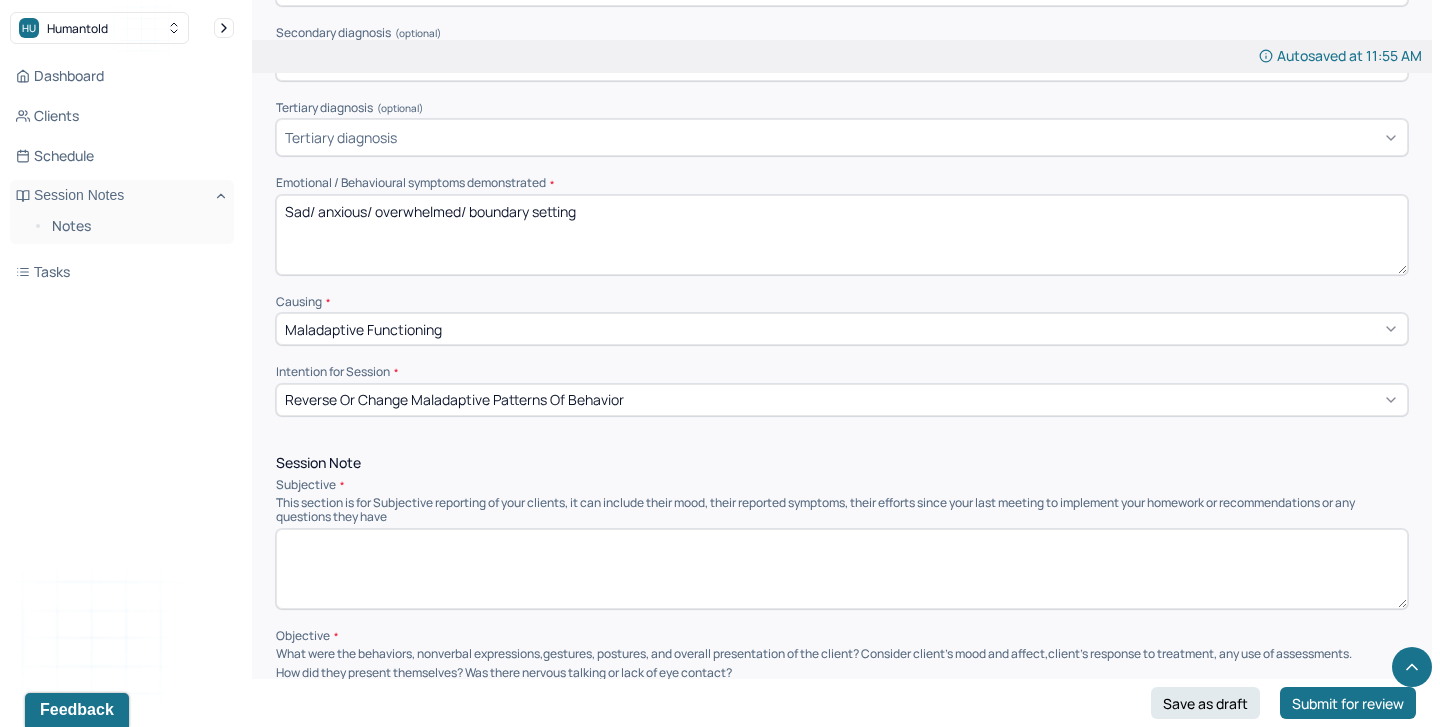 scroll, scrollTop: 855, scrollLeft: 0, axis: vertical 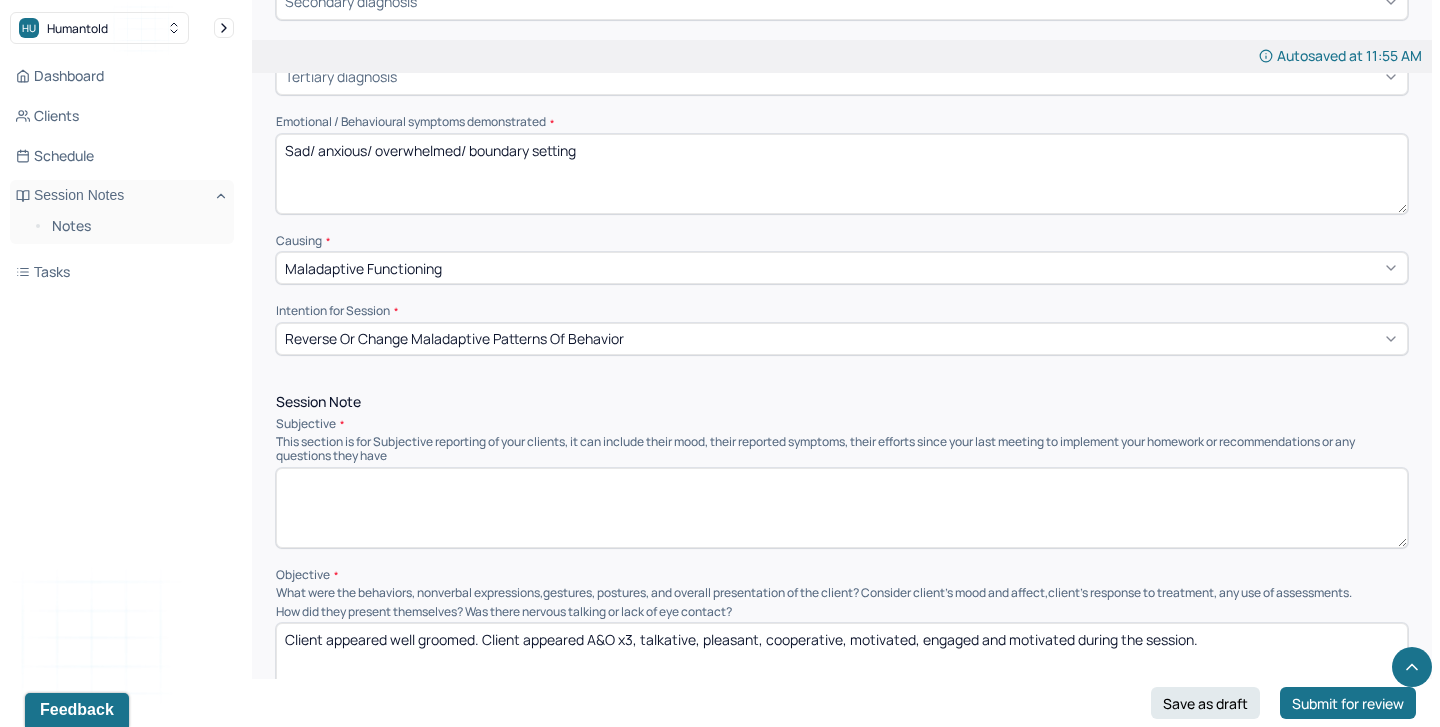type on "Sad/ anxious/ overwhelmed/ boundary setting" 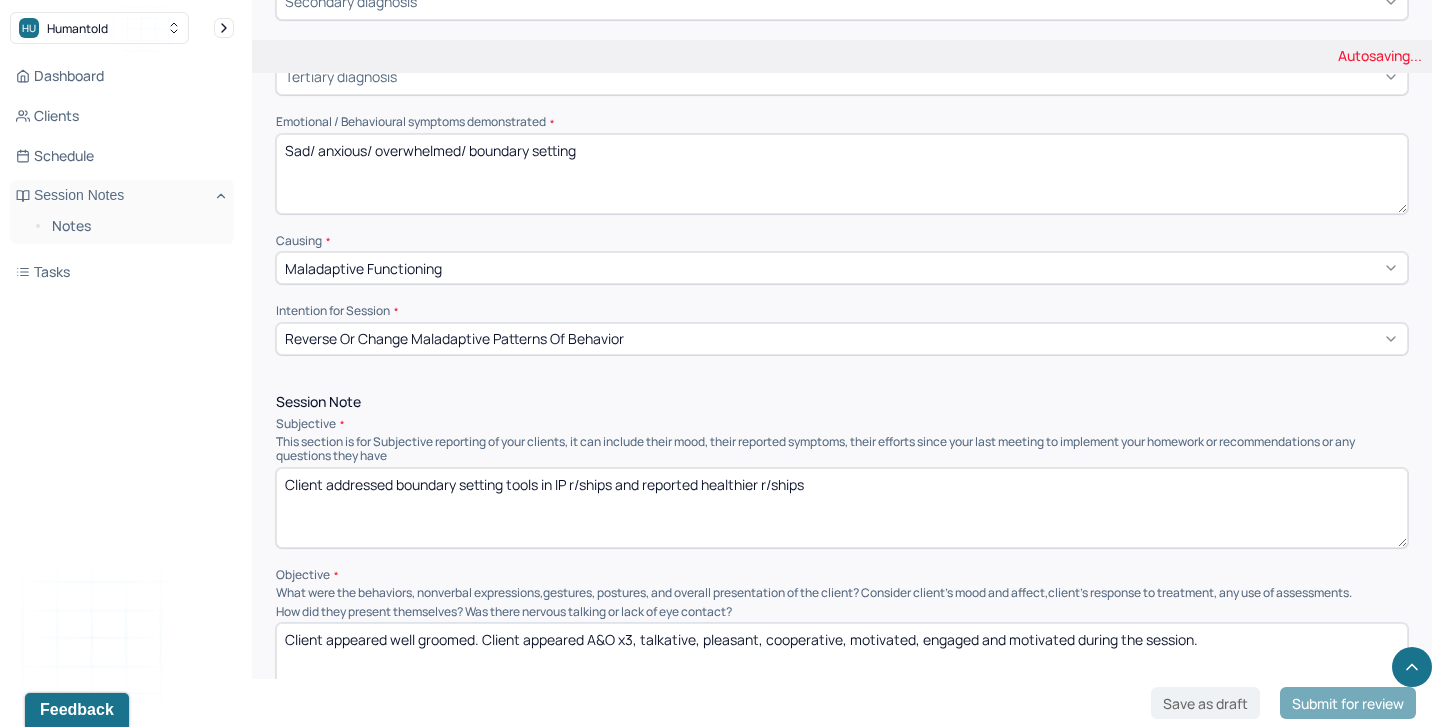 click on "Client addressed boundary setting tools in IP r/ships and reported healthier r/ships" at bounding box center (842, 508) 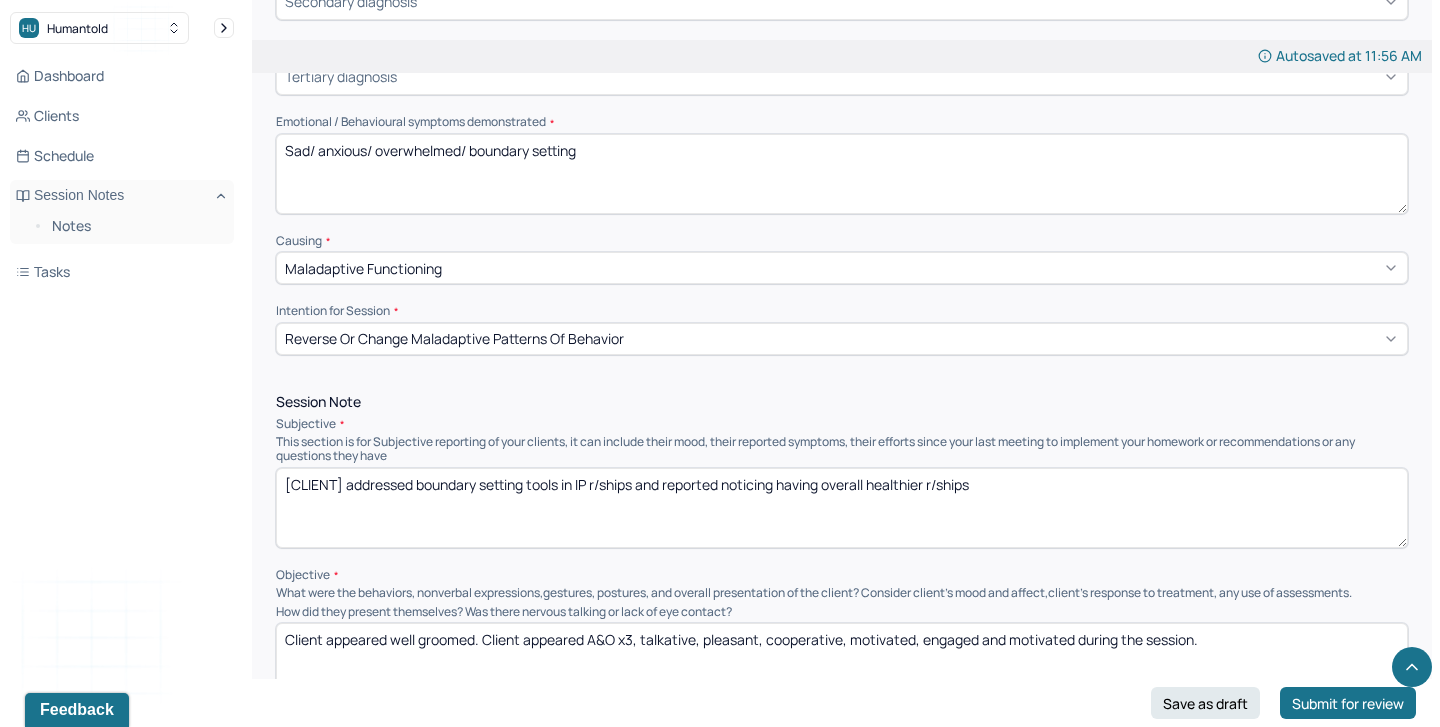 click on "Client addressed boundary setting tools in IP r/ships and reported noticing havig overall healthier r/ships" at bounding box center (842, 508) 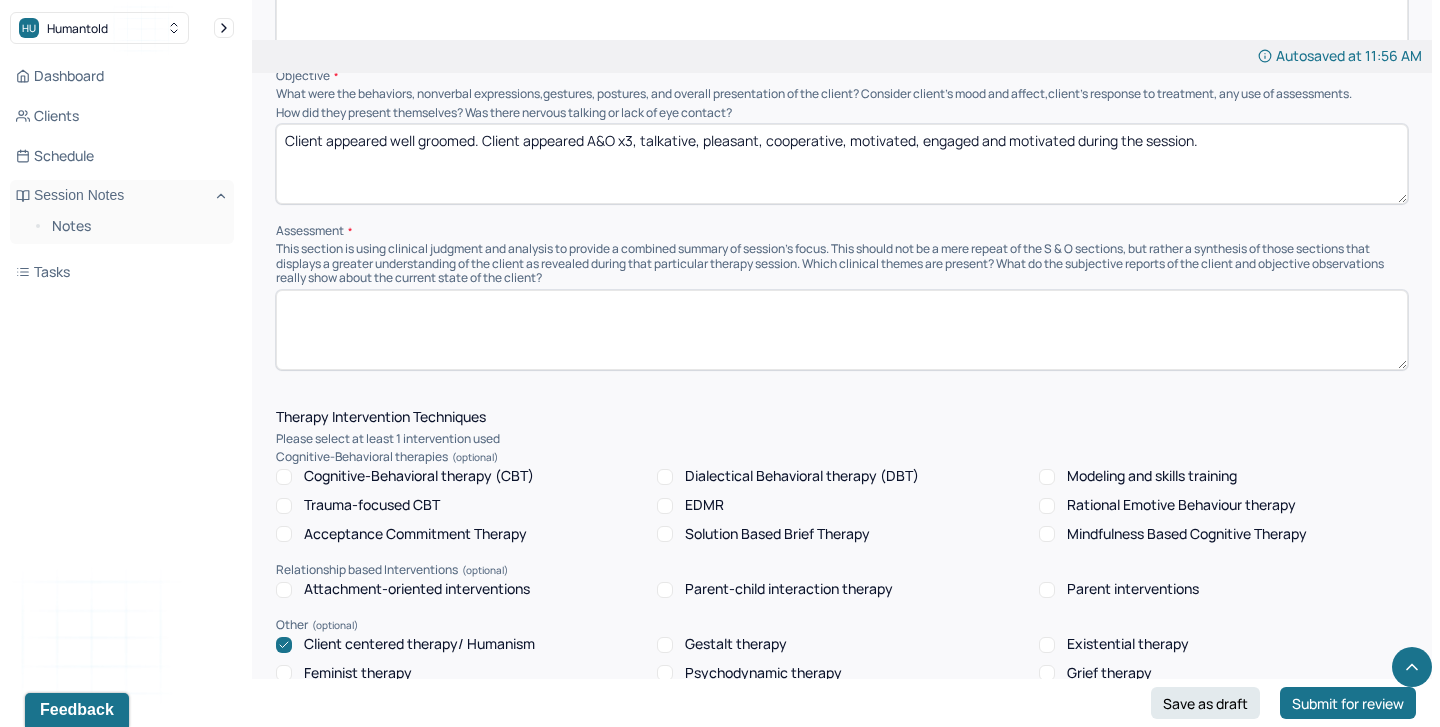 scroll, scrollTop: 1463, scrollLeft: 0, axis: vertical 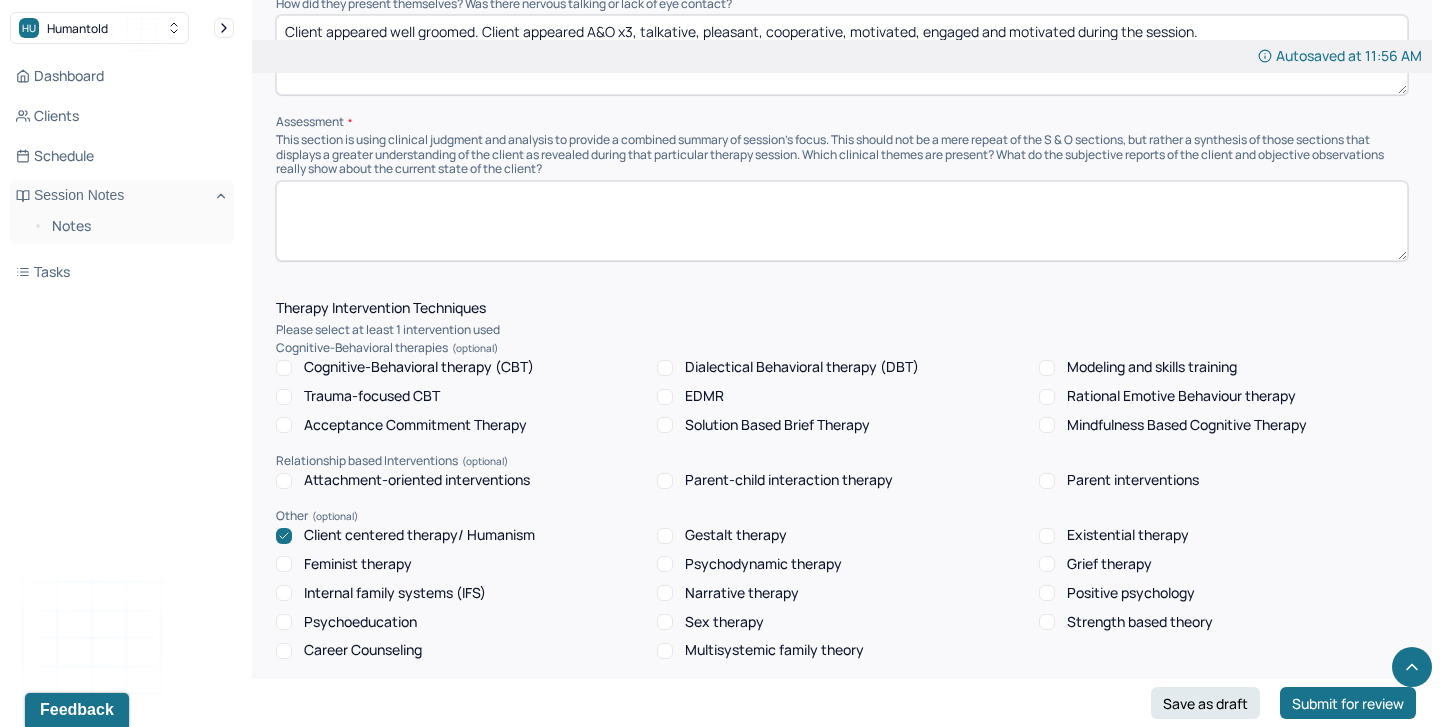type on "Client addressed boundary setting tools in IP r/ships and reported noticing having overall healthier r/ships with those she sets boundaries with." 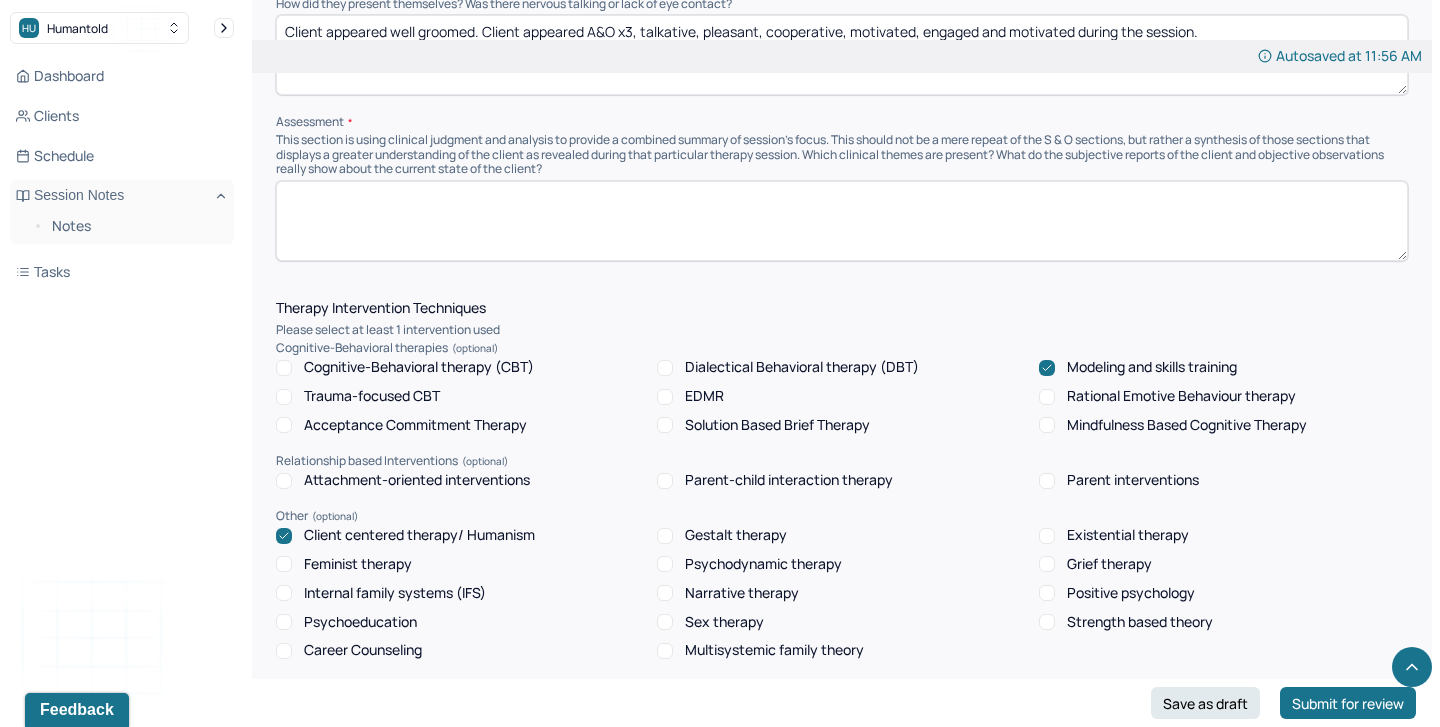 click at bounding box center [842, 221] 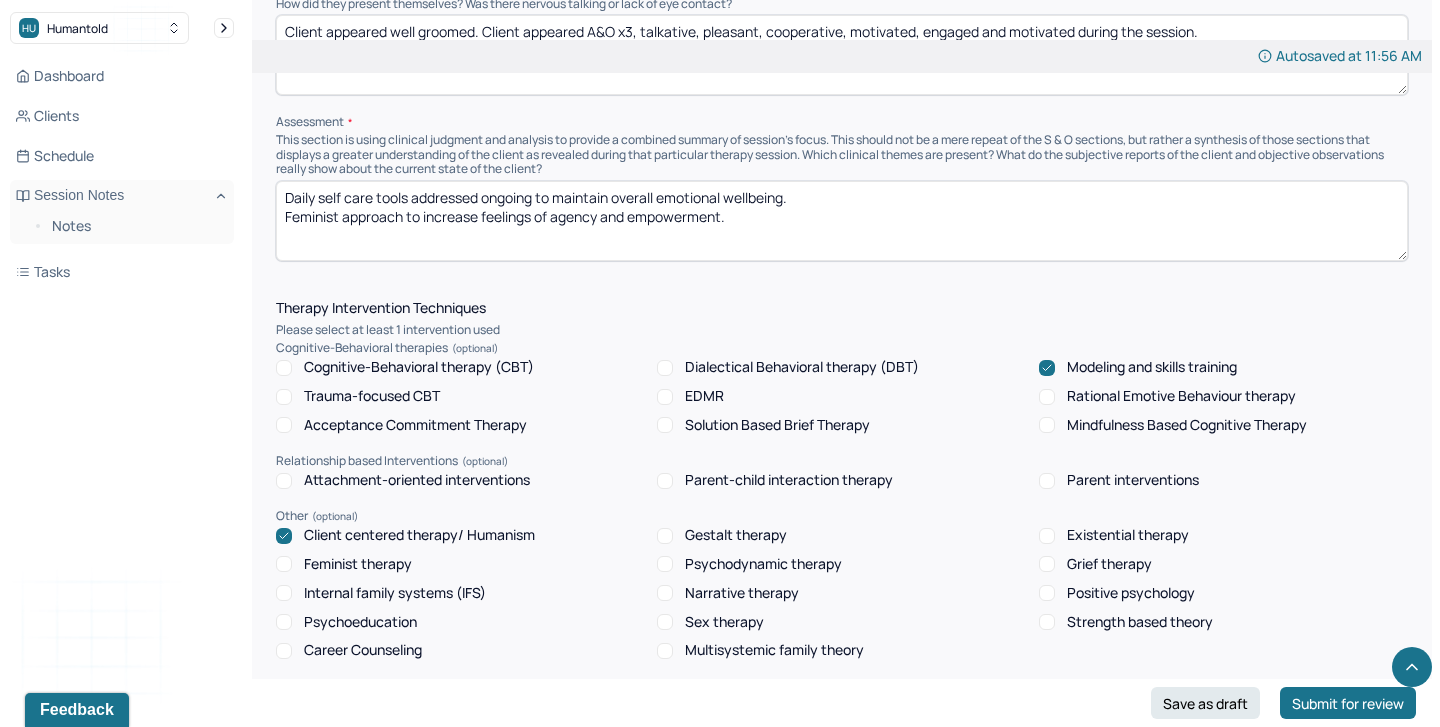 type on "Daily self care tools addressed ongoing to maintain overall emotional wellbeing.
Feminist approach to increase feelings of agency and empowerment." 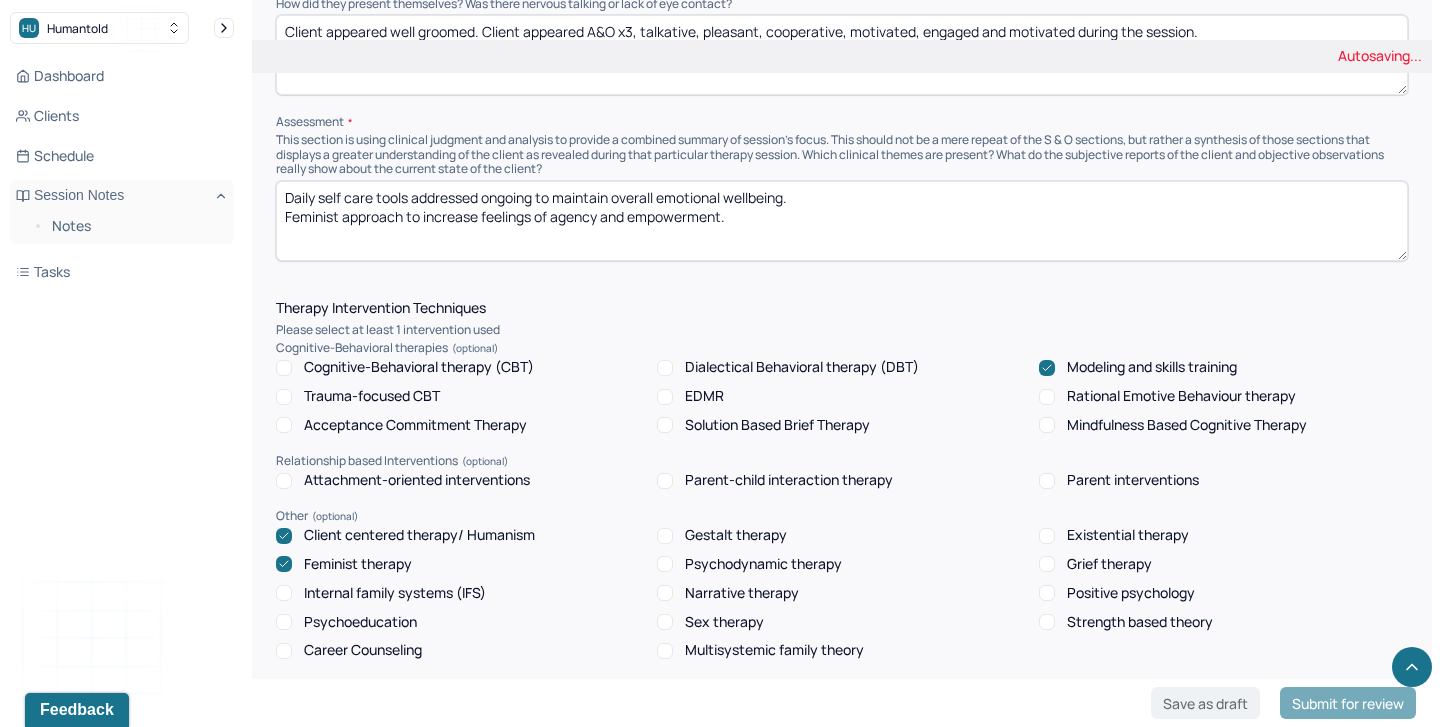click on "Daily self care tools addressed ongoing to maintain overall emotional wellbeing.
Feminist approach to increase feelings of agency and empowerment." at bounding box center (842, 221) 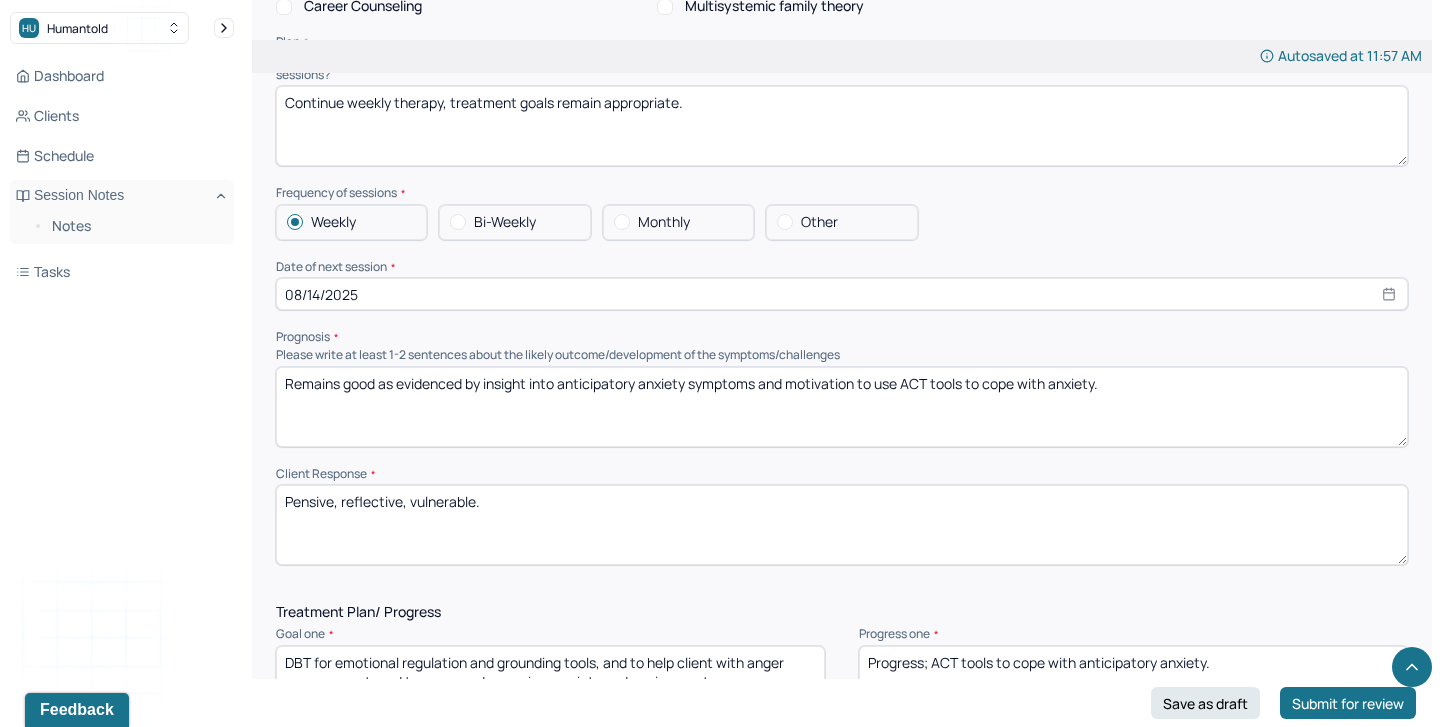 scroll, scrollTop: 2119, scrollLeft: 0, axis: vertical 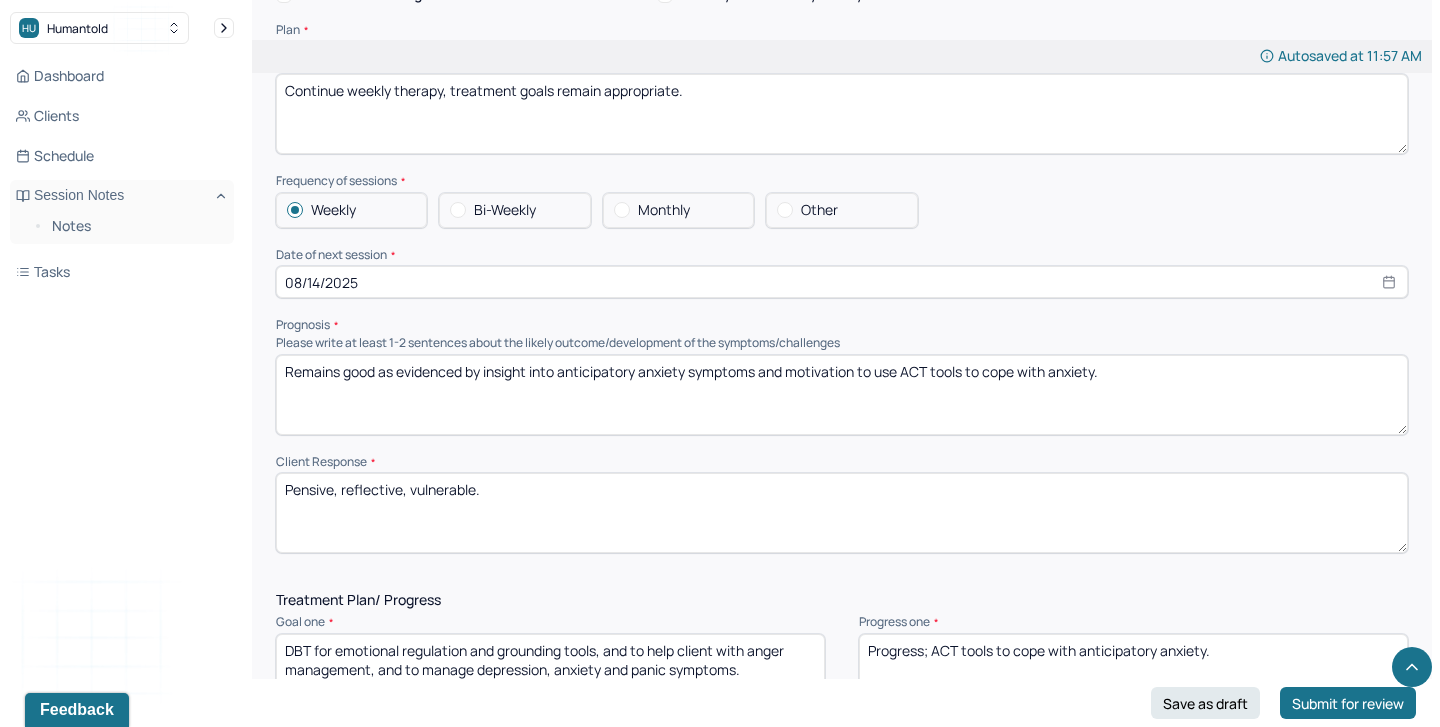 type on "Boundary setting tools addressed as communication skills to enhance healthier overall IP r/ships.
Daily self care tools addressed ongoing to maintain overall emotional wellbeing.
Feminist approach to increase feelings of agency and empowerment." 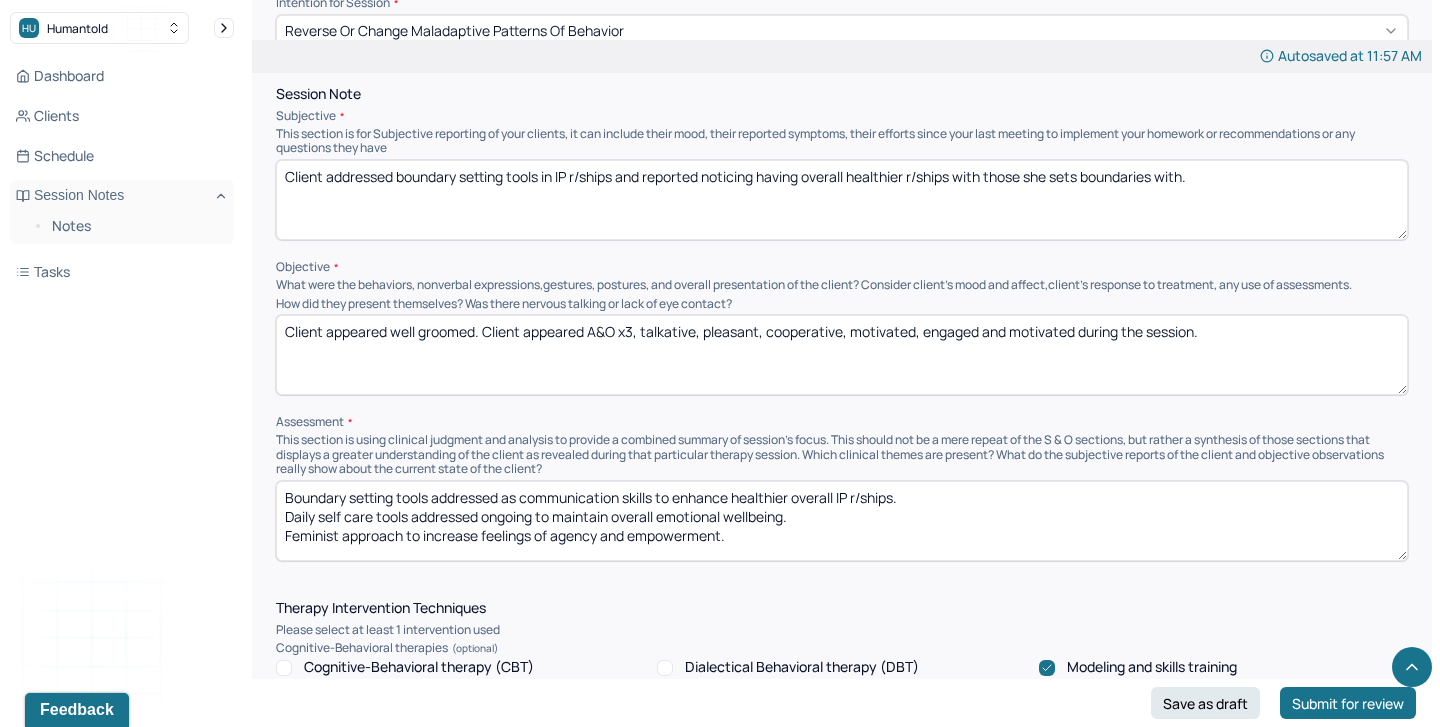 scroll, scrollTop: 1117, scrollLeft: 0, axis: vertical 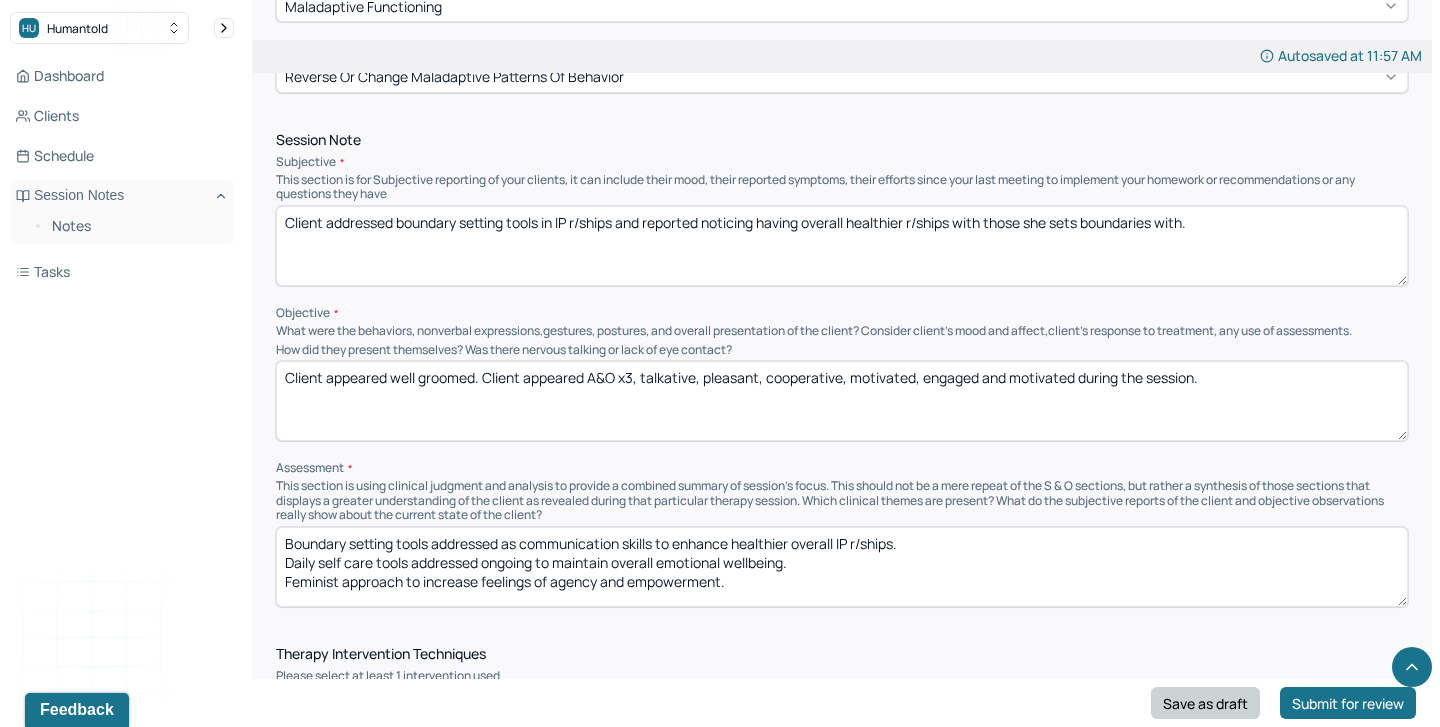 type on "Remains good as evidenced by insight into relational anxiety symptoms and motivation to use assertiveness and boundary setting tools to maintain overall healthy IP r/ships." 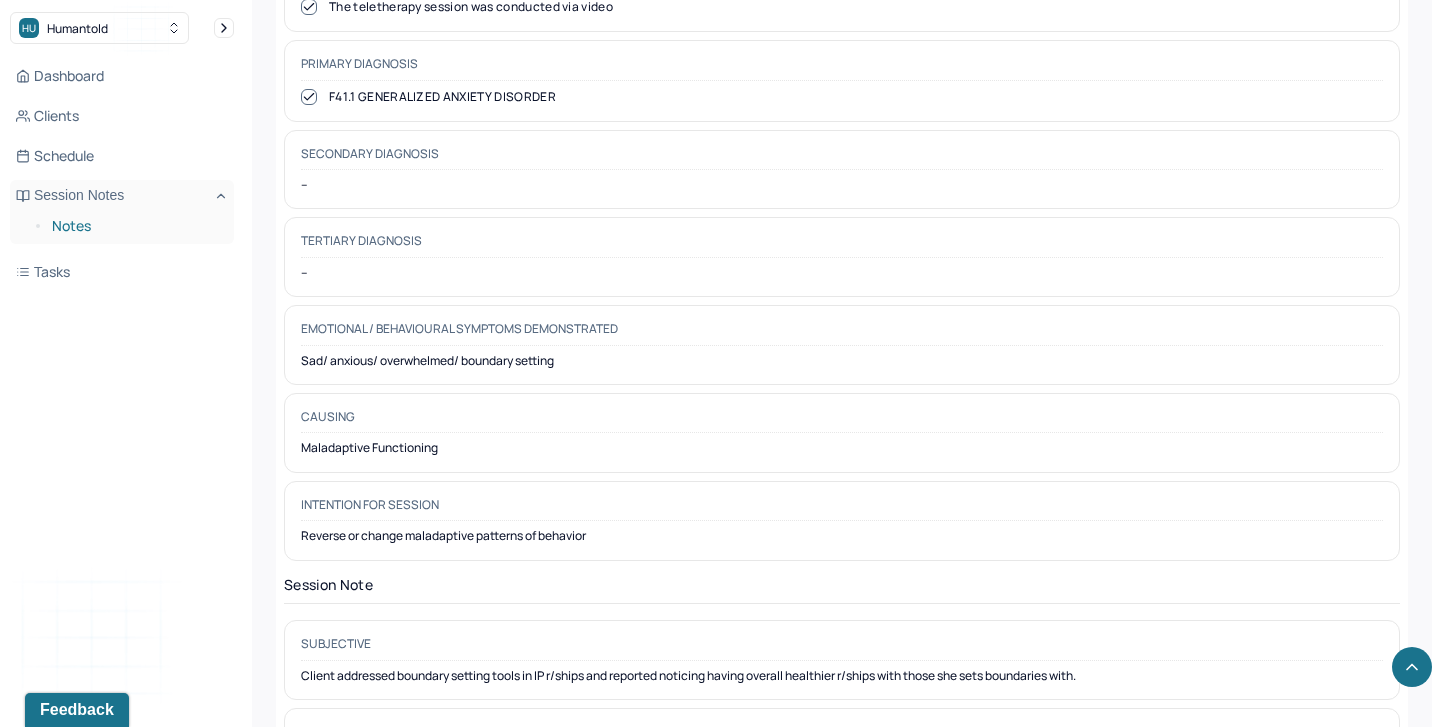 click on "Notes" at bounding box center [135, 226] 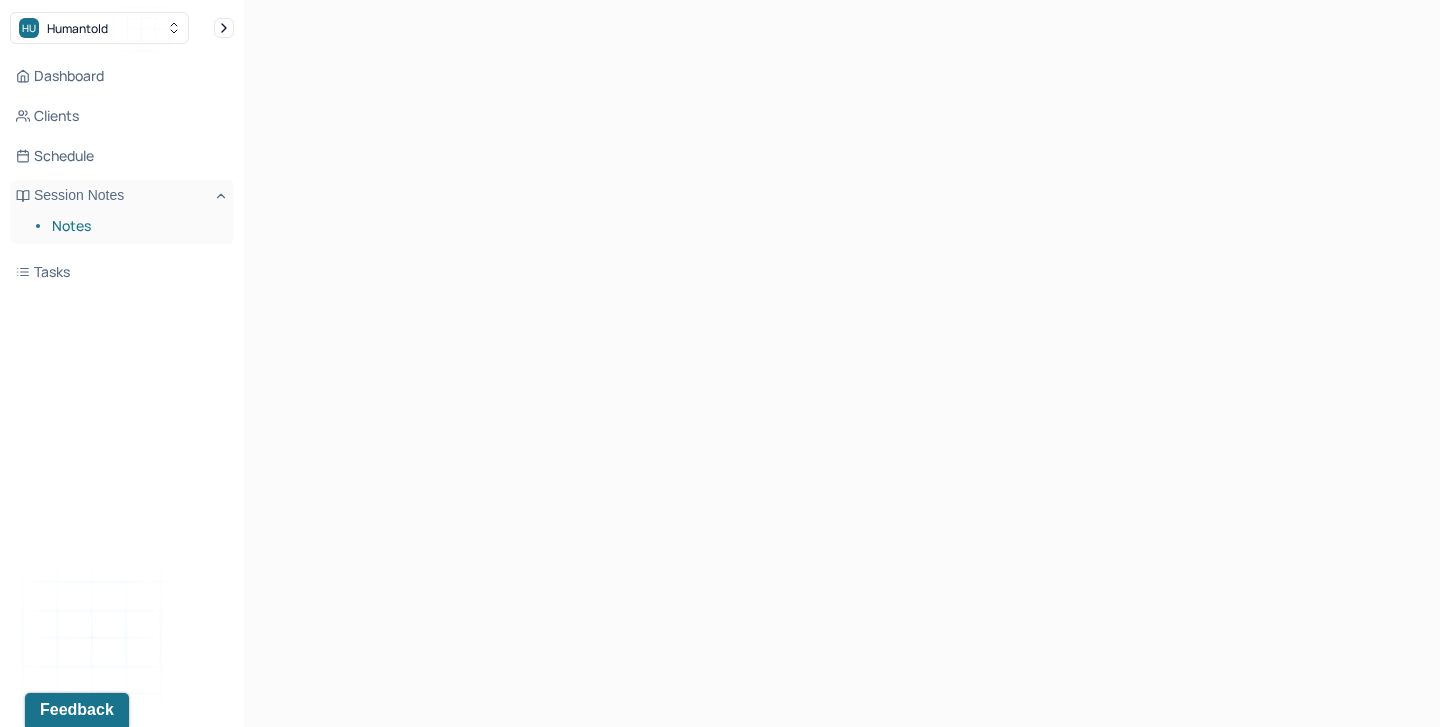 scroll, scrollTop: 0, scrollLeft: 0, axis: both 